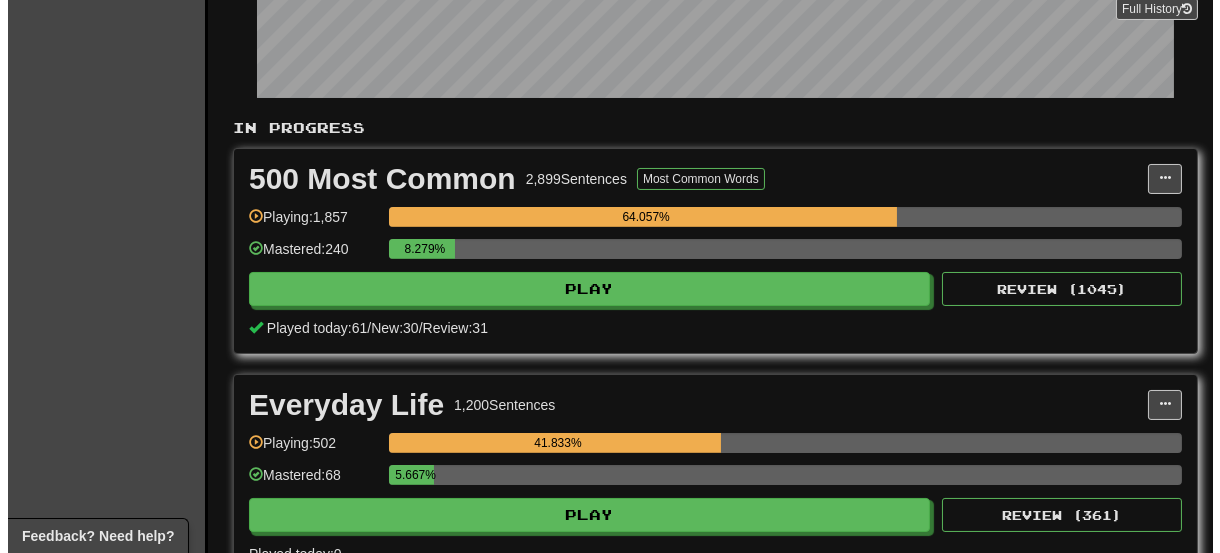 scroll, scrollTop: 400, scrollLeft: 0, axis: vertical 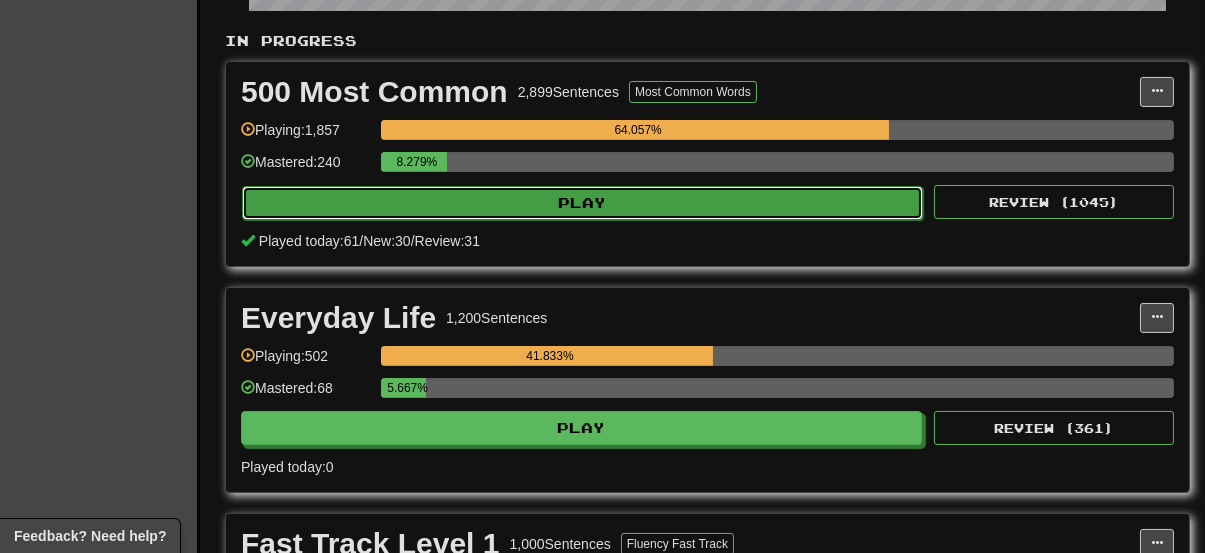 click on "Play" at bounding box center [582, 203] 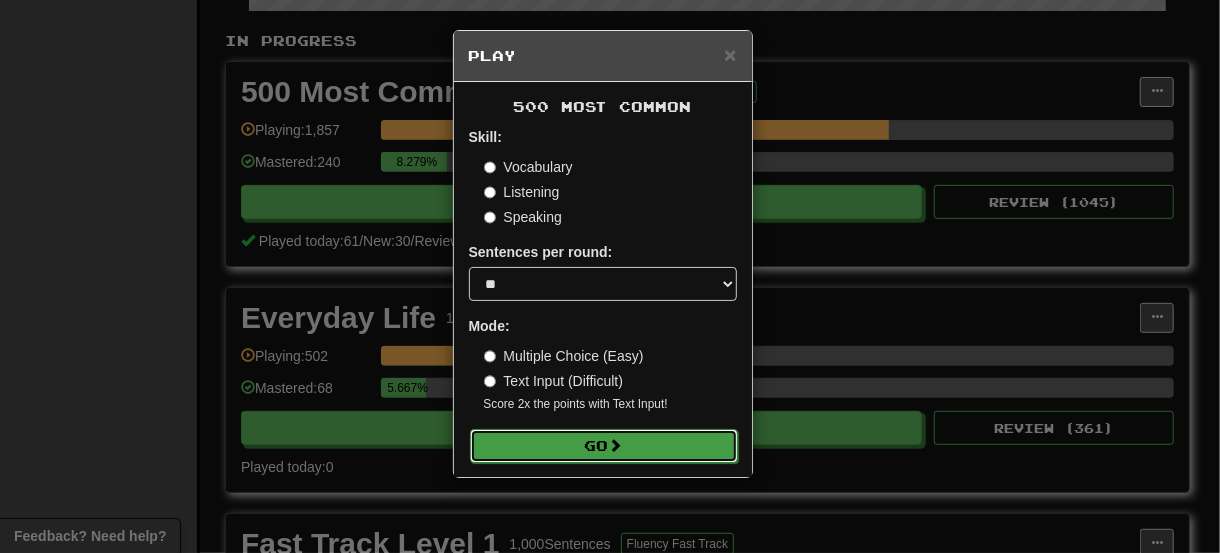 click at bounding box center [616, 445] 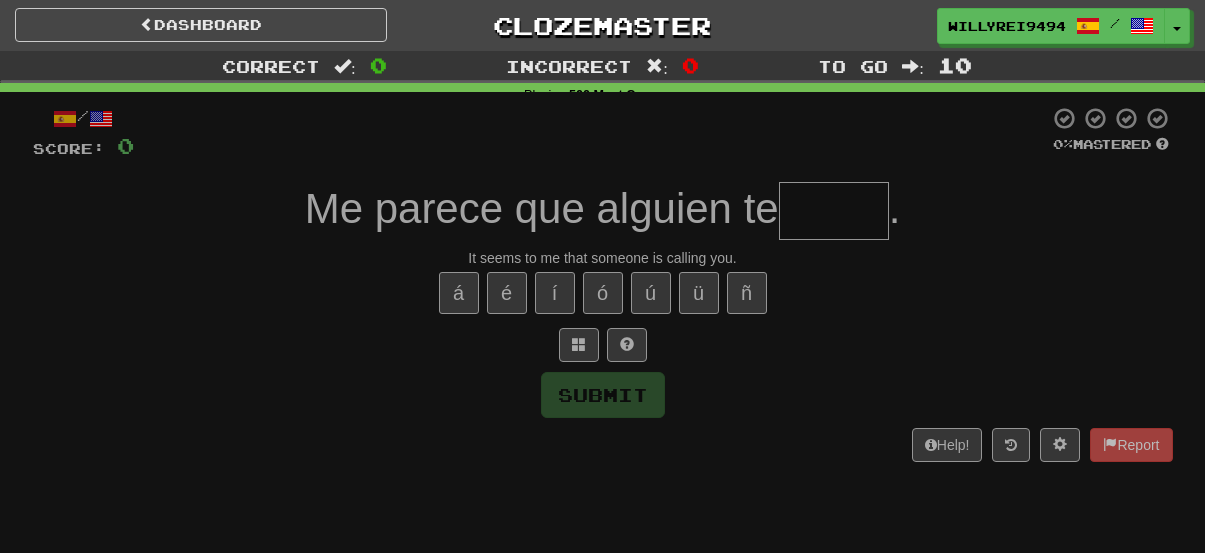 scroll, scrollTop: 0, scrollLeft: 0, axis: both 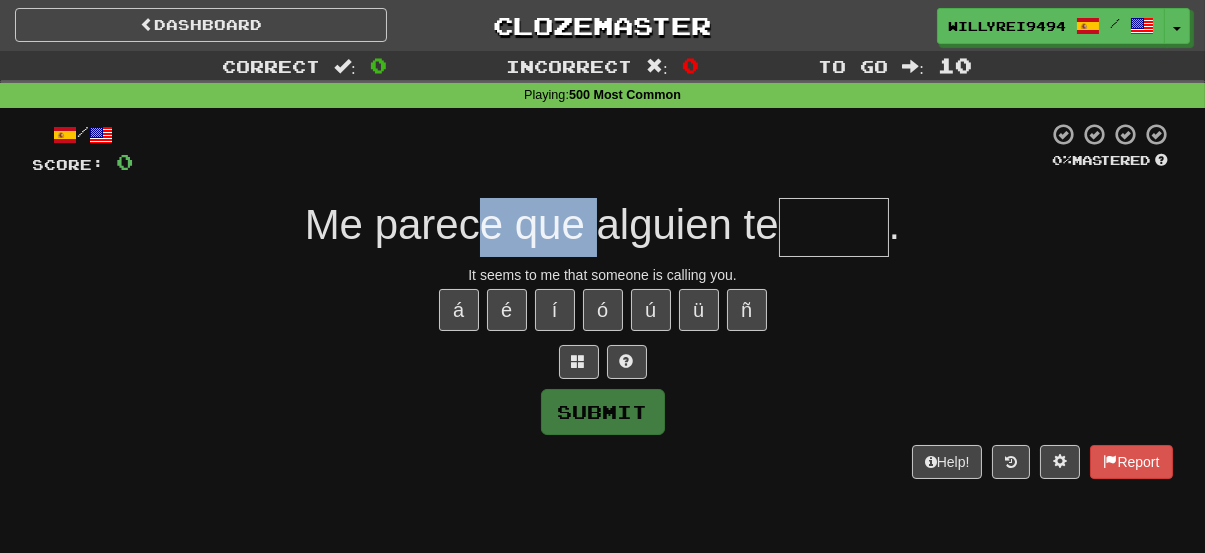 drag, startPoint x: 473, startPoint y: 207, endPoint x: 616, endPoint y: 215, distance: 143.2236 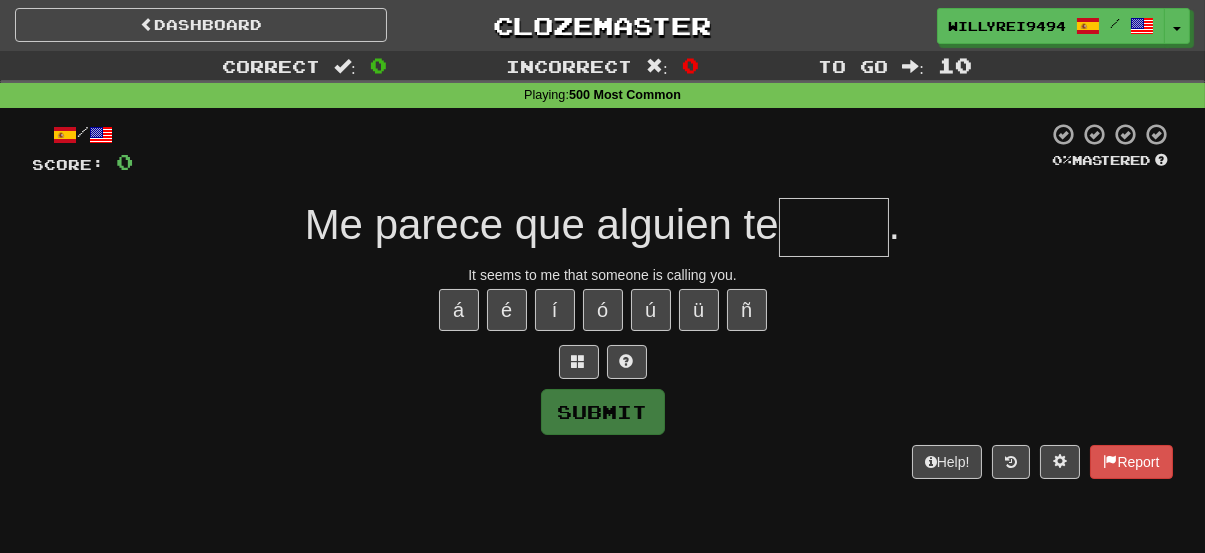 click on "Me parece que alguien te" at bounding box center (542, 224) 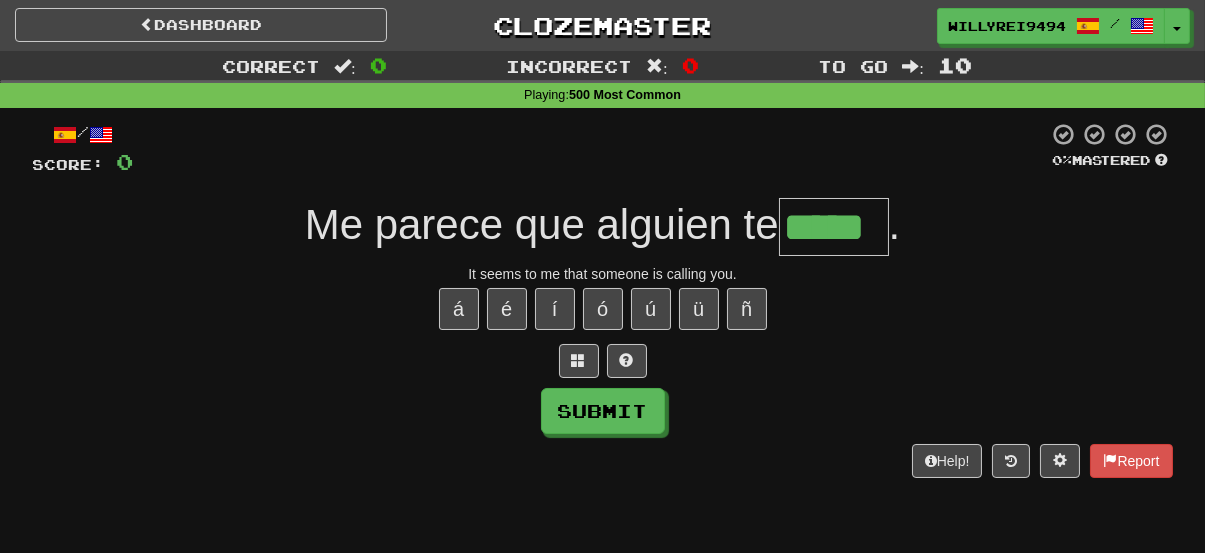 scroll, scrollTop: 0, scrollLeft: 0, axis: both 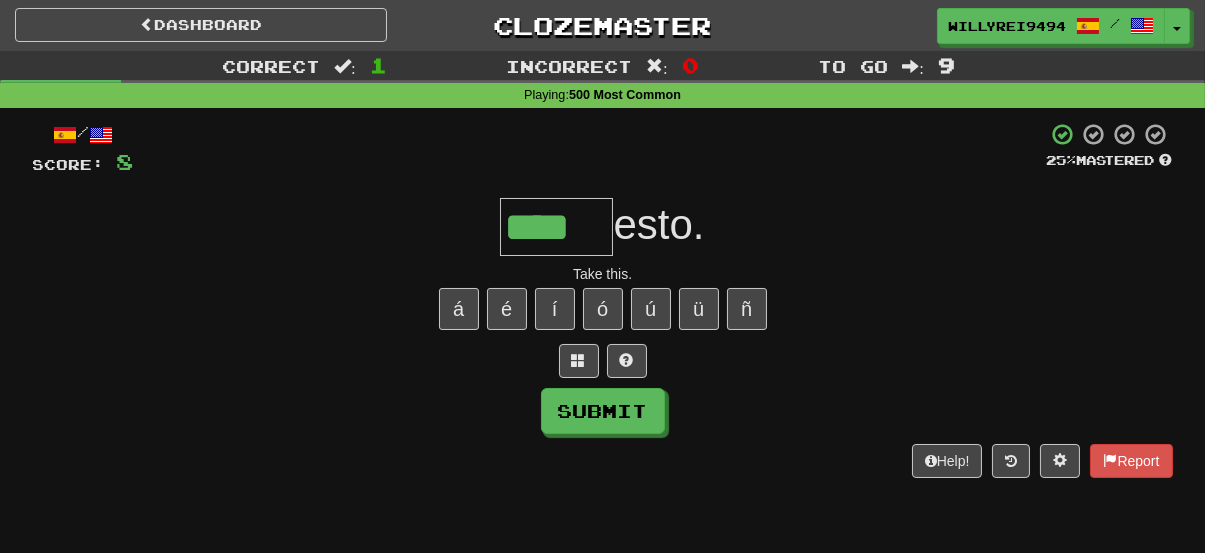 type on "****" 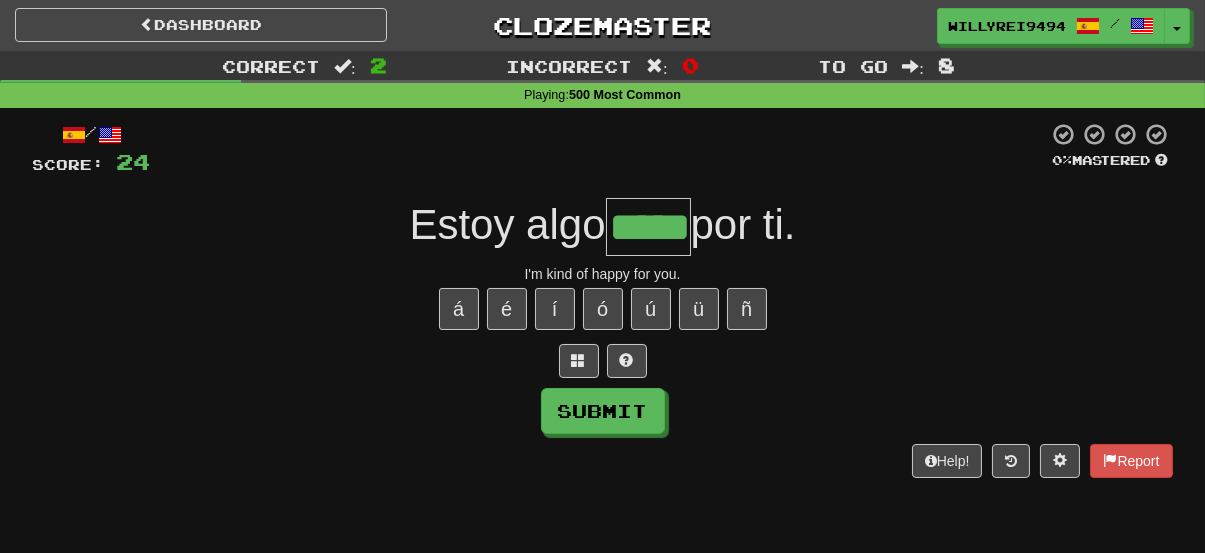 type on "*****" 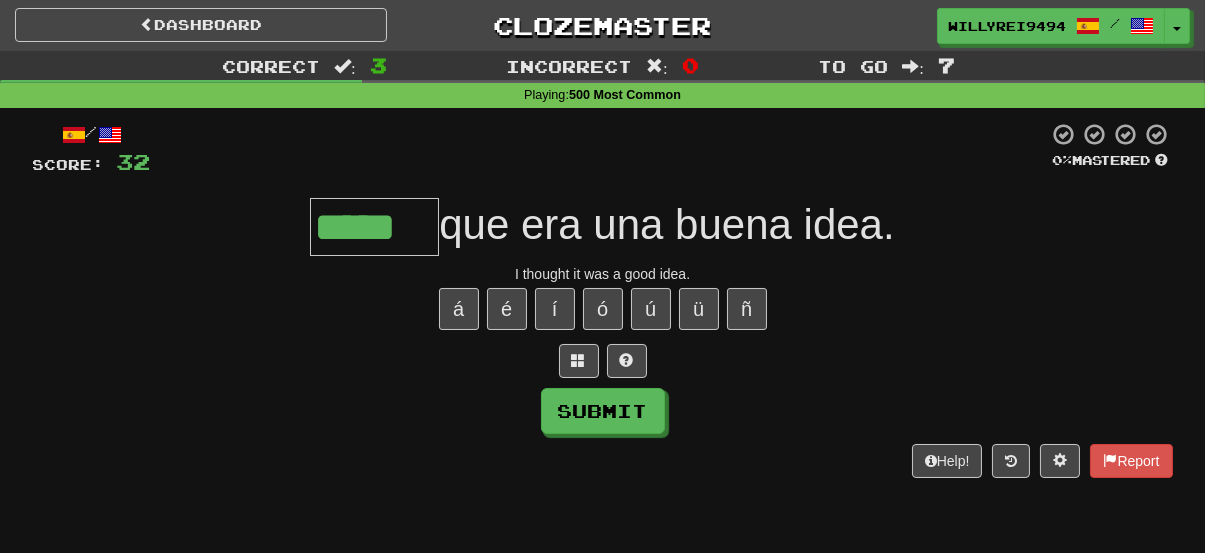 type on "*****" 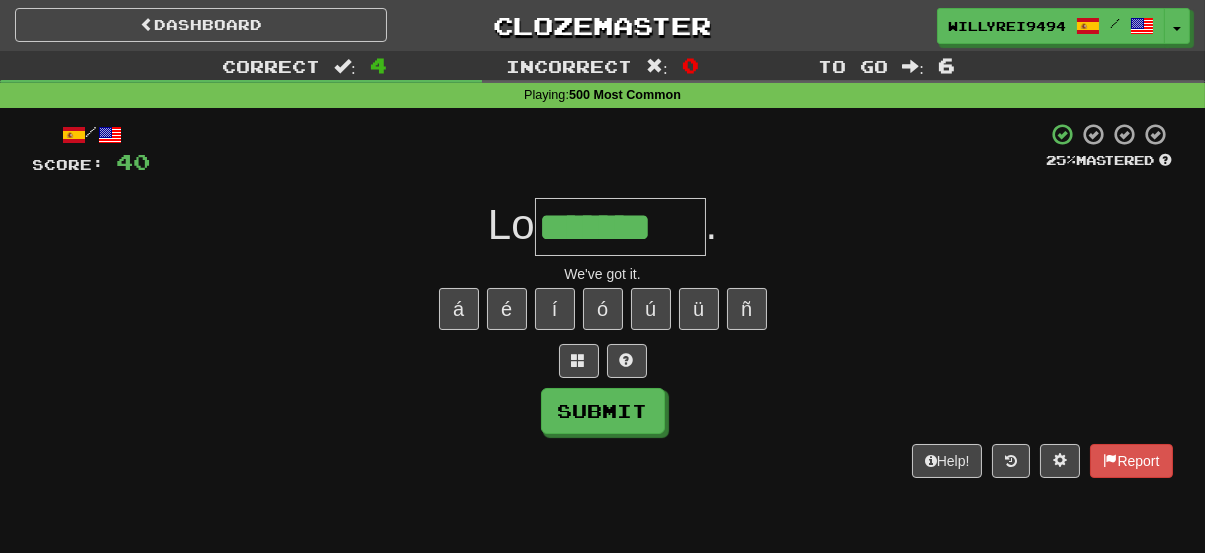 type on "*******" 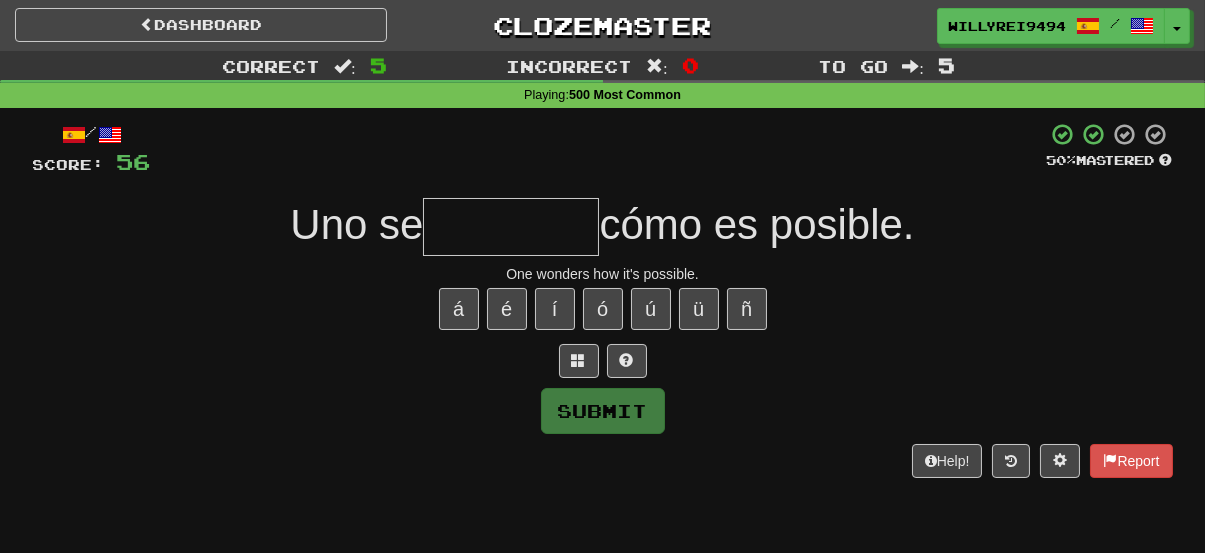 type on "*" 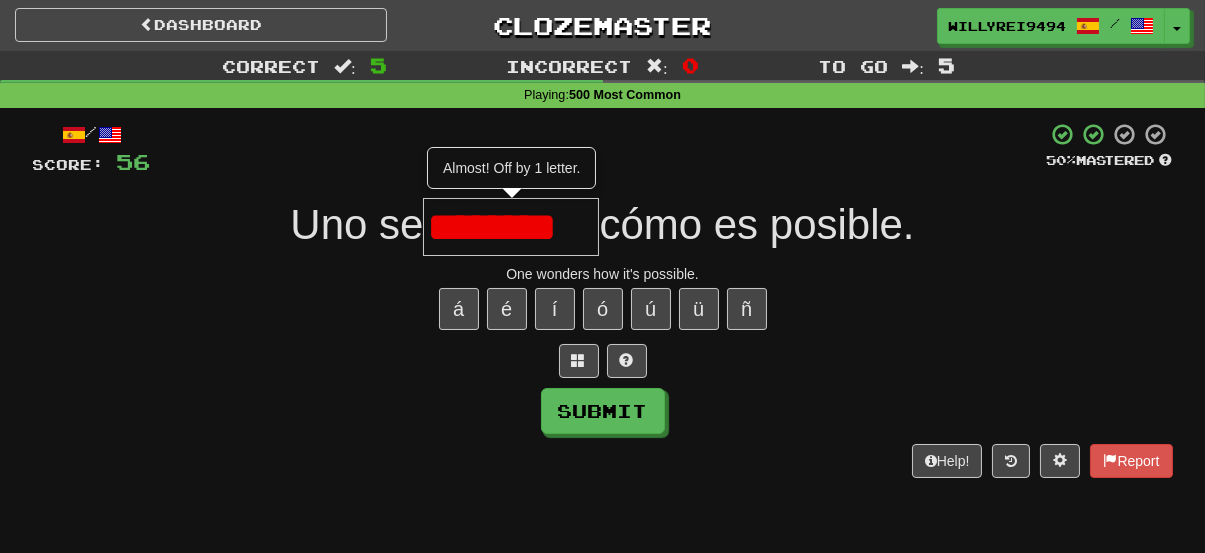 type on "********" 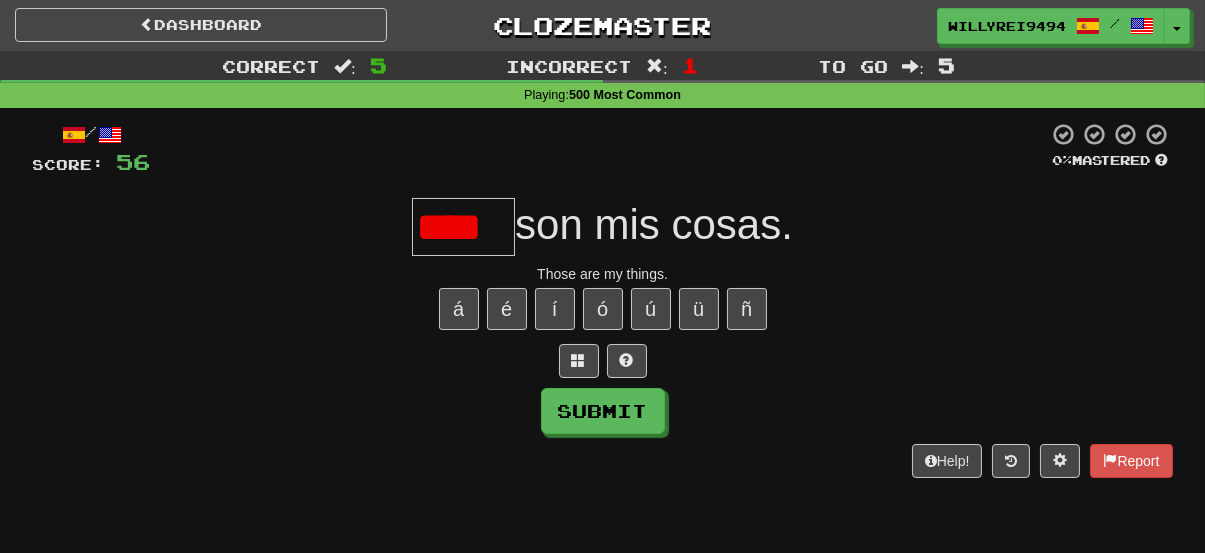 scroll, scrollTop: 0, scrollLeft: 0, axis: both 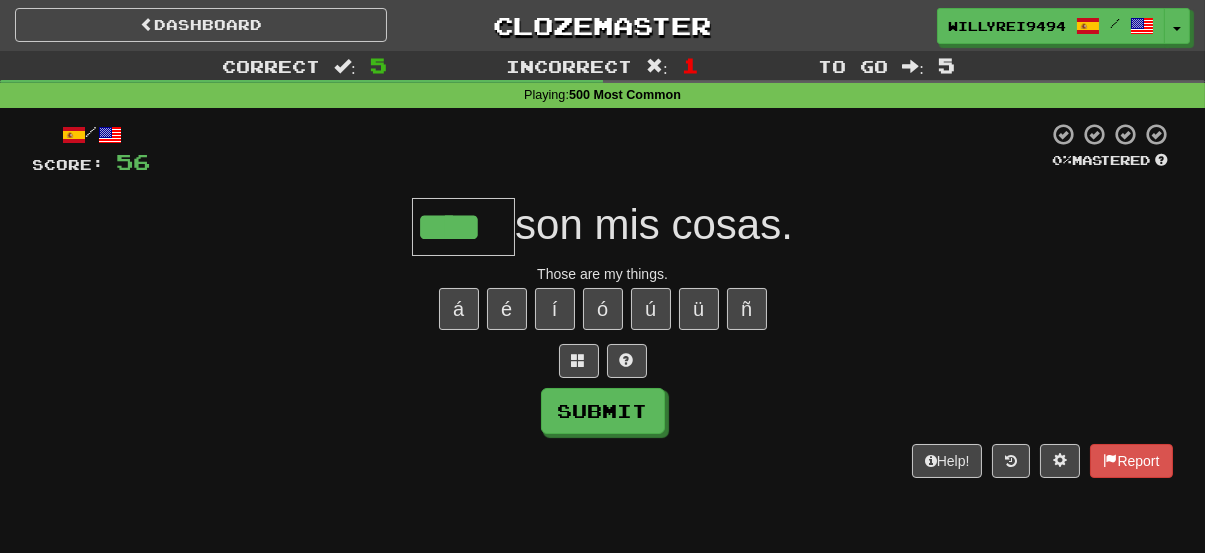 type on "****" 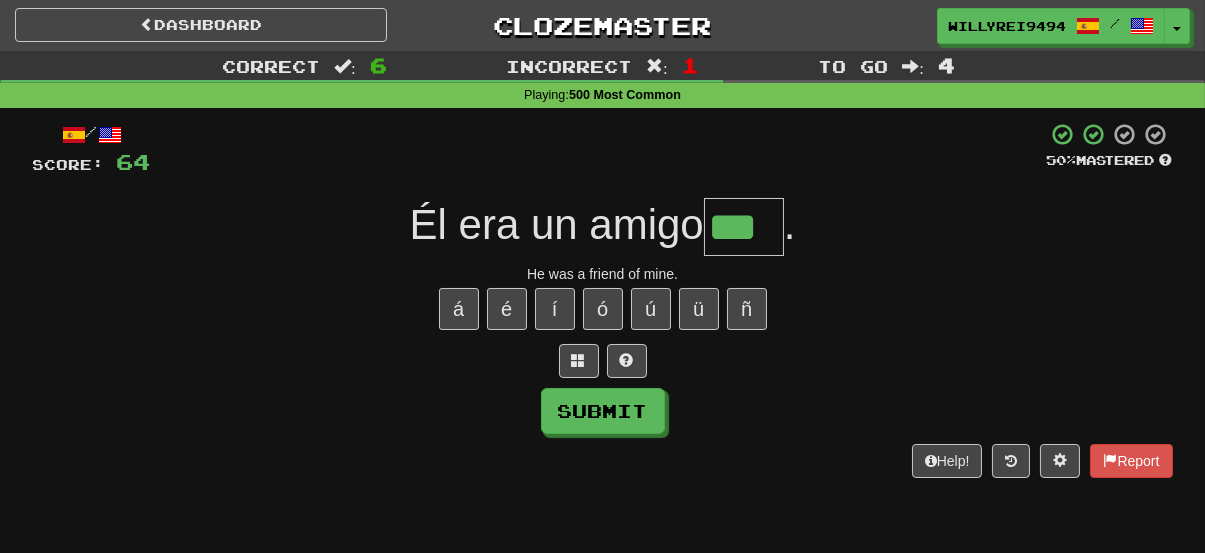 type on "***" 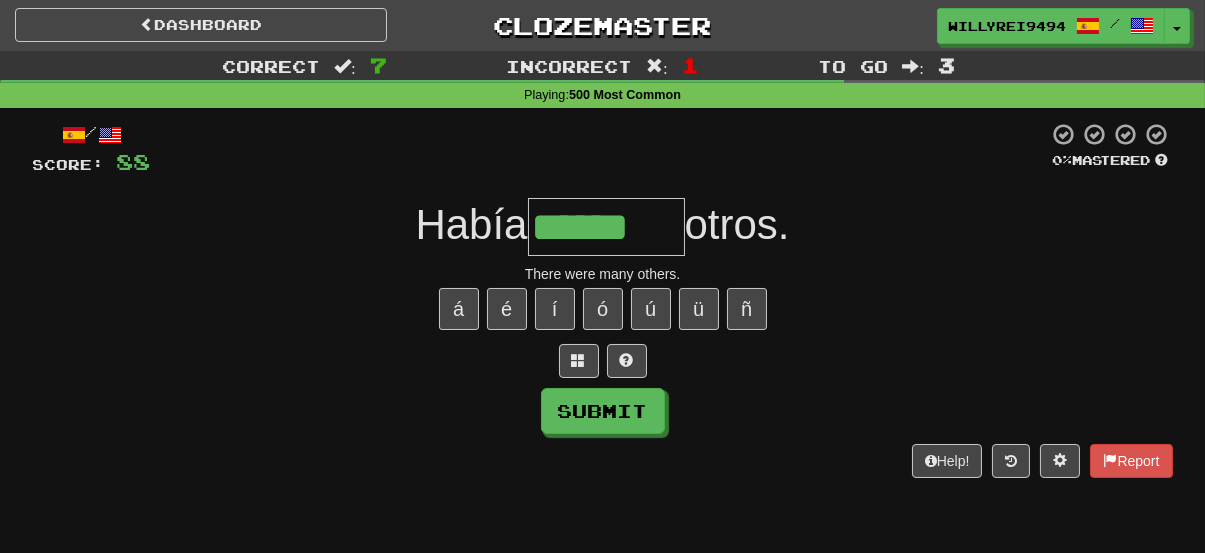 type on "******" 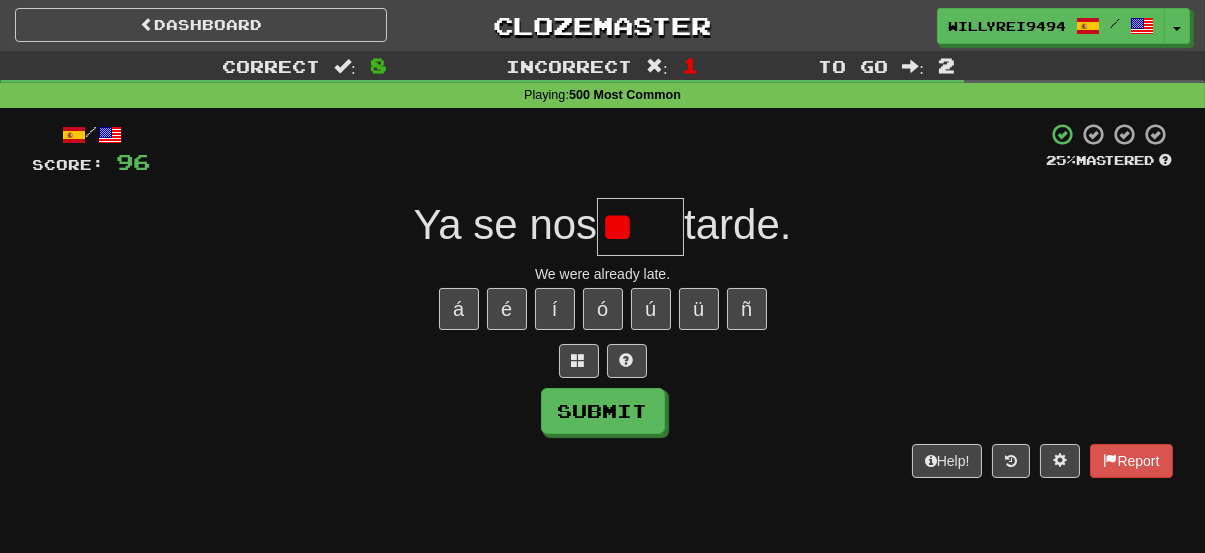 type on "*" 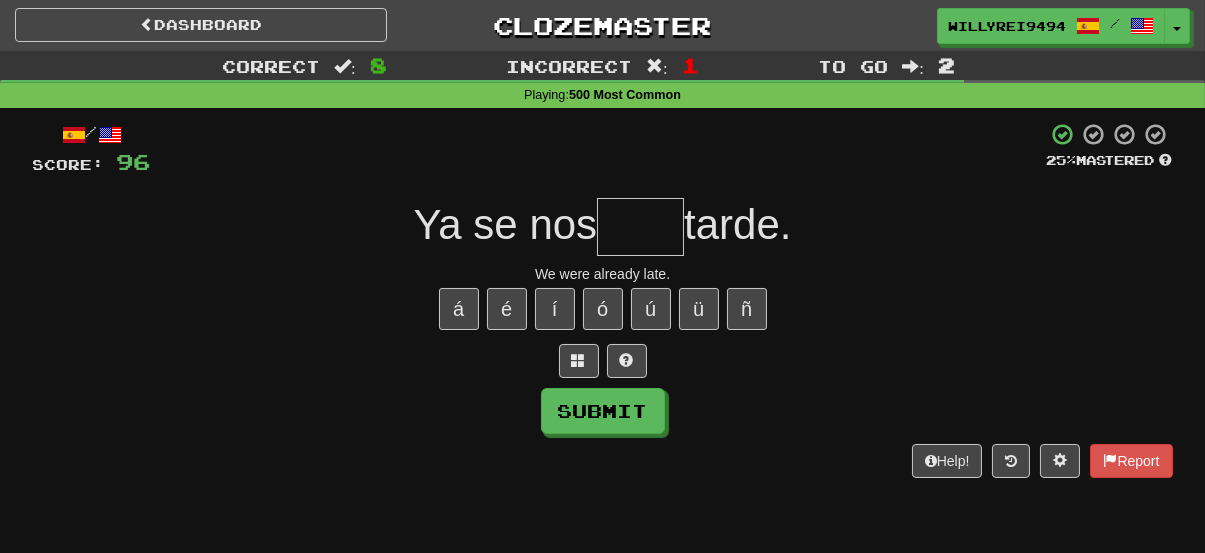 type on "*" 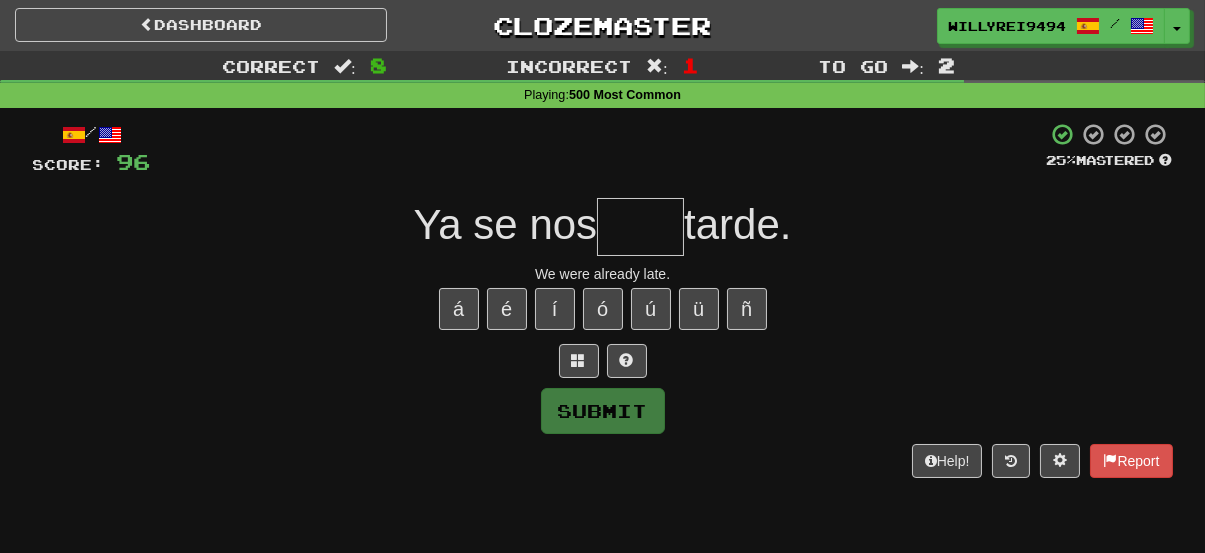 type on "*" 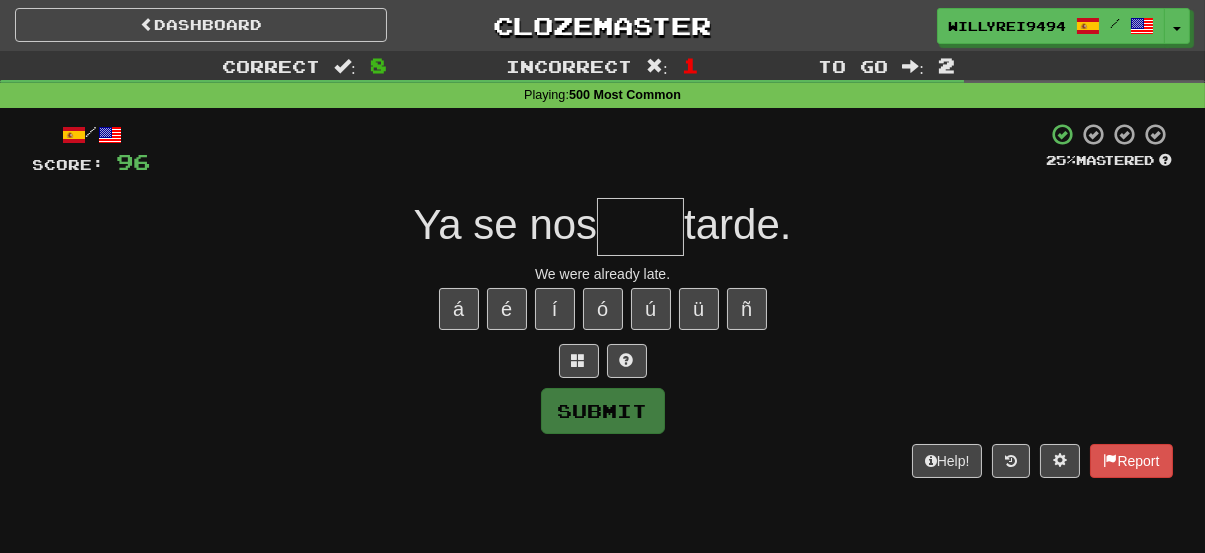 type on "*" 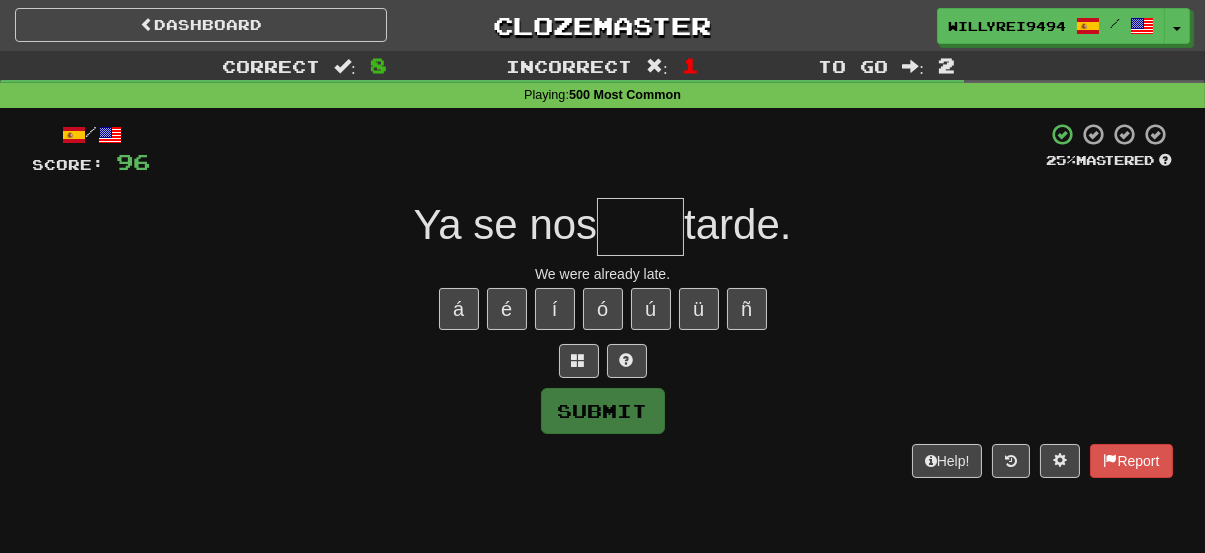 click at bounding box center [640, 227] 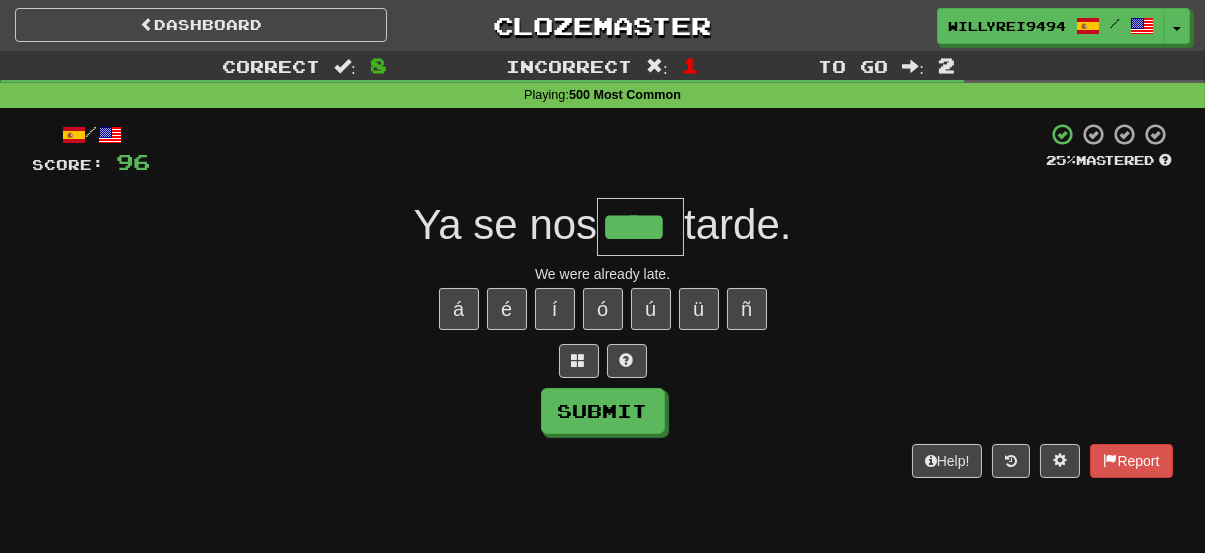 type on "****" 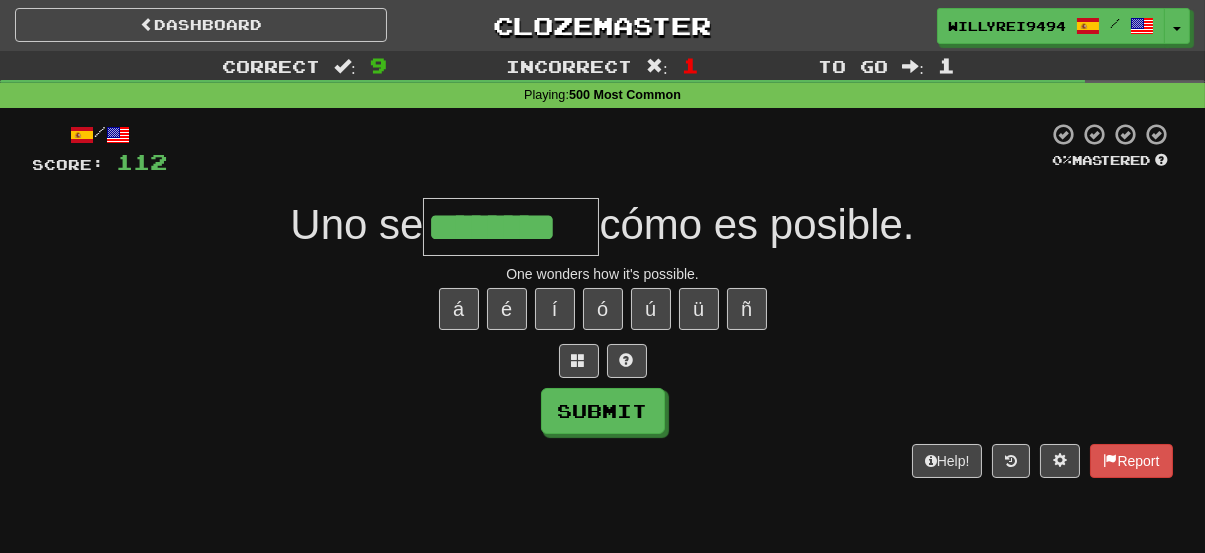 type on "********" 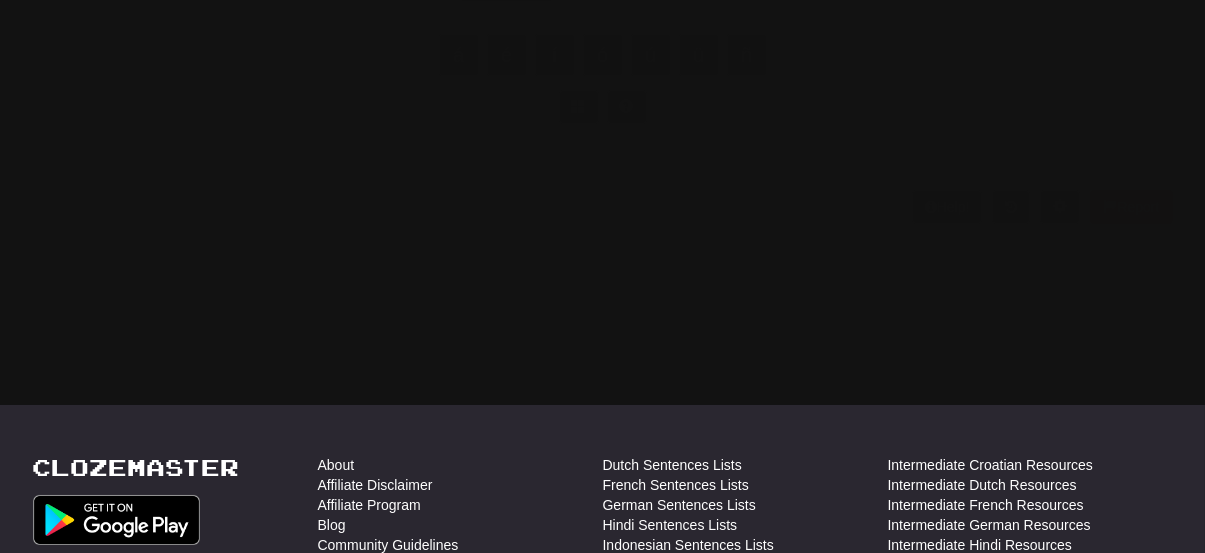 scroll, scrollTop: 158, scrollLeft: 0, axis: vertical 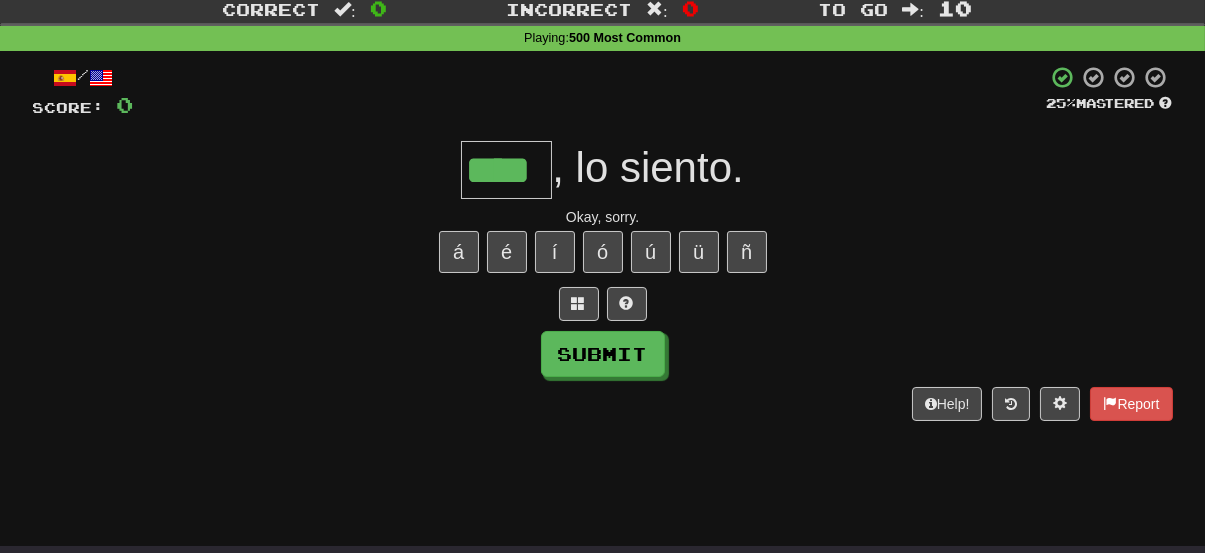 type on "****" 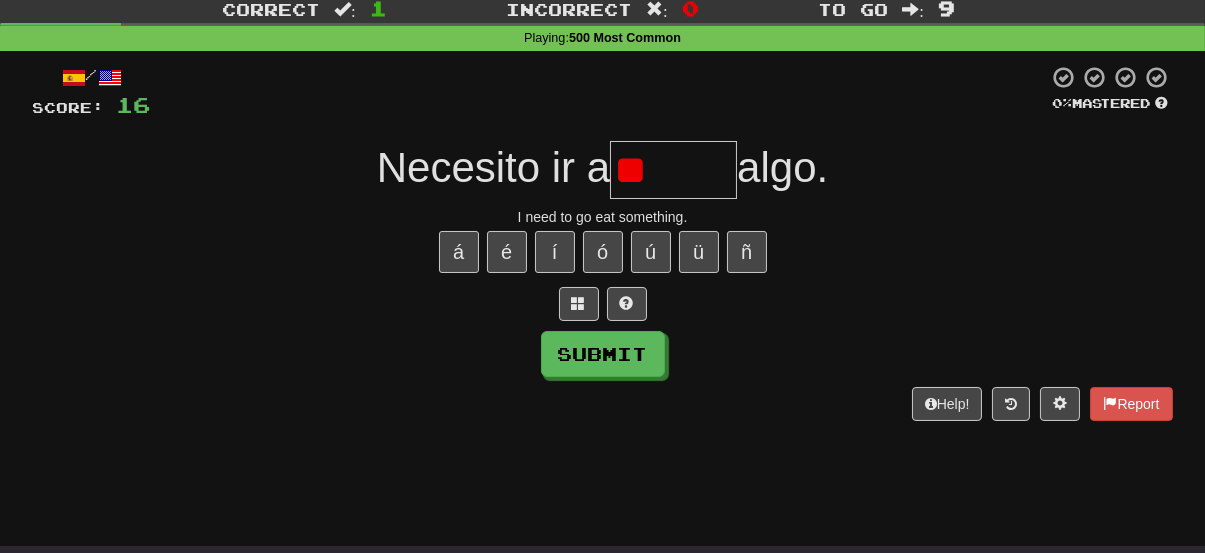 type on "*" 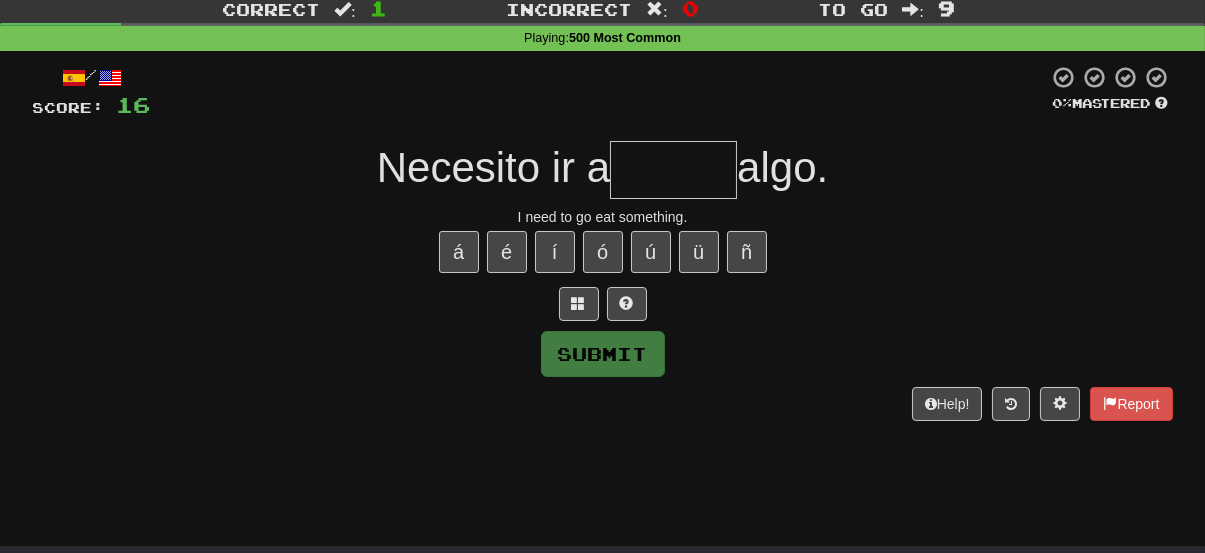 type on "*" 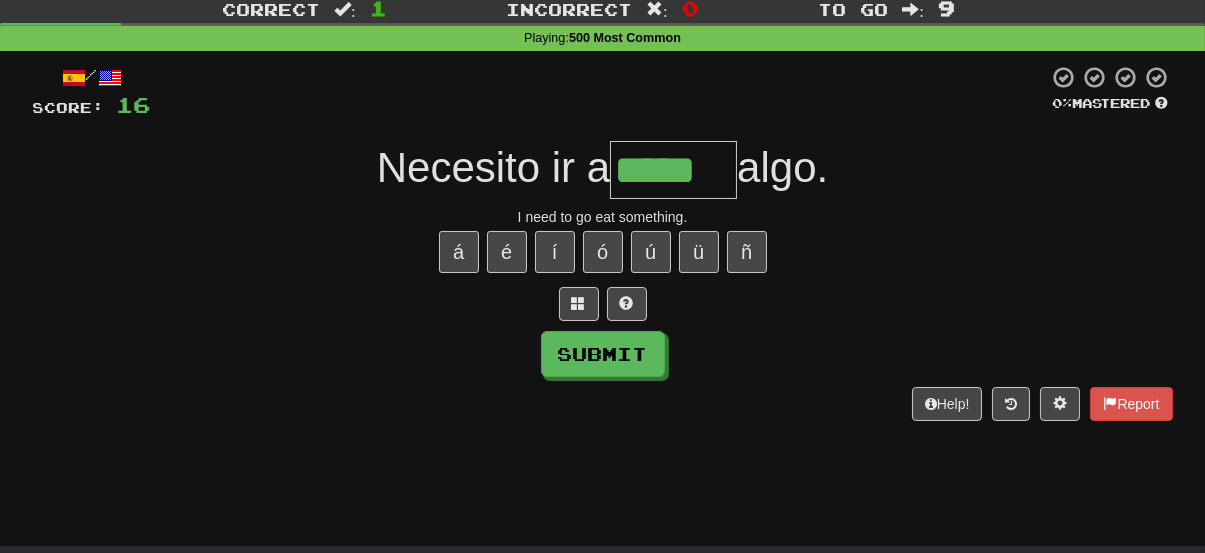 type on "*****" 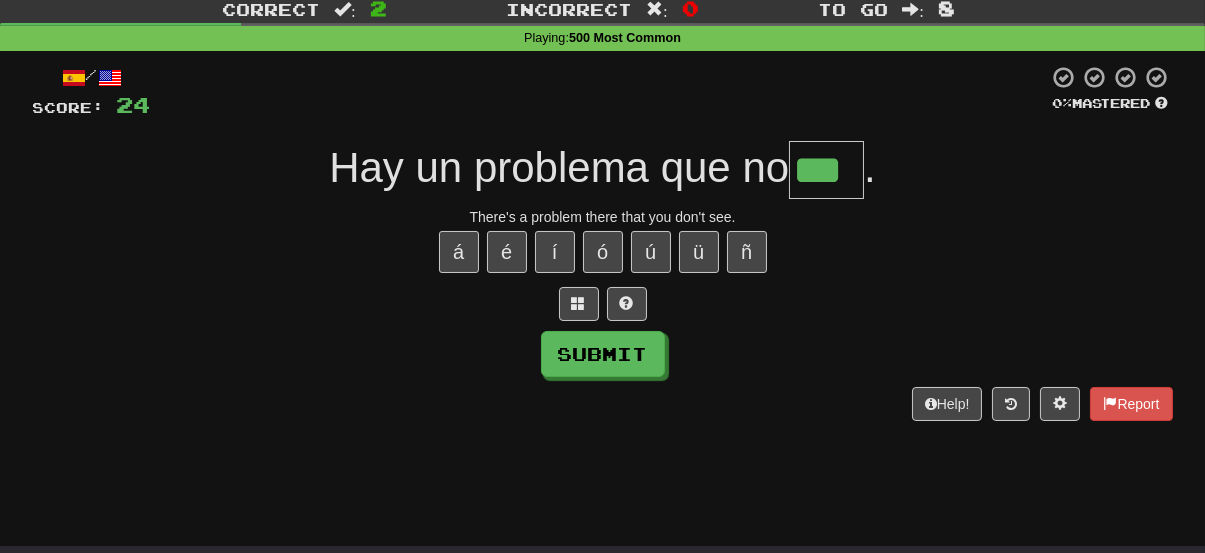 type on "***" 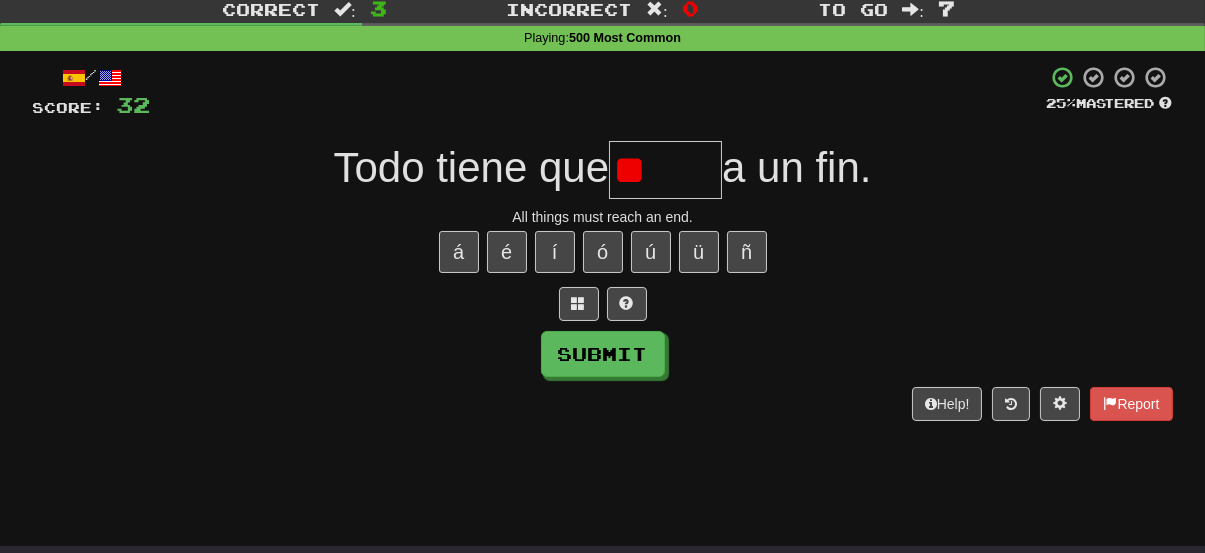 type on "*" 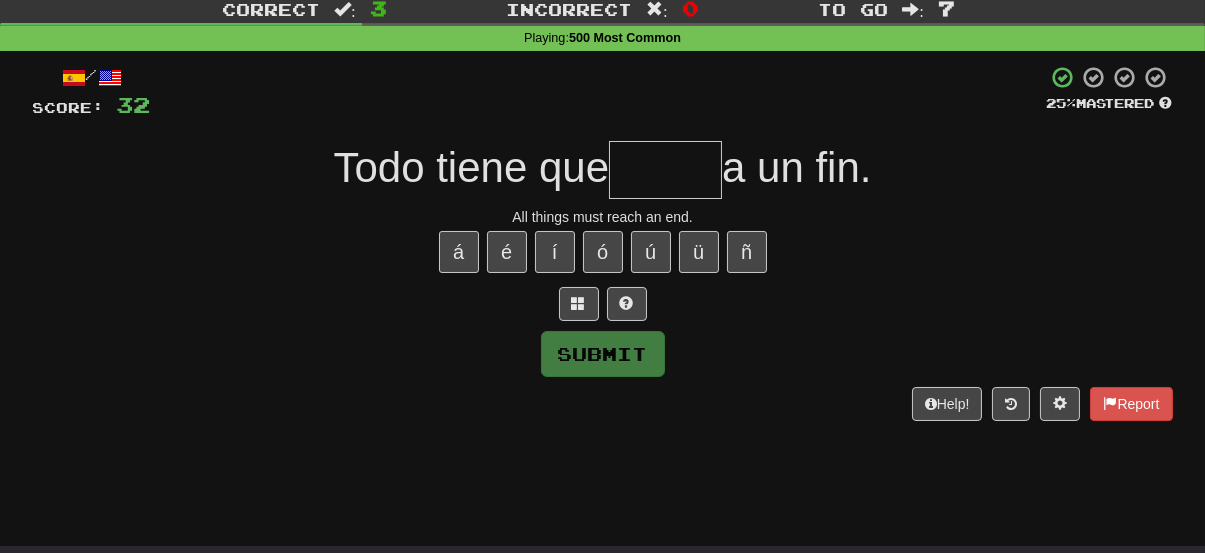 type on "*" 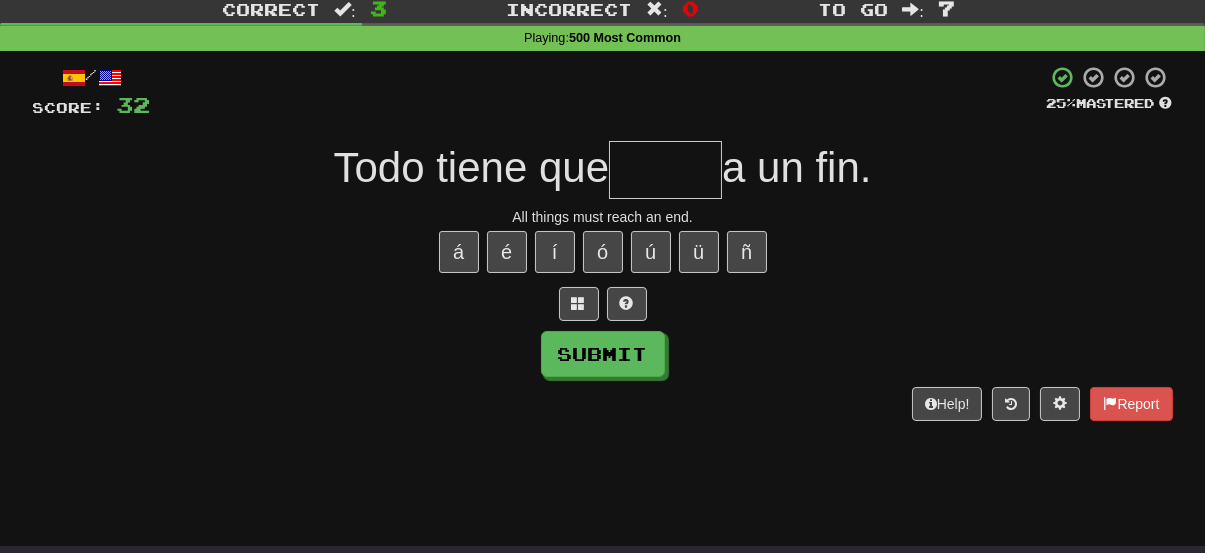 type on "*" 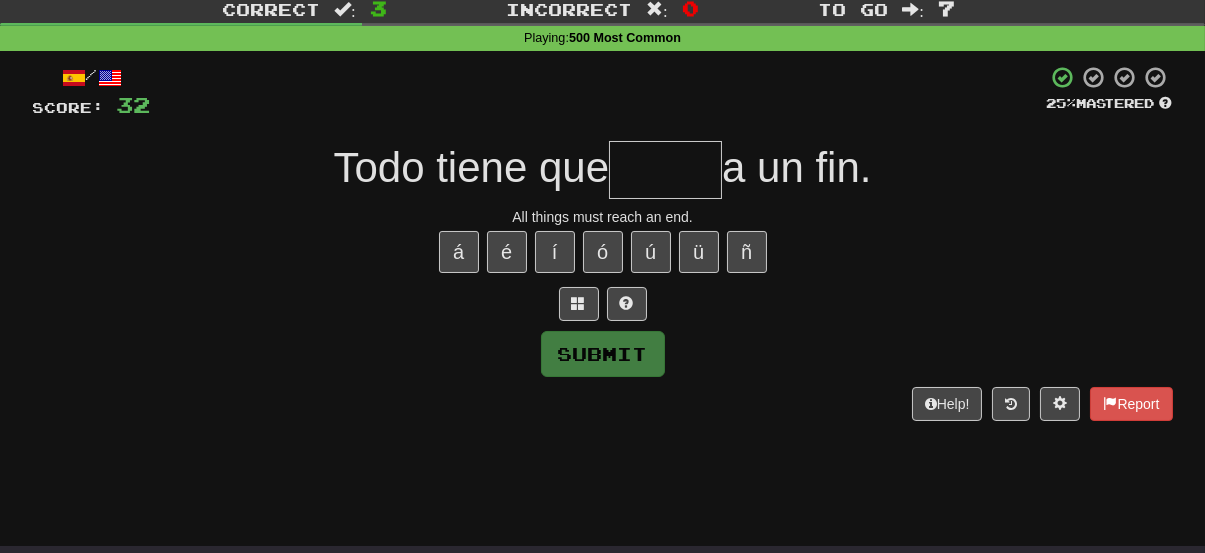 type on "*" 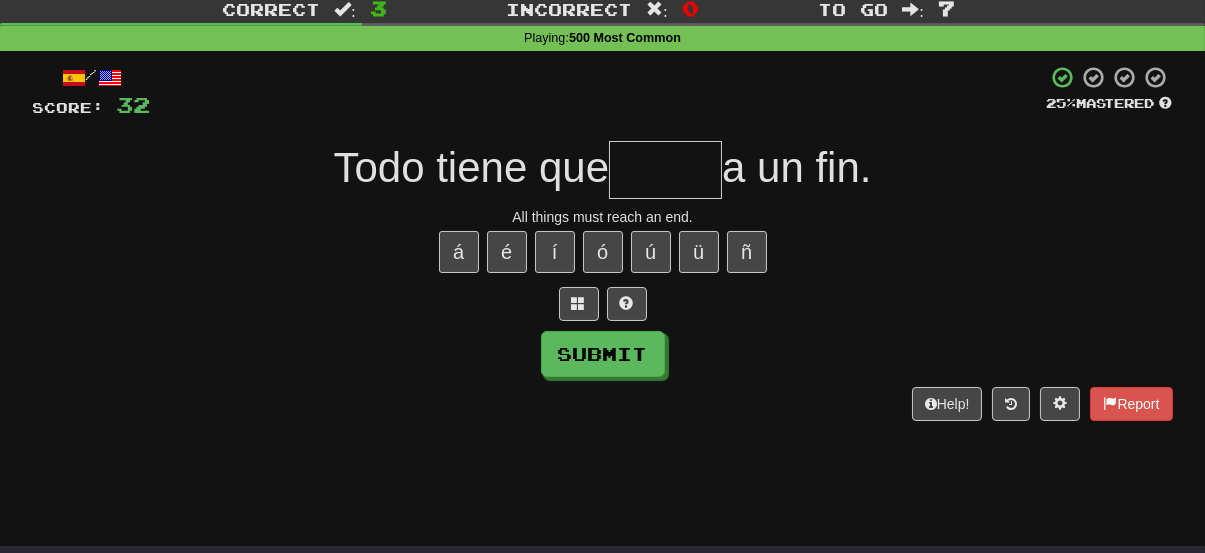 type on "*" 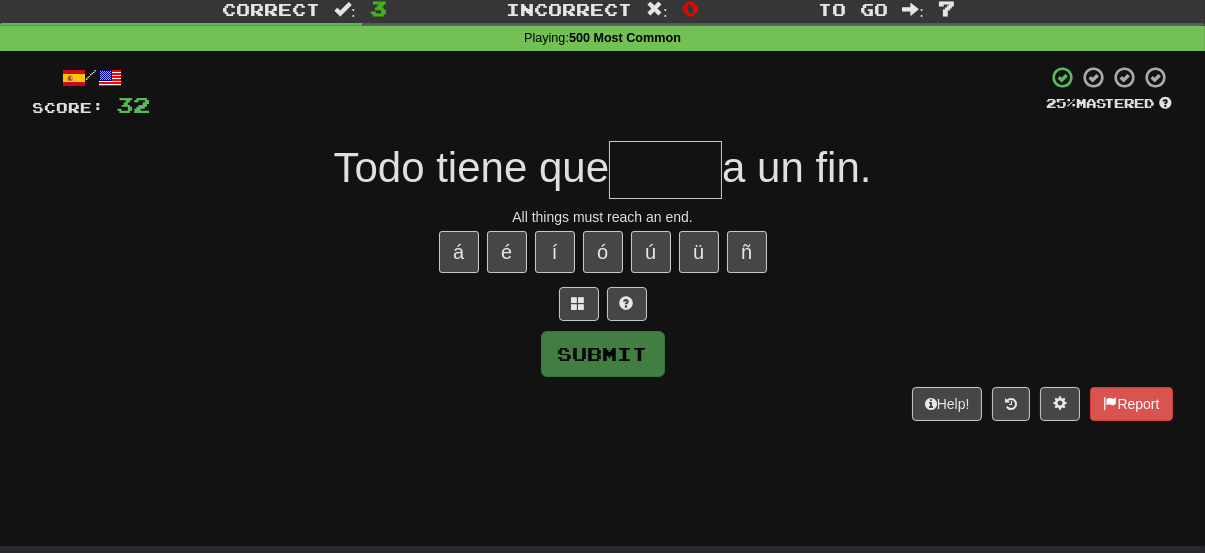 type on "*" 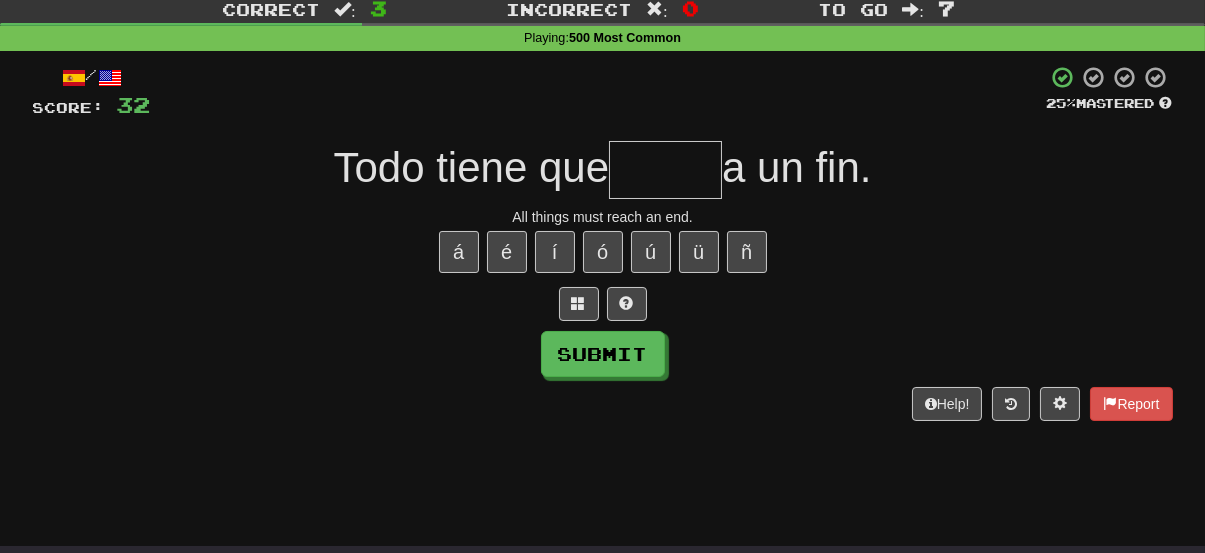 type on "*" 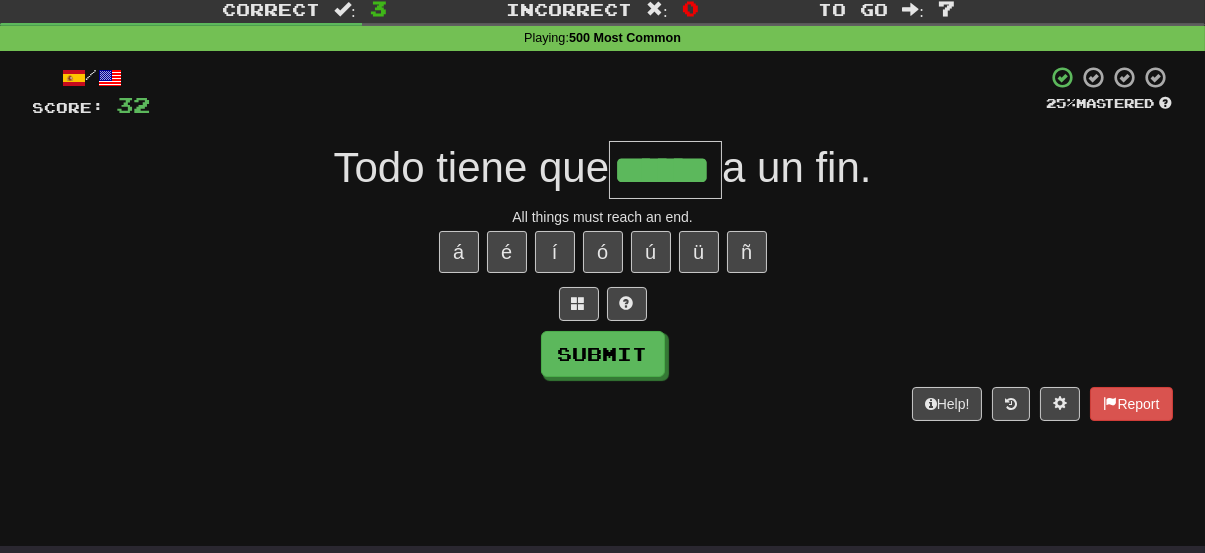 type on "******" 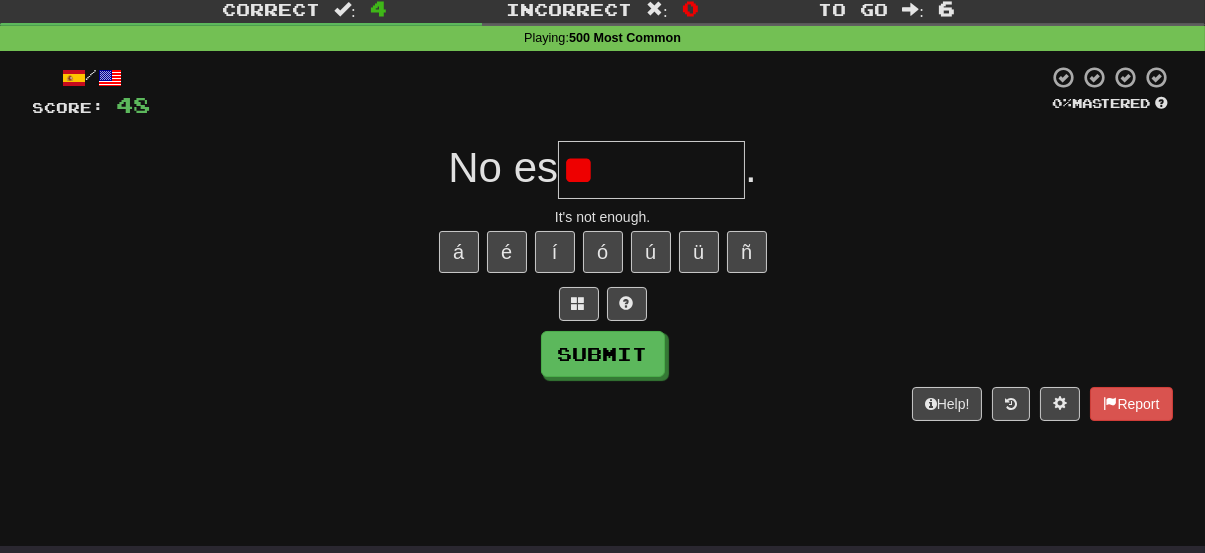 type on "*" 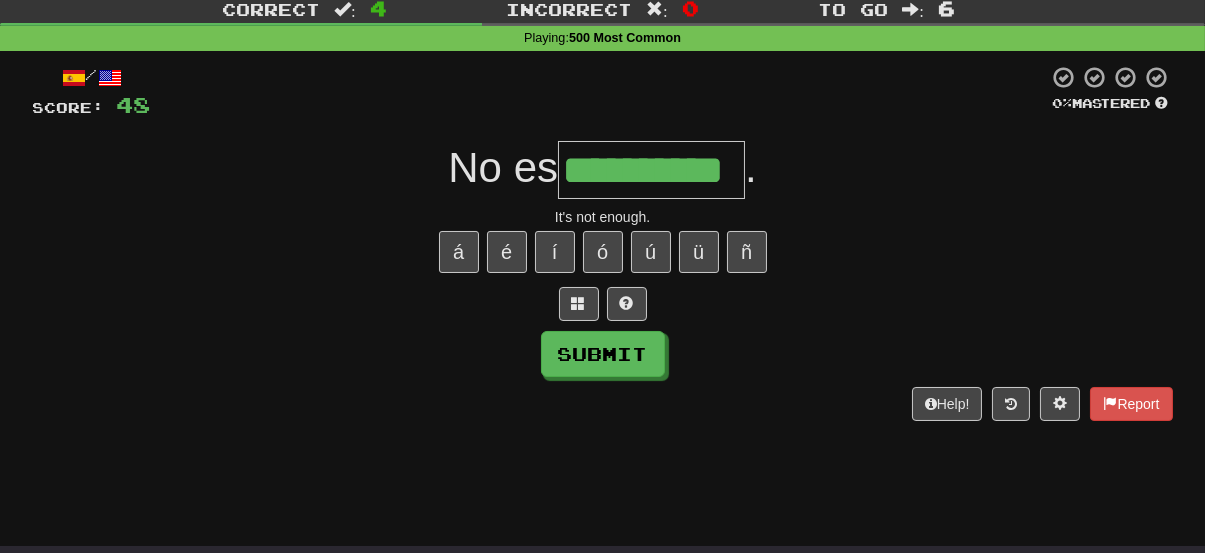type on "**********" 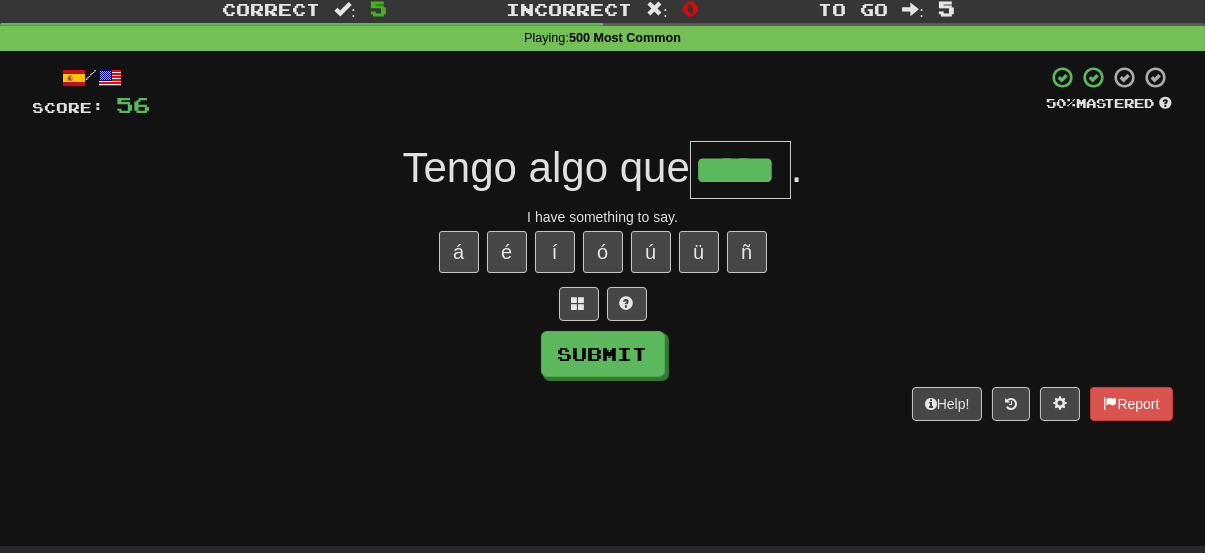 type on "*****" 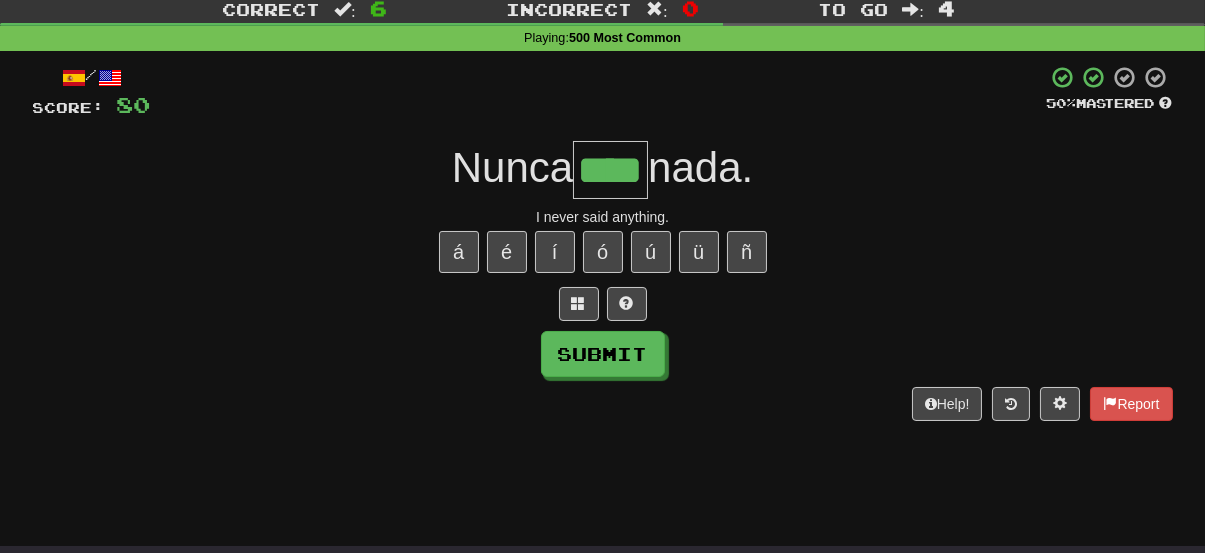 type on "****" 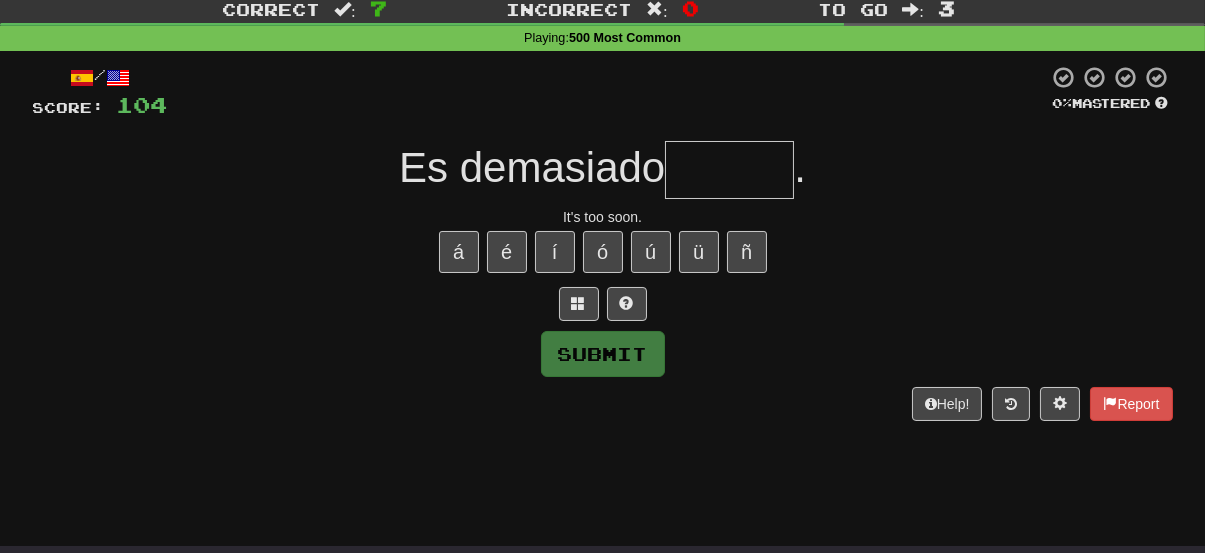 type on "*" 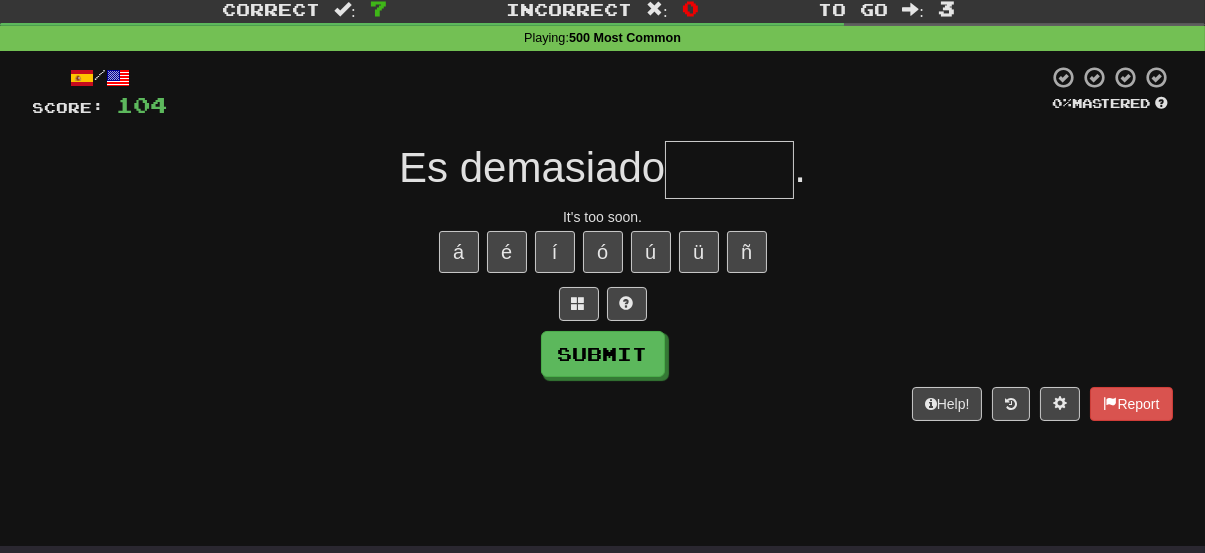 type on "*" 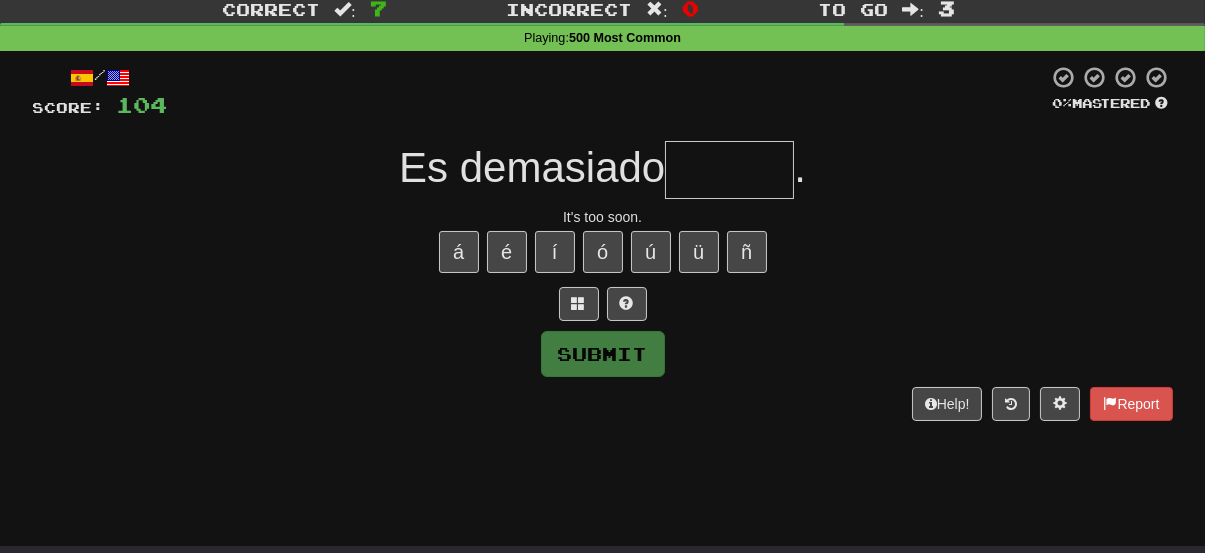 type on "*" 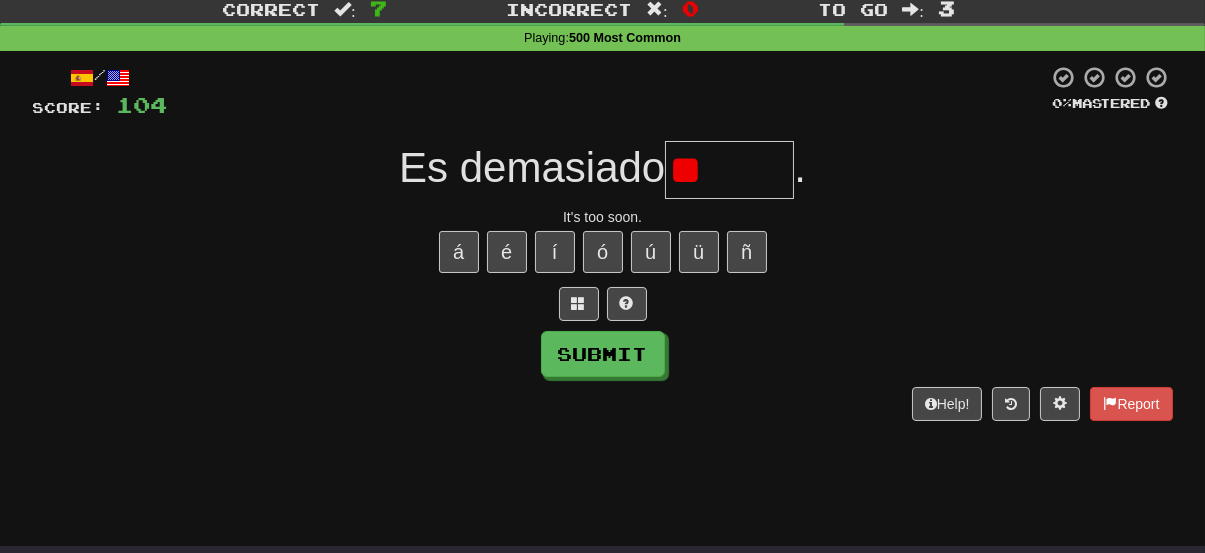 type on "*" 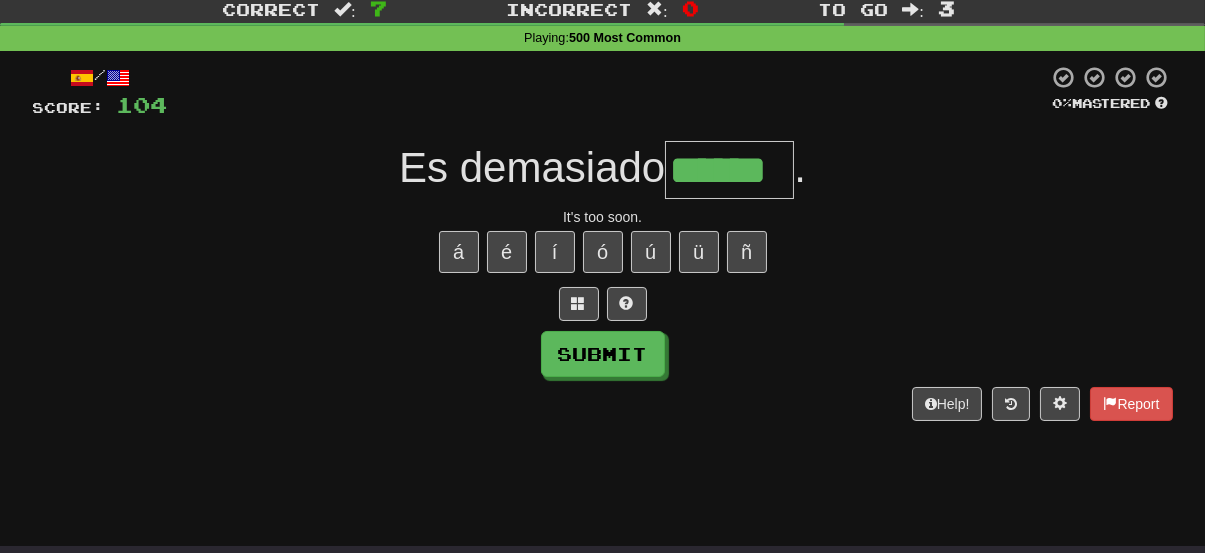 type on "******" 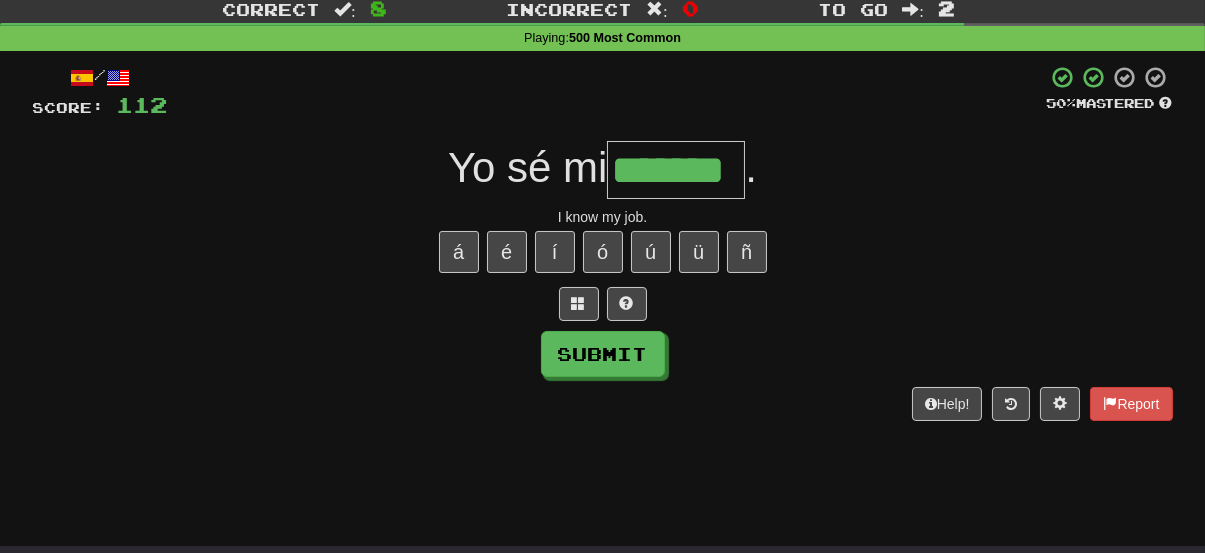 type on "*******" 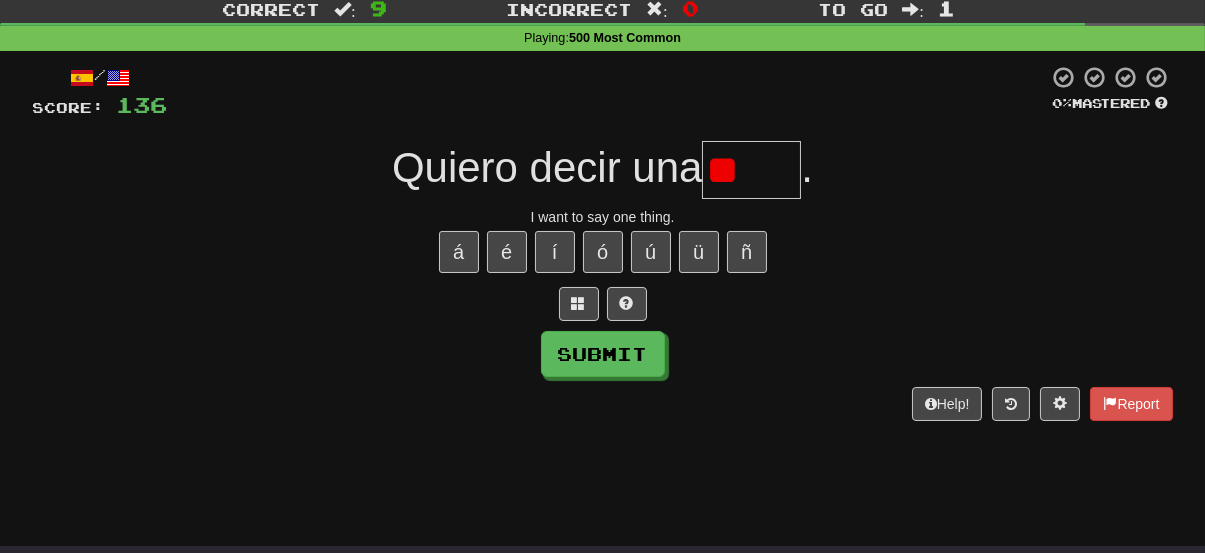 type on "*" 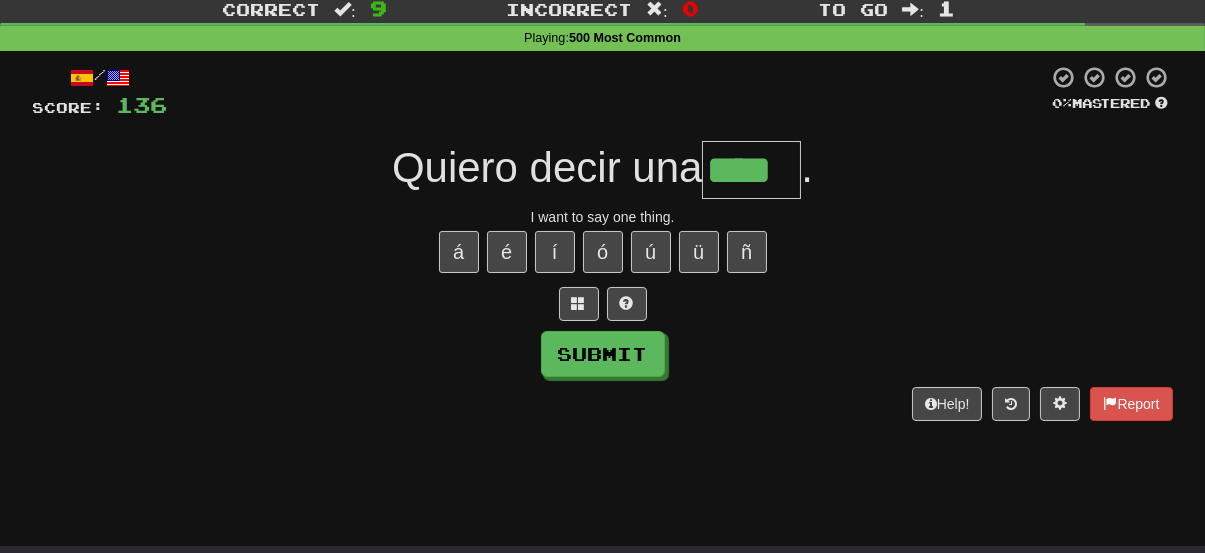 type on "****" 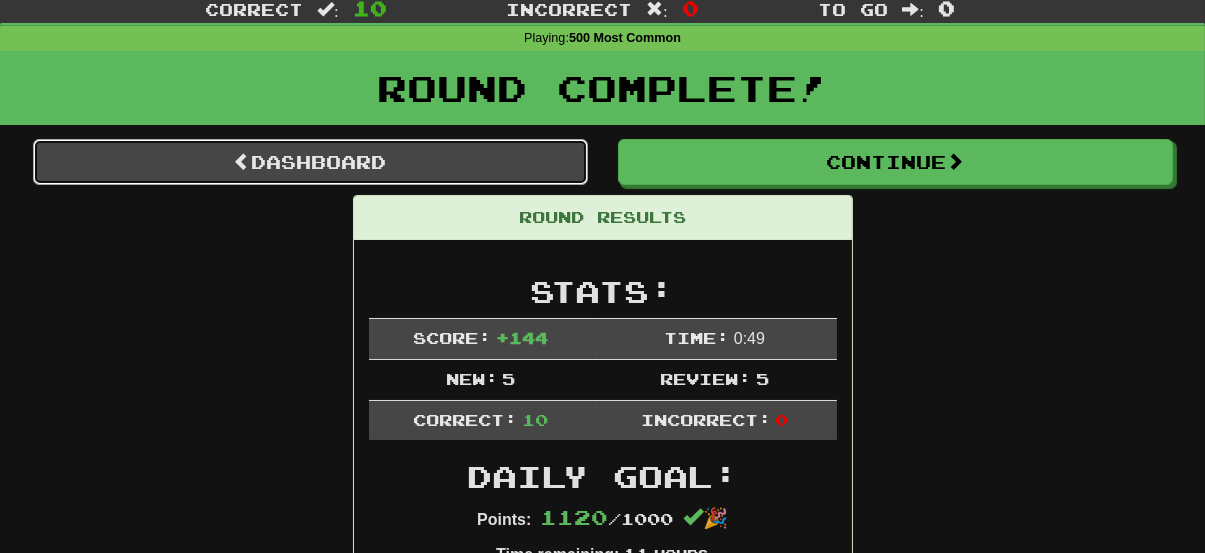 click on "Dashboard" at bounding box center (310, 162) 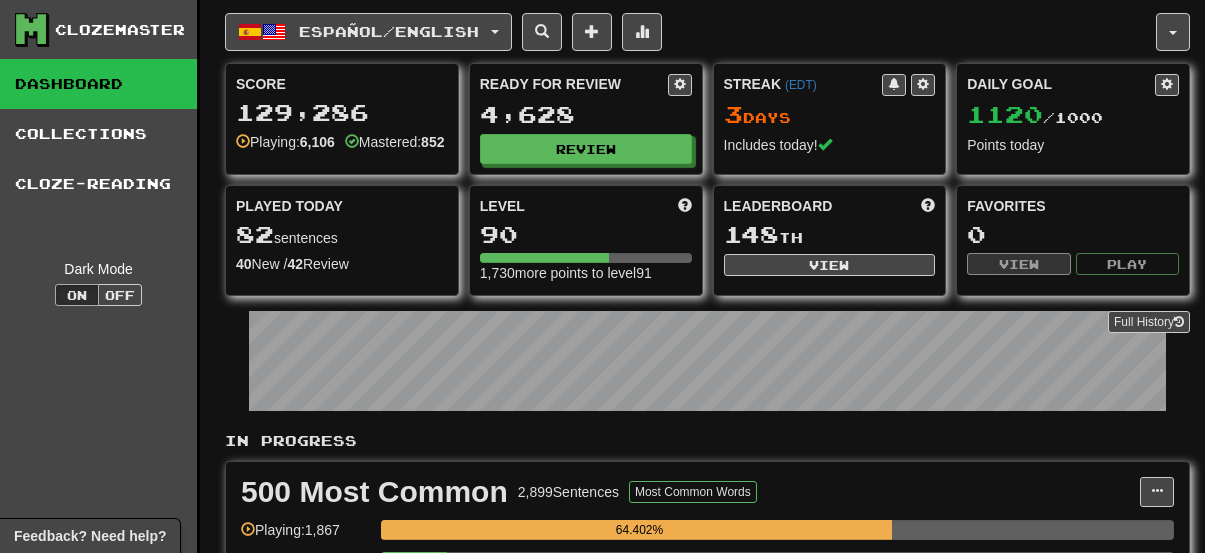 scroll, scrollTop: 0, scrollLeft: 0, axis: both 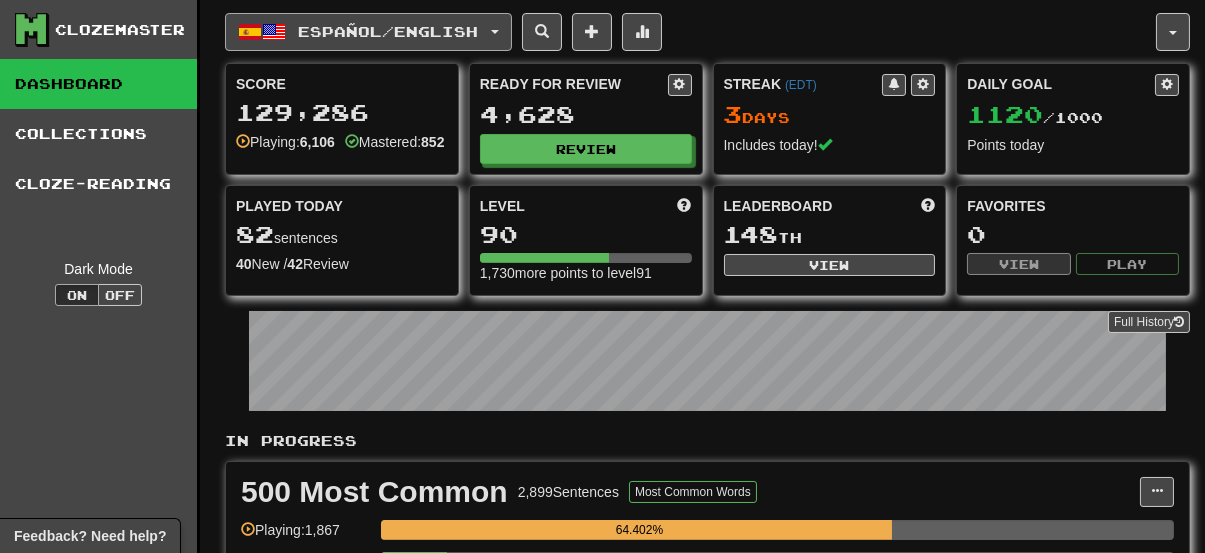 click on "Español  /  English" at bounding box center (389, 31) 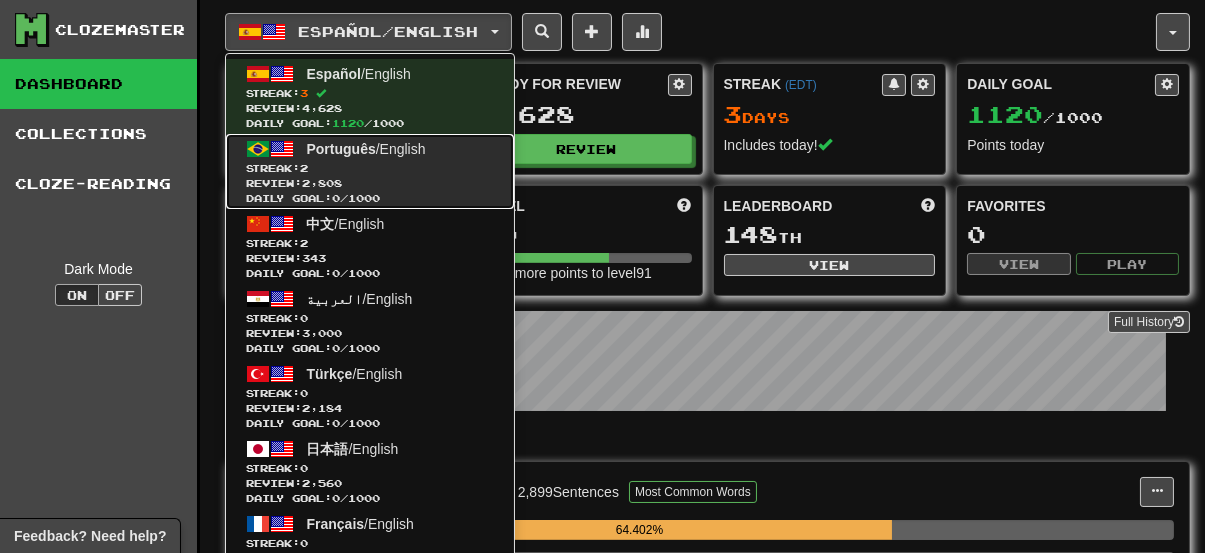 click on "Português" at bounding box center (341, 149) 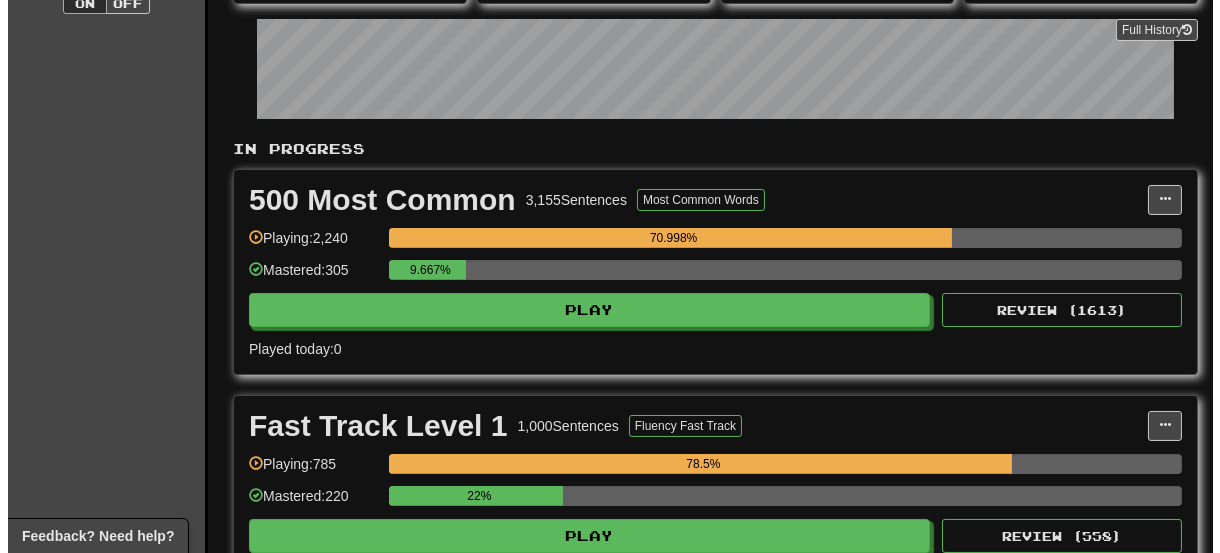 scroll, scrollTop: 292, scrollLeft: 0, axis: vertical 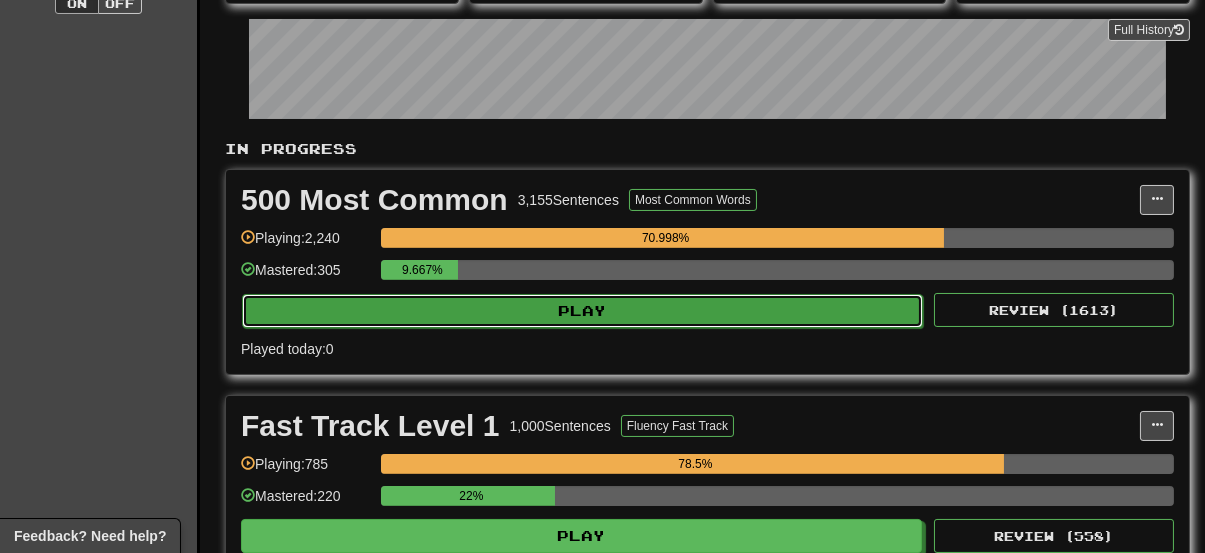 click on "Play" at bounding box center (582, 311) 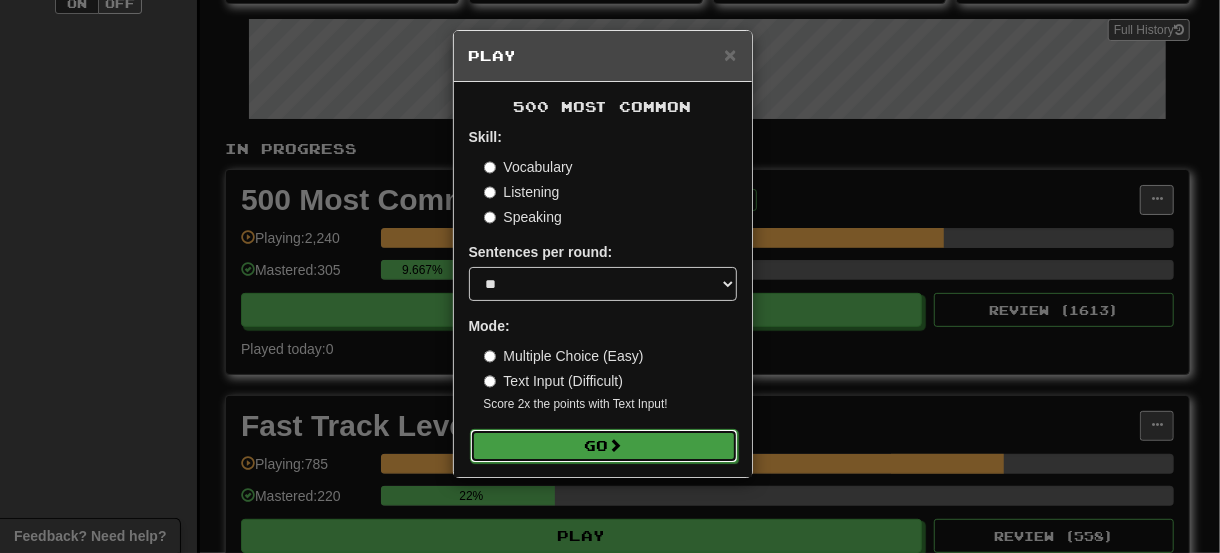 click on "Go" at bounding box center (604, 446) 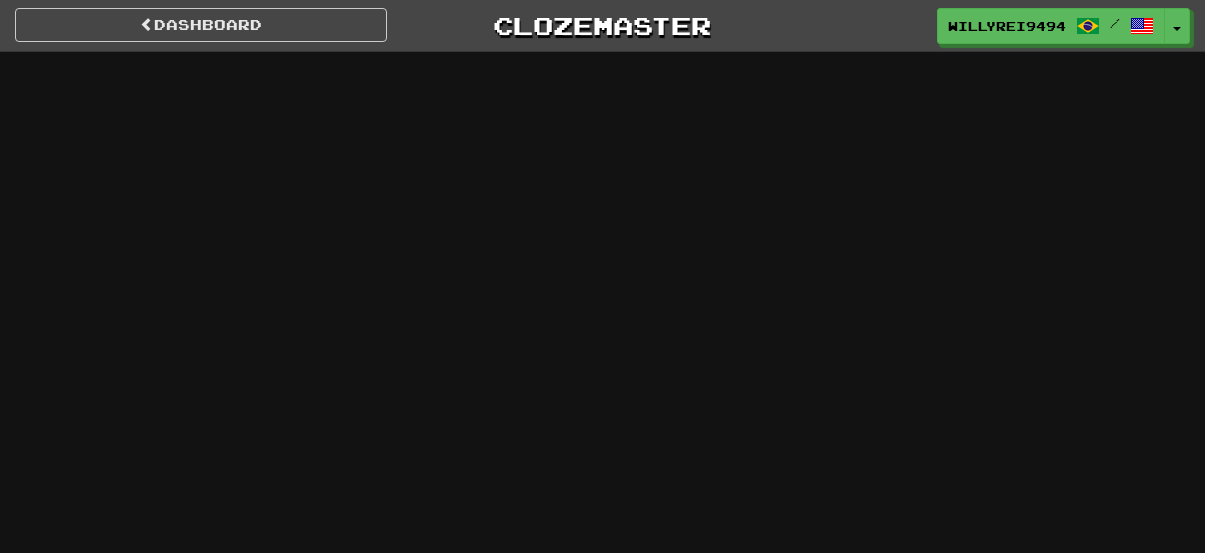scroll, scrollTop: 0, scrollLeft: 0, axis: both 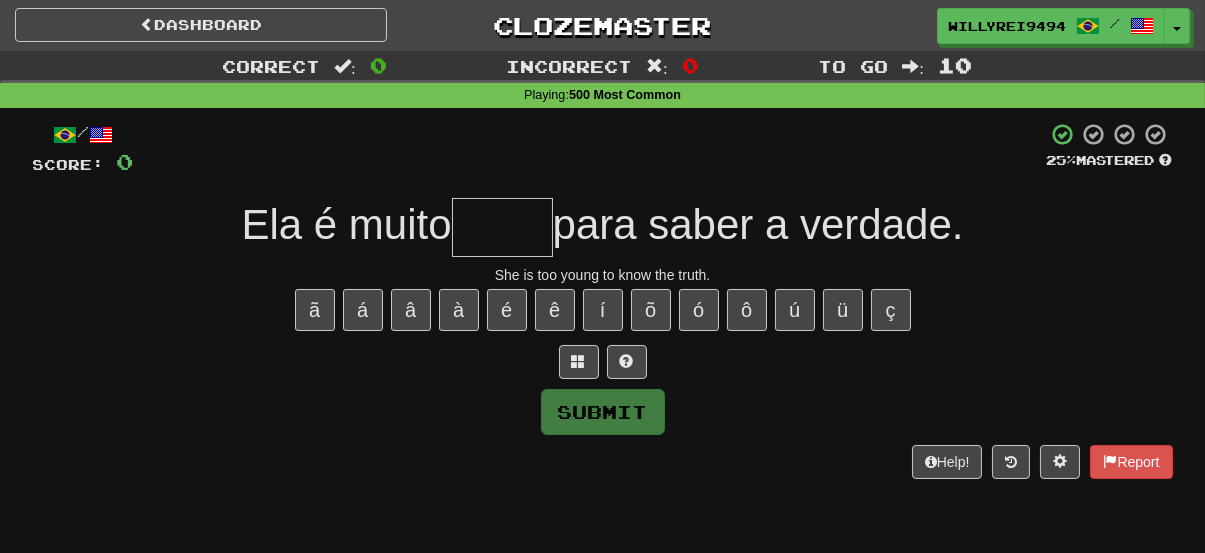 click at bounding box center (502, 227) 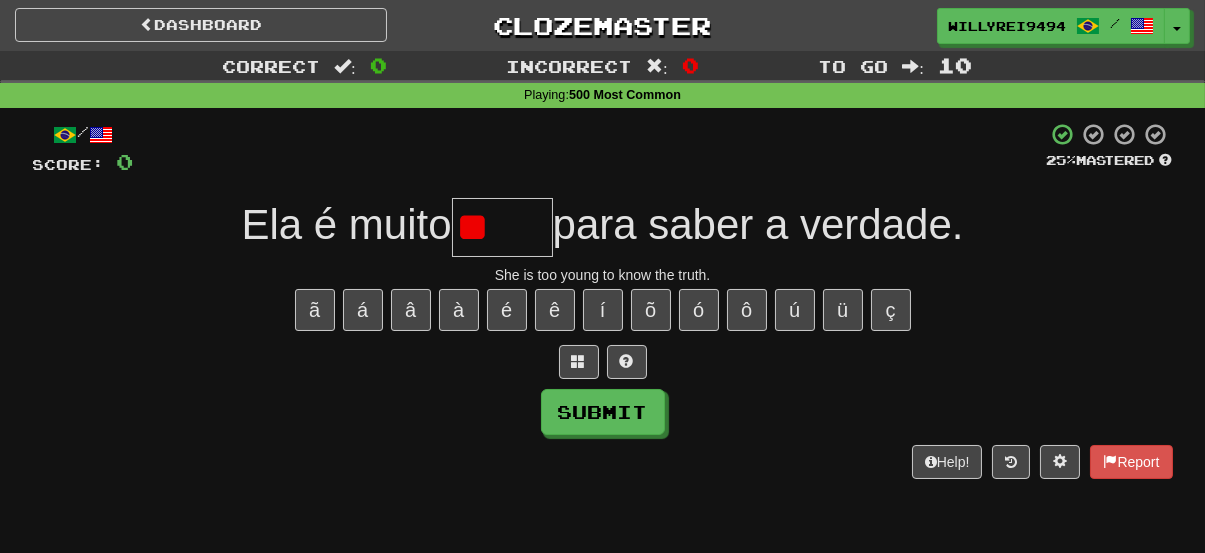 type on "*" 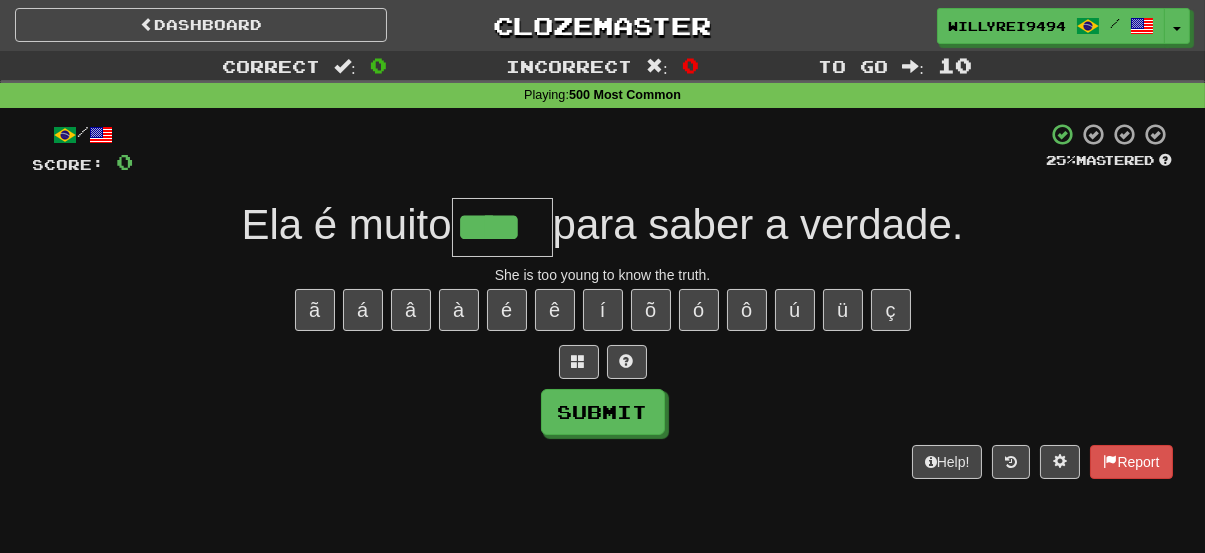 type on "****" 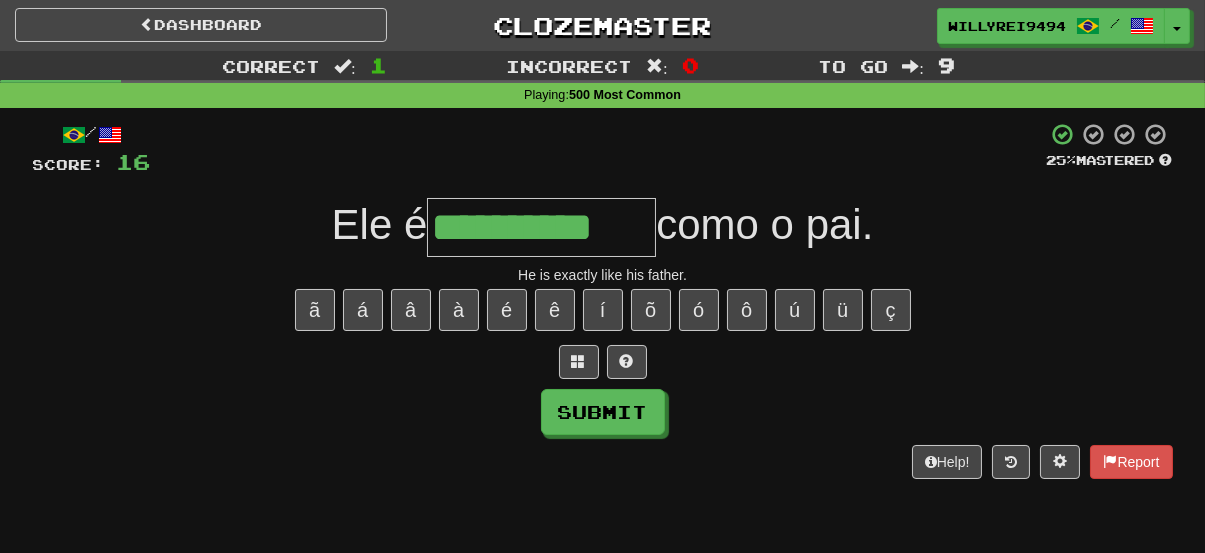 type on "**********" 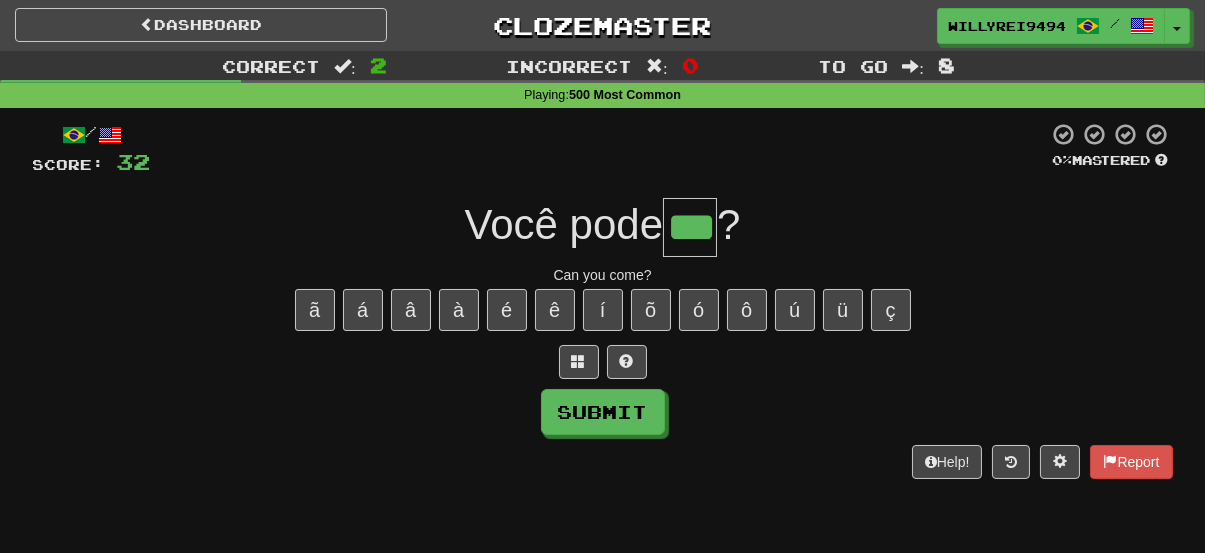 type on "***" 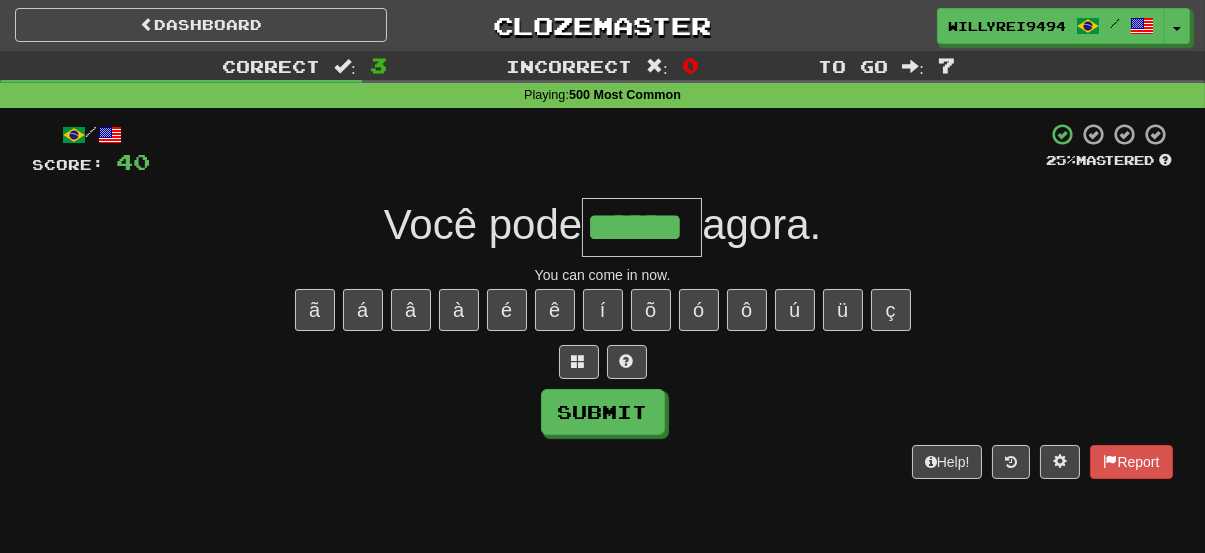 type on "******" 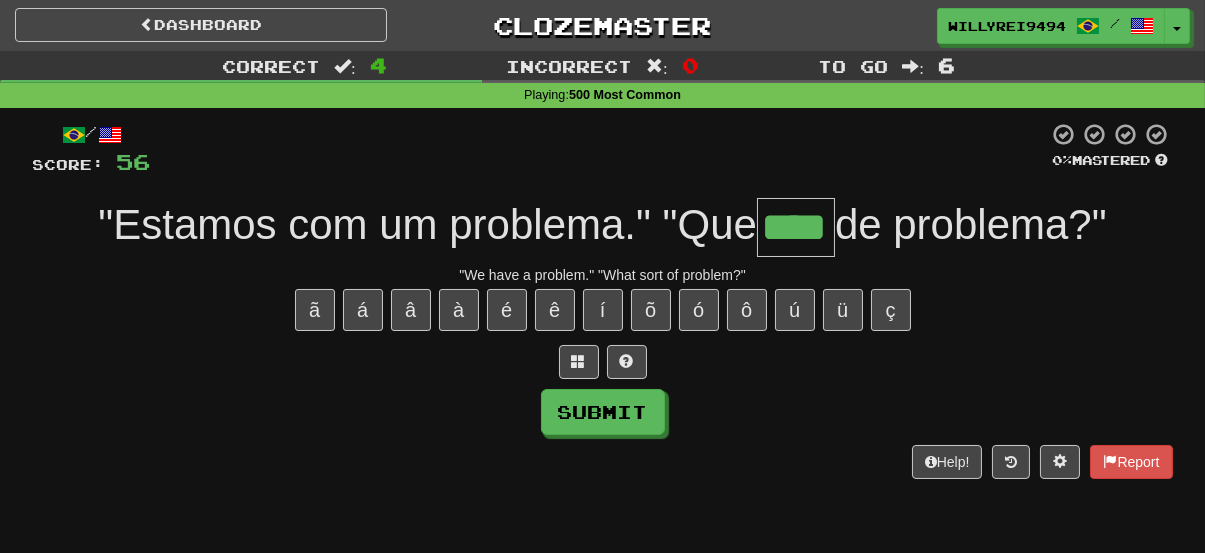 type on "****" 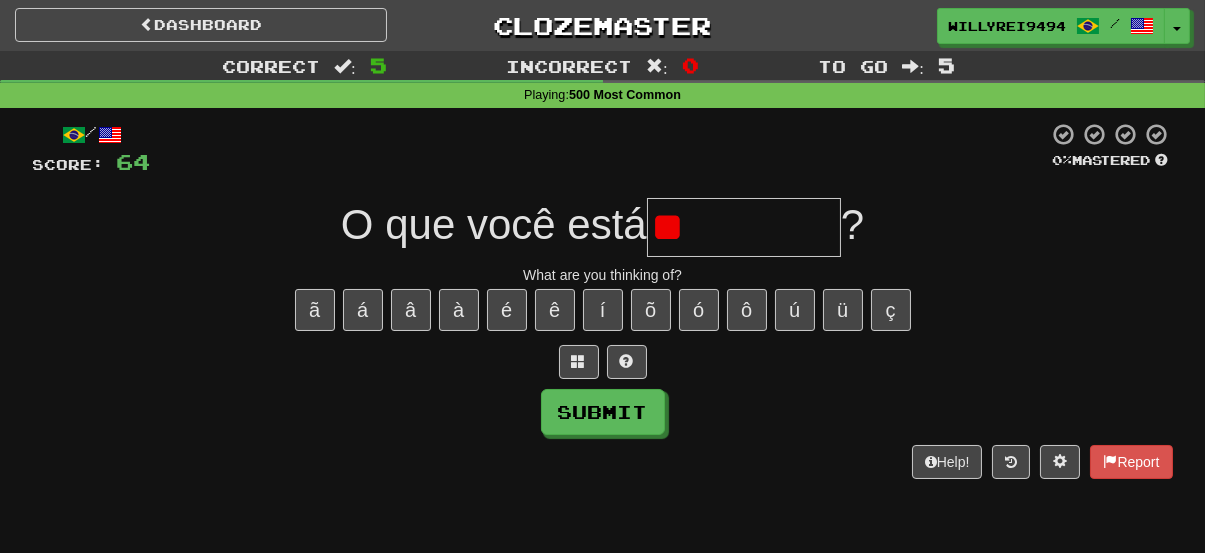 type on "*" 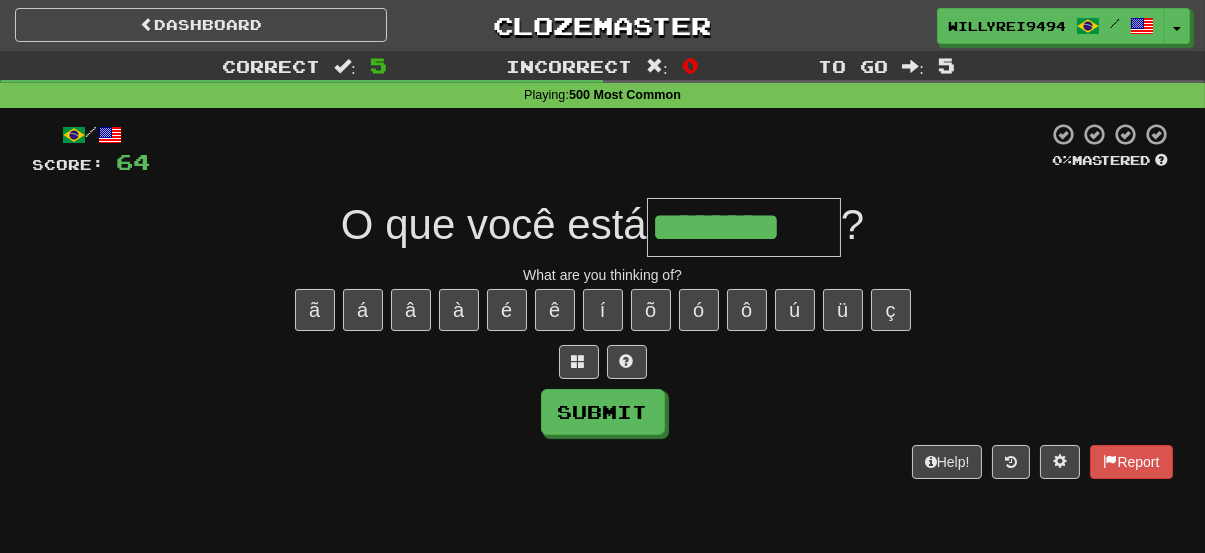 type on "********" 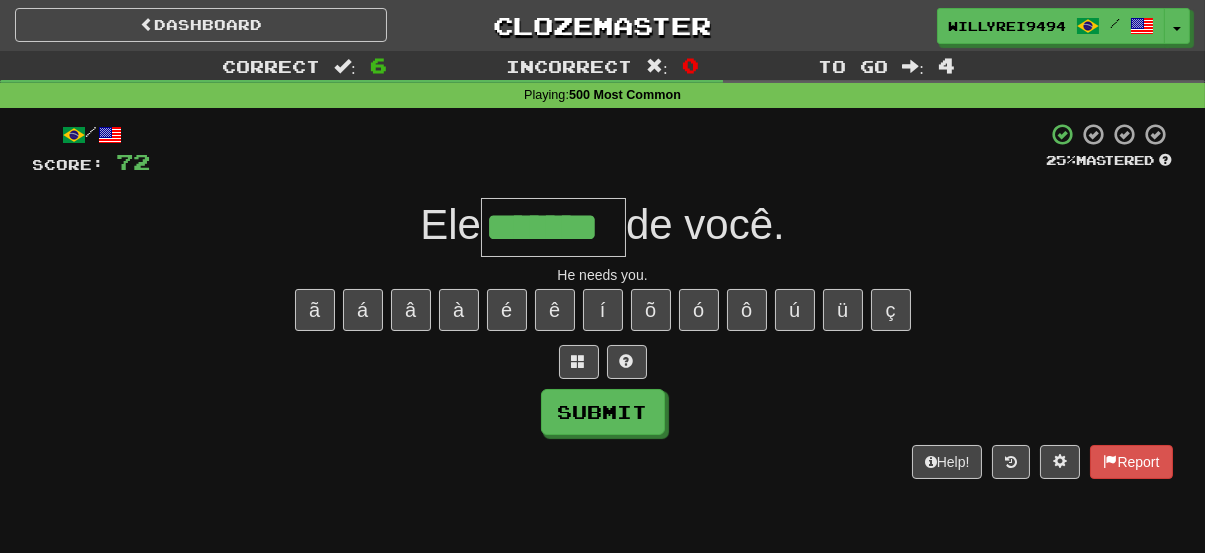type on "*******" 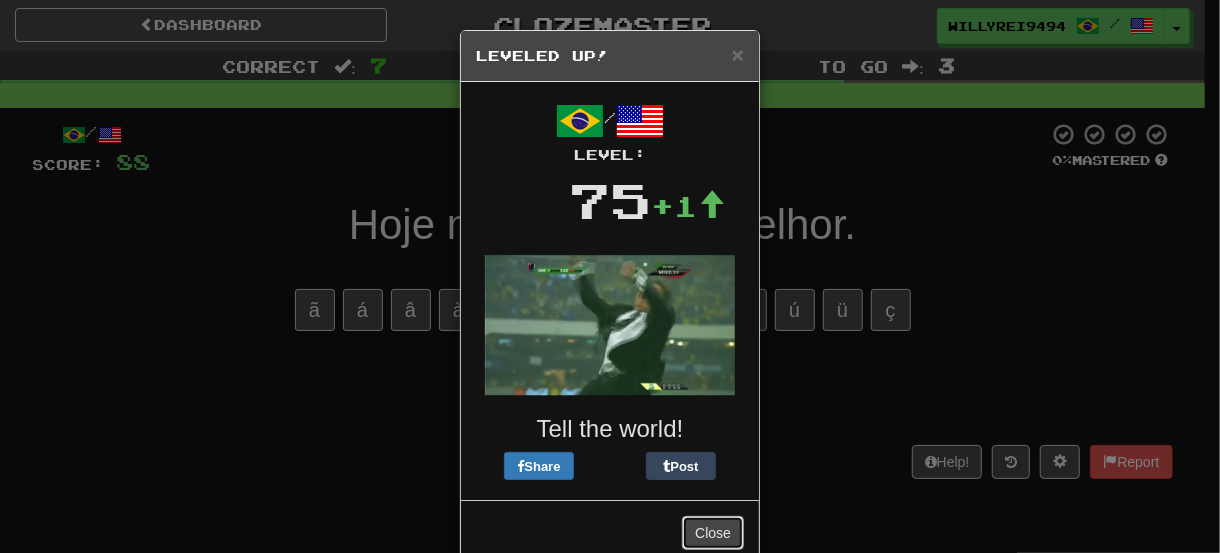 click on "Close" at bounding box center [713, 533] 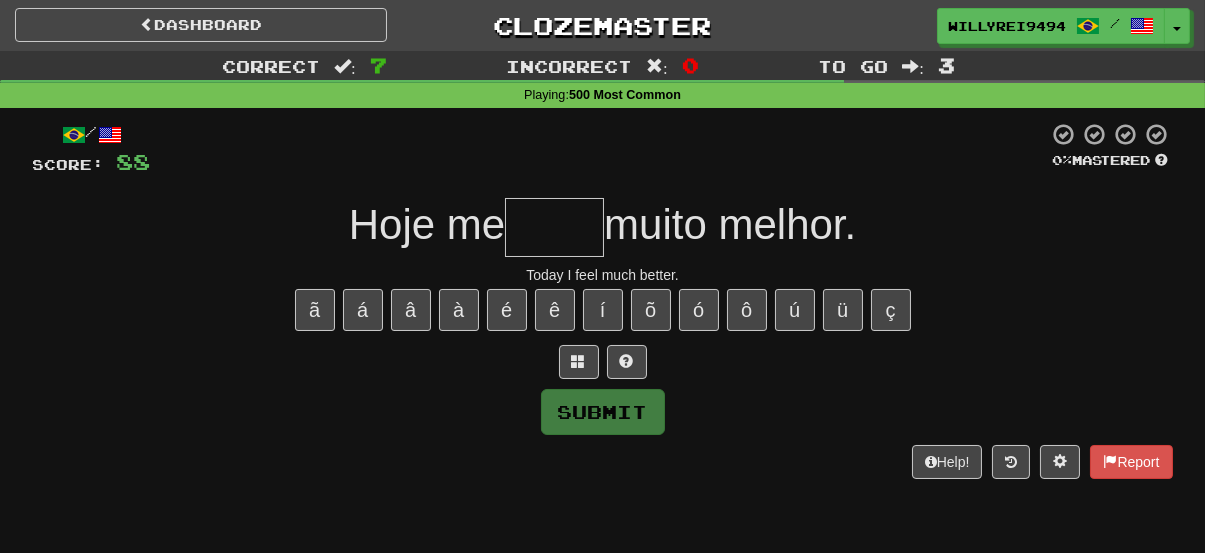 click at bounding box center [554, 227] 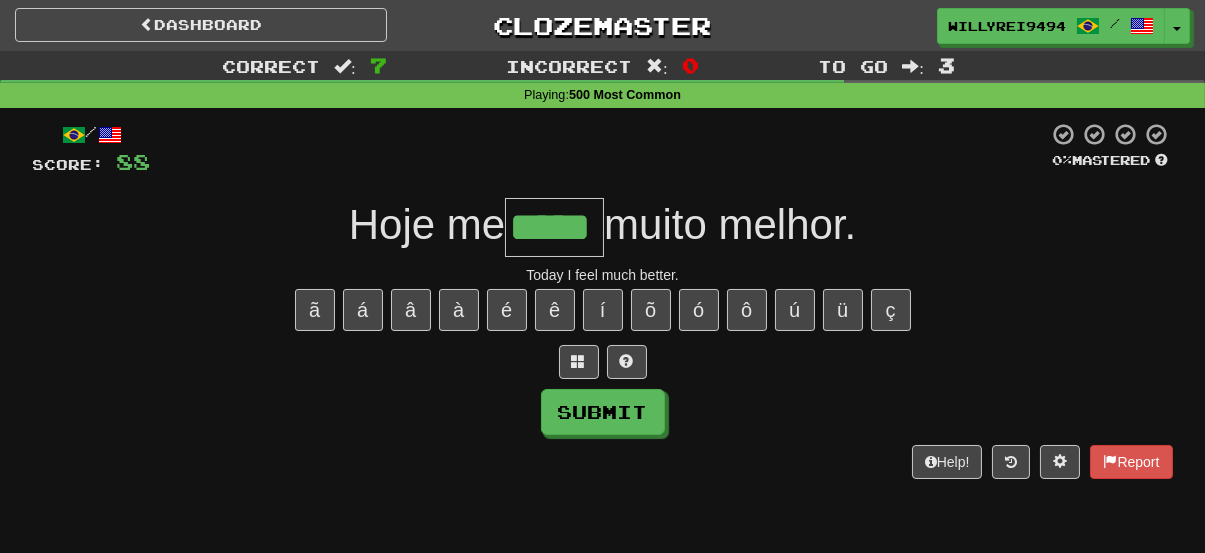 type on "*****" 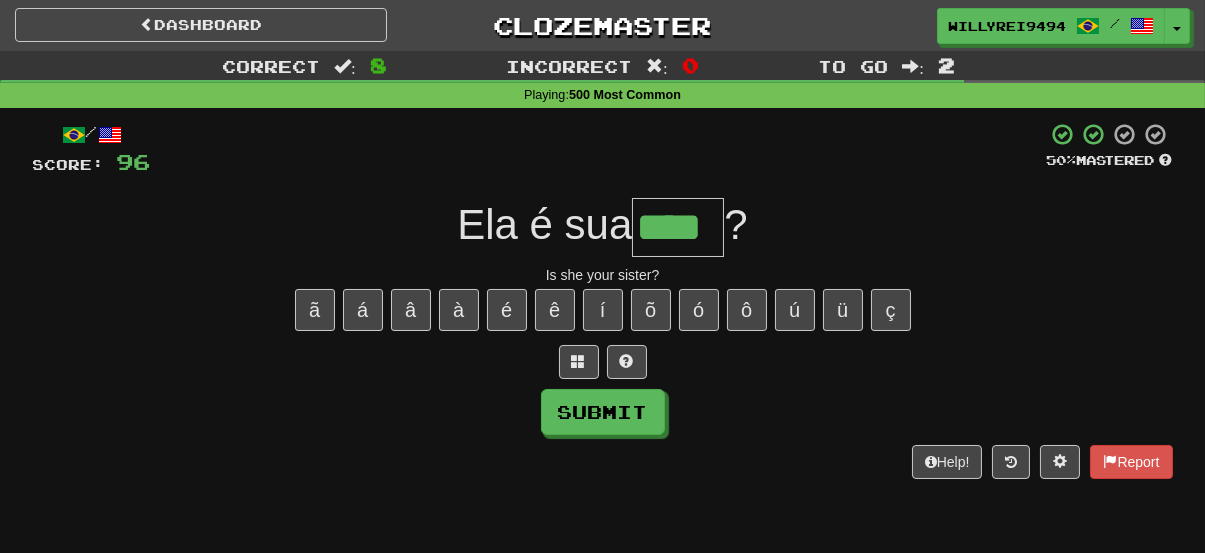 type on "****" 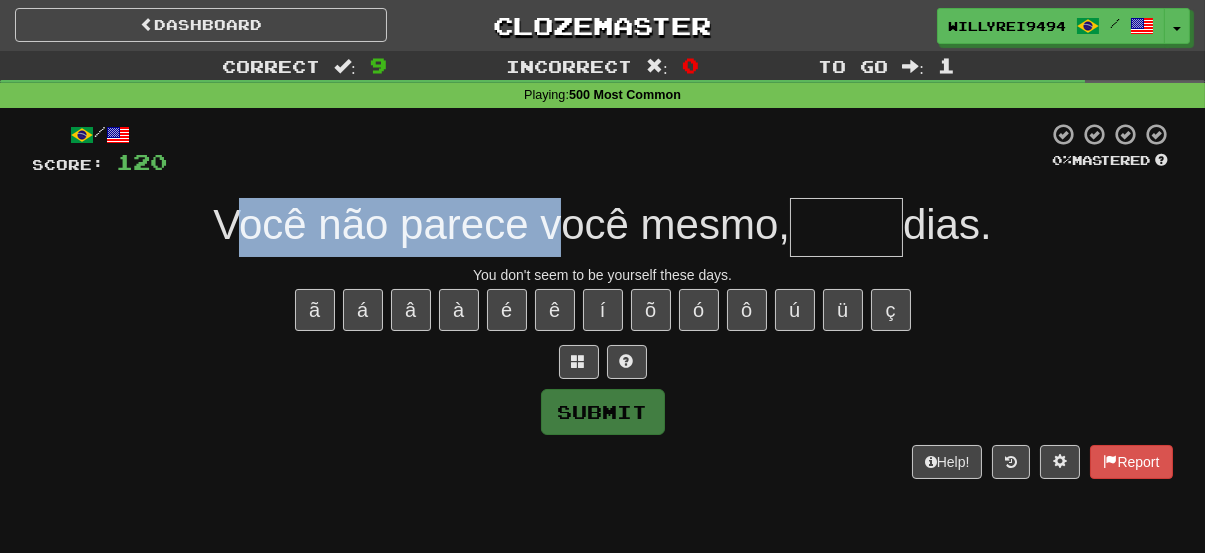 drag, startPoint x: 238, startPoint y: 239, endPoint x: 565, endPoint y: 232, distance: 327.07492 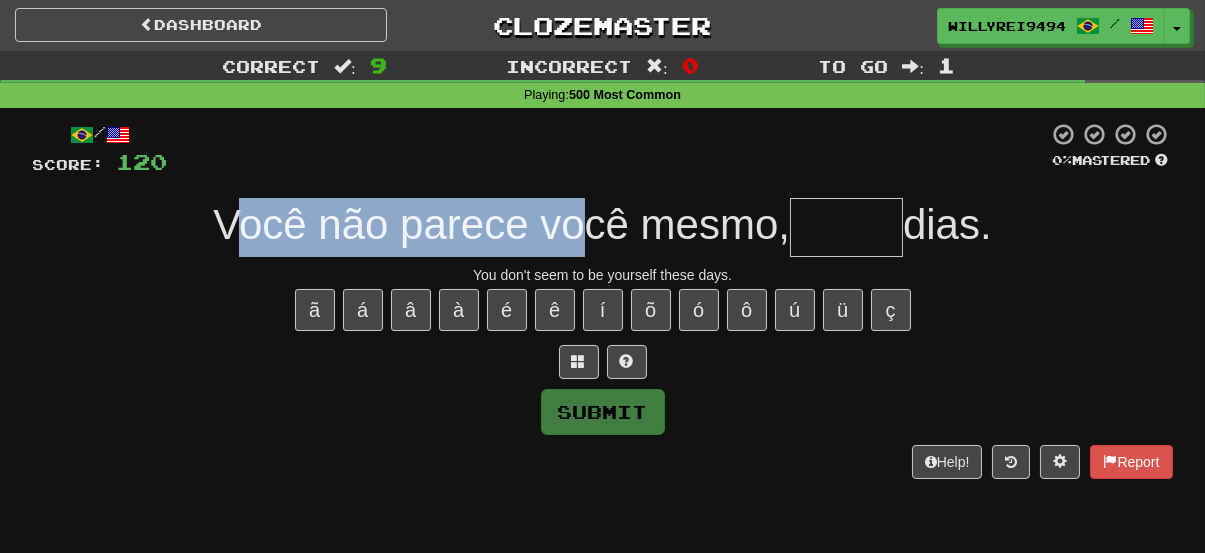 click on "Você não parece você mesmo," at bounding box center (501, 224) 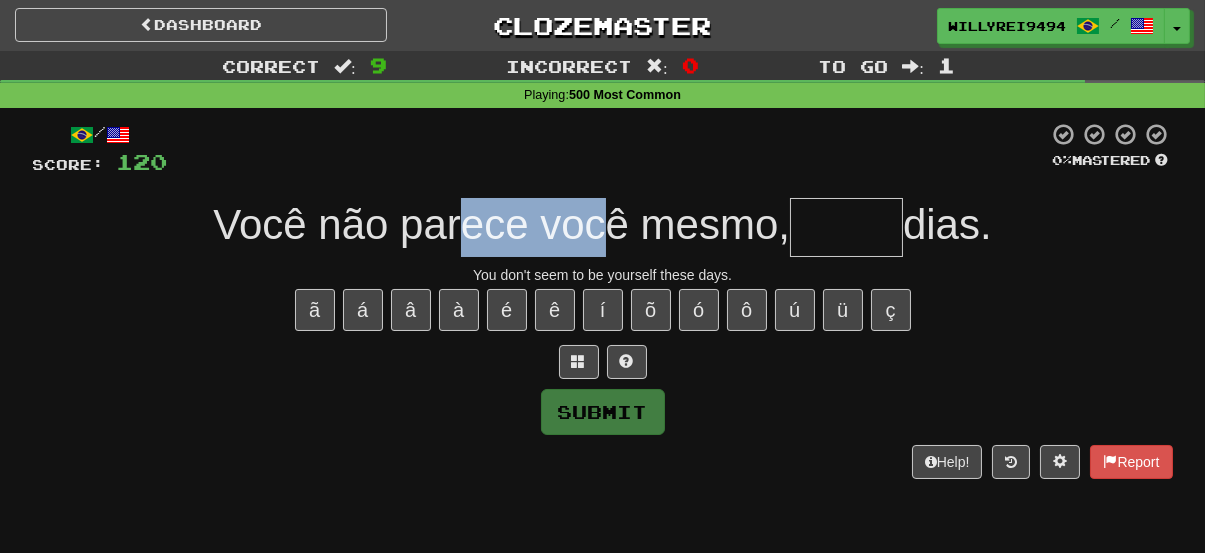 drag, startPoint x: 566, startPoint y: 233, endPoint x: 630, endPoint y: 240, distance: 64.381676 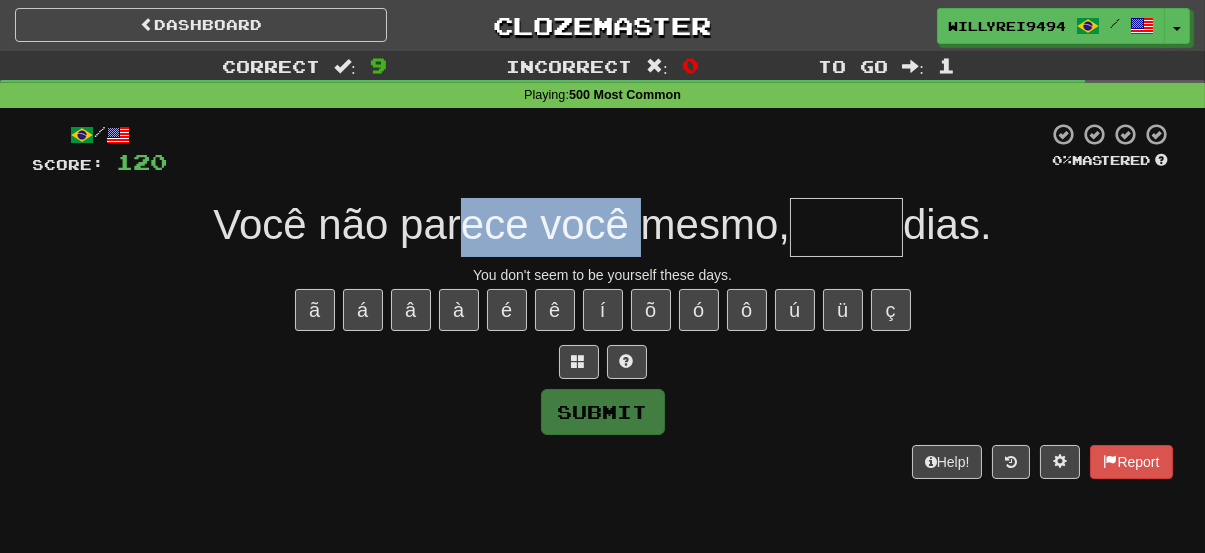 click on "Você não parece você mesmo," at bounding box center [501, 224] 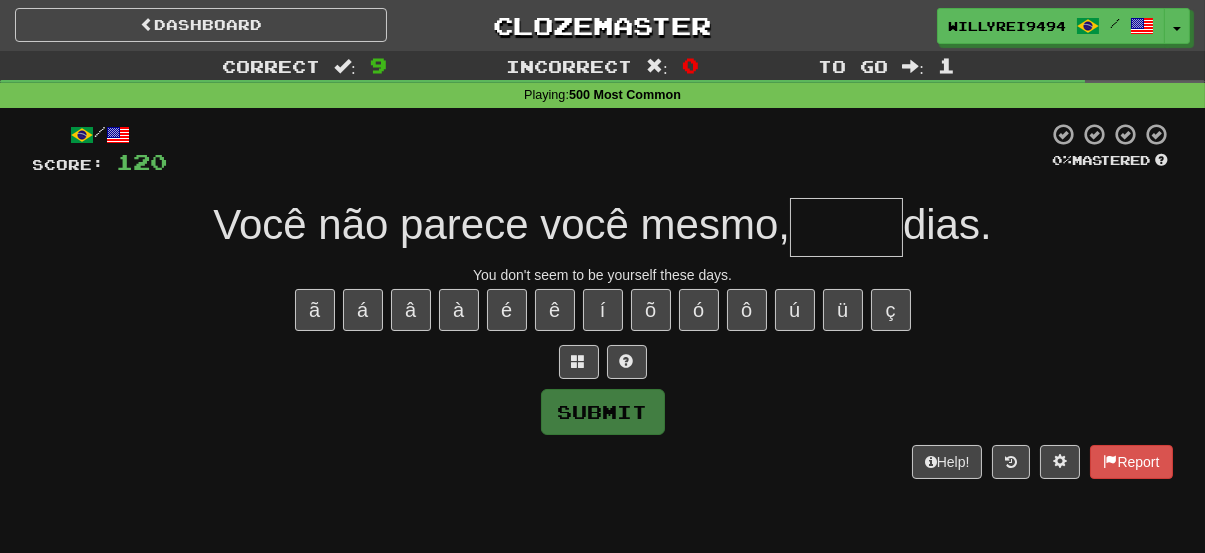 click at bounding box center (846, 227) 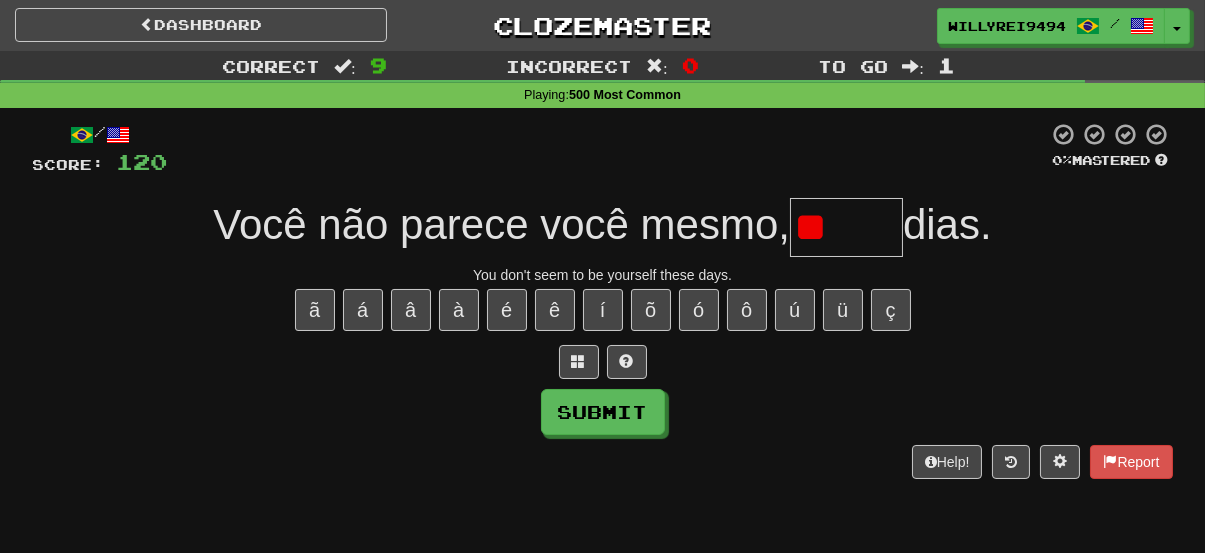 type on "*" 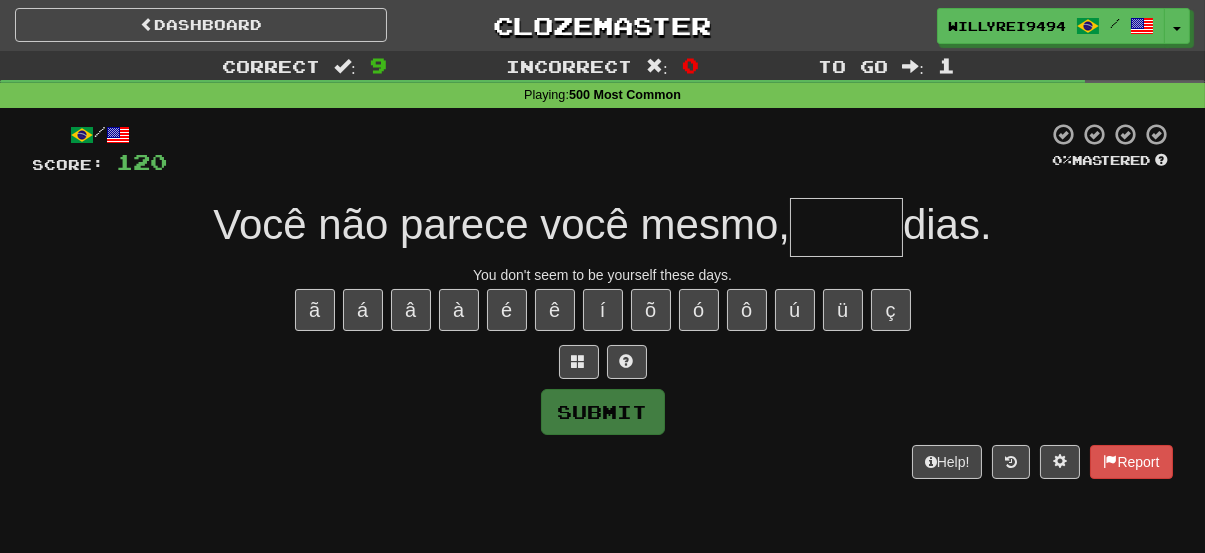 type on "*" 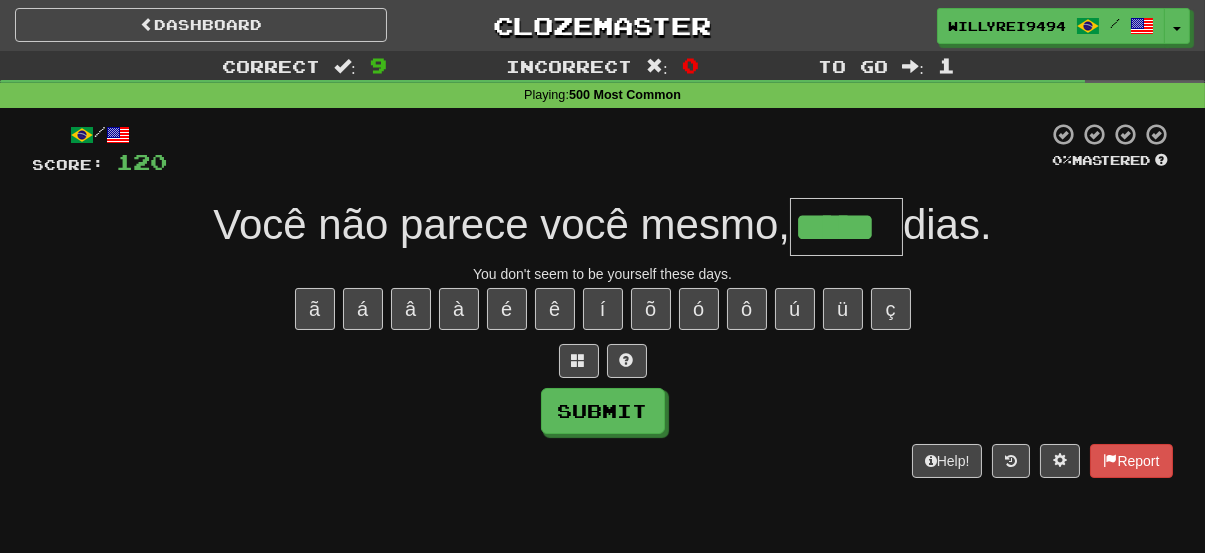 scroll, scrollTop: 0, scrollLeft: 0, axis: both 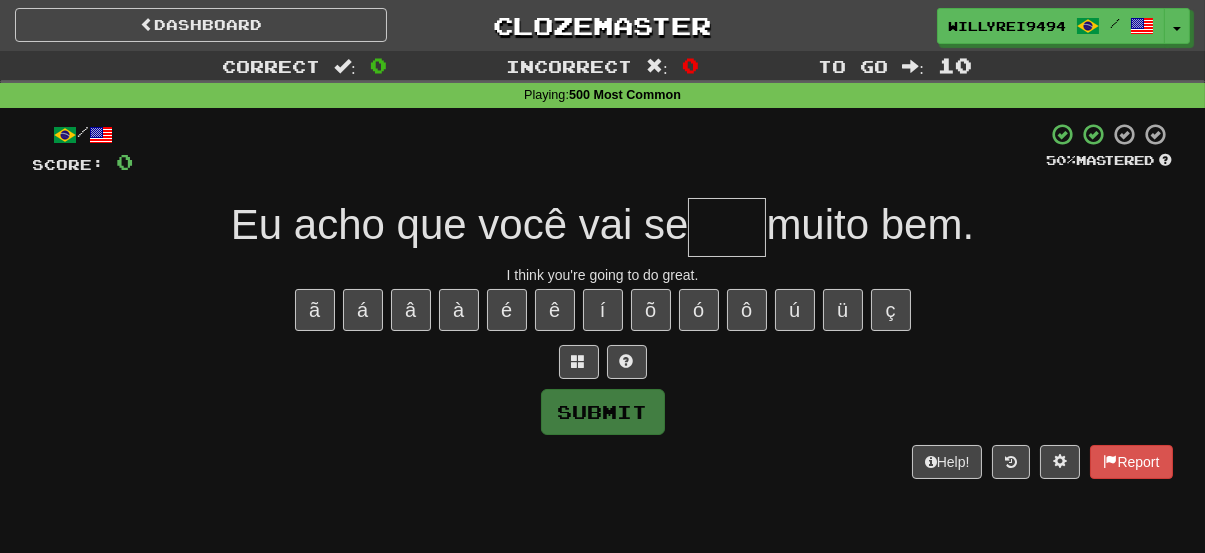 click at bounding box center [727, 227] 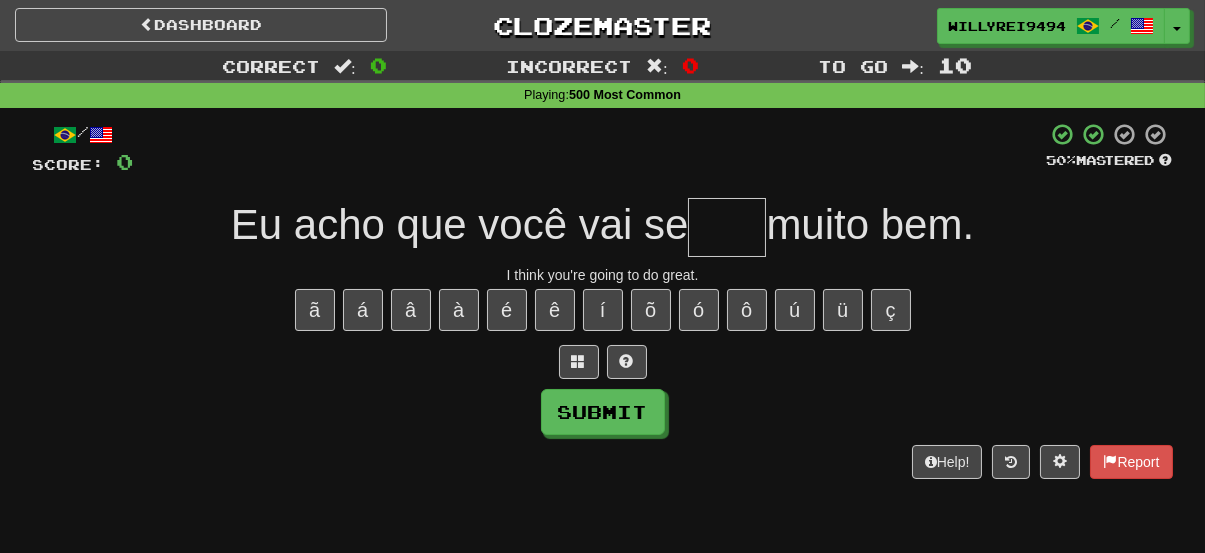type on "*" 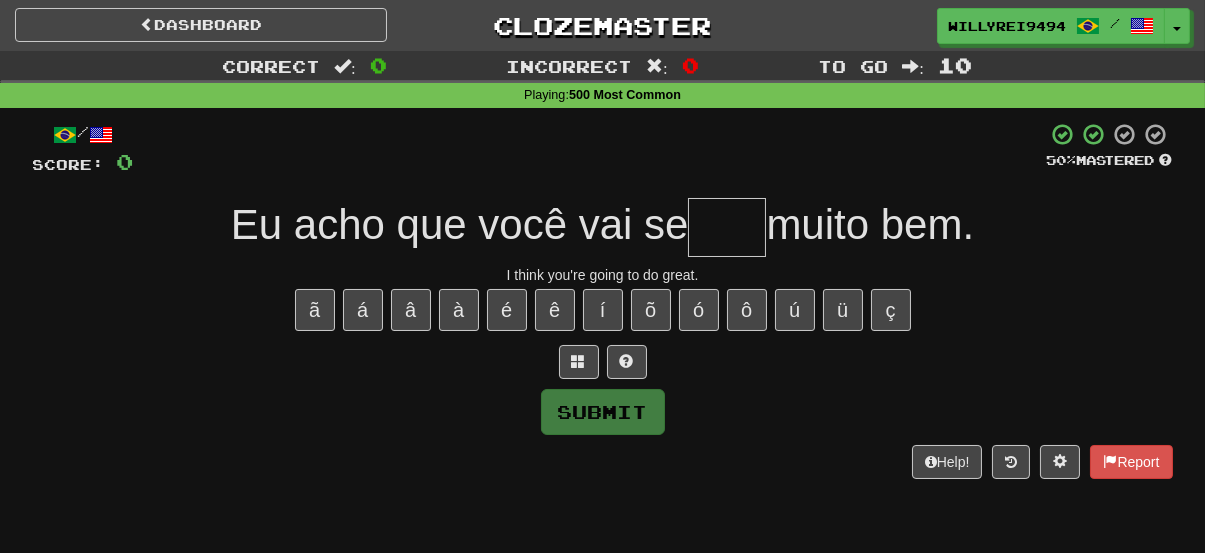 type on "*" 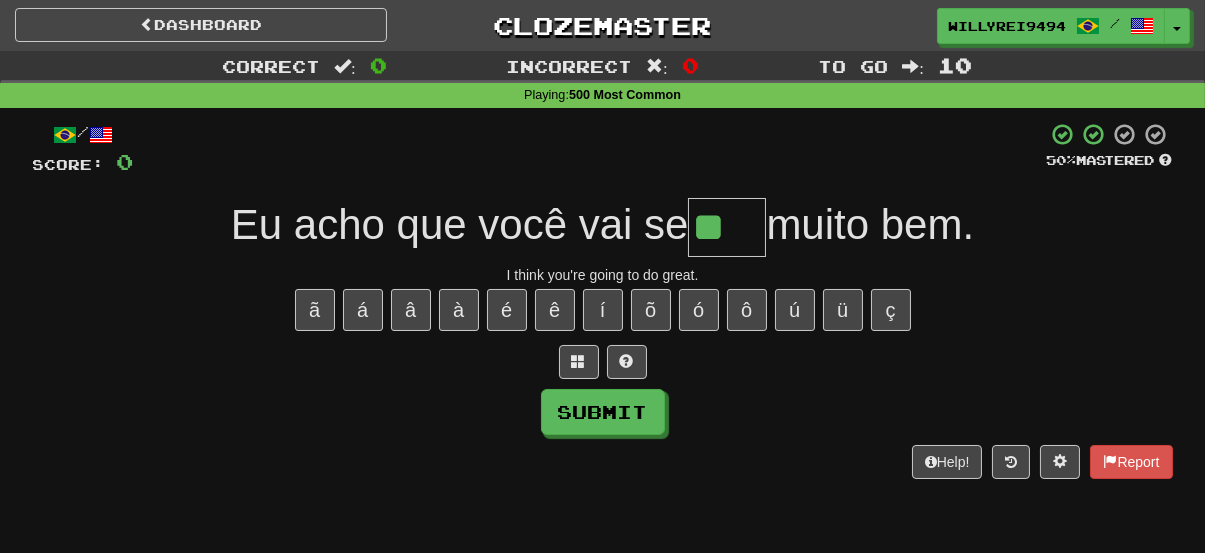 type on "*" 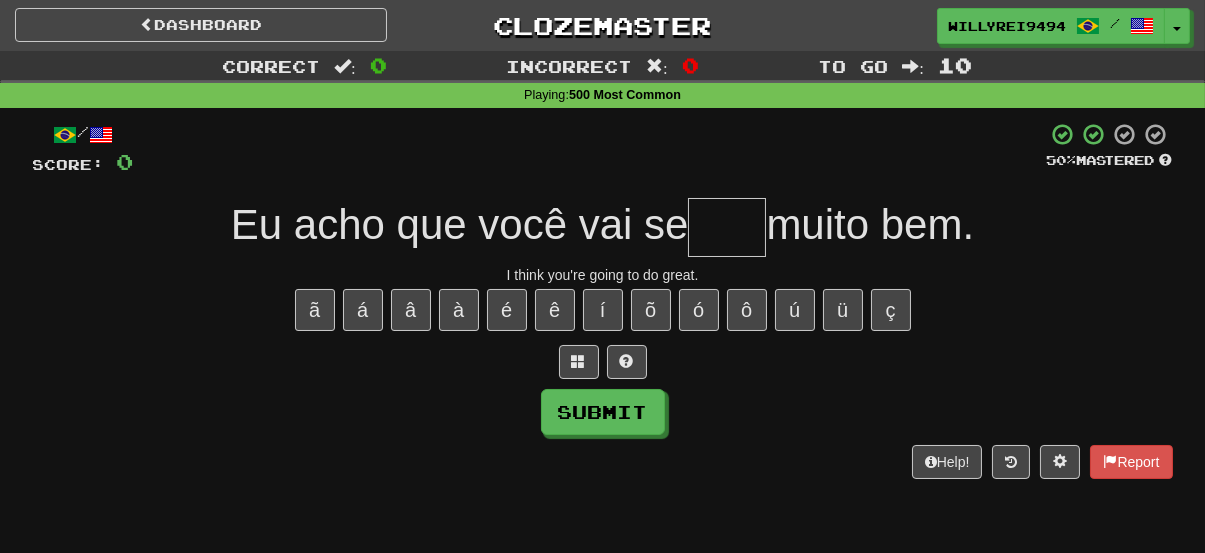 type on "*" 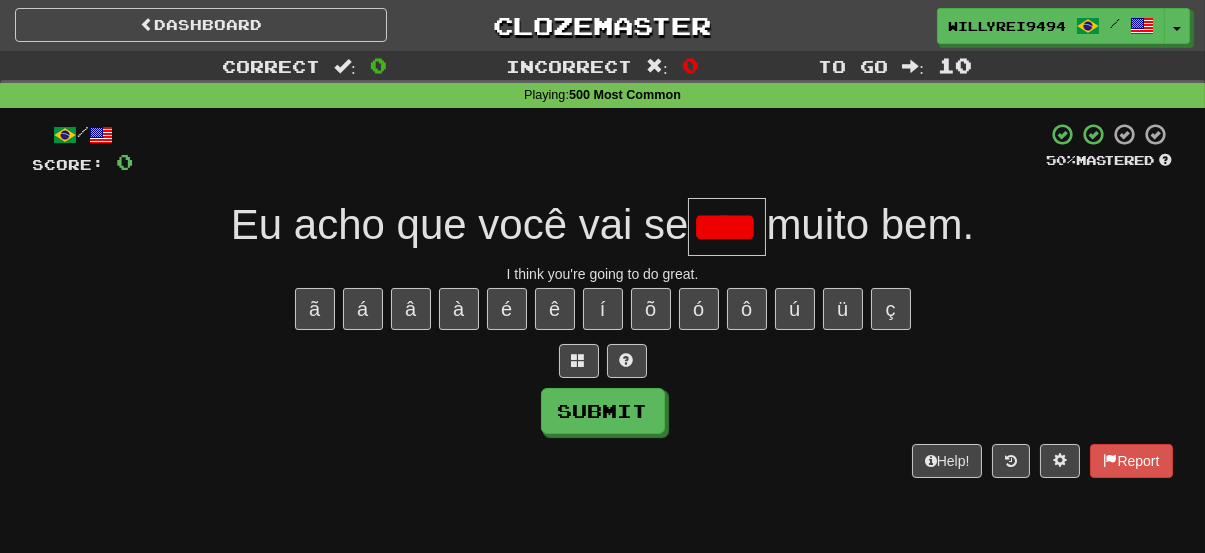 scroll, scrollTop: 0, scrollLeft: 0, axis: both 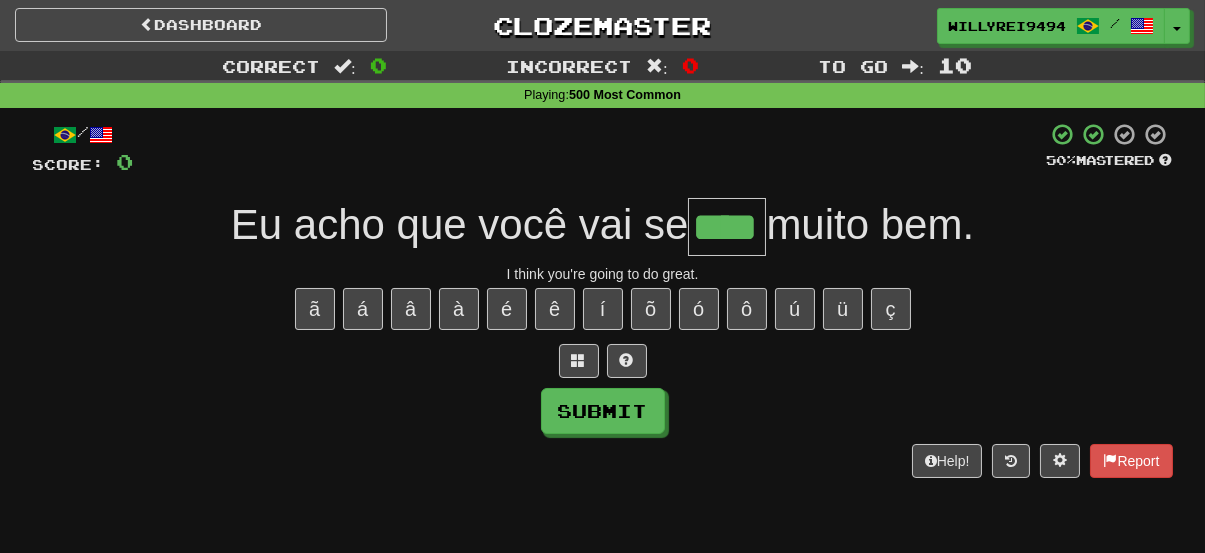 type on "****" 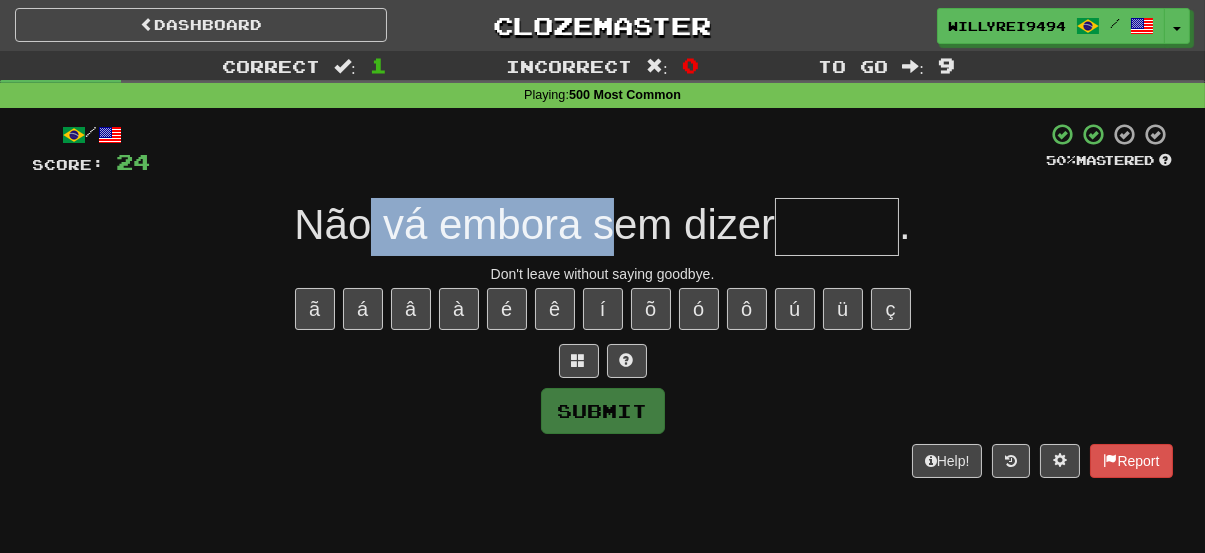 drag, startPoint x: 370, startPoint y: 243, endPoint x: 609, endPoint y: 236, distance: 239.1025 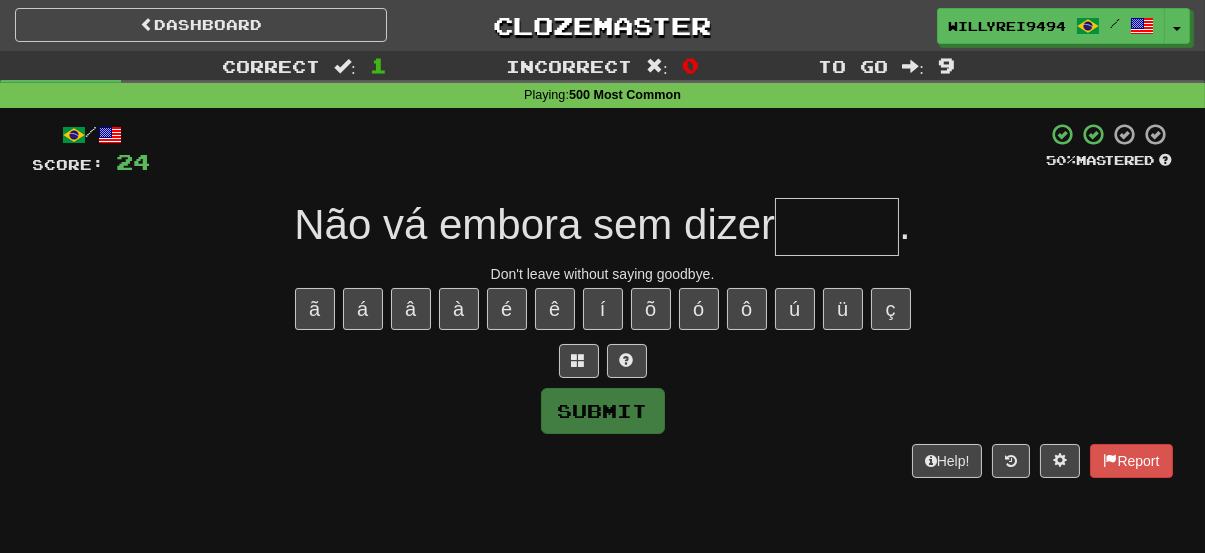 click at bounding box center (837, 227) 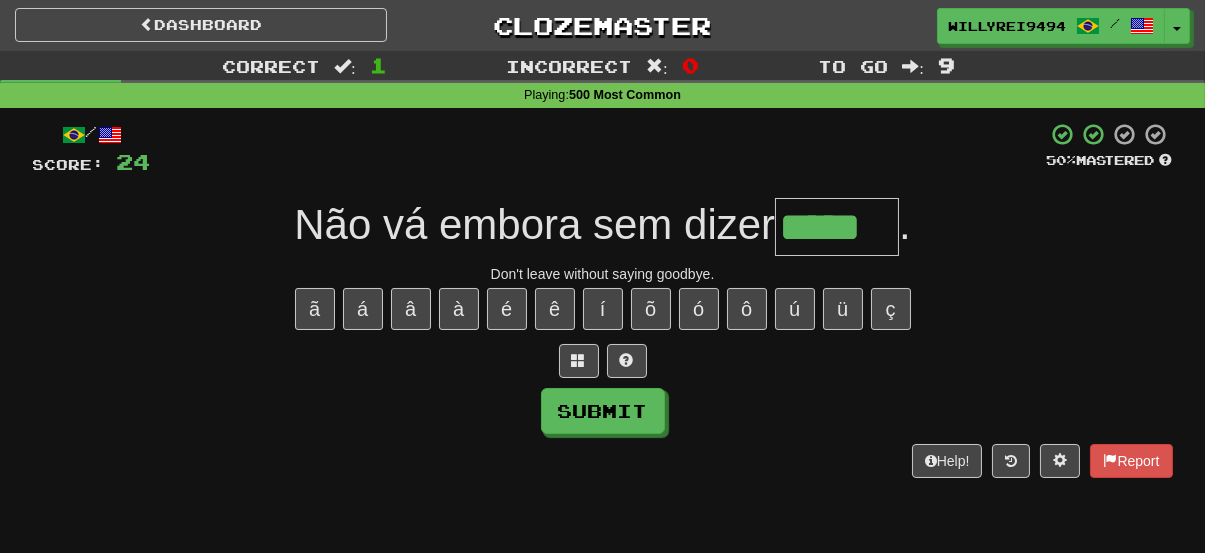 type on "*****" 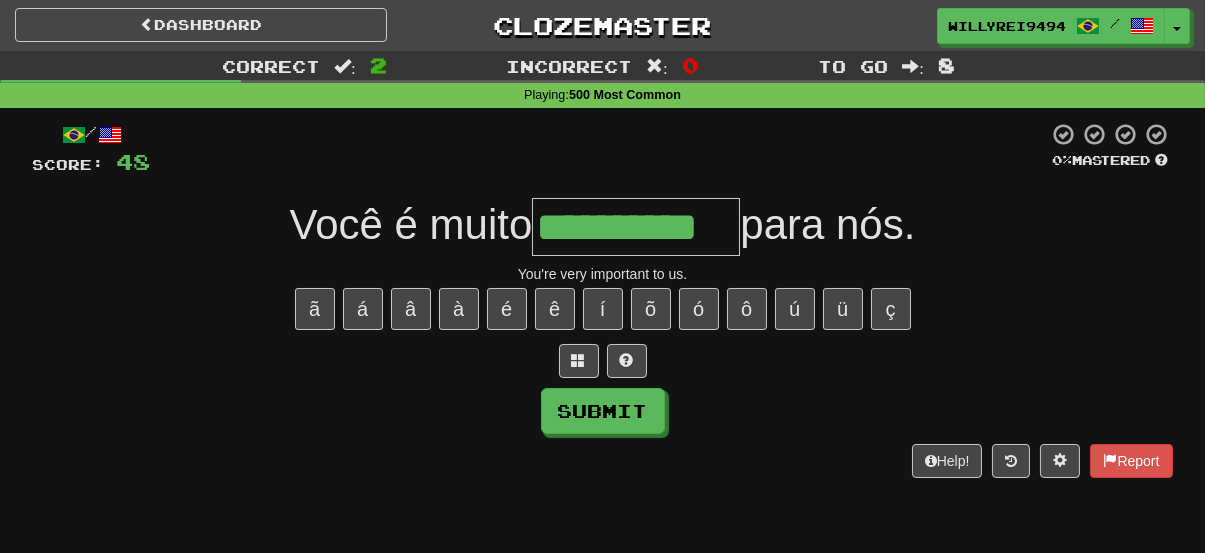 type on "**********" 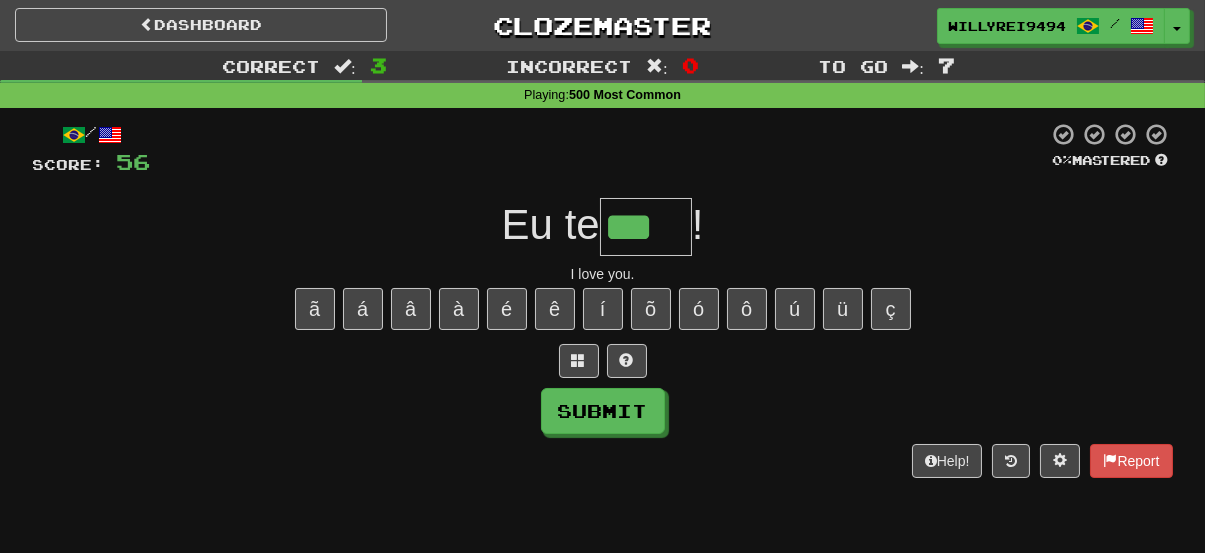 type on "***" 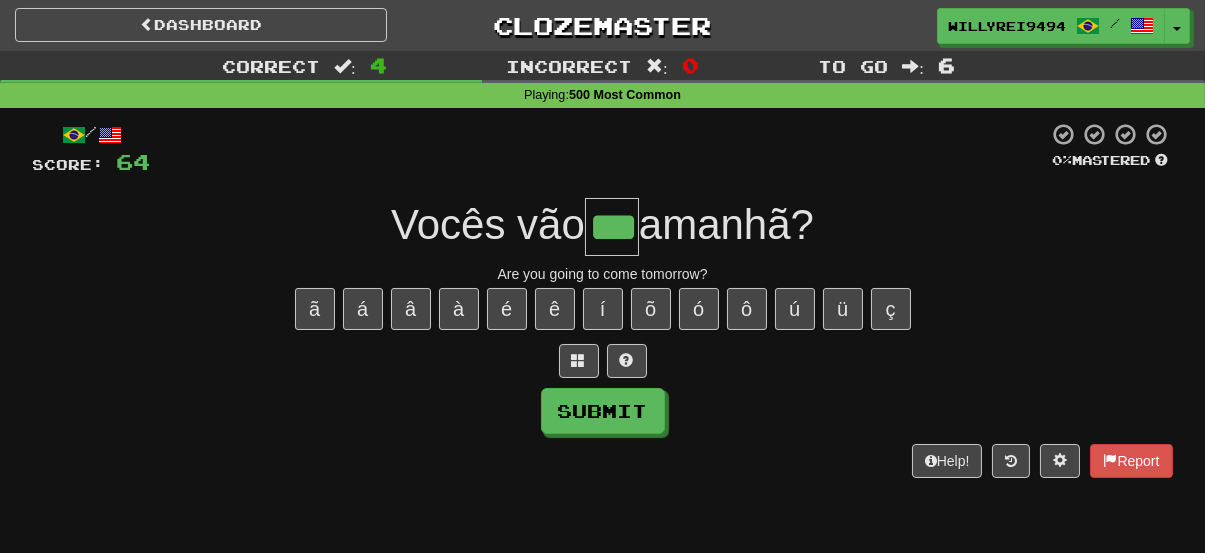 type on "***" 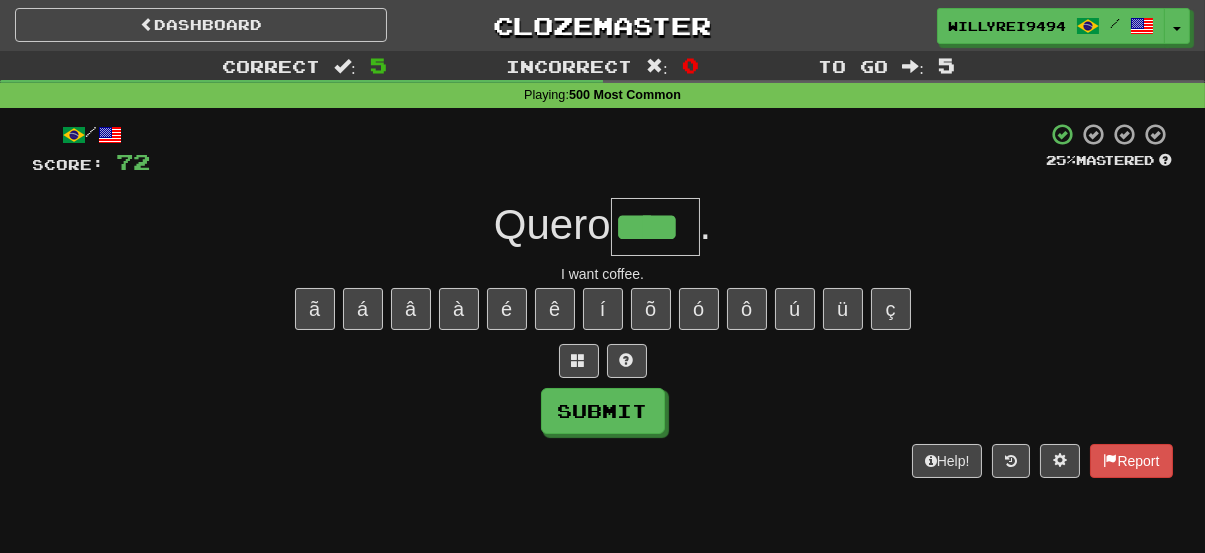 type on "****" 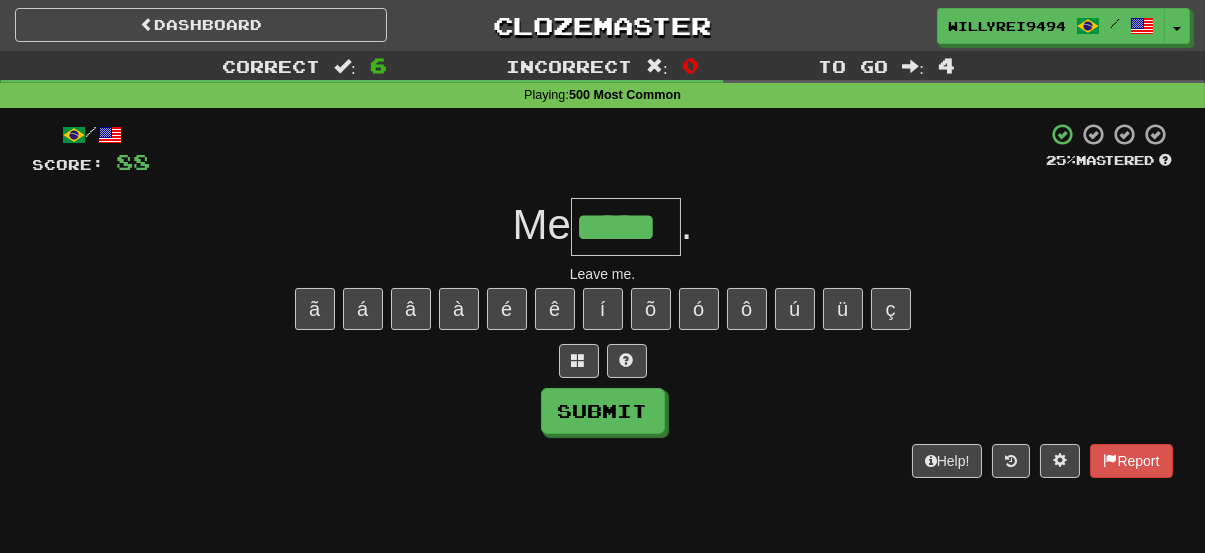 type on "*****" 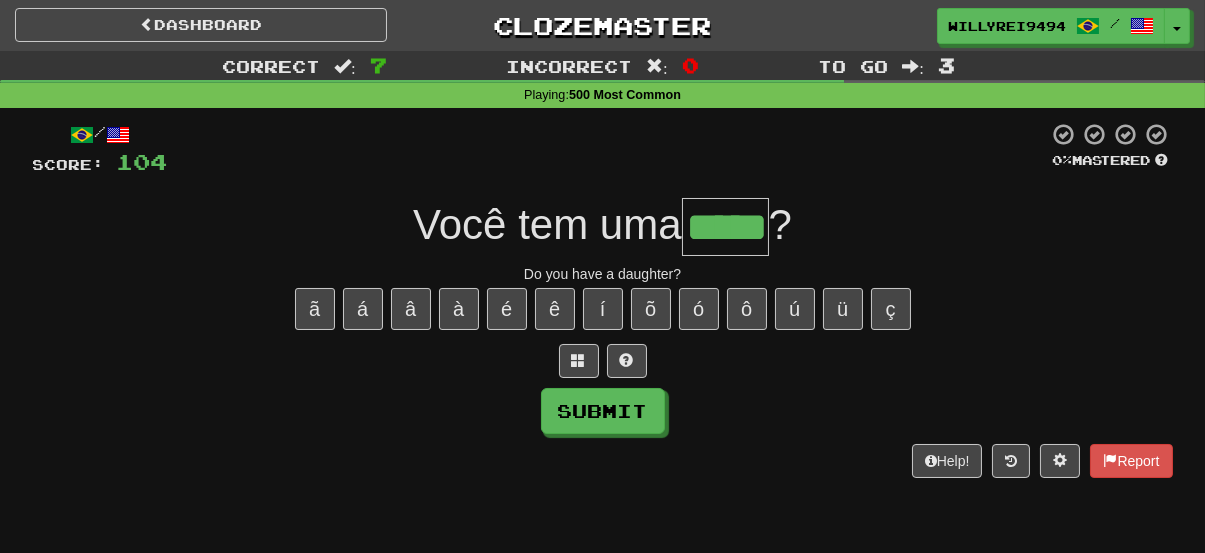 type on "*****" 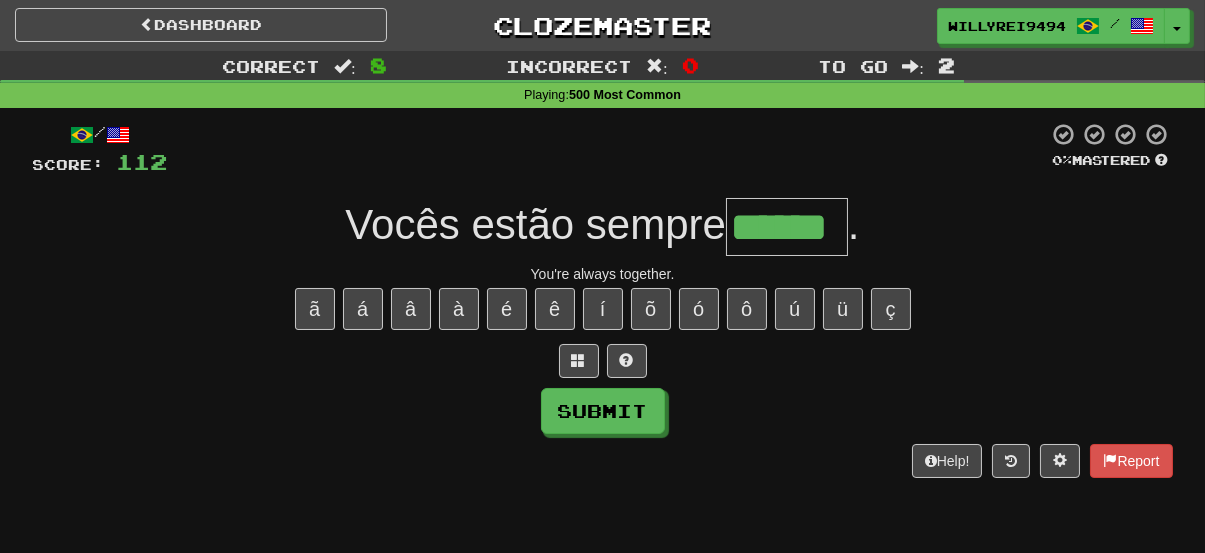 type on "******" 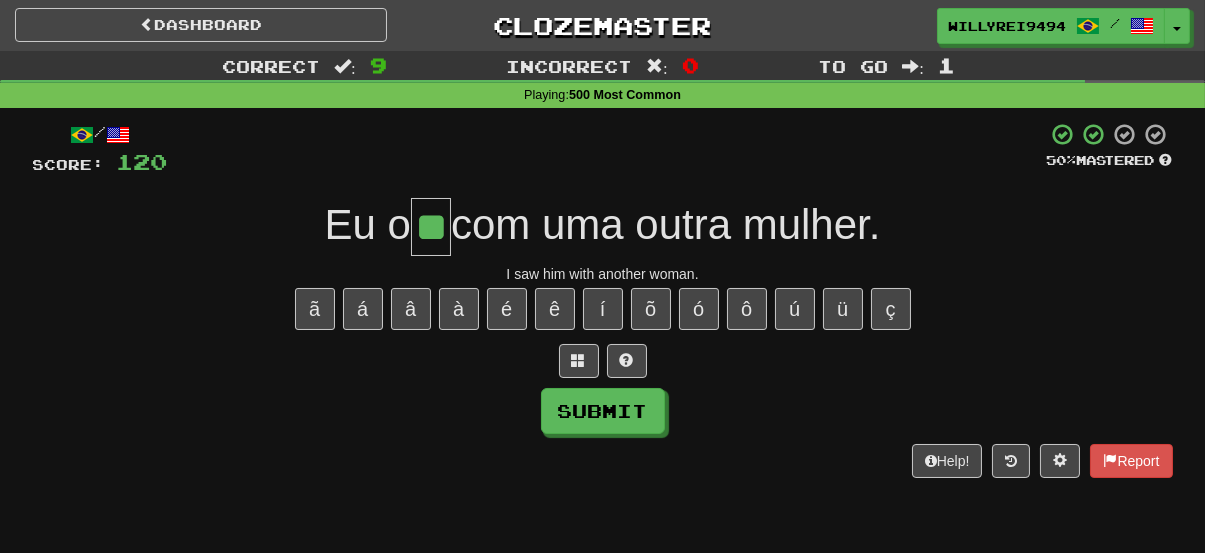 type on "**" 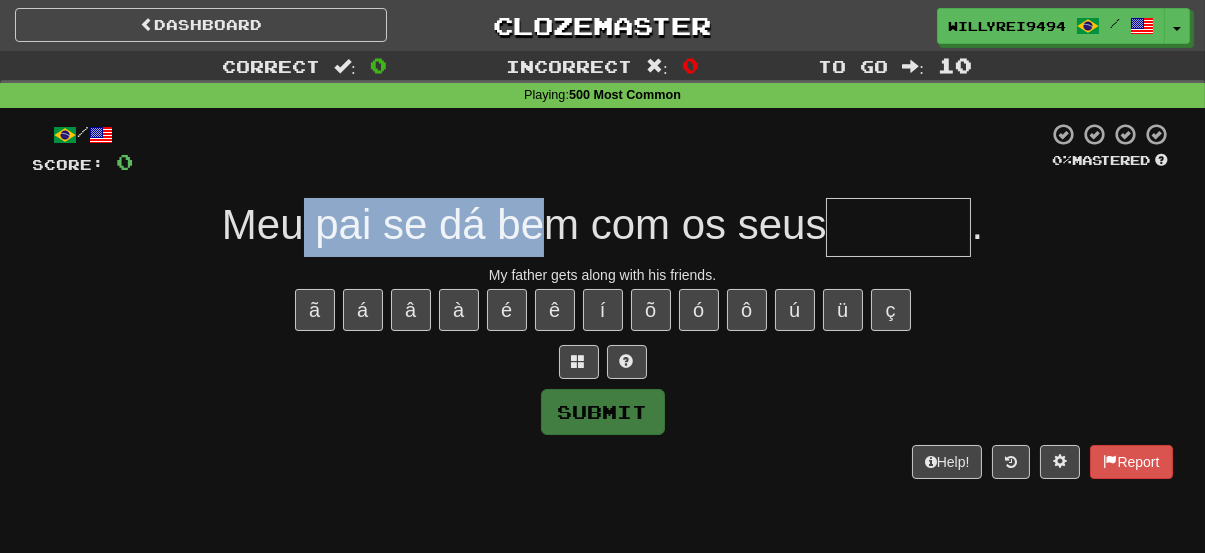 drag, startPoint x: 297, startPoint y: 221, endPoint x: 552, endPoint y: 219, distance: 255.00784 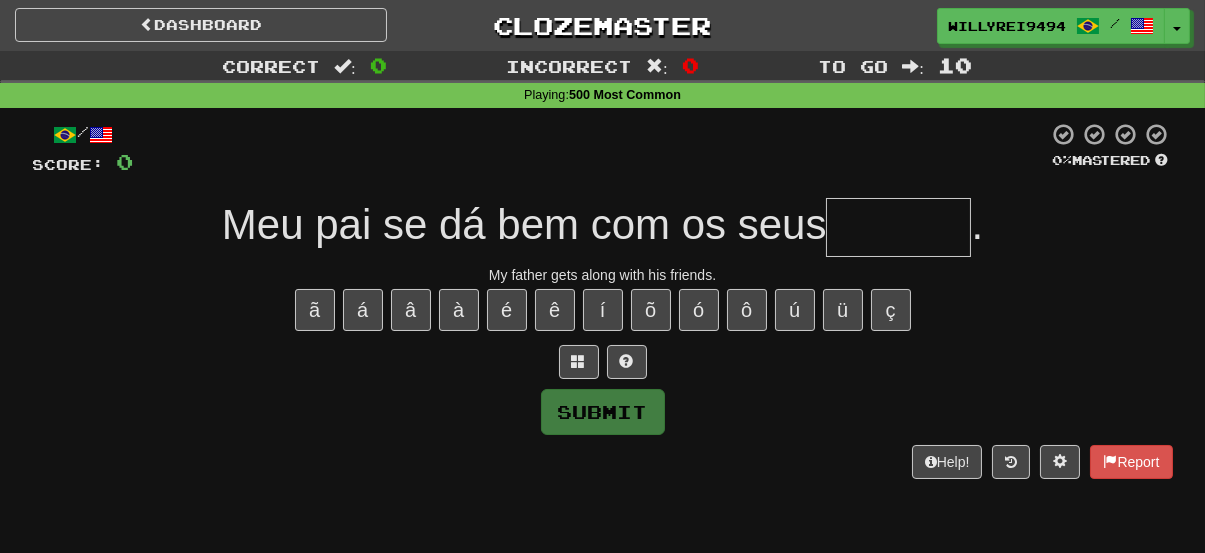 click at bounding box center (898, 227) 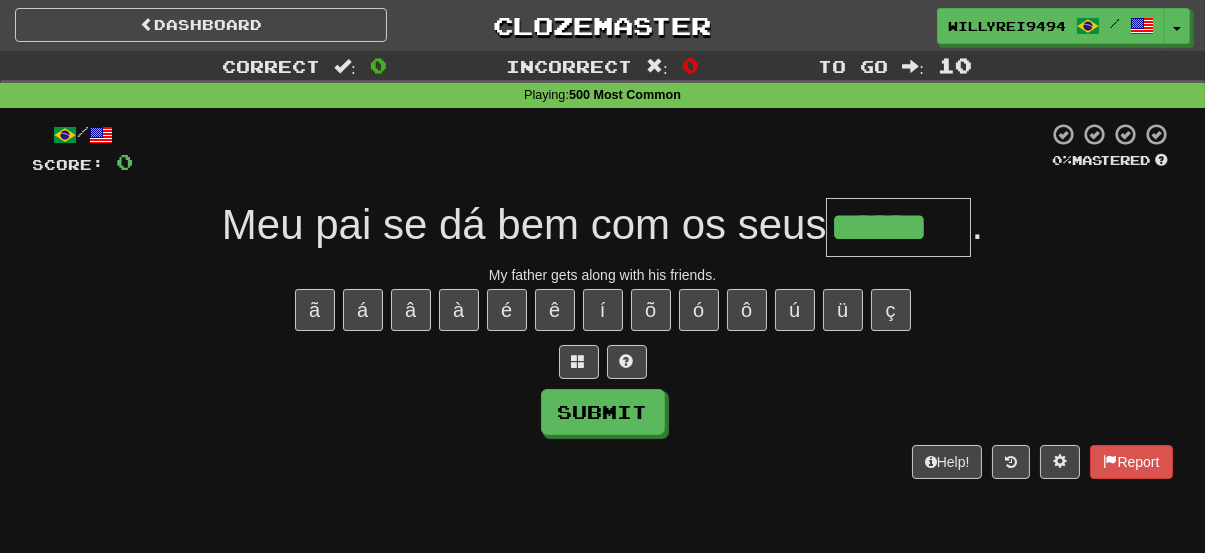 type on "******" 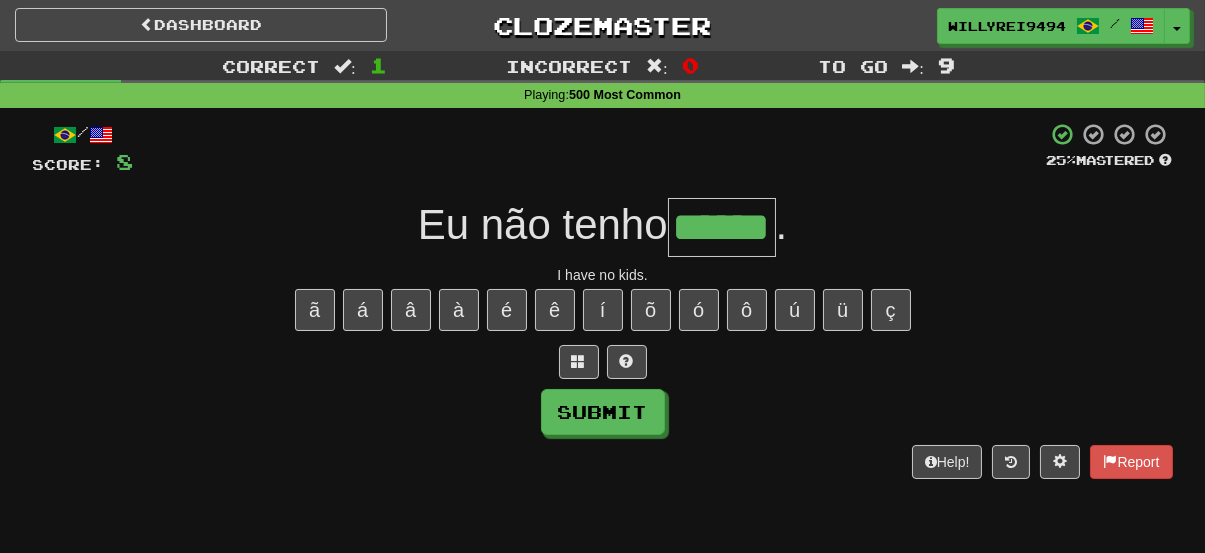 type on "******" 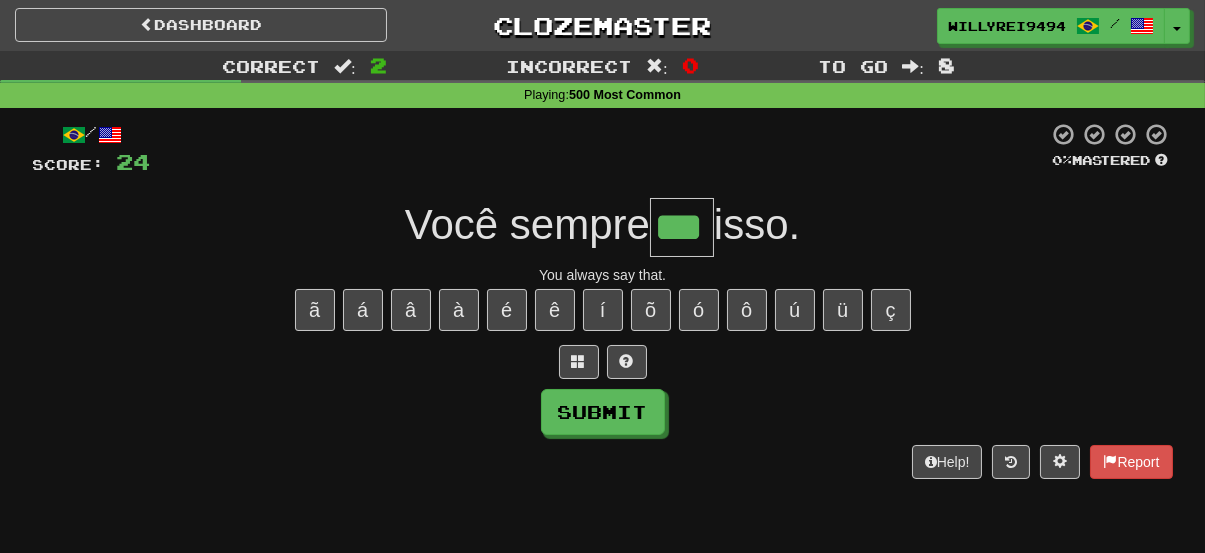 type on "***" 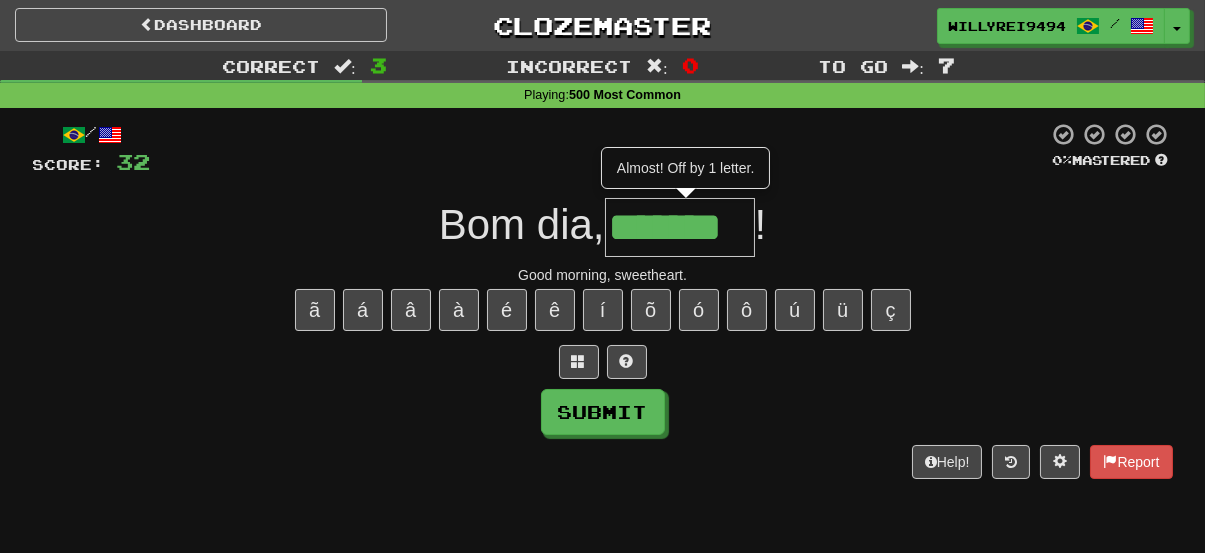 type on "*******" 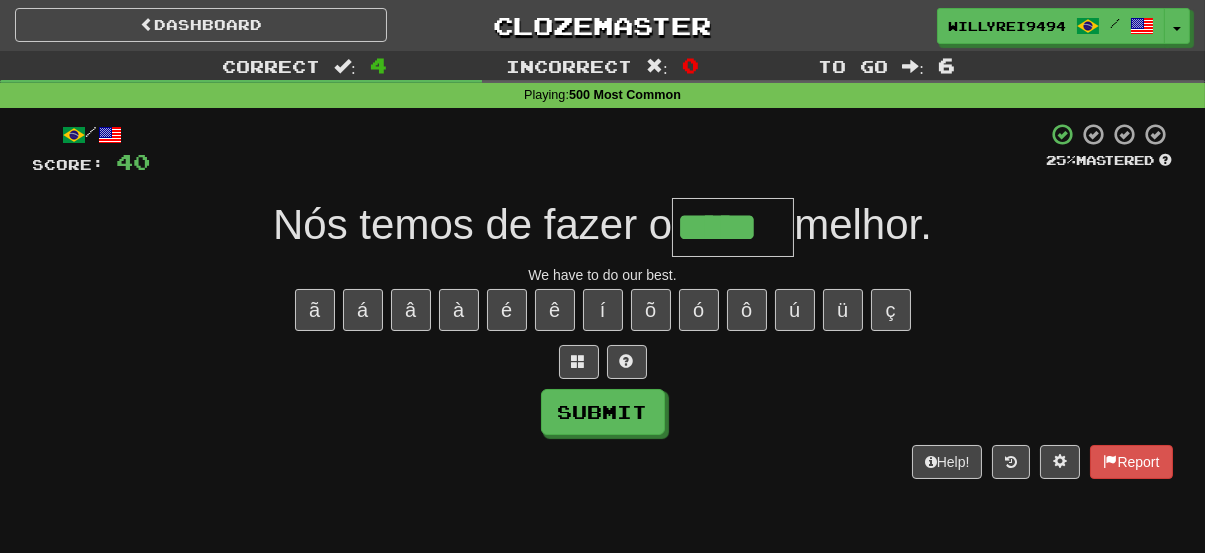 type on "*****" 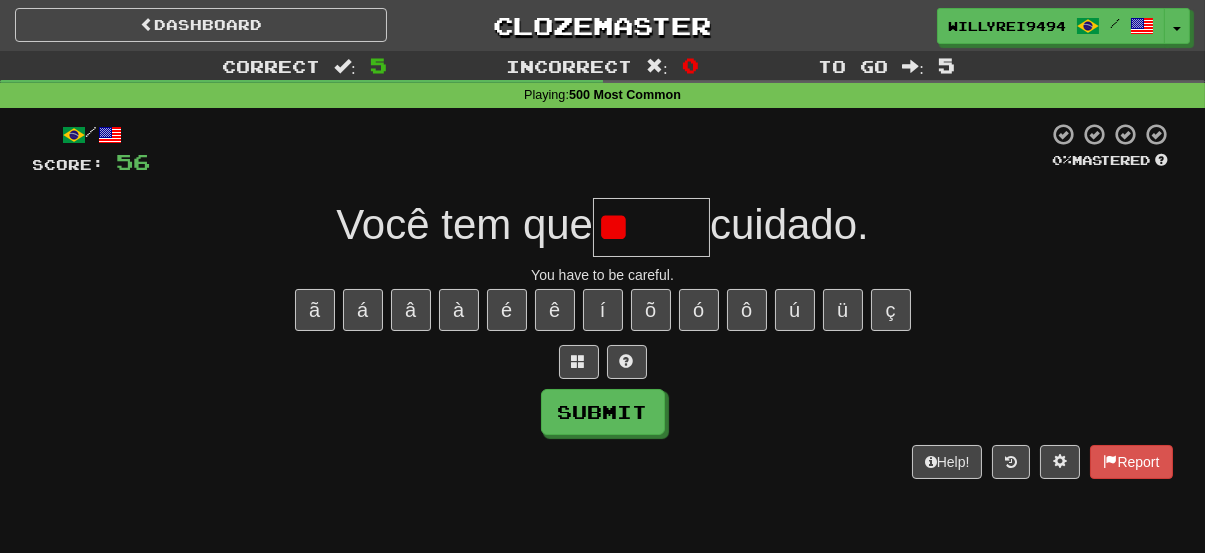 type on "*" 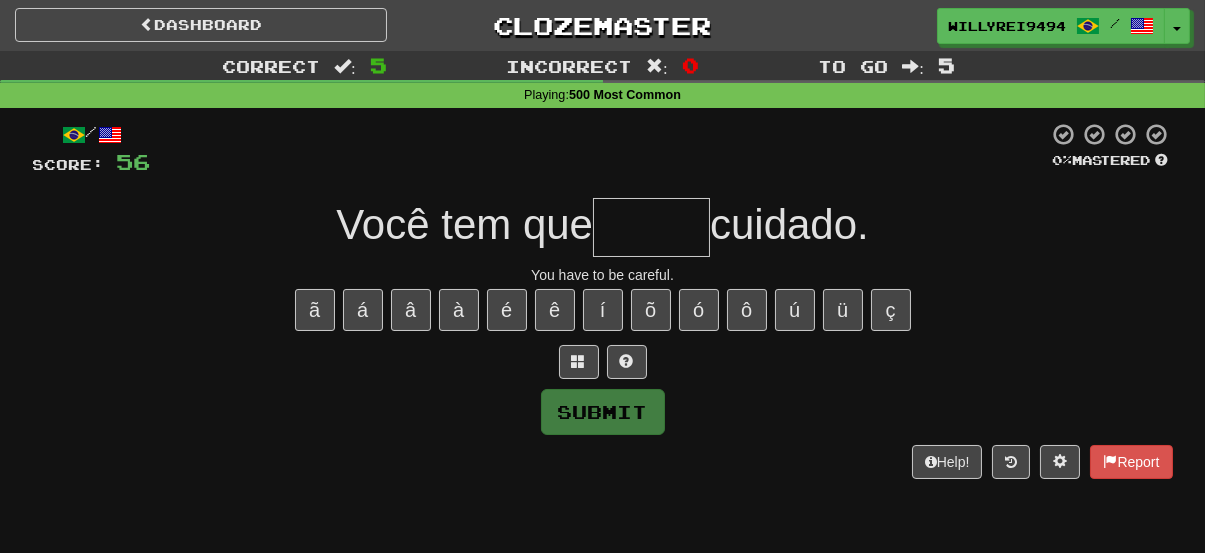 type on "*" 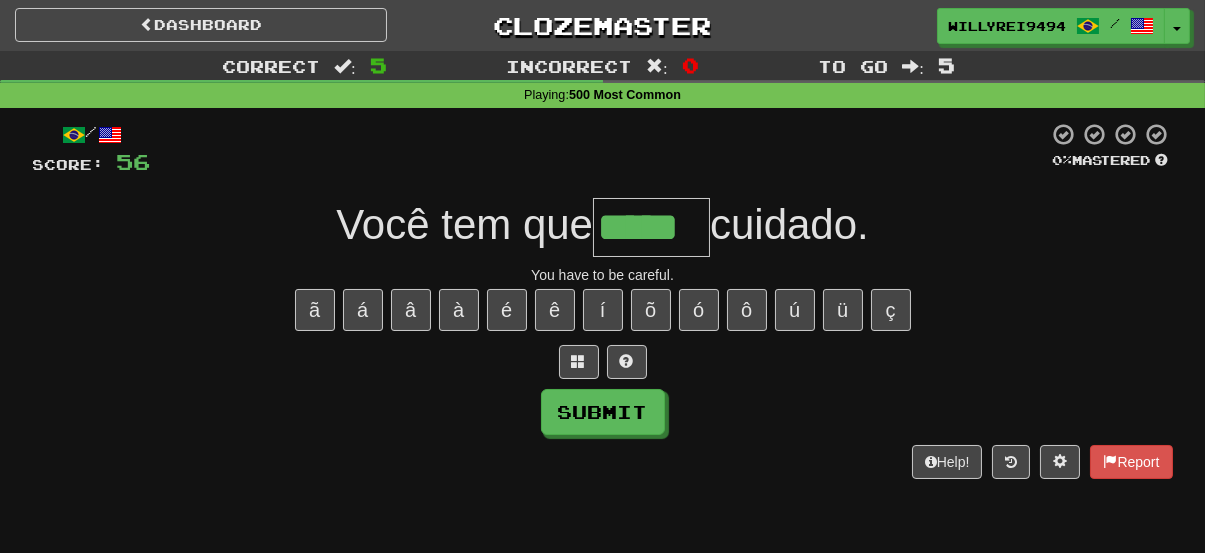 type on "*****" 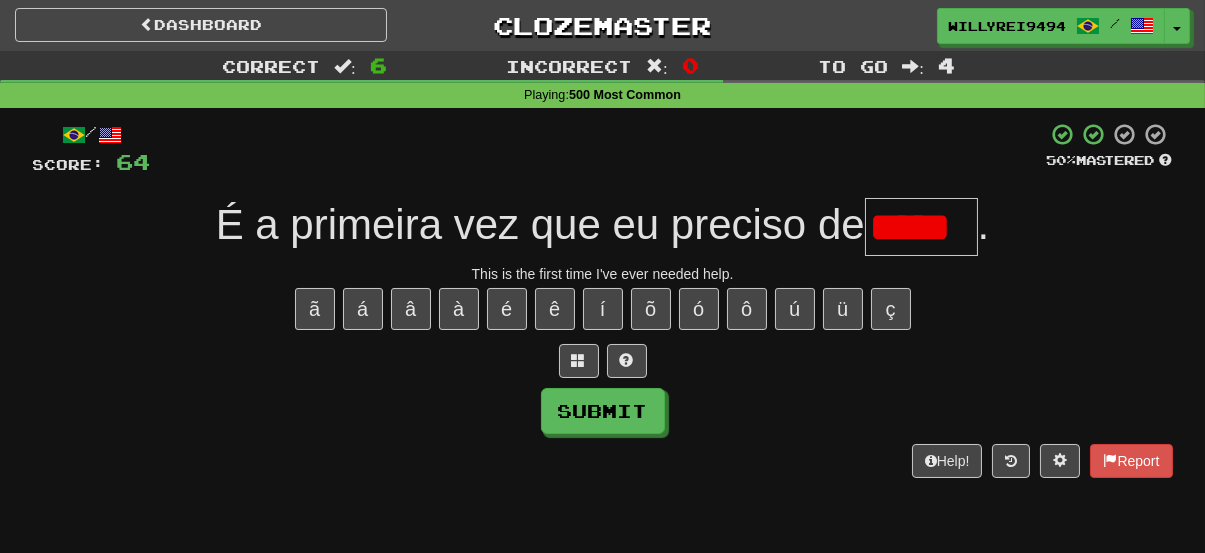 scroll, scrollTop: 0, scrollLeft: 0, axis: both 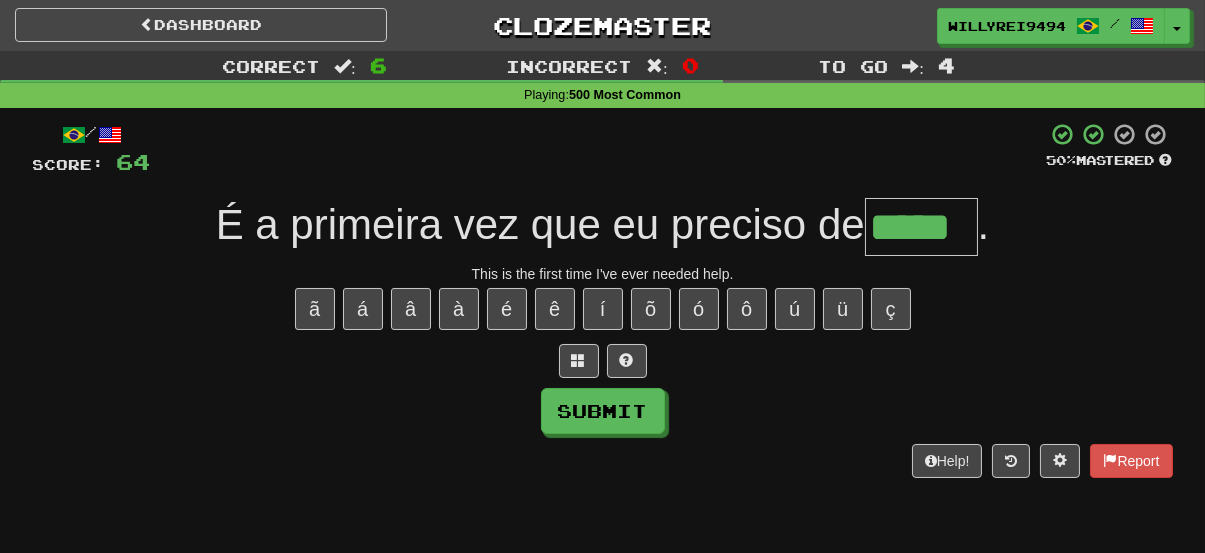 type on "*****" 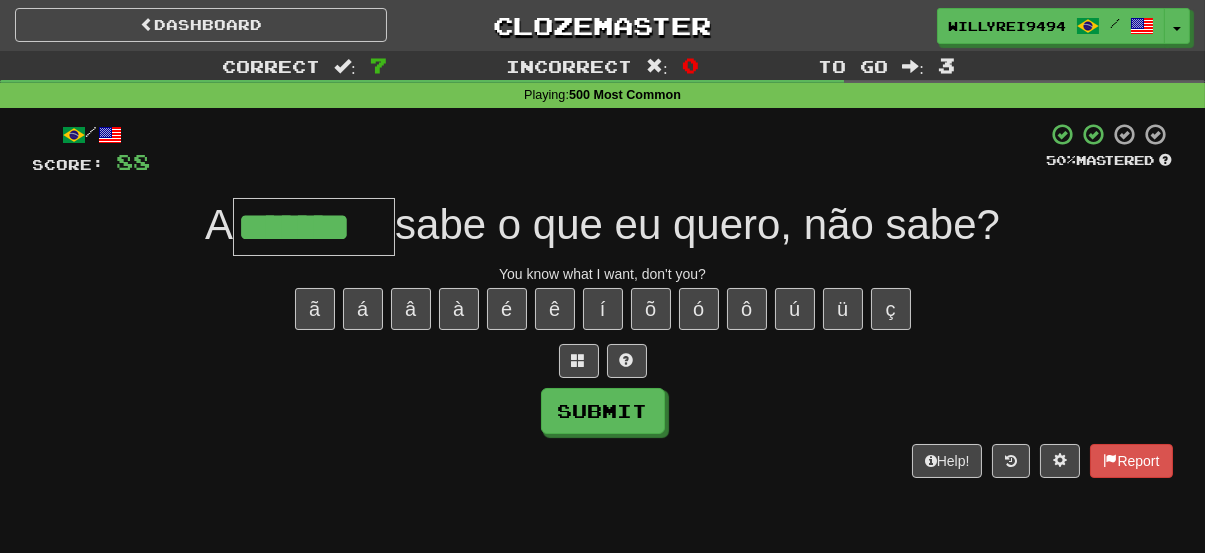 type on "*******" 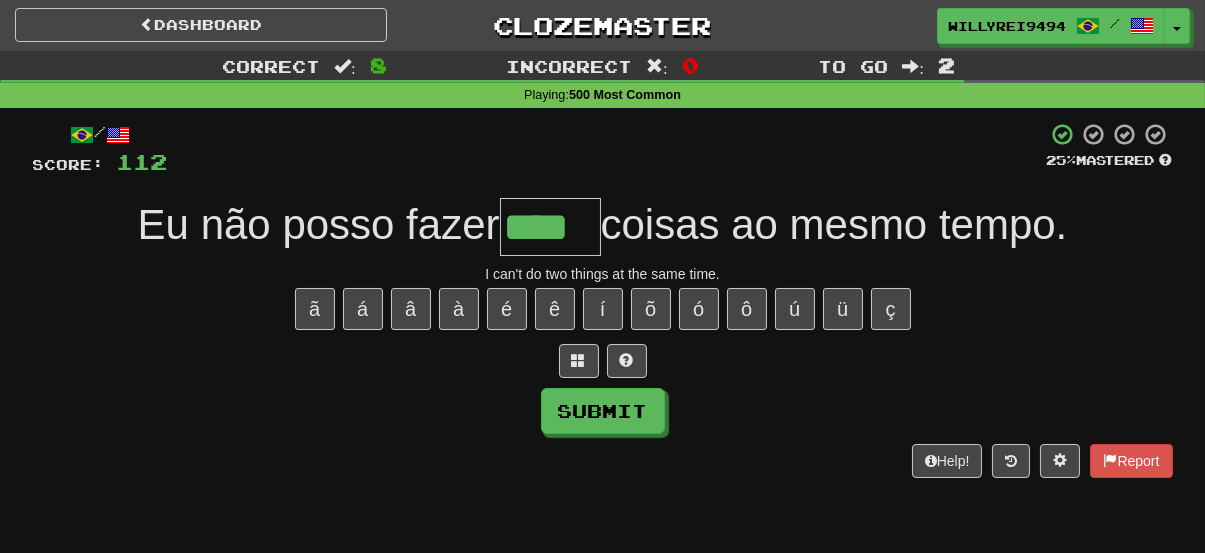 type on "****" 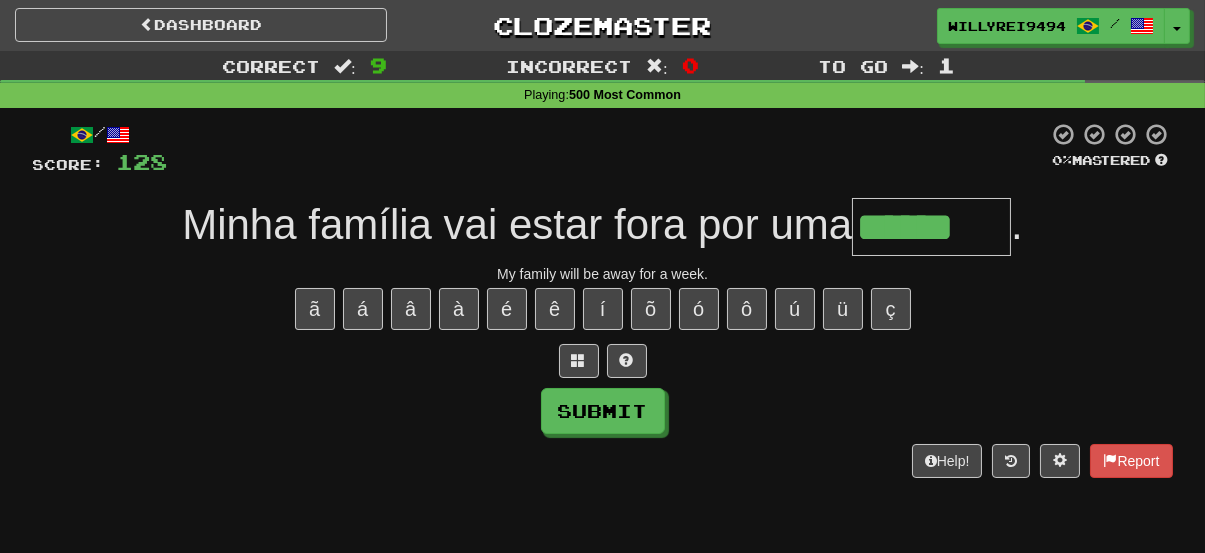 type on "******" 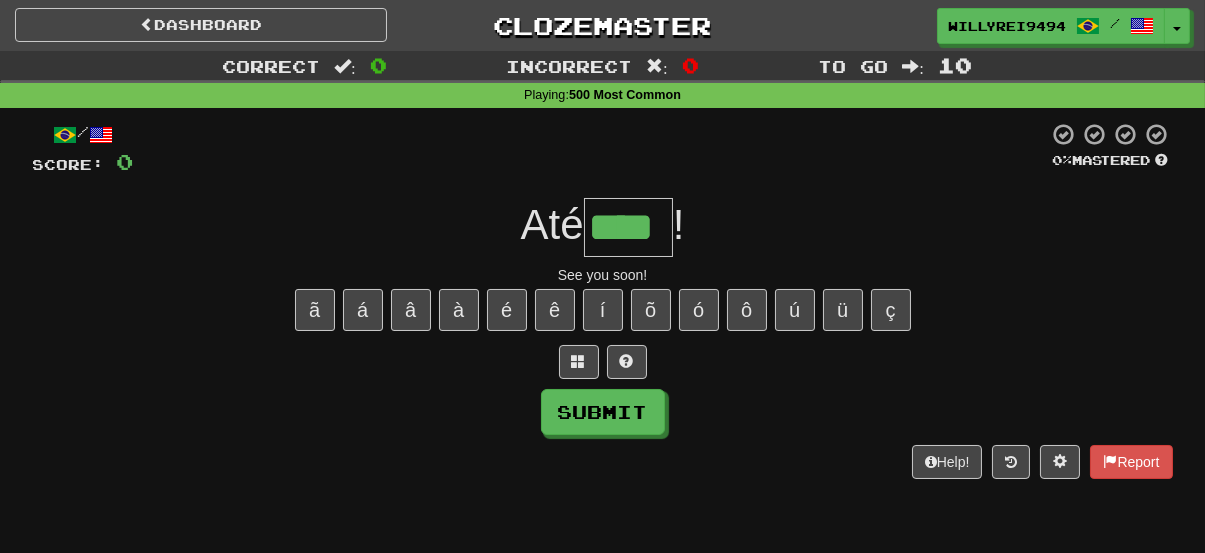 type on "****" 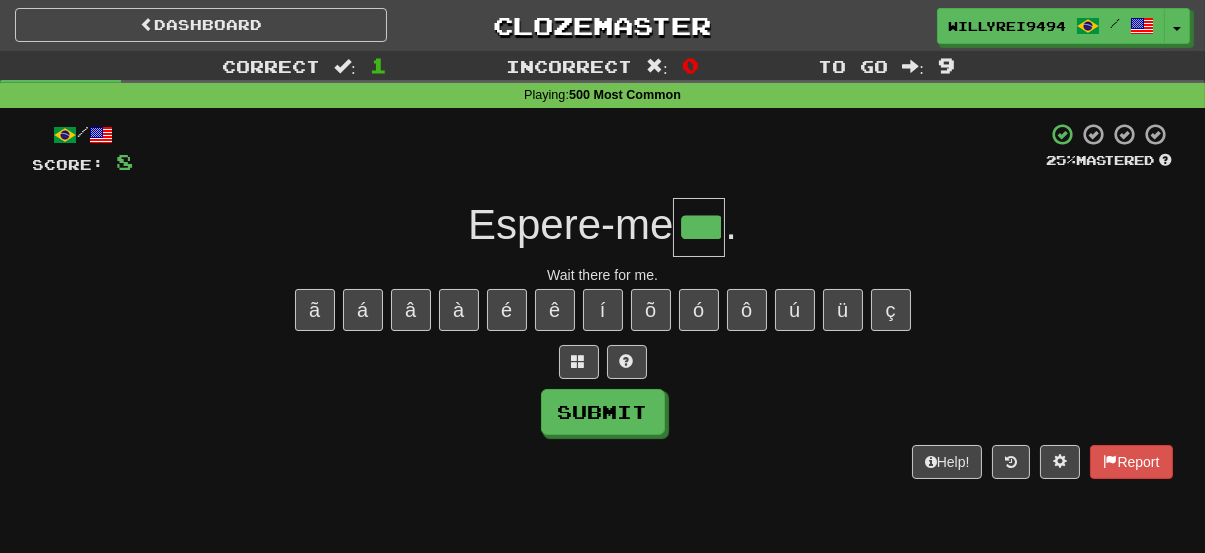 type on "***" 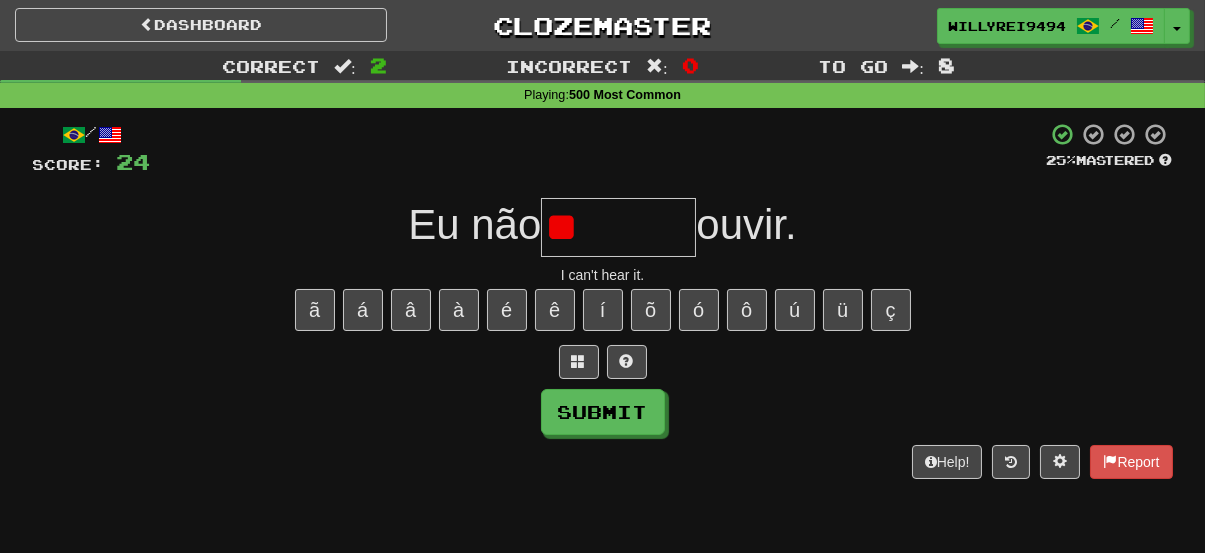type on "*" 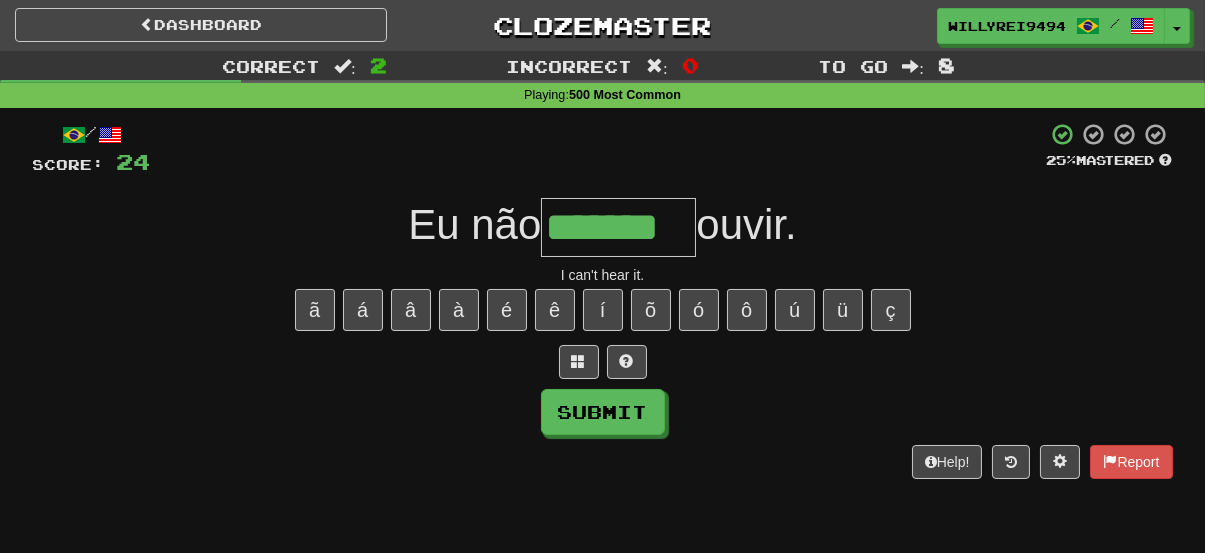 type on "*******" 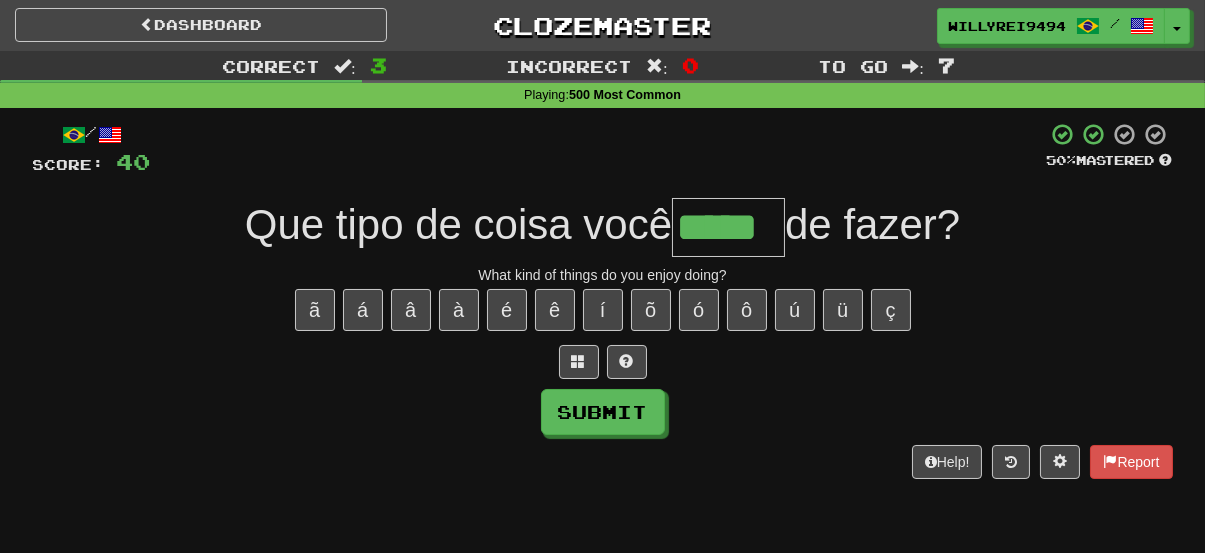 type on "*****" 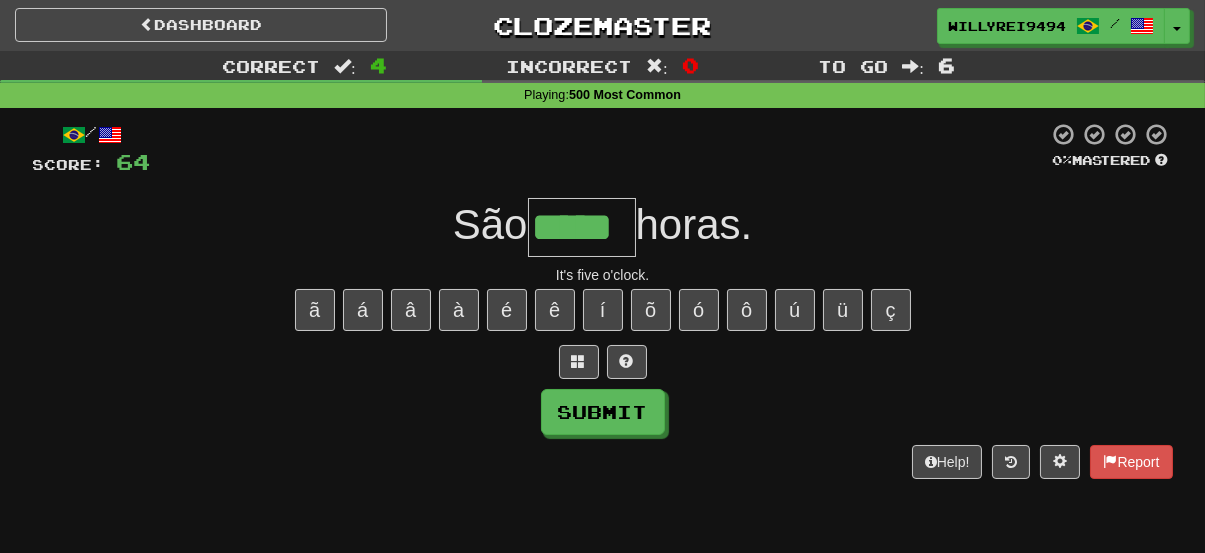 type on "*****" 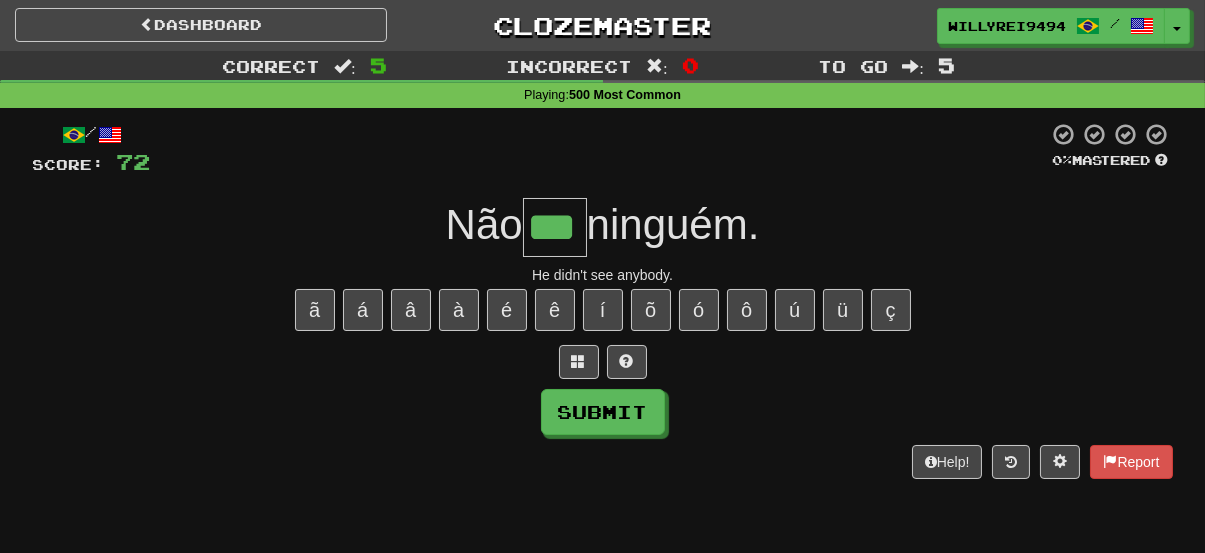 type on "***" 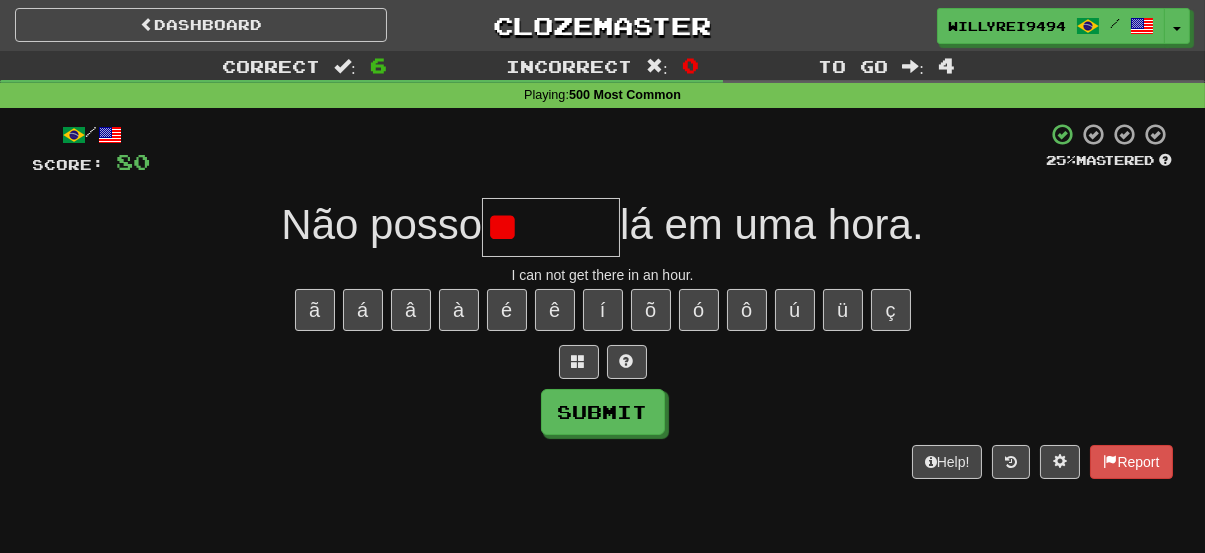 type on "*" 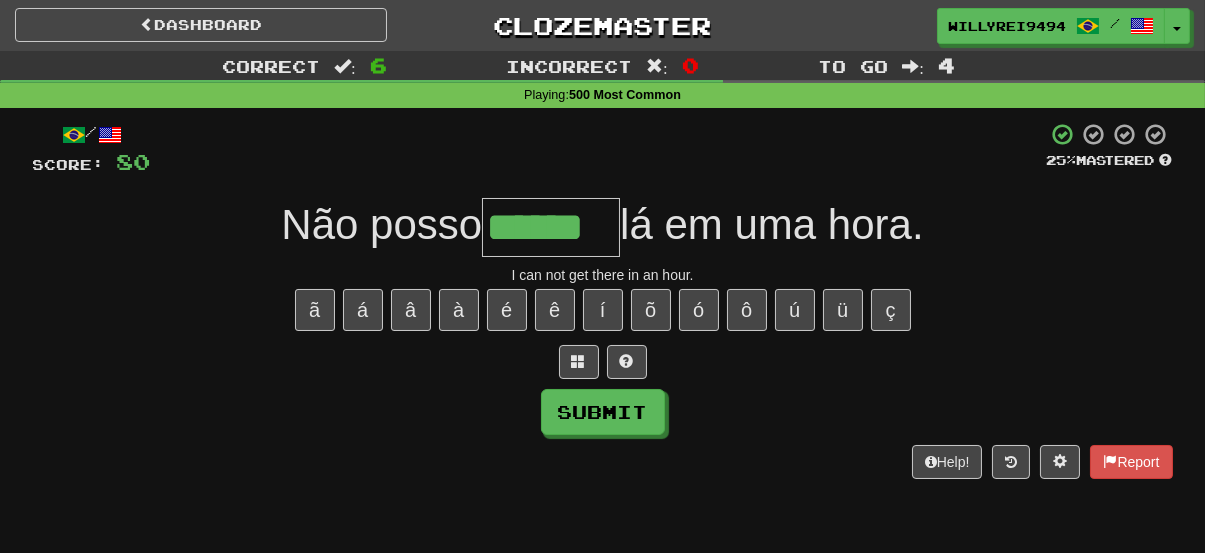 type on "******" 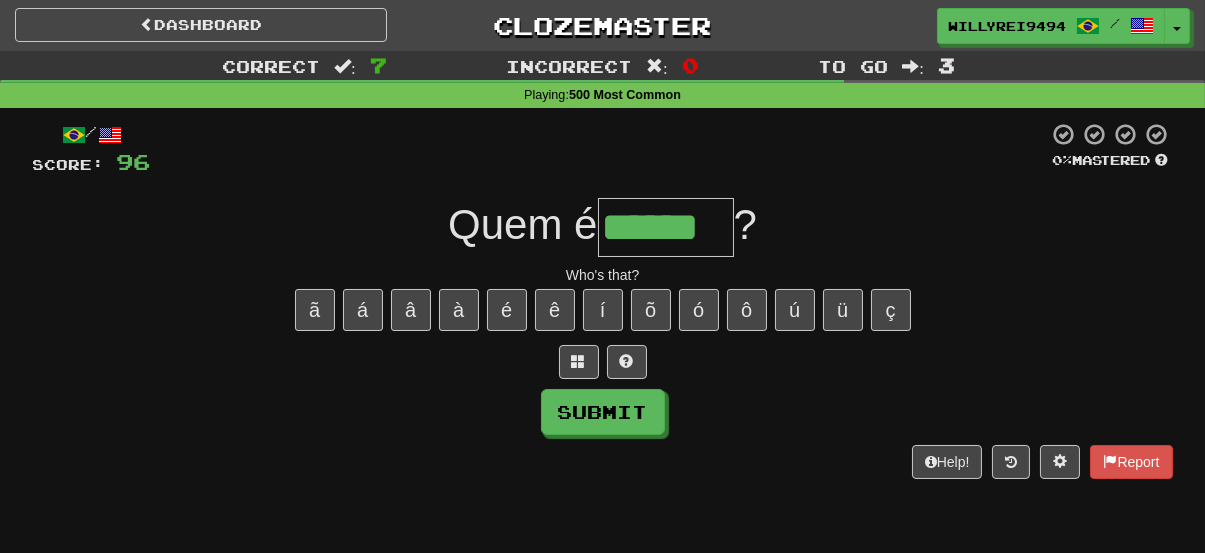 type on "******" 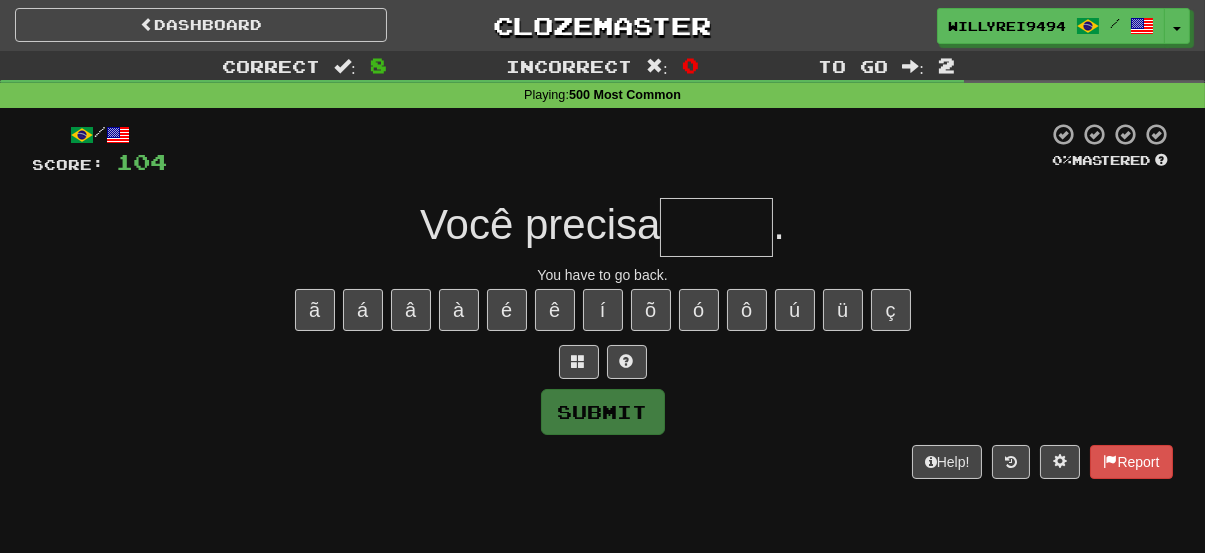 type on "*" 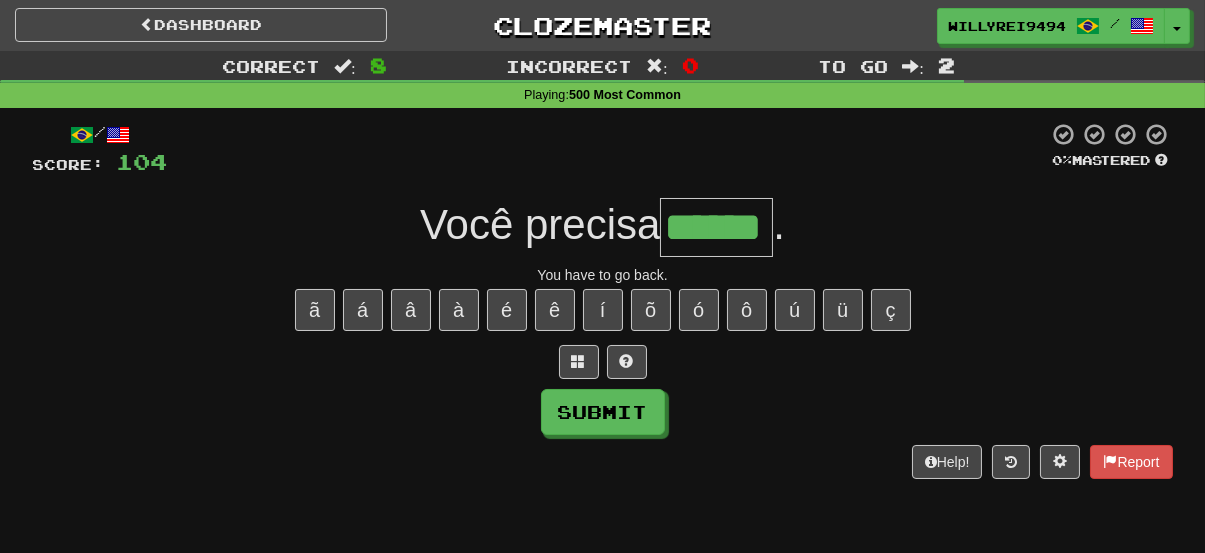 type on "******" 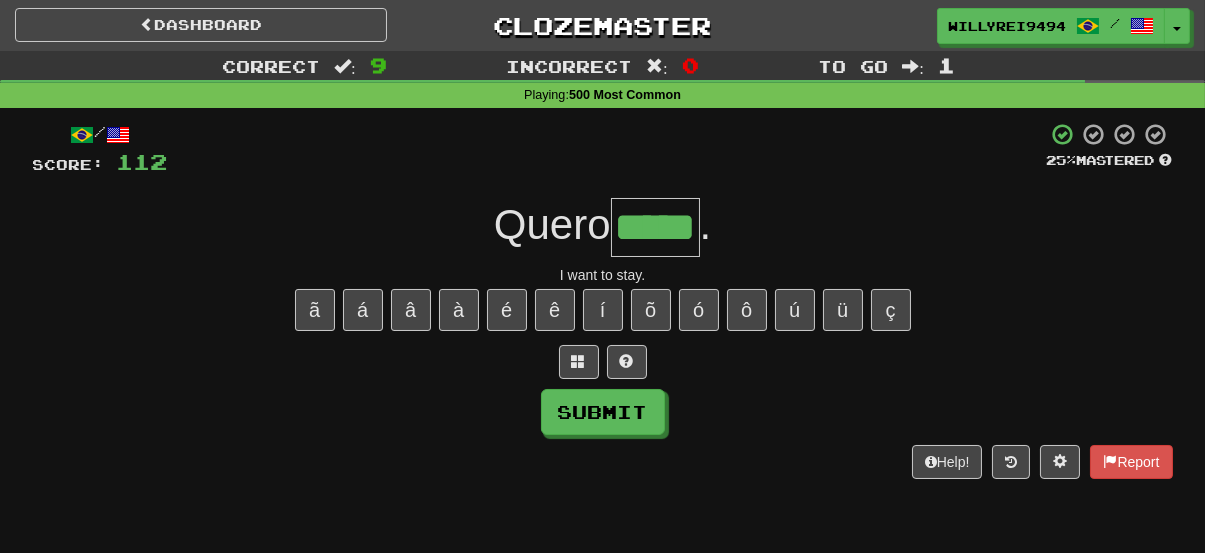 type on "*****" 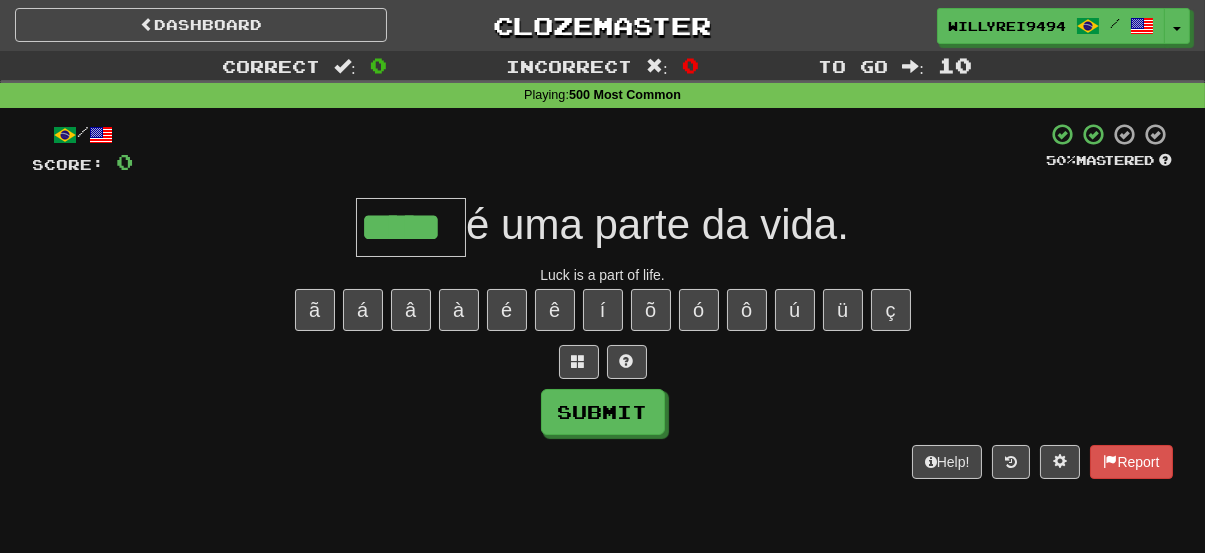 type on "*****" 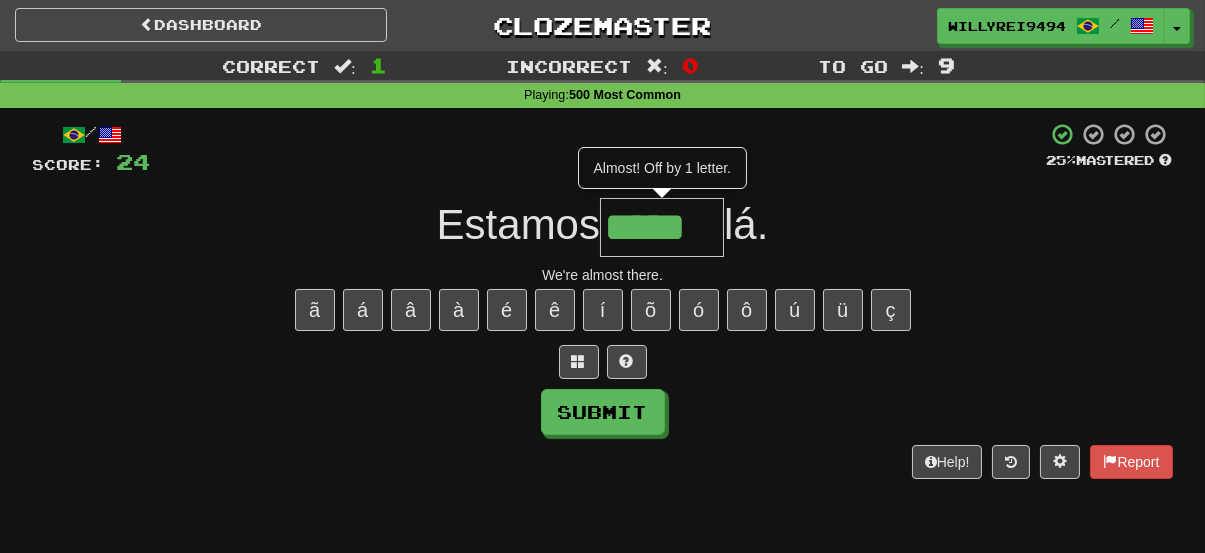 type on "*****" 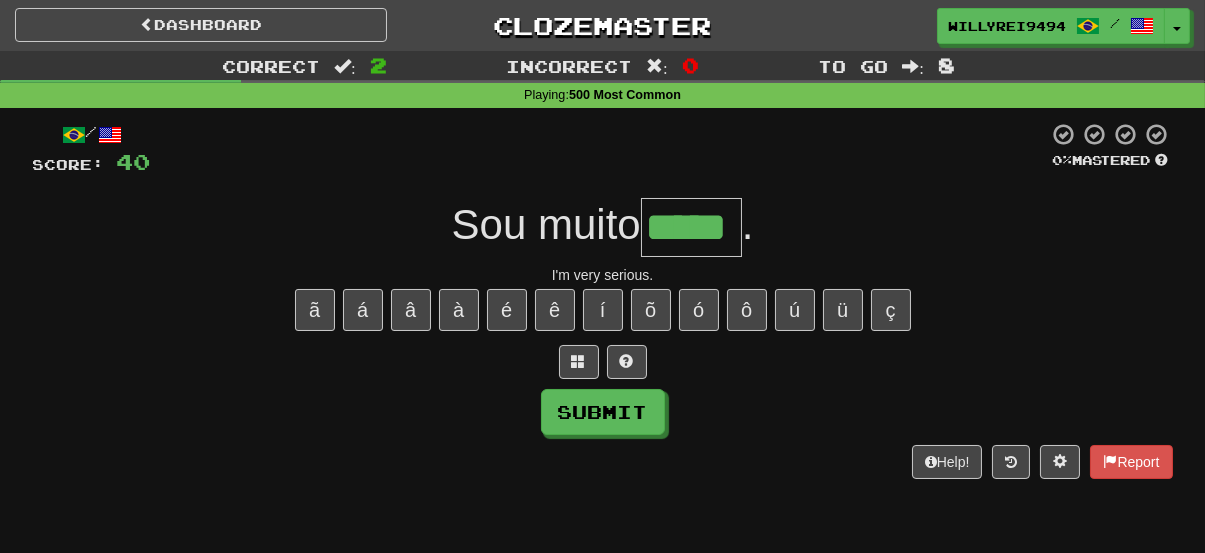 type on "*****" 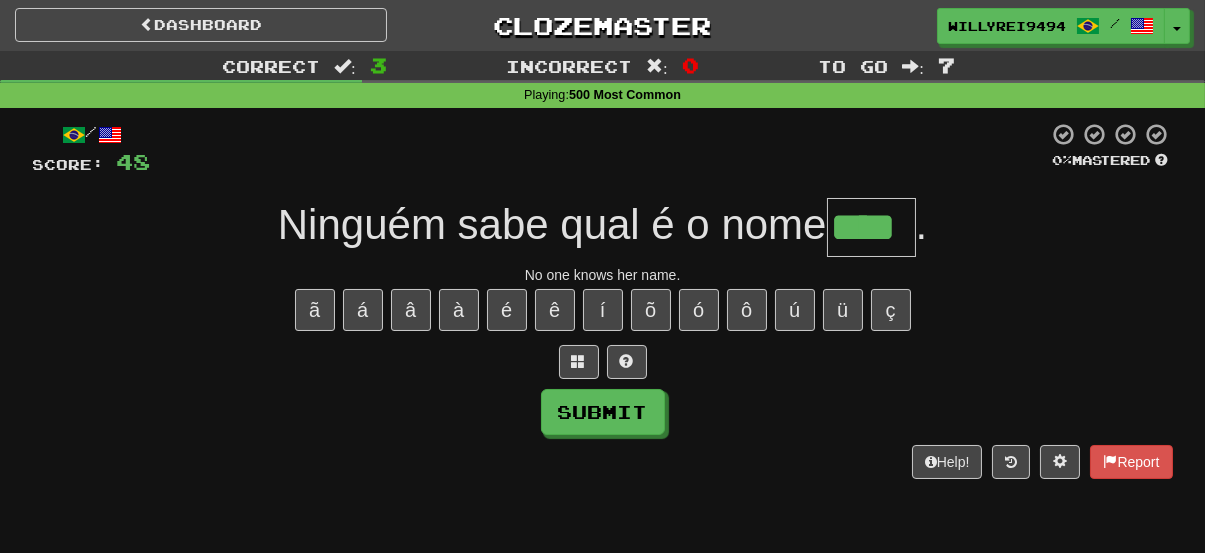 type on "****" 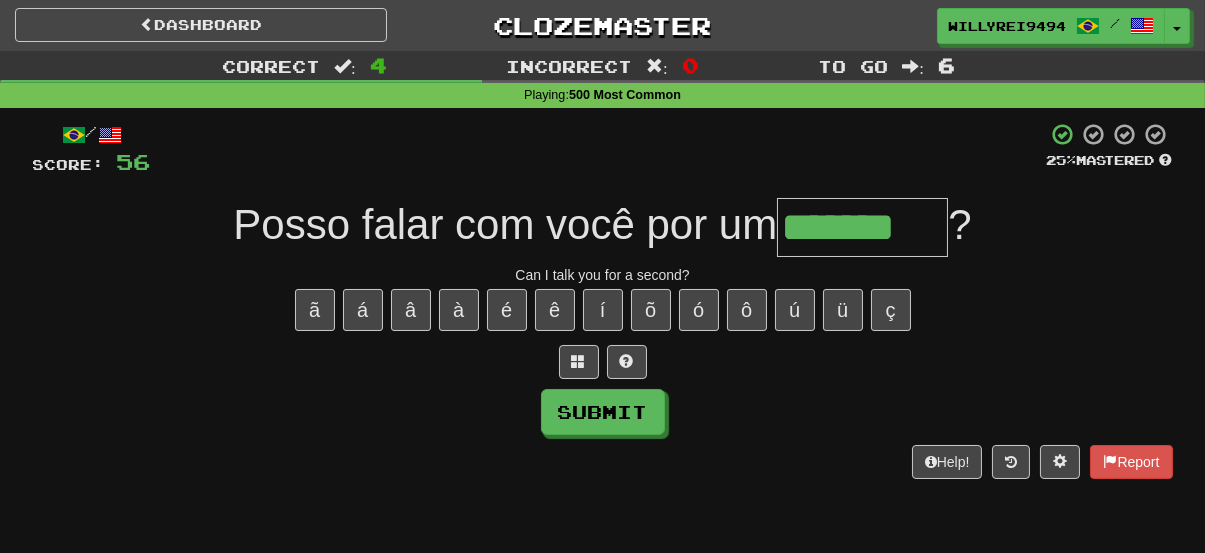 type on "*******" 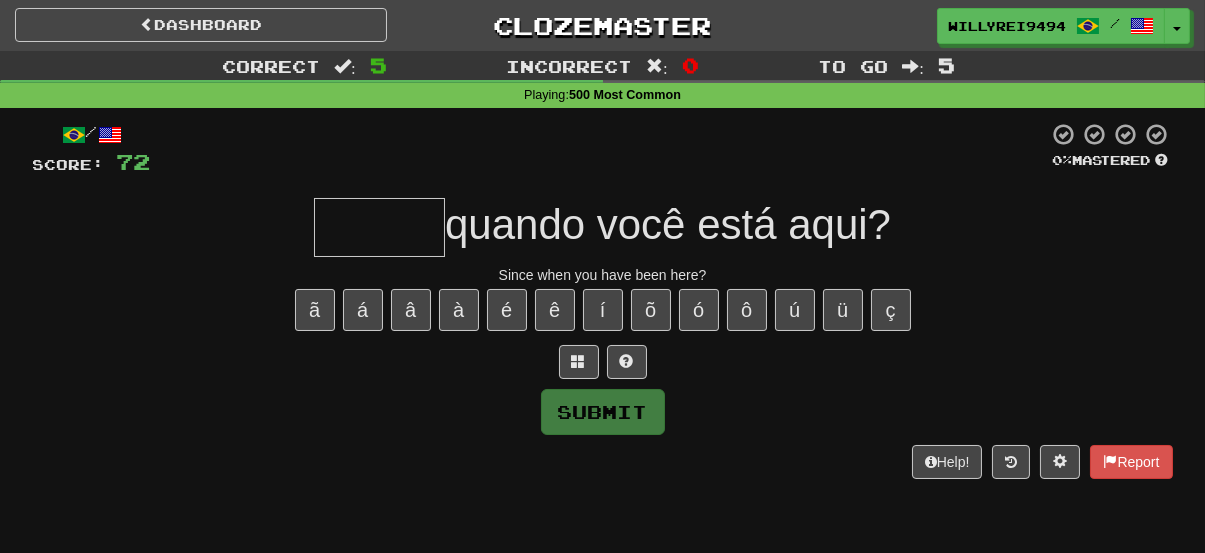type on "*" 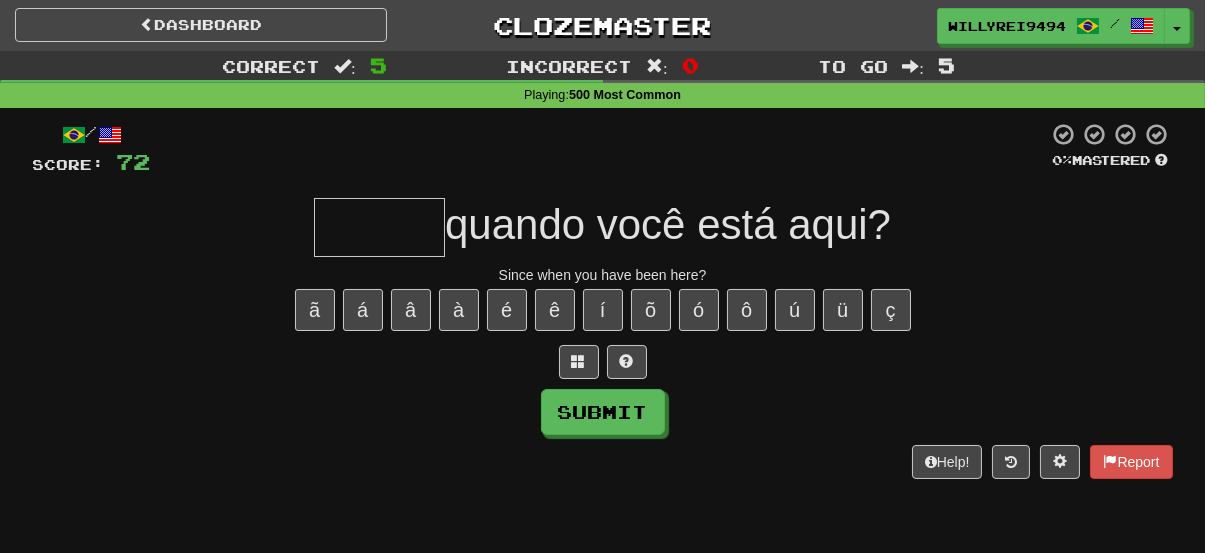 type on "*" 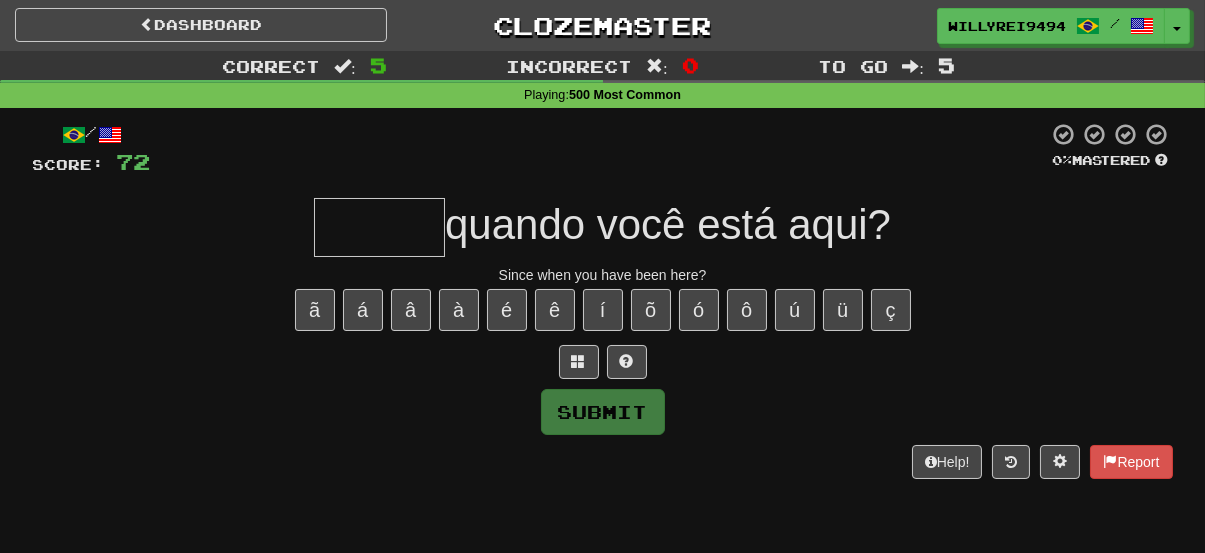 type on "*" 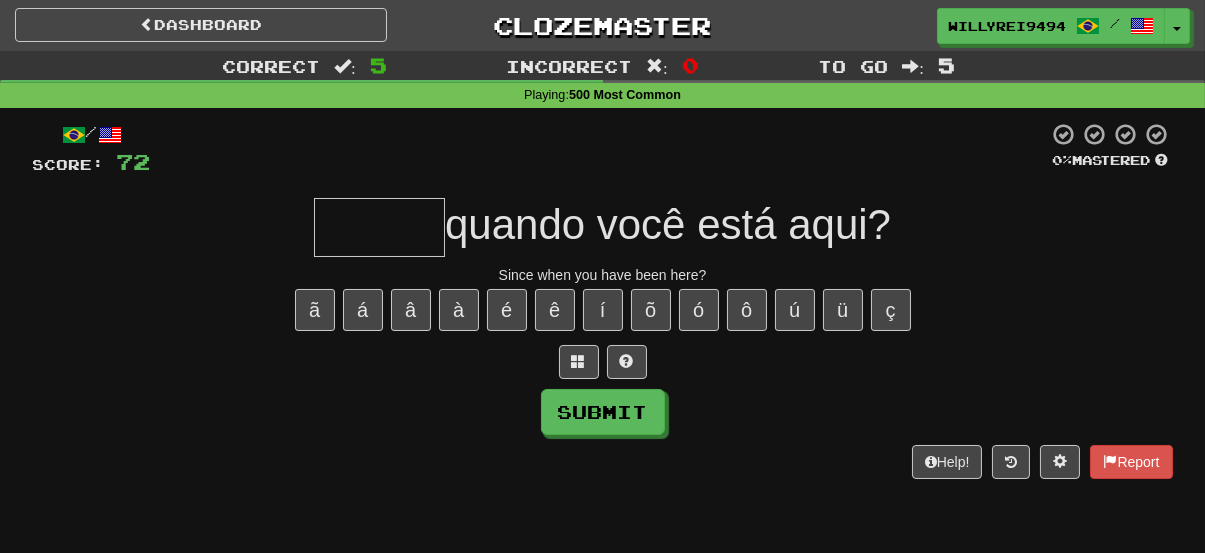 type on "*" 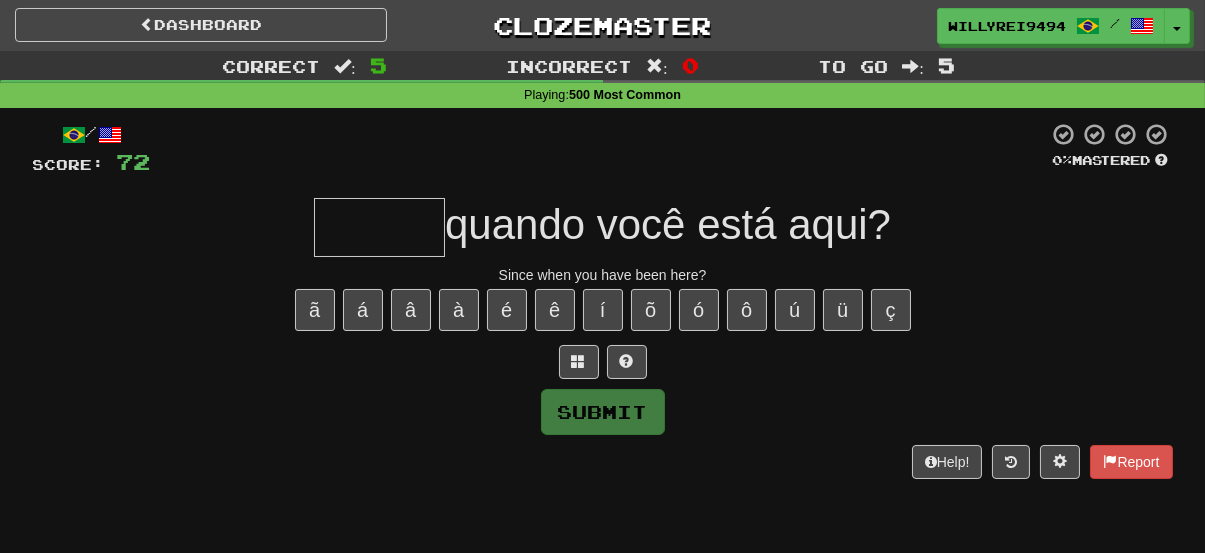 type on "*" 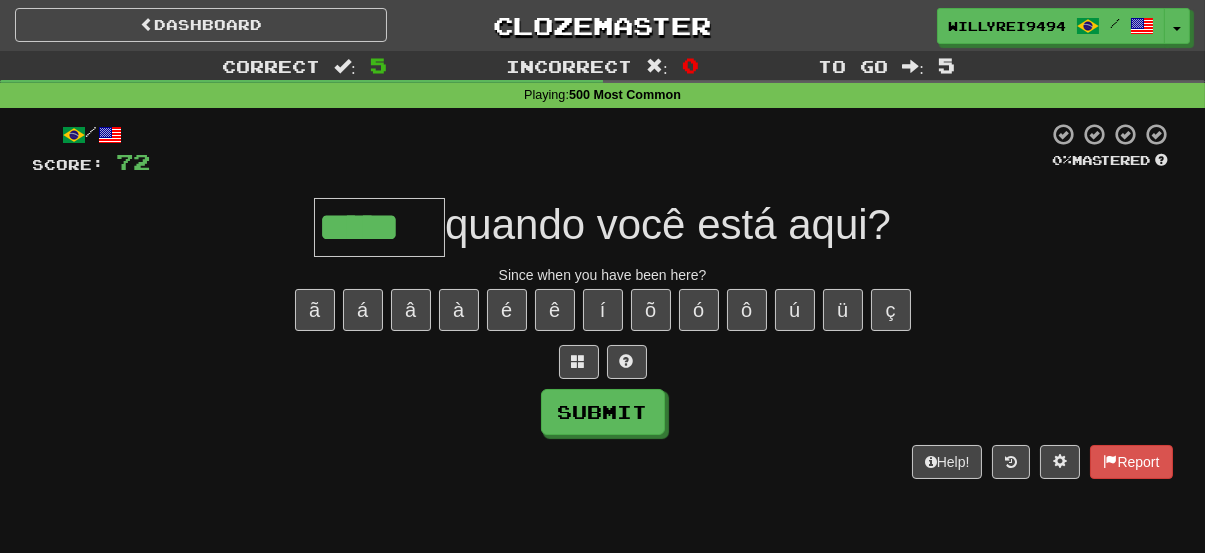type on "*****" 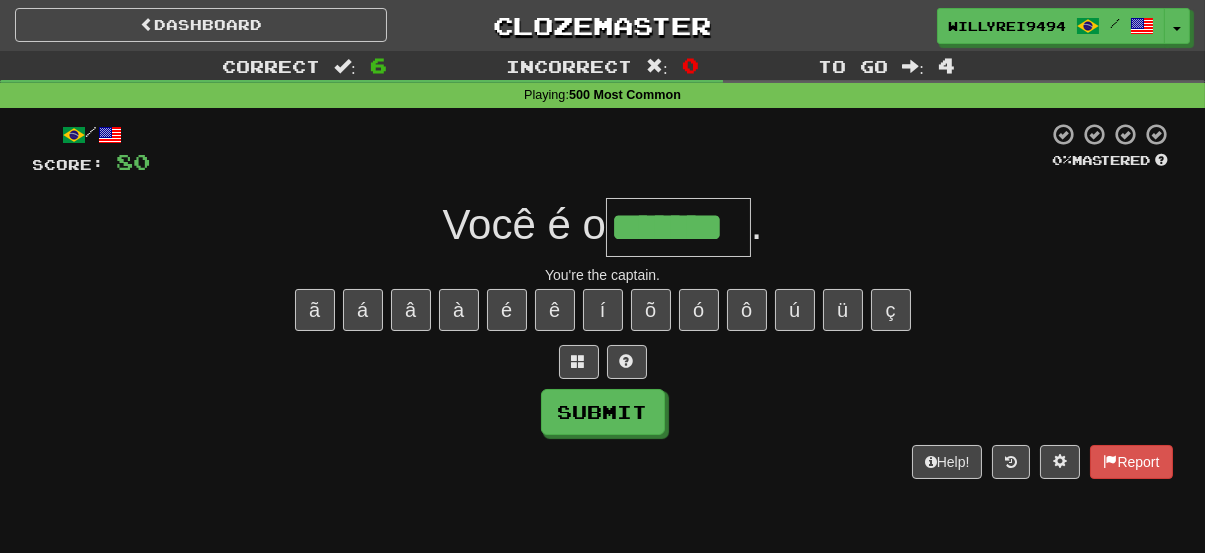 type on "*******" 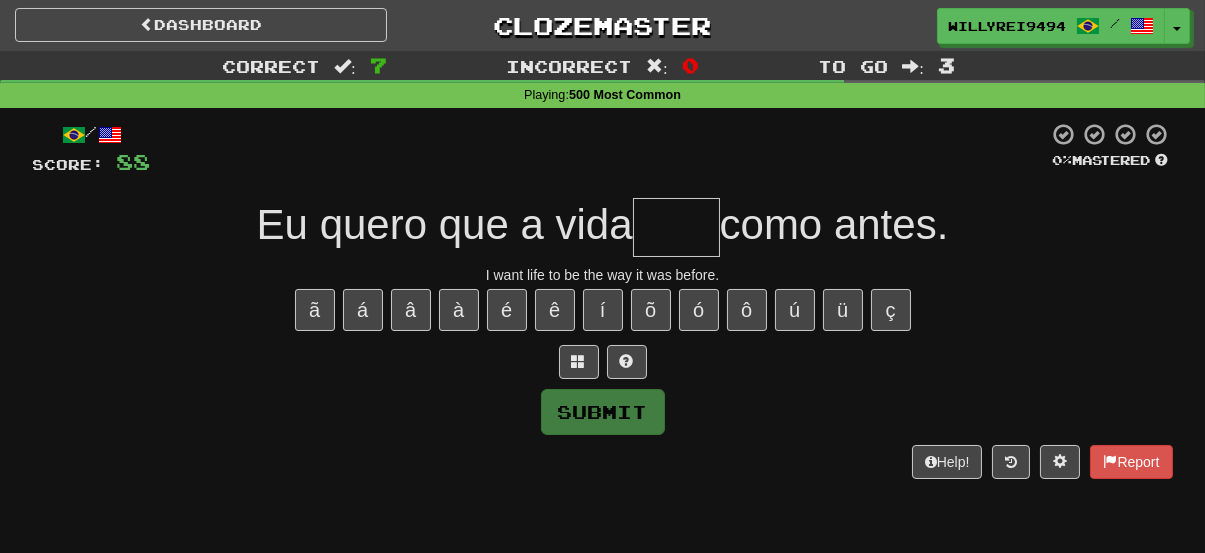 type on "*" 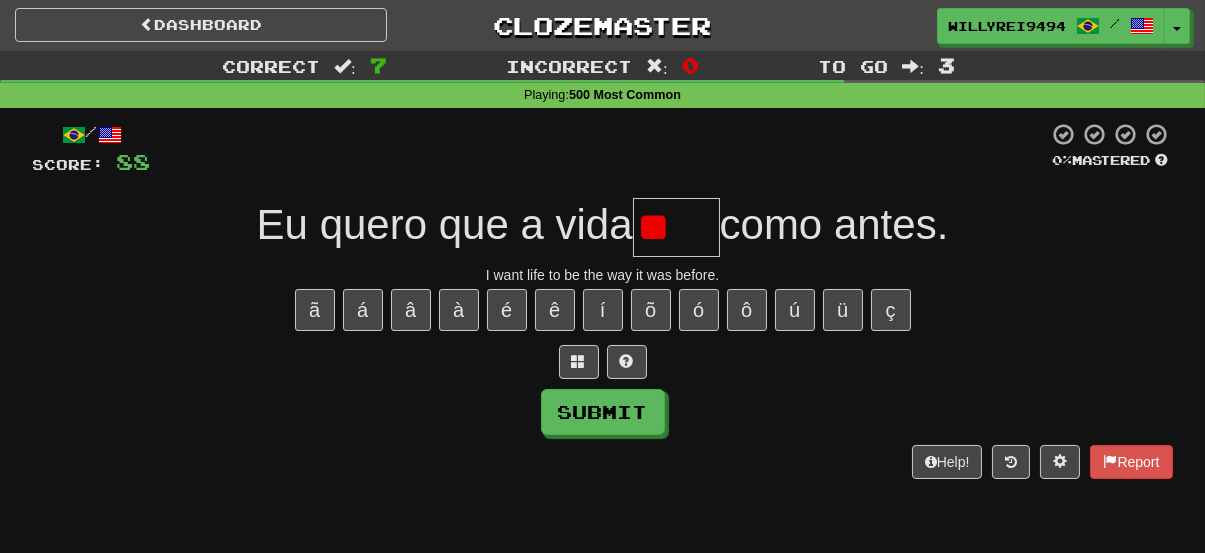 type on "*" 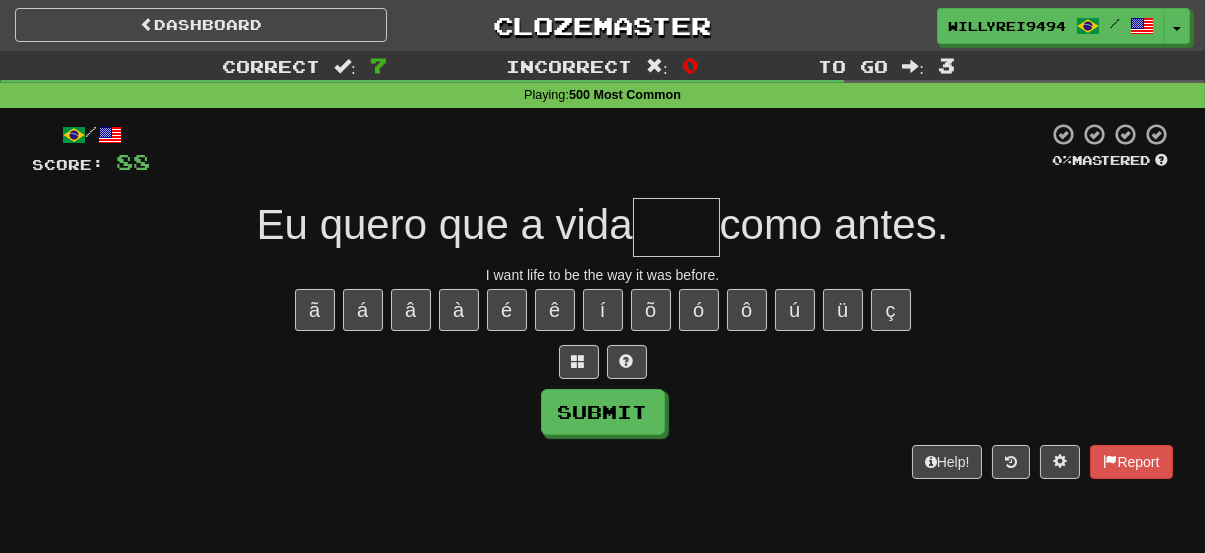 type on "*" 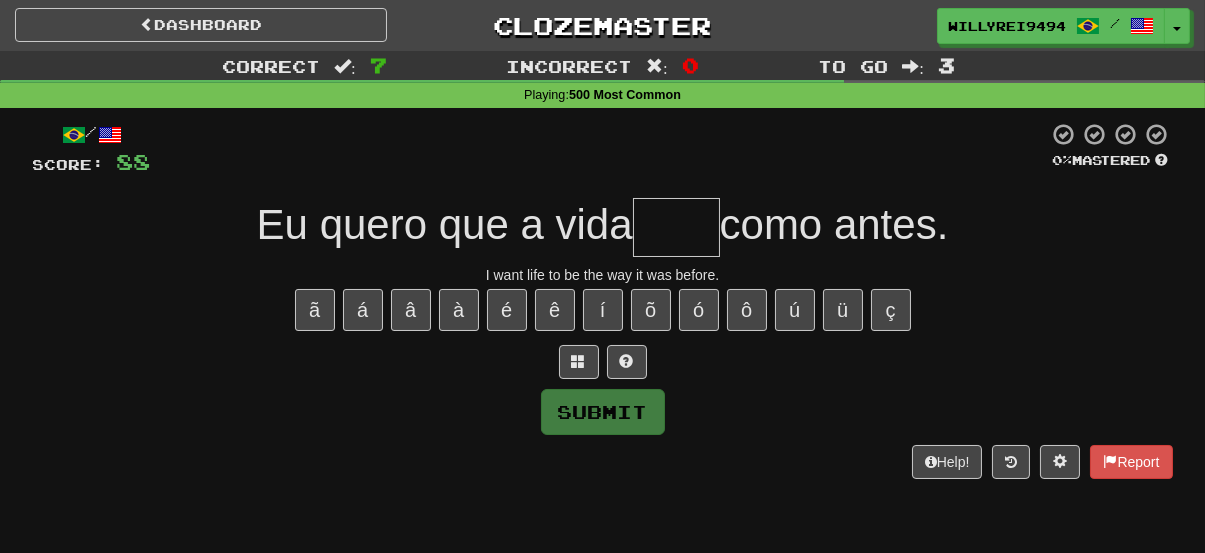 type on "*" 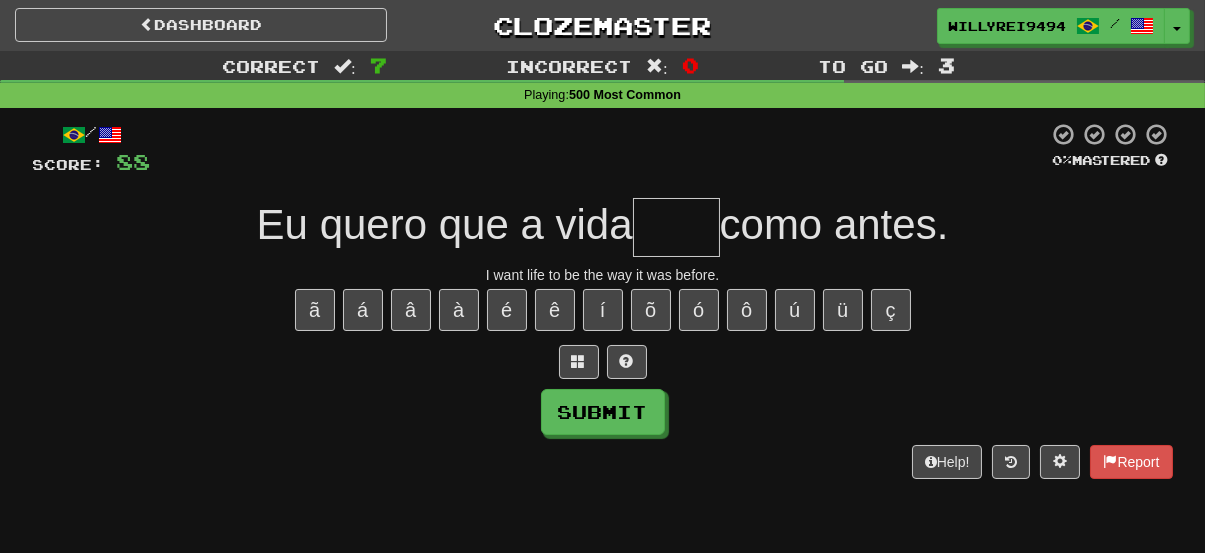 type on "*" 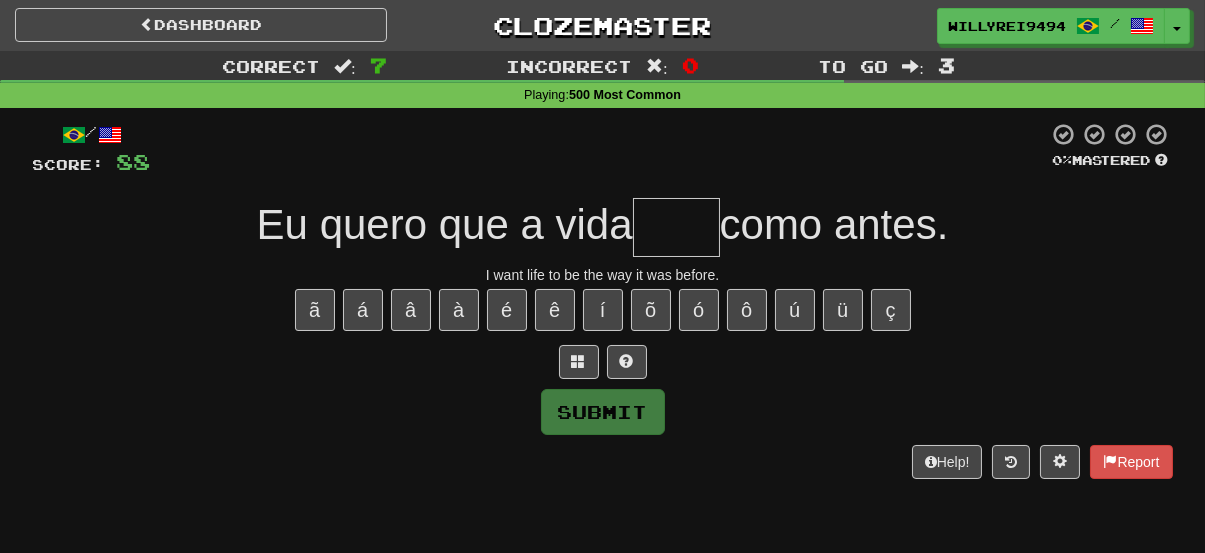 type on "*" 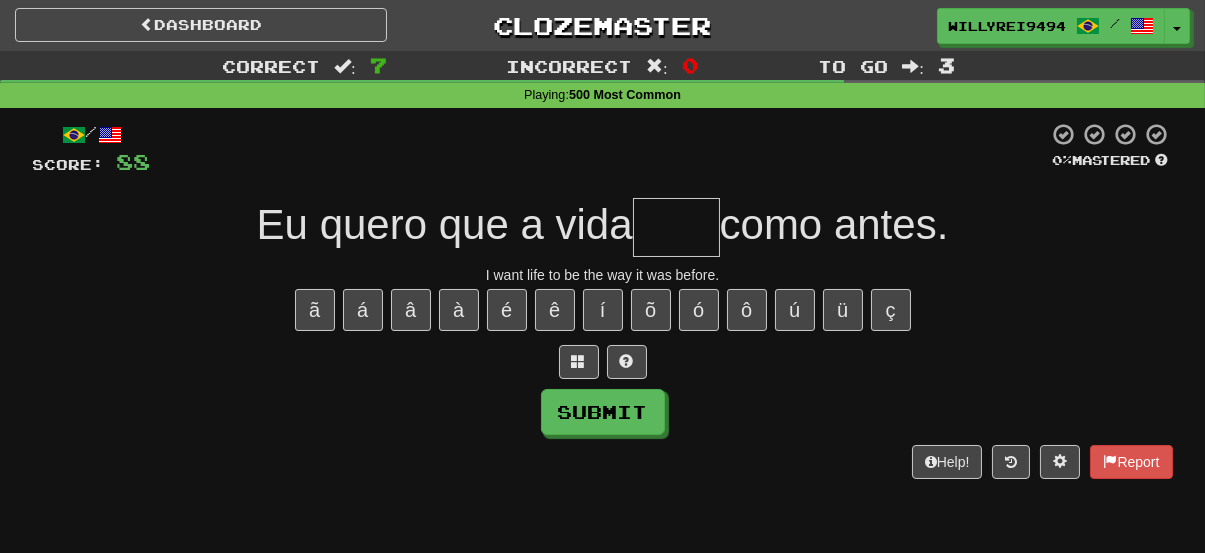 type on "*" 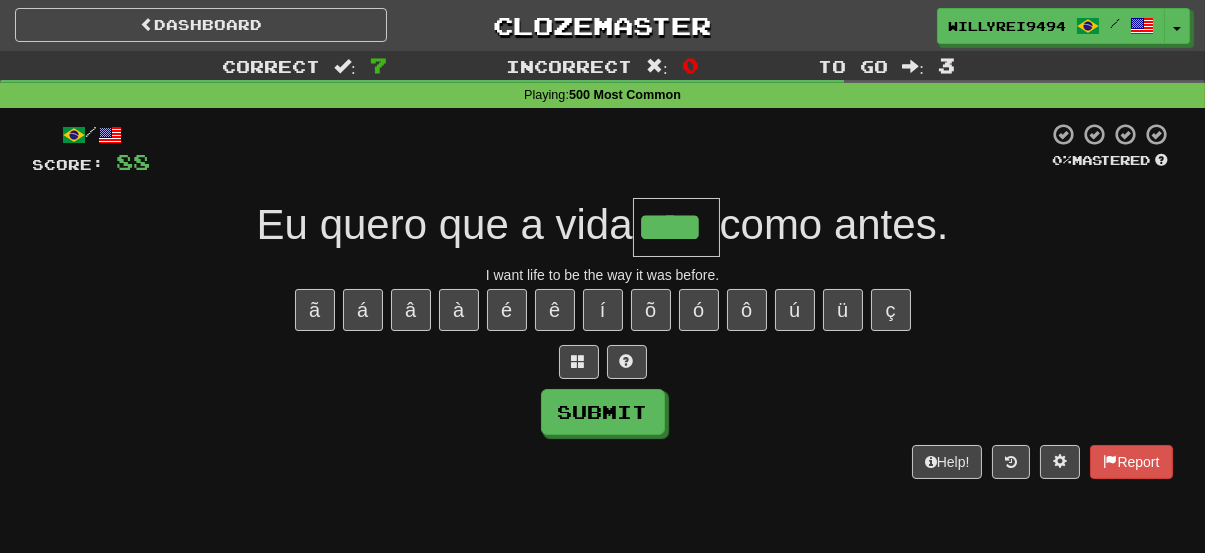 type on "****" 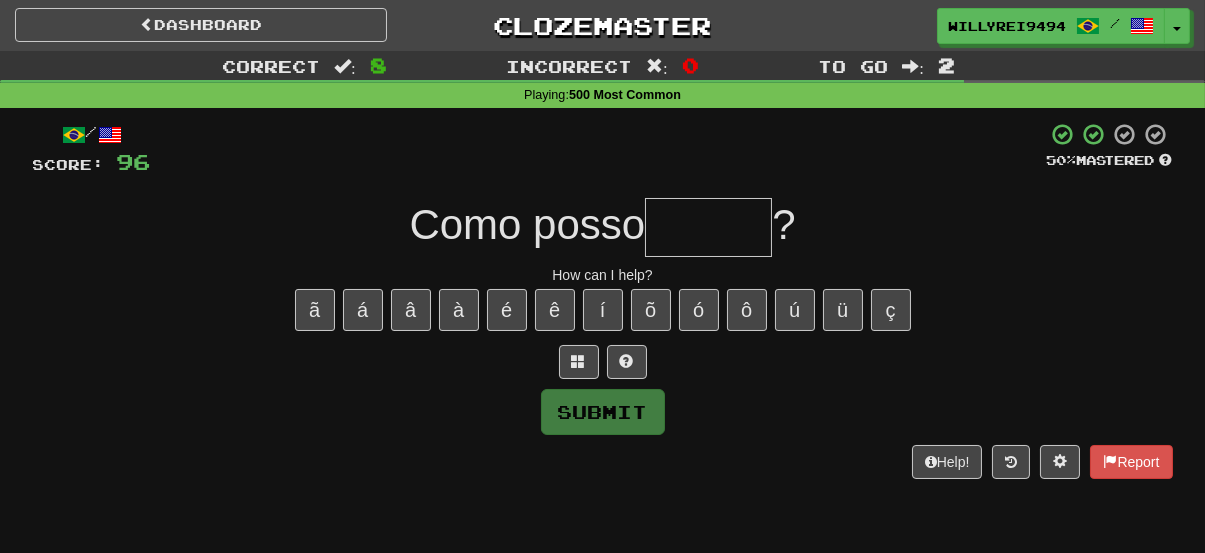 click at bounding box center (708, 227) 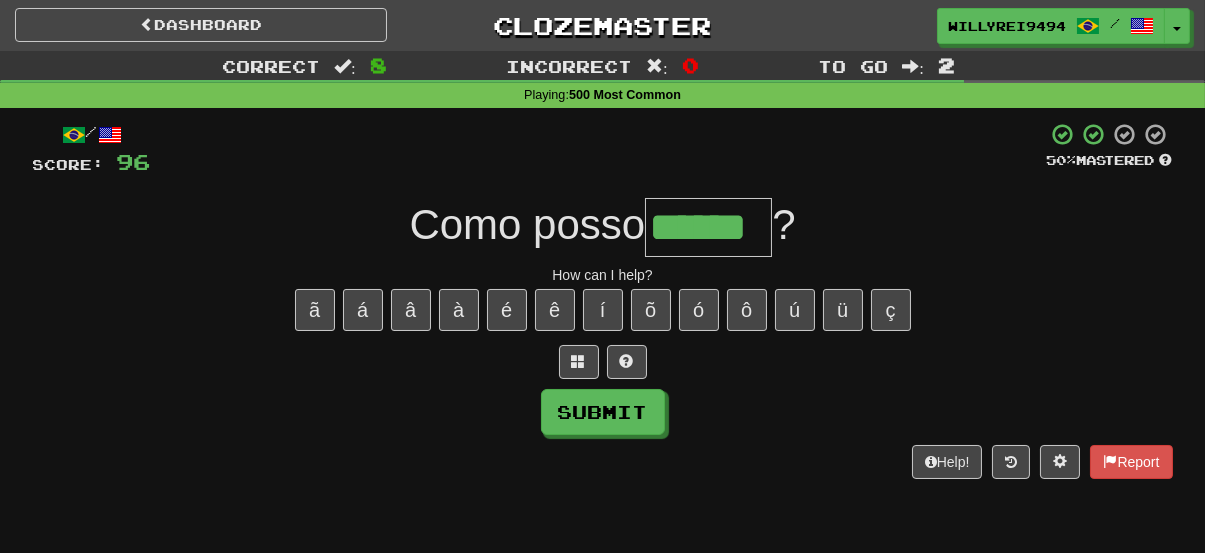 type on "******" 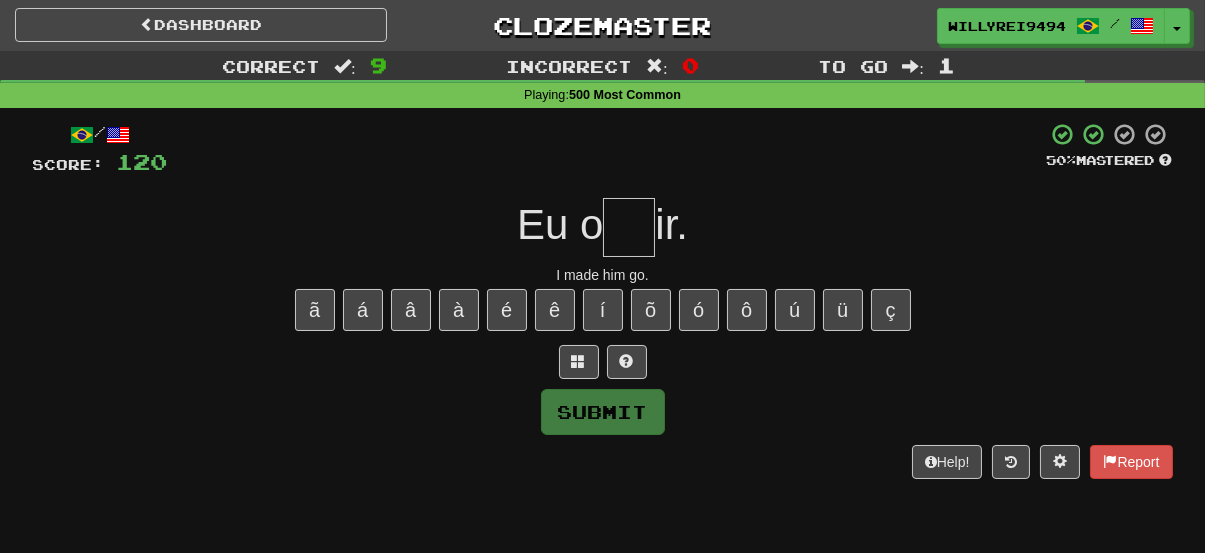 type on "*" 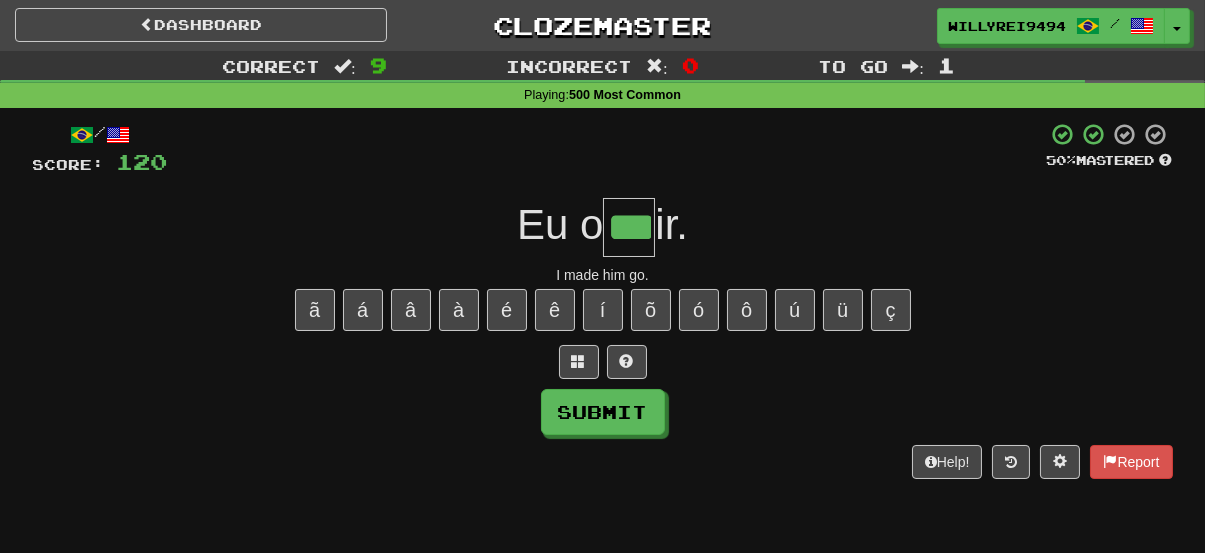 type on "***" 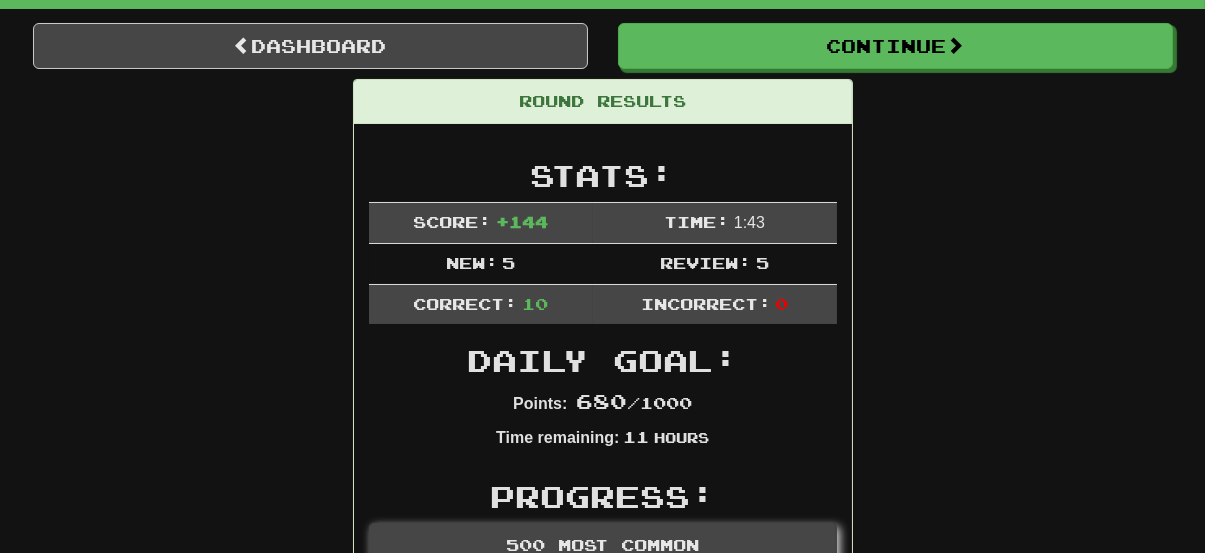 scroll, scrollTop: 0, scrollLeft: 0, axis: both 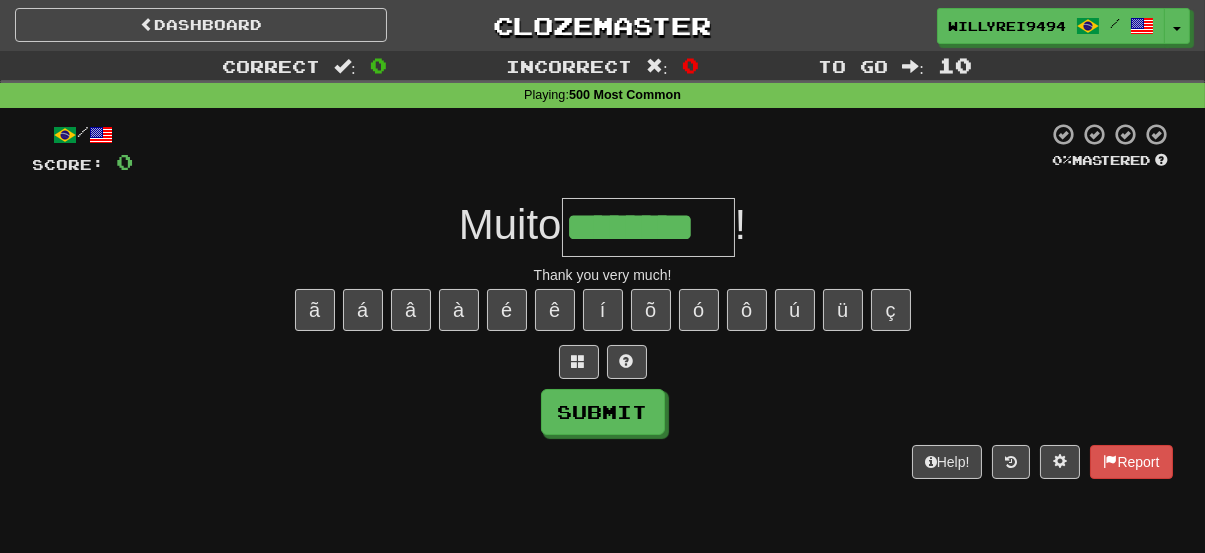 type on "********" 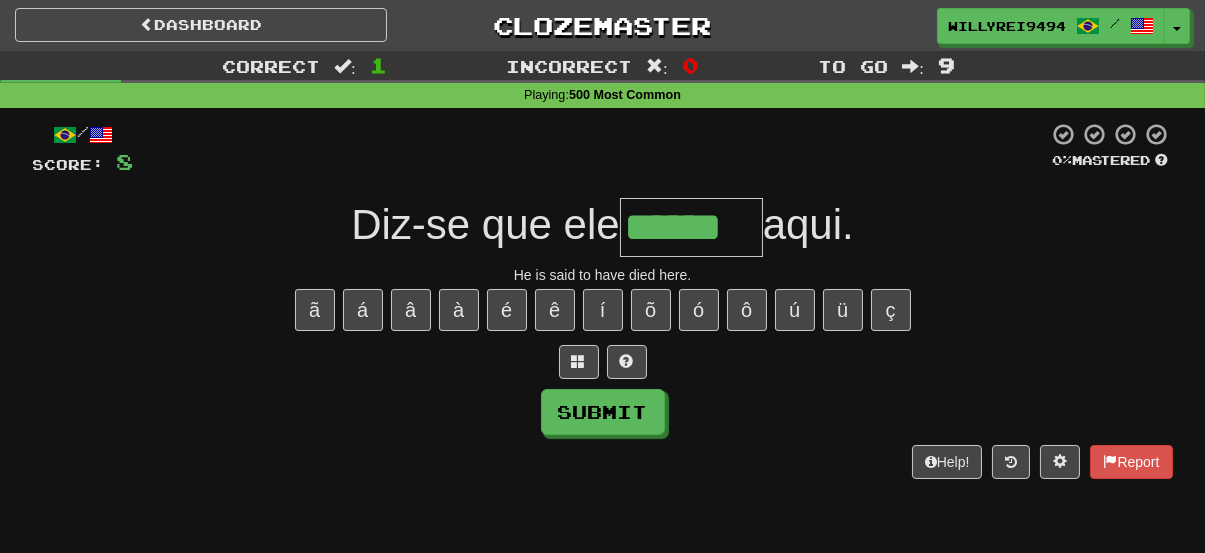 type on "******" 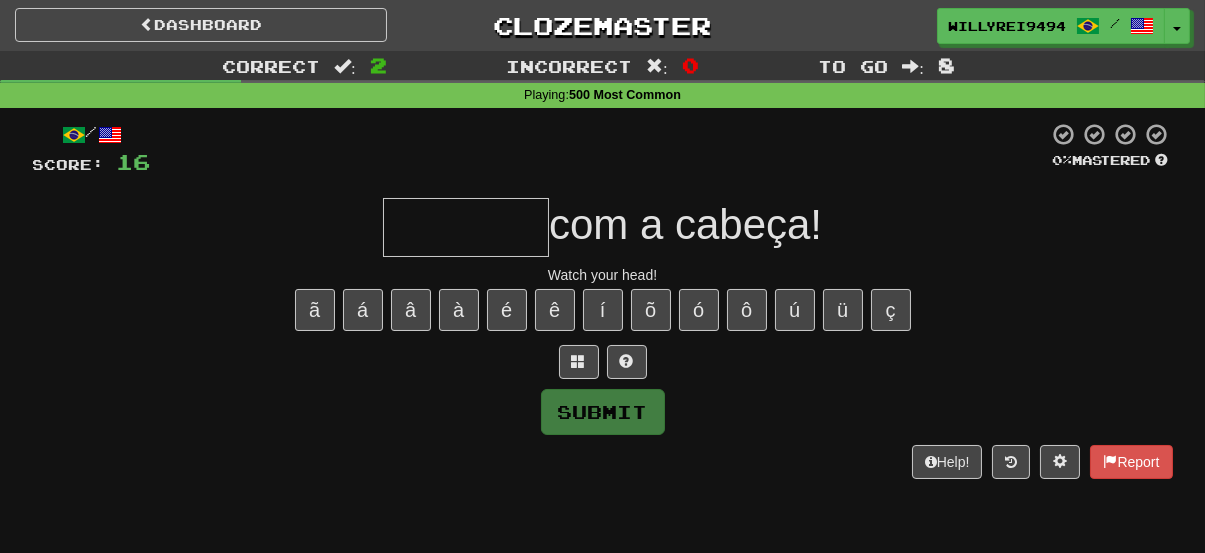 type on "*" 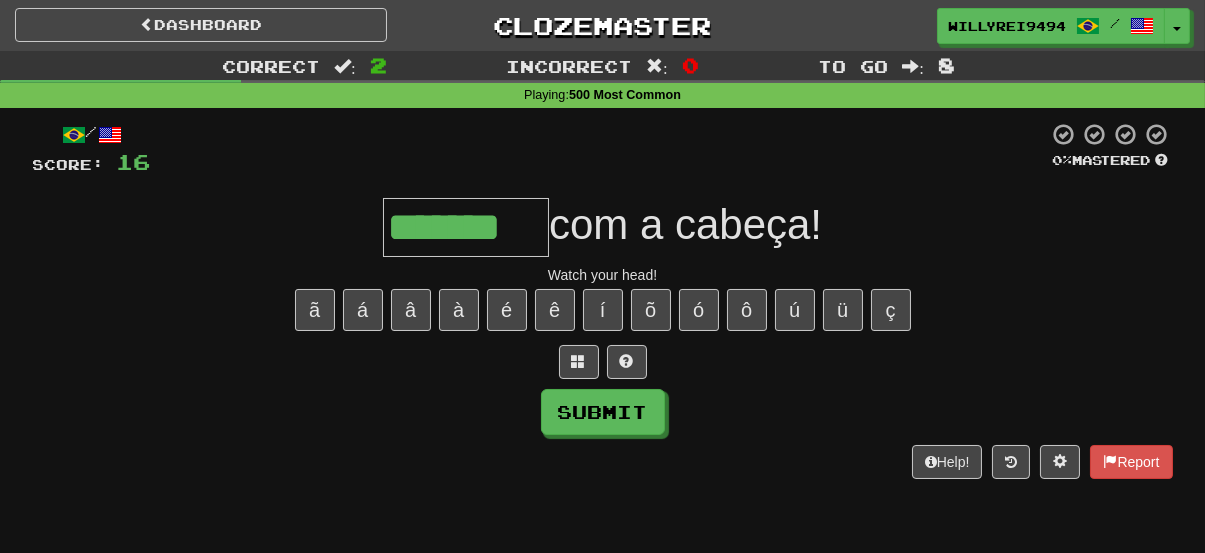 type on "*******" 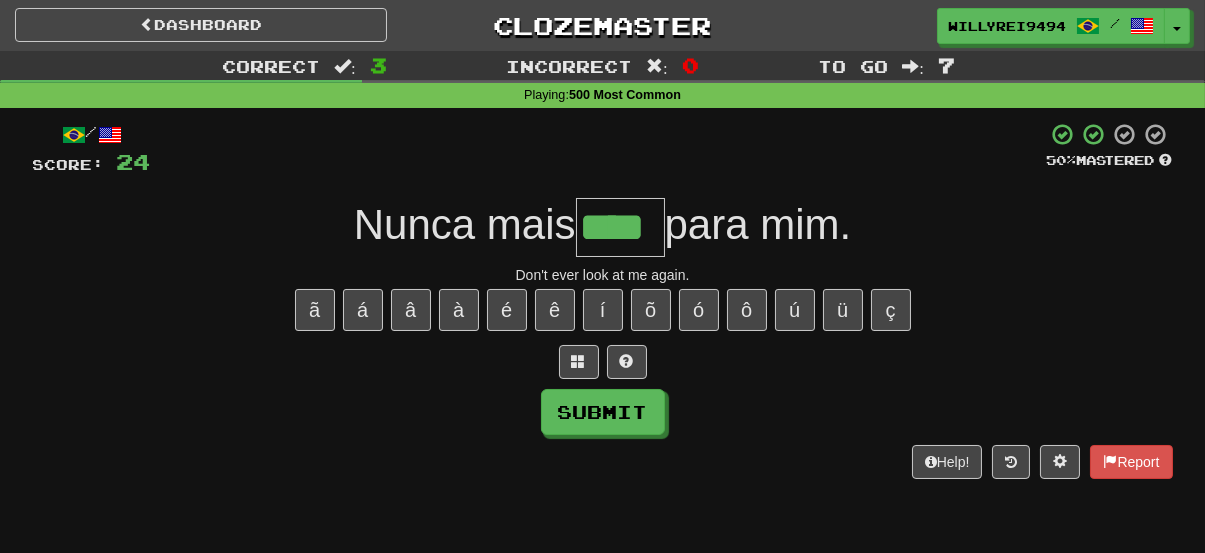 type on "****" 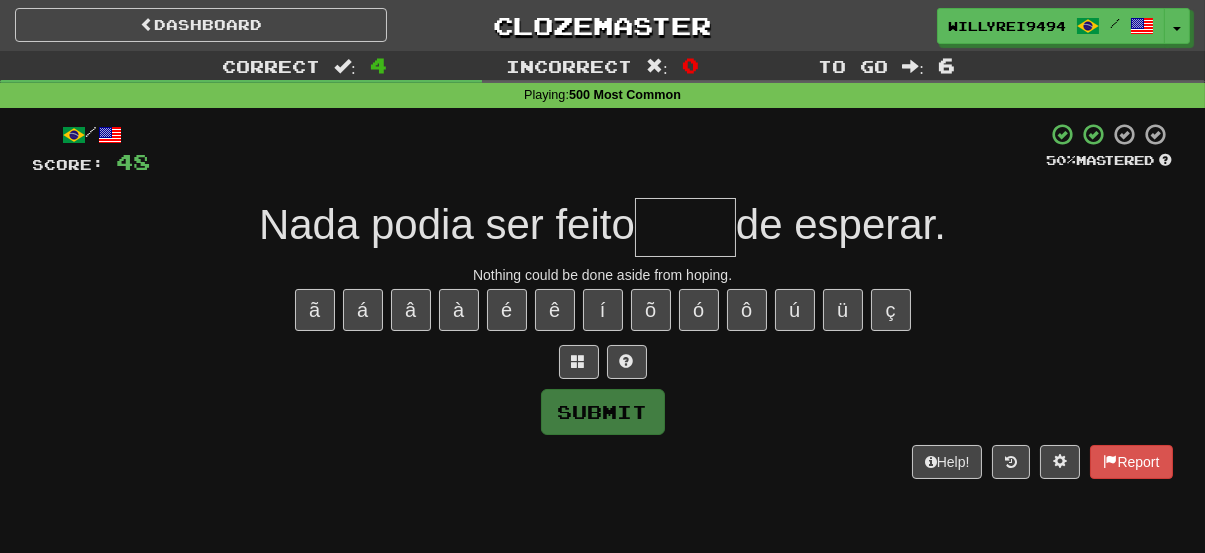 type on "*" 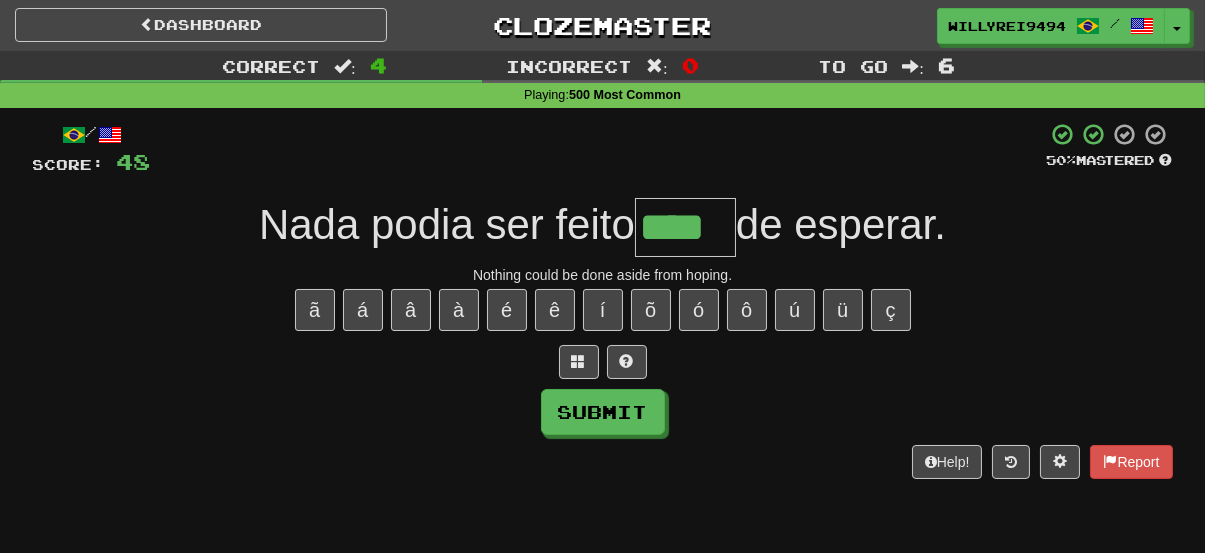 type on "****" 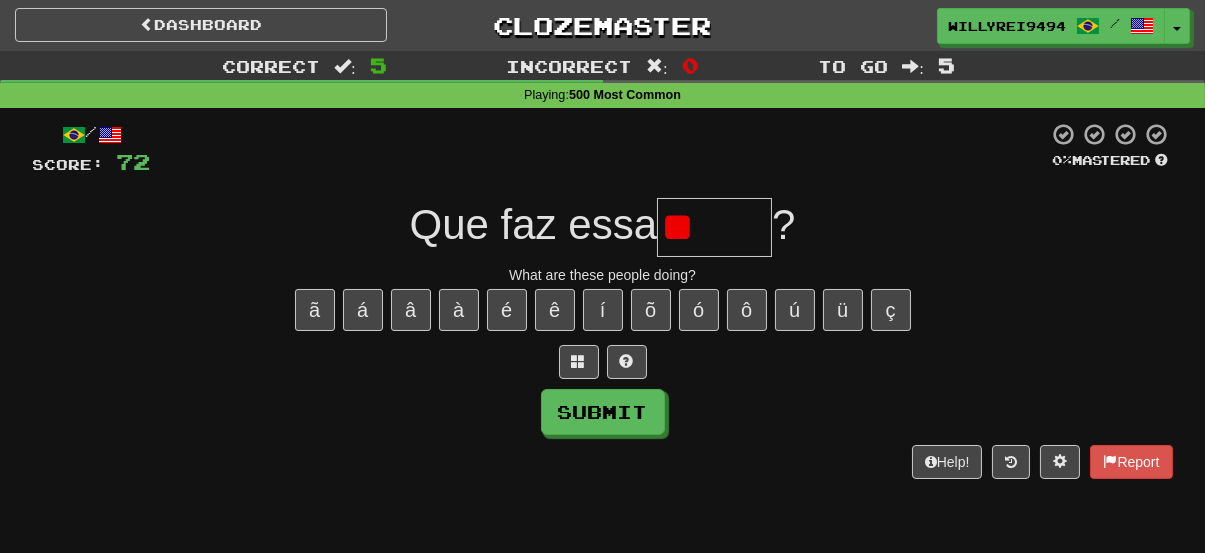 type on "*" 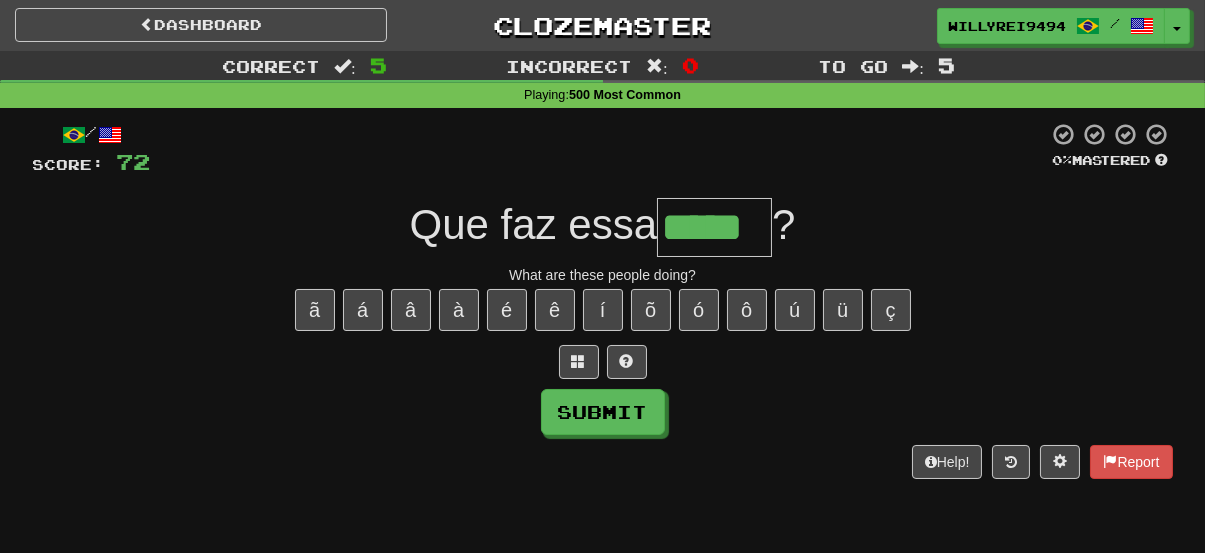 type on "*****" 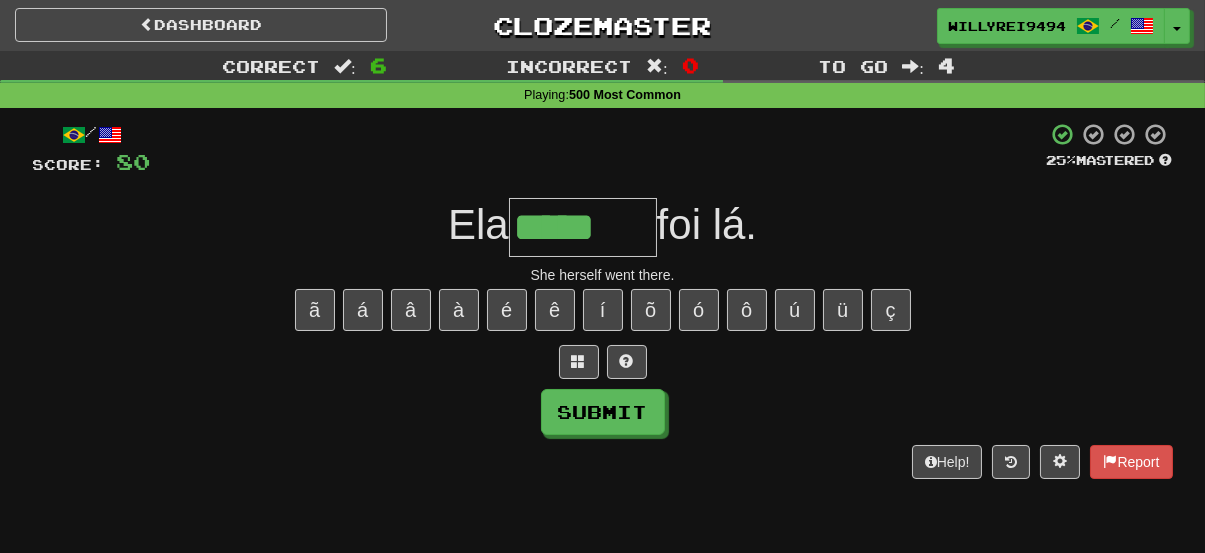 type on "*****" 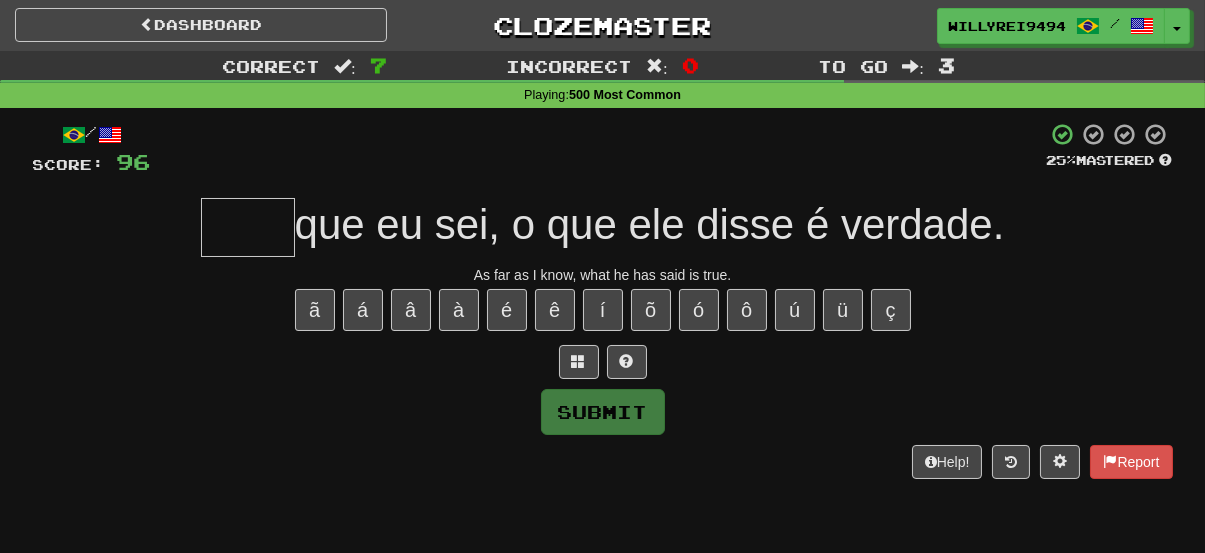 type on "*" 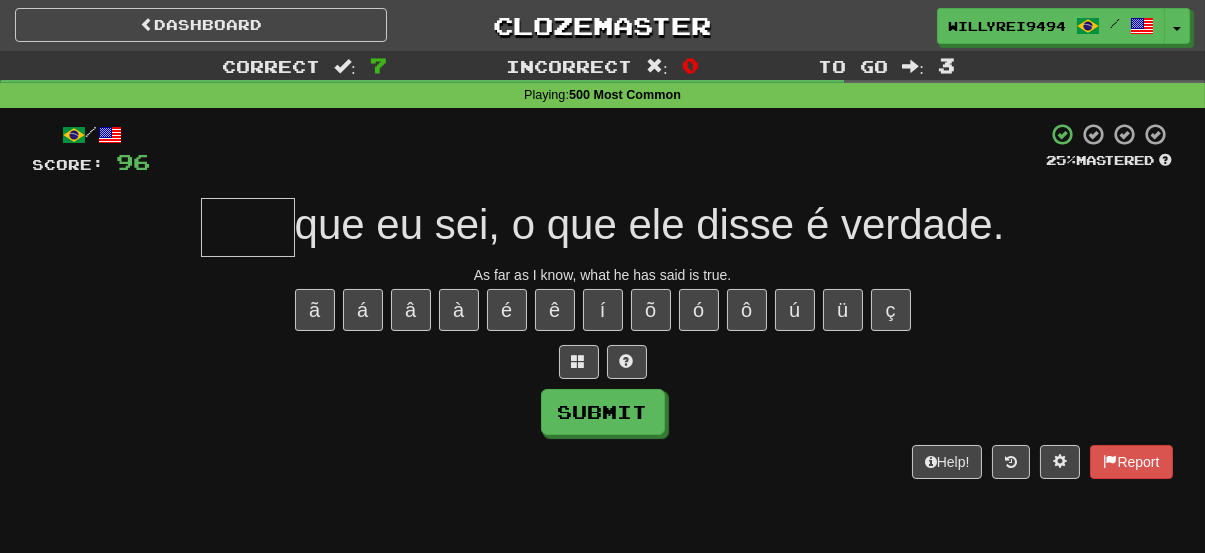 type on "*" 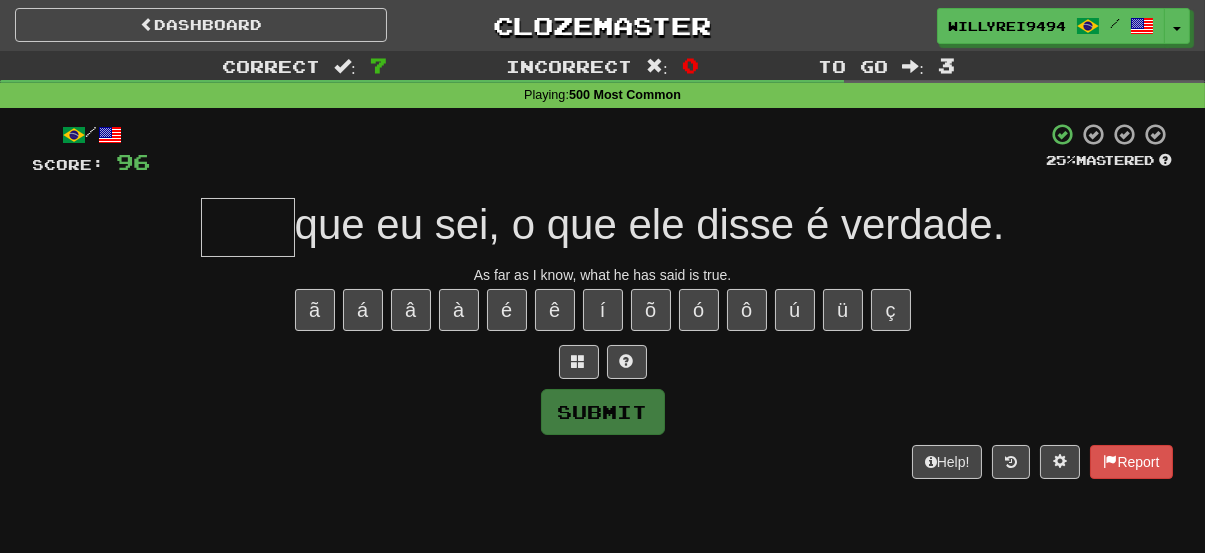 type on "*" 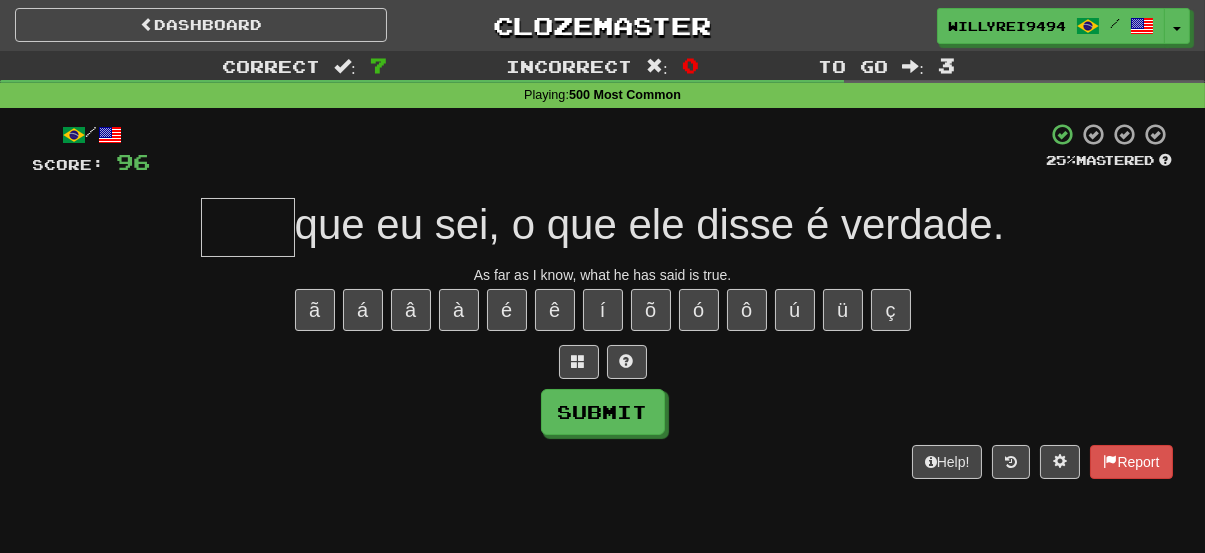 type on "*" 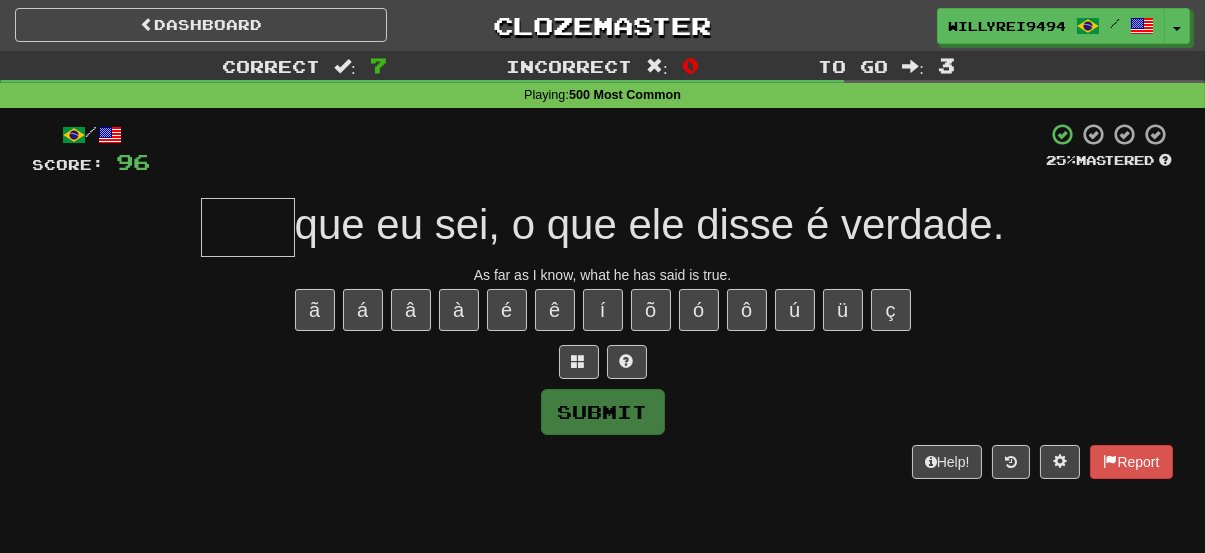 type on "*" 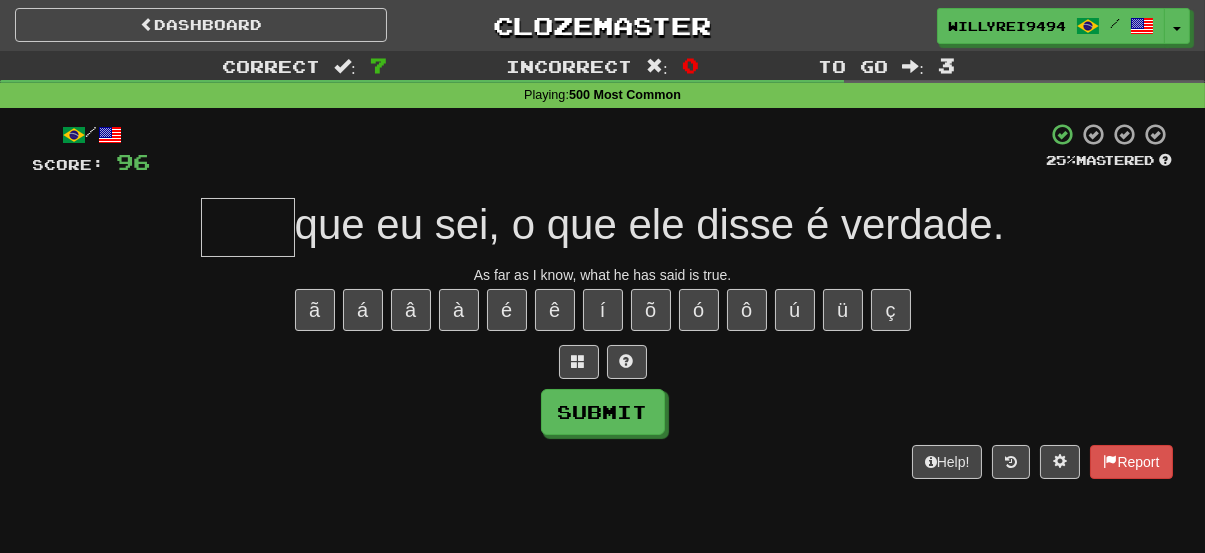 type on "*" 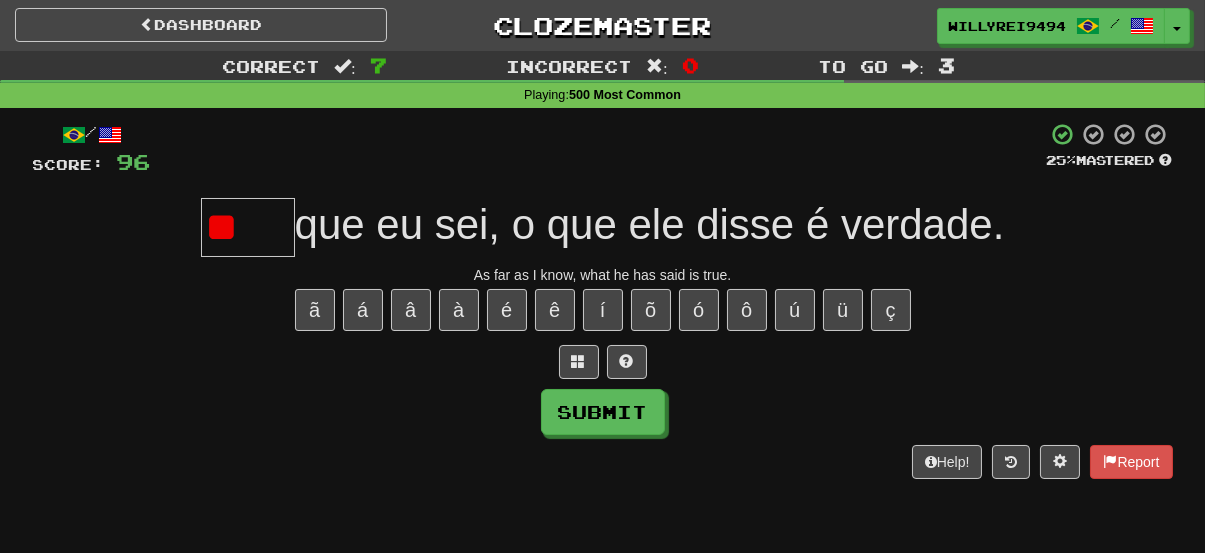 type on "*" 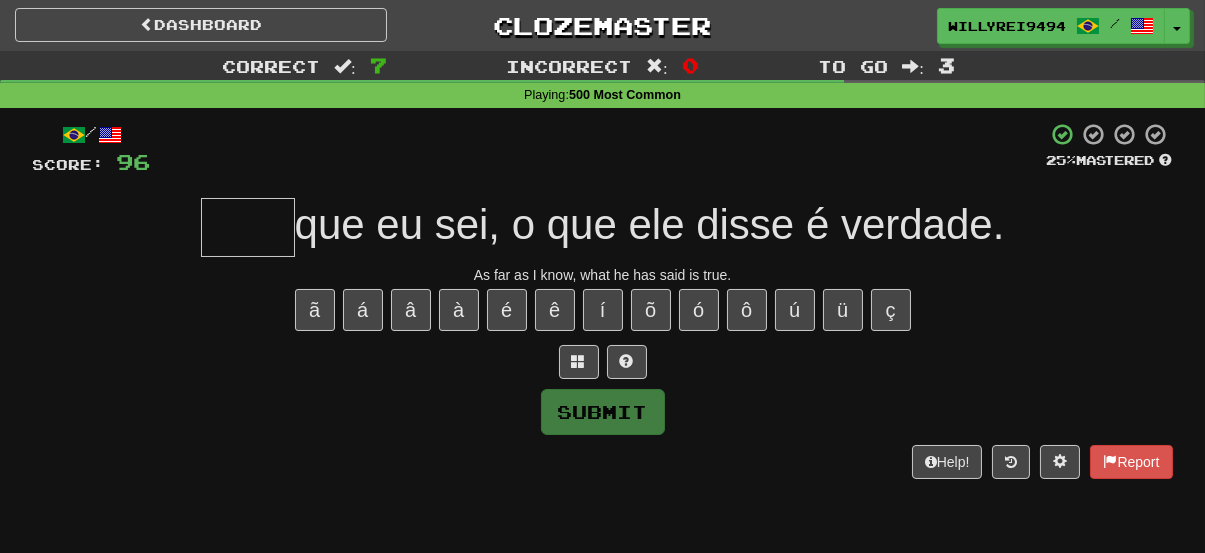 type on "*" 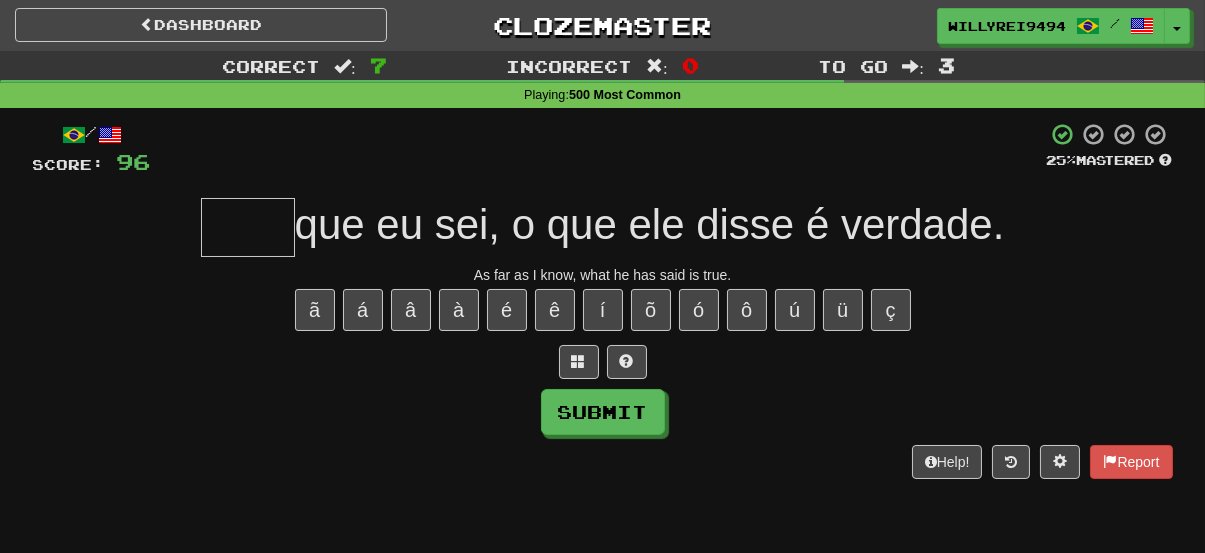 type on "*" 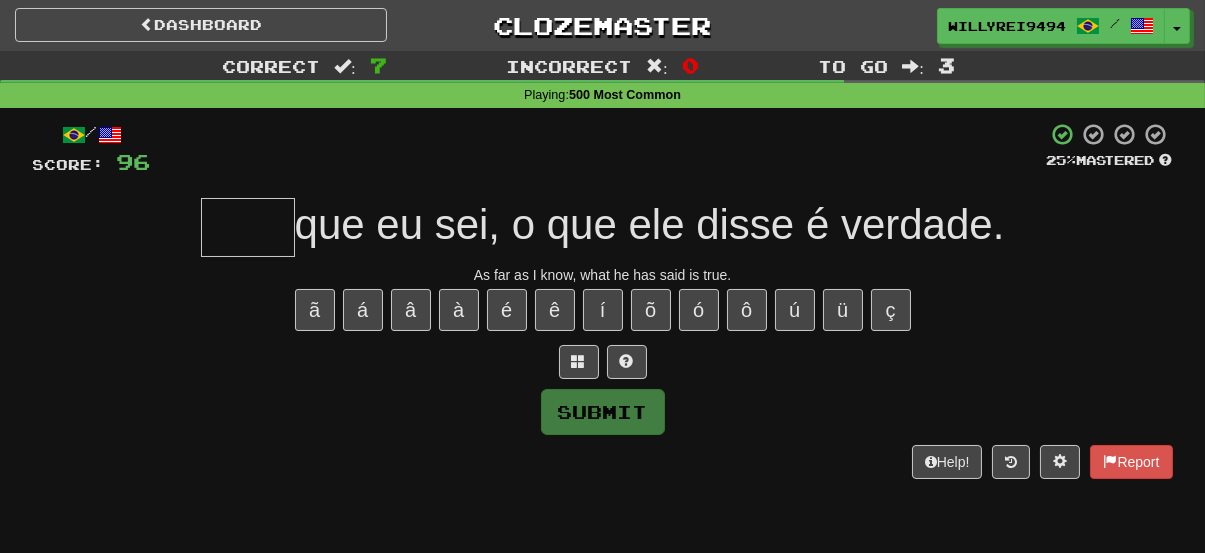 type on "*" 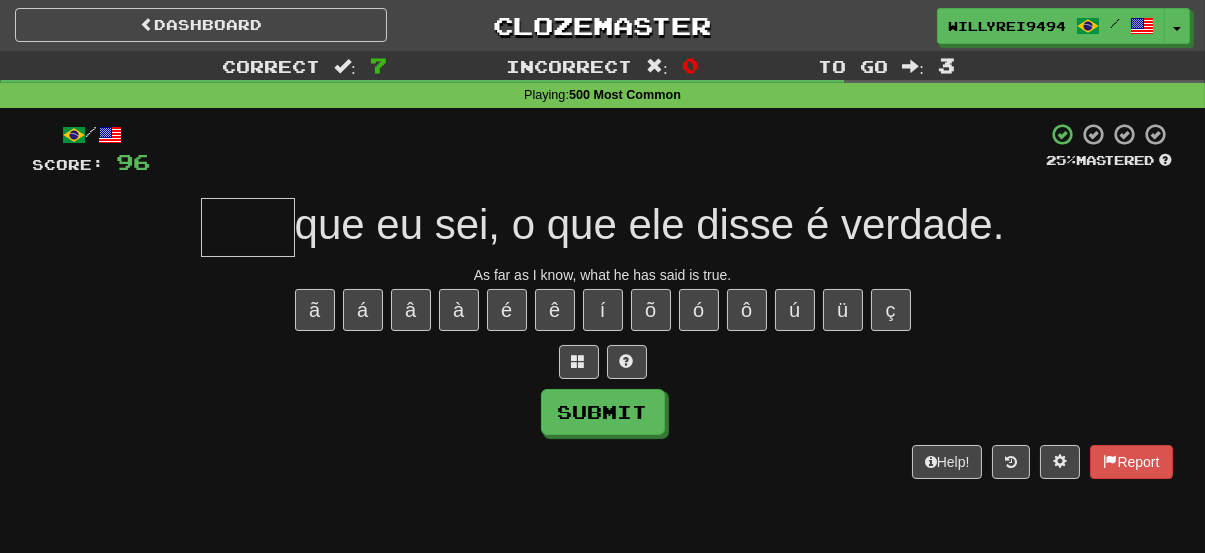 type on "*" 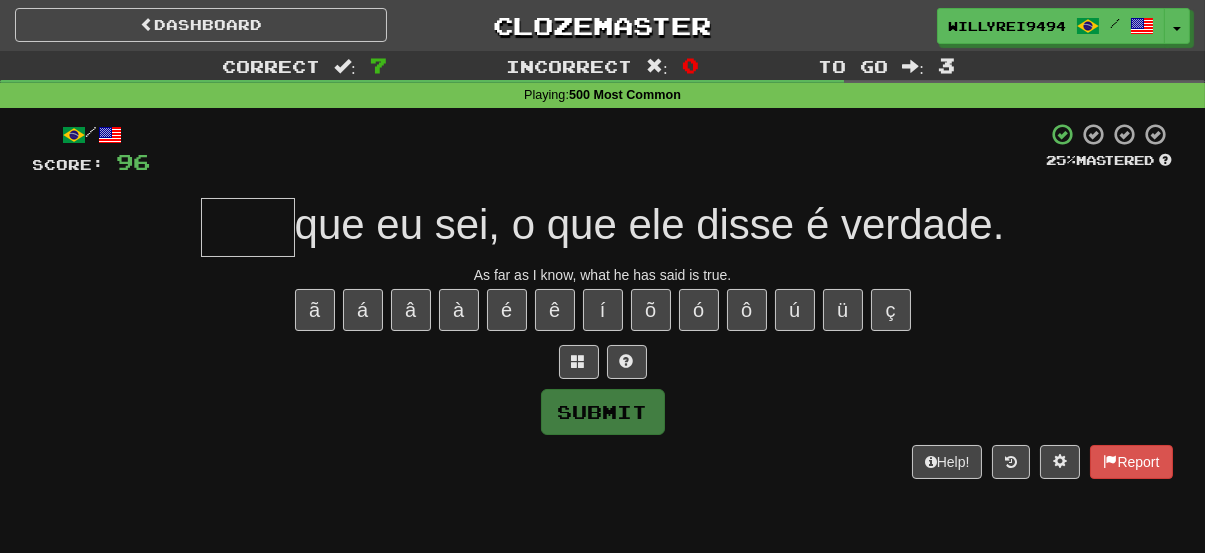 type on "*" 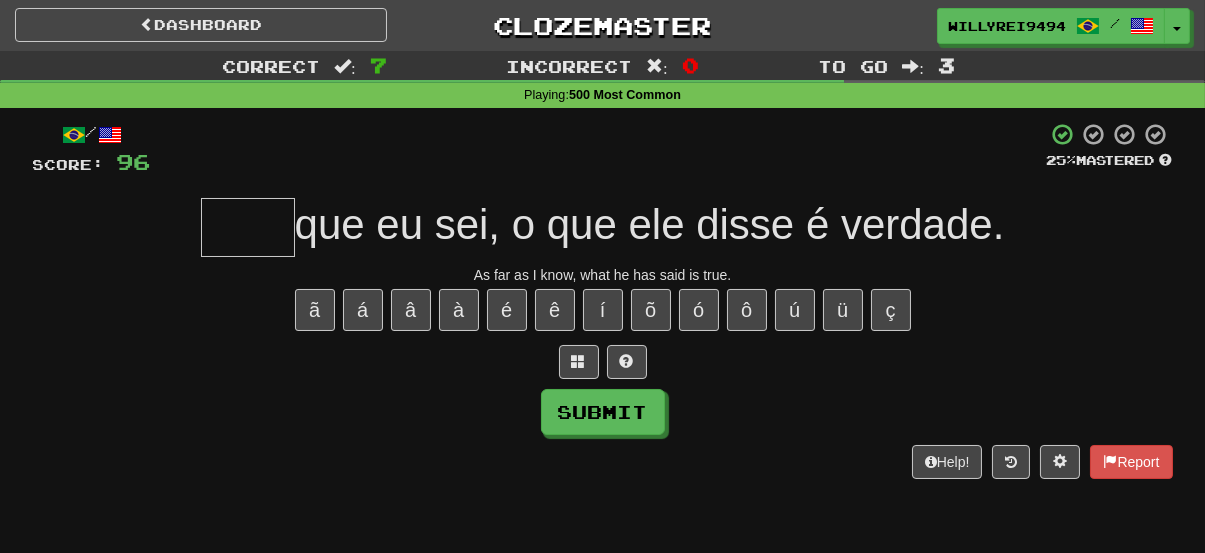 type on "*" 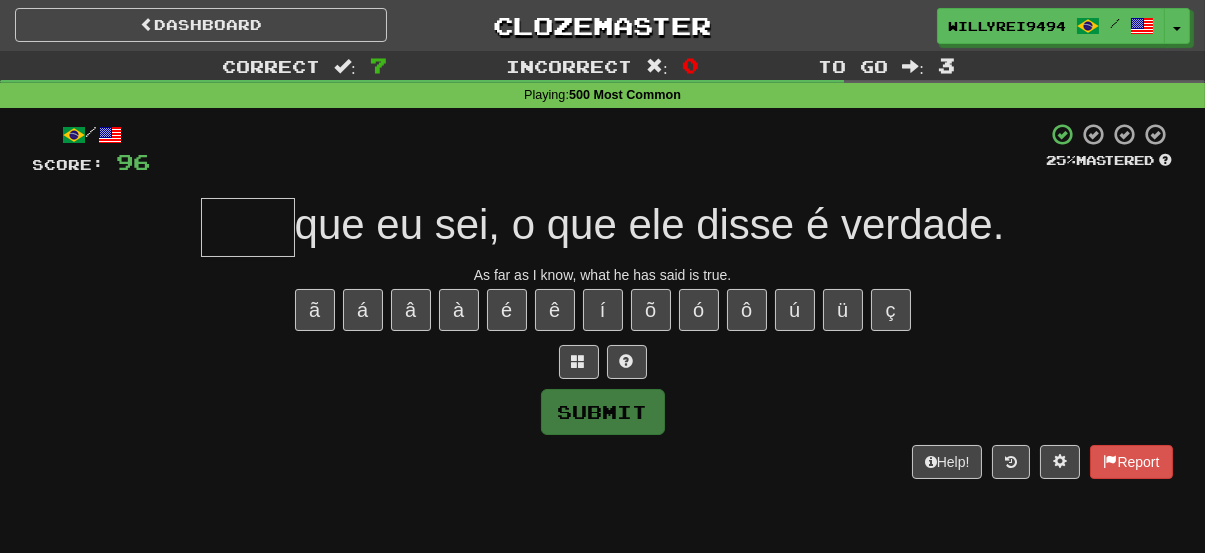 type on "*" 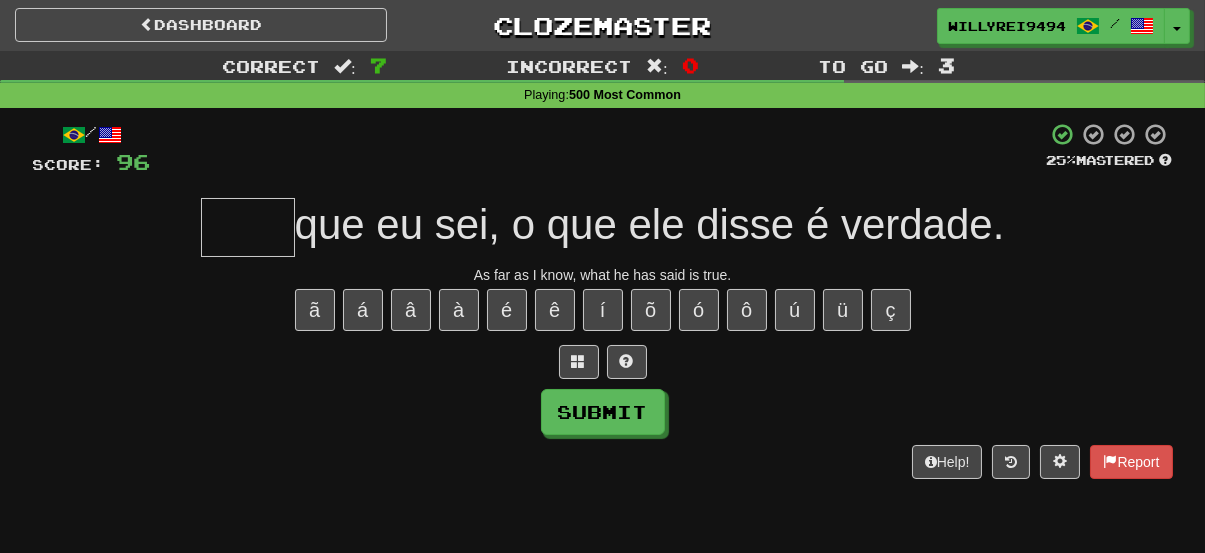 type on "*" 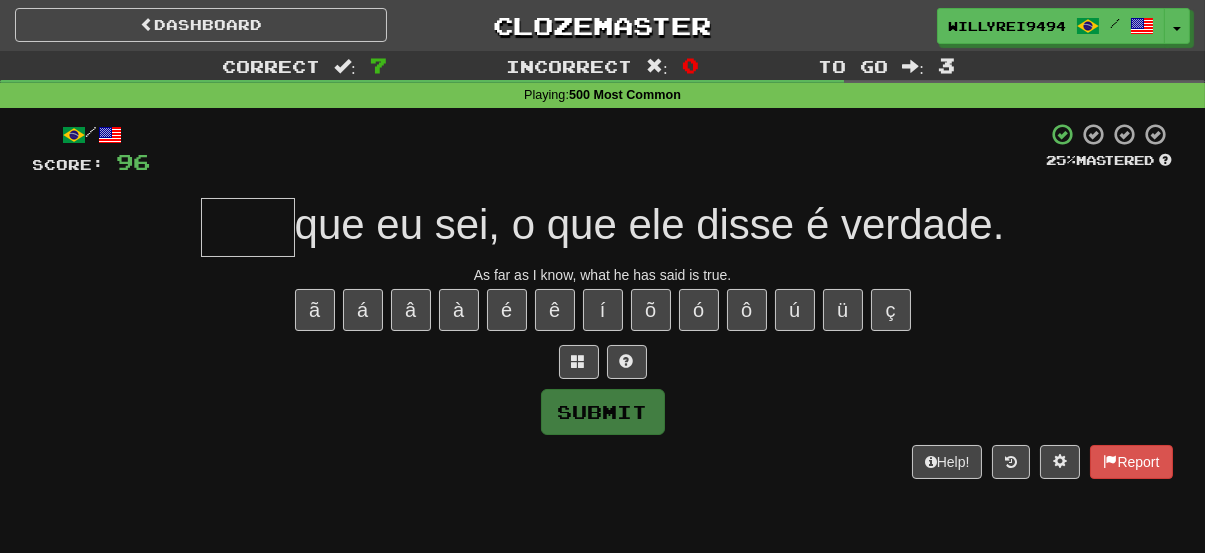 type on "*" 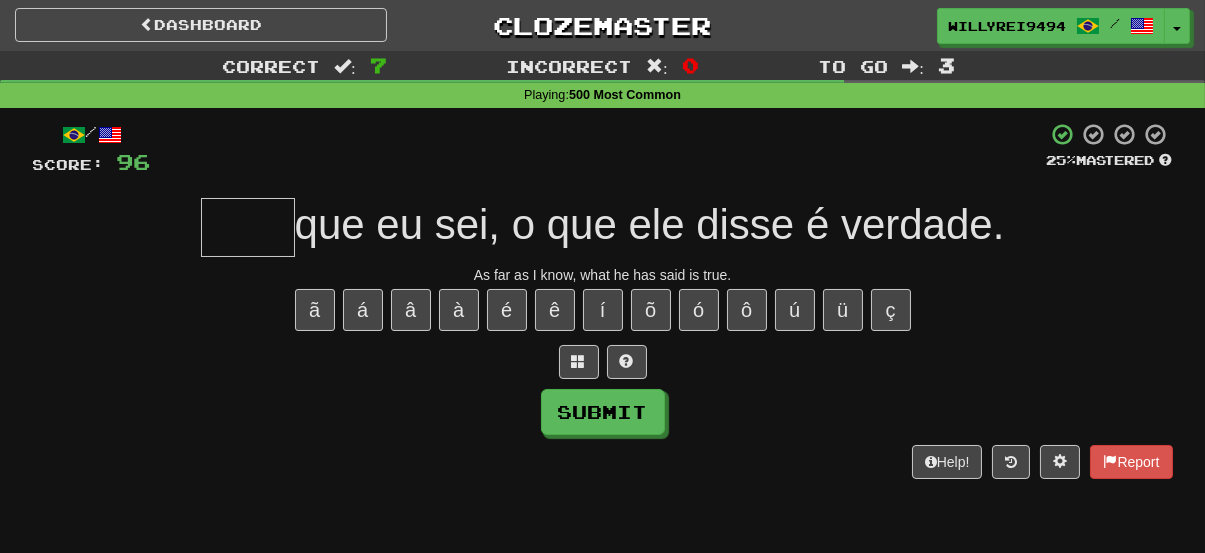 type on "*" 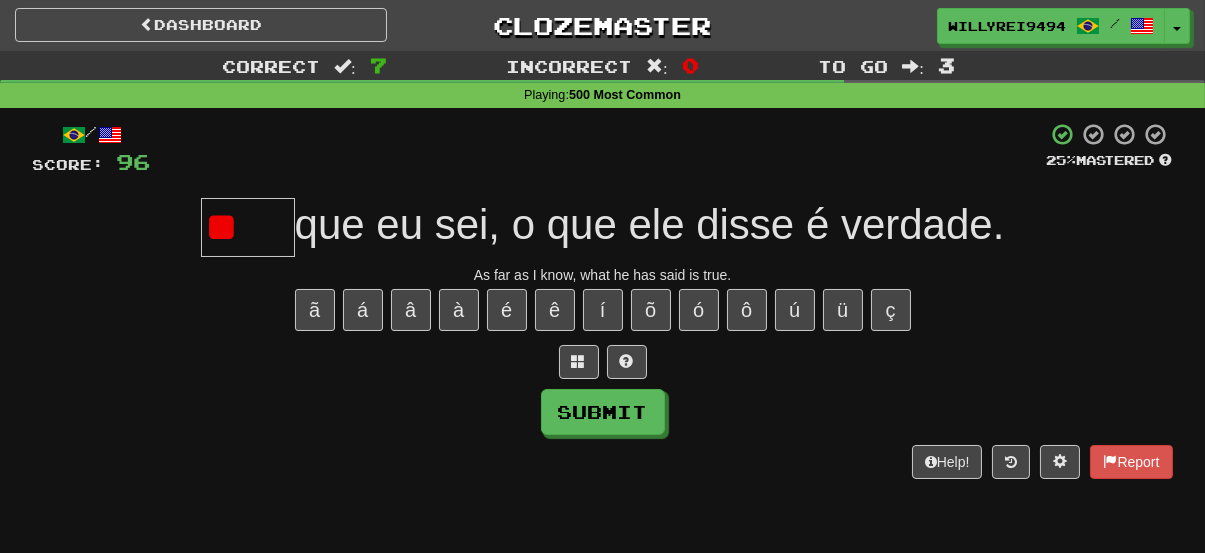 type on "*" 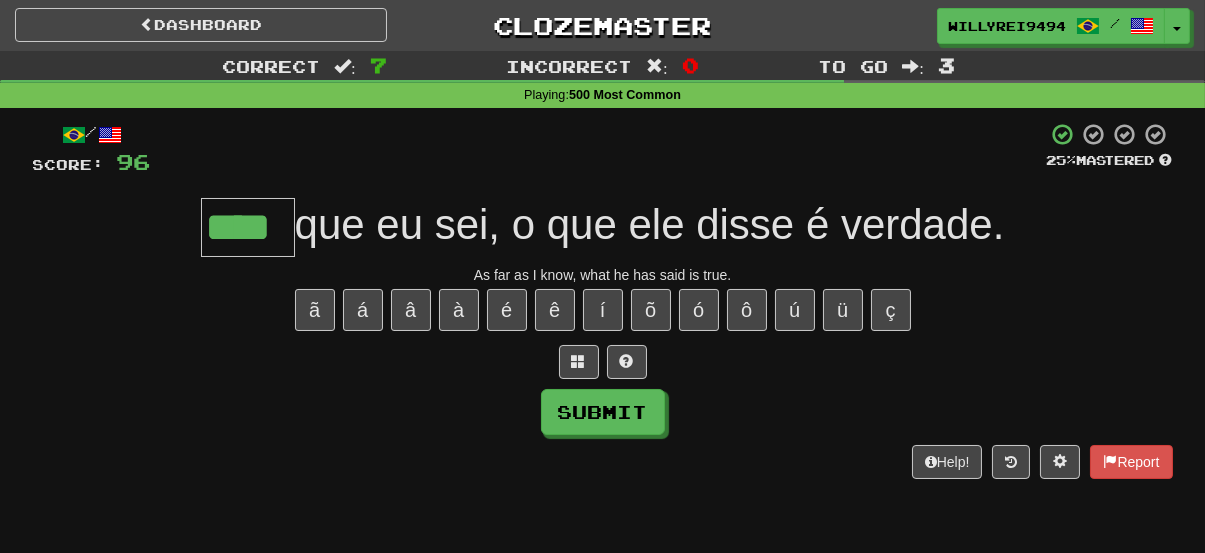 type on "****" 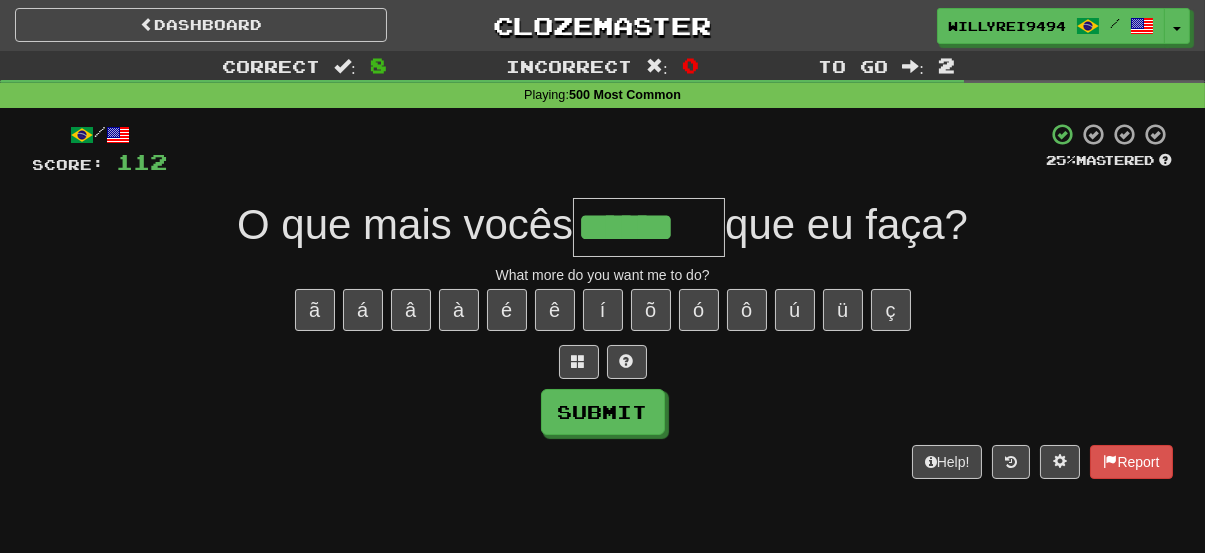 type on "******" 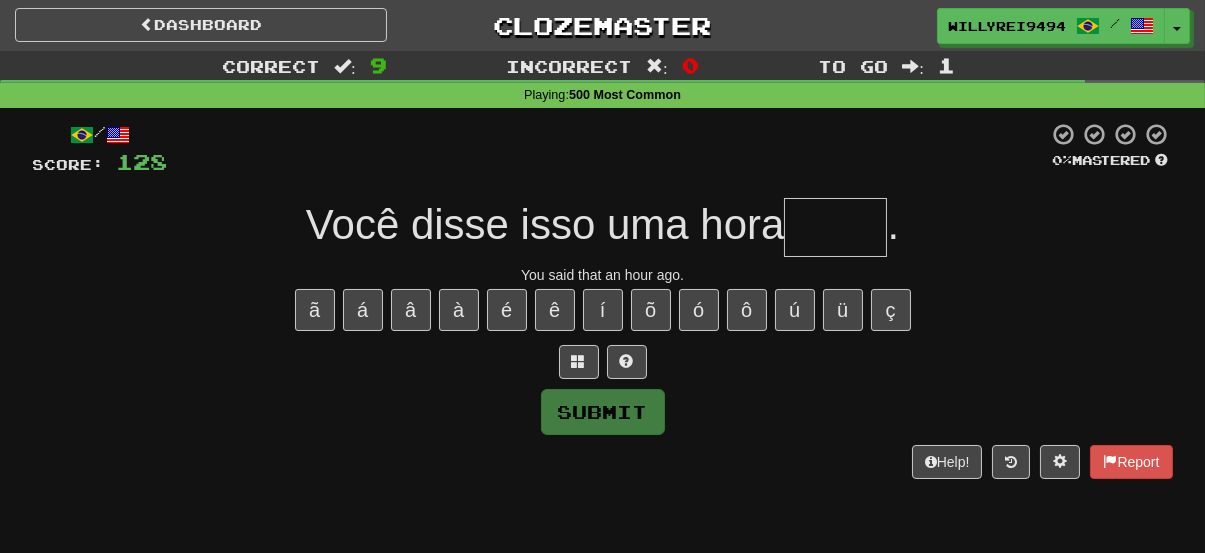 type on "*" 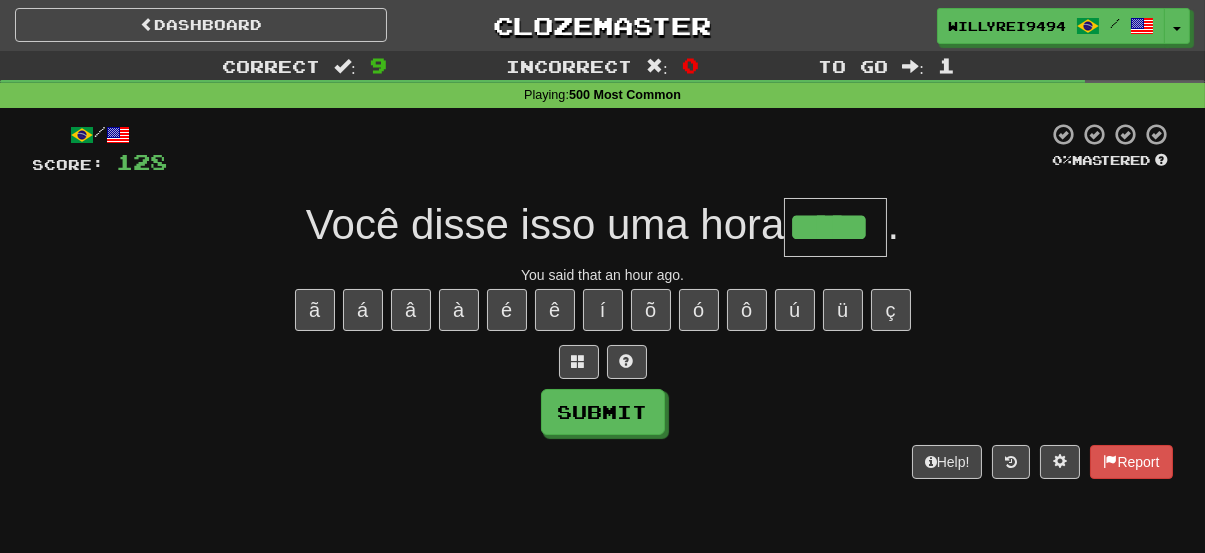 type on "*****" 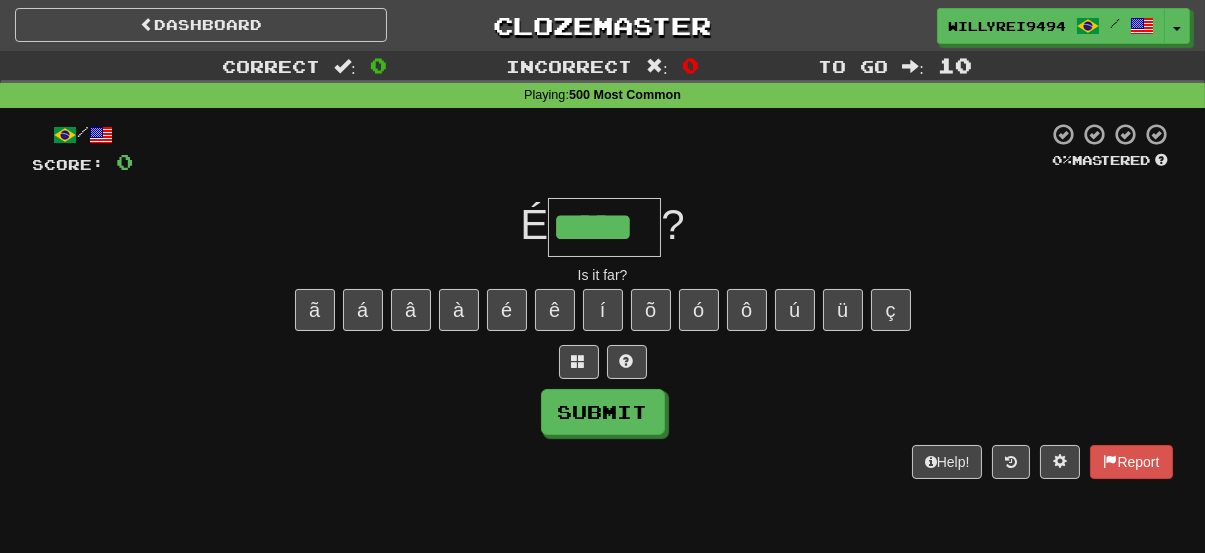 type on "*****" 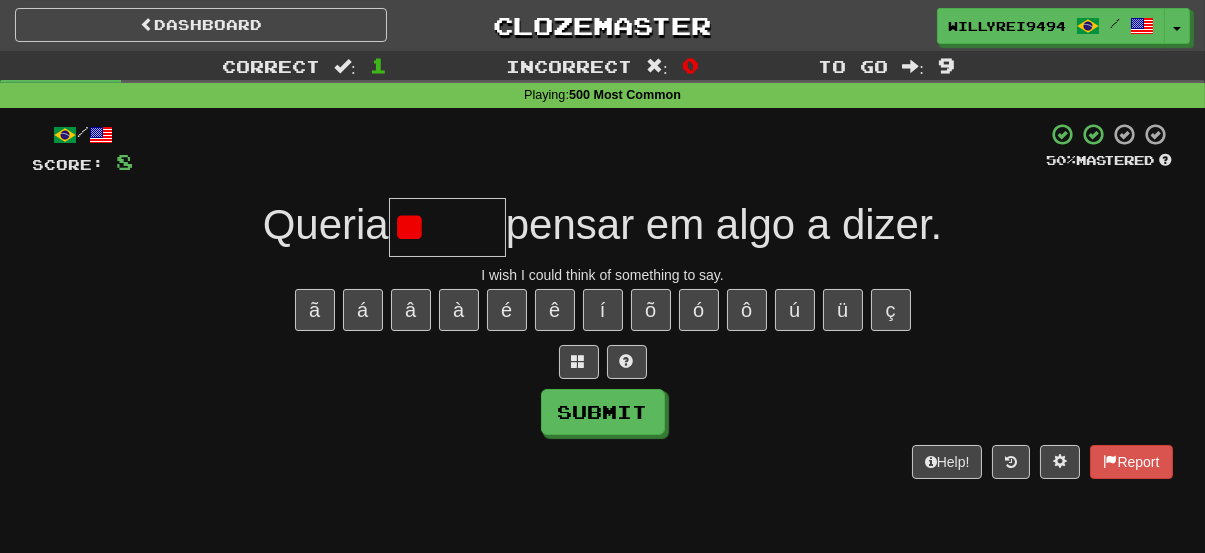 type on "*" 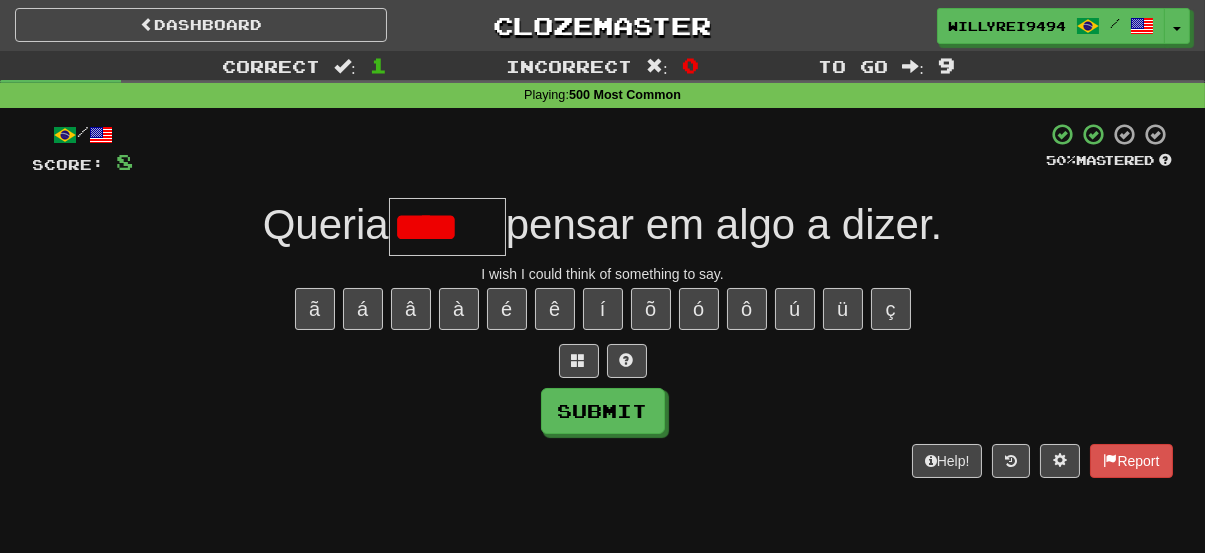 scroll, scrollTop: 0, scrollLeft: 0, axis: both 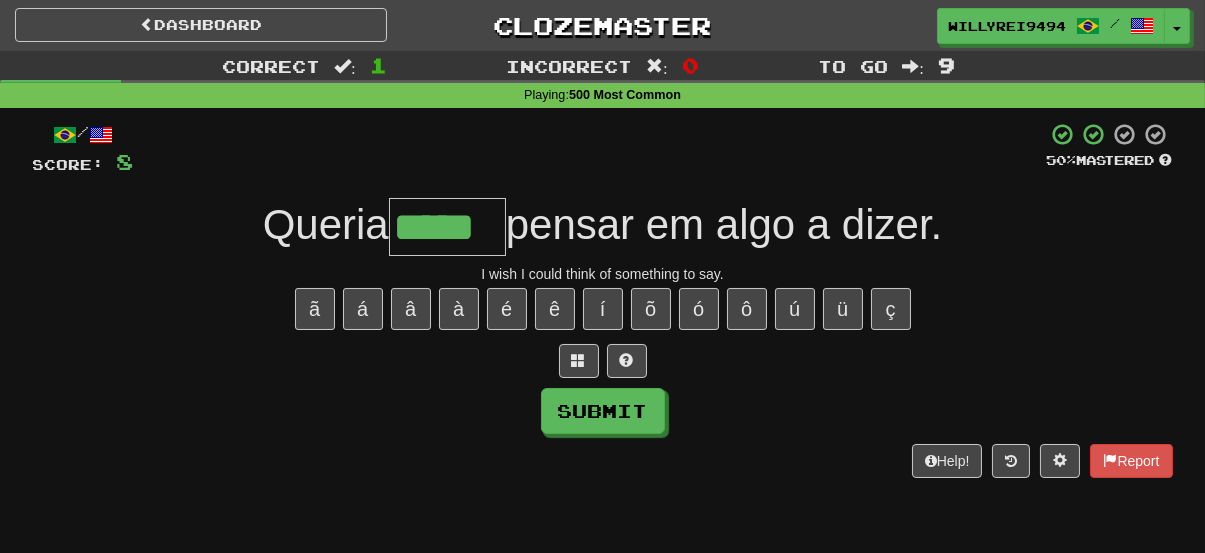 type on "*****" 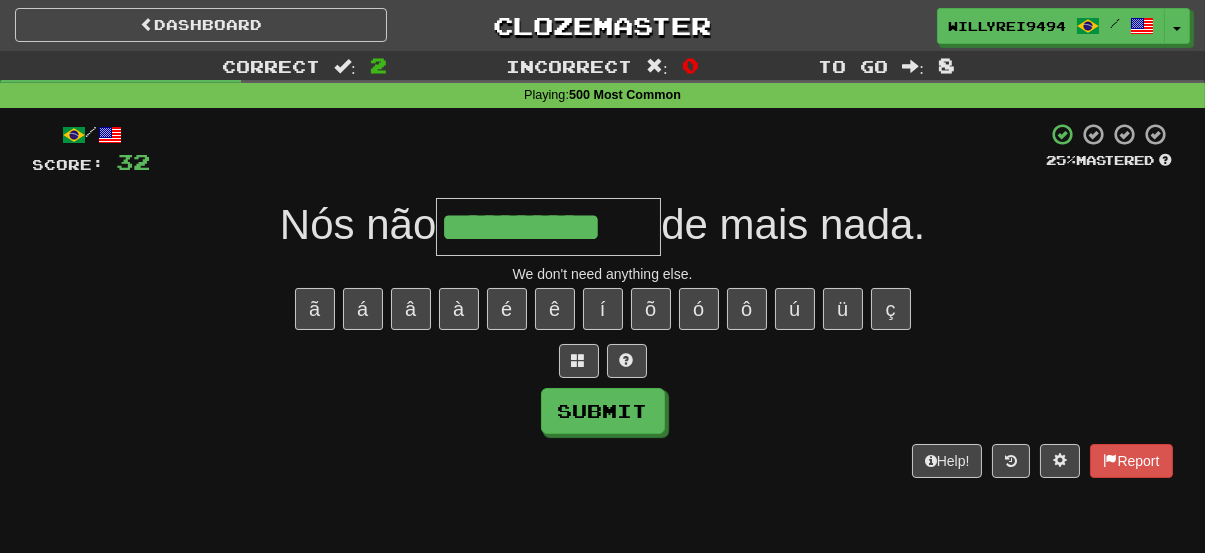 type on "**********" 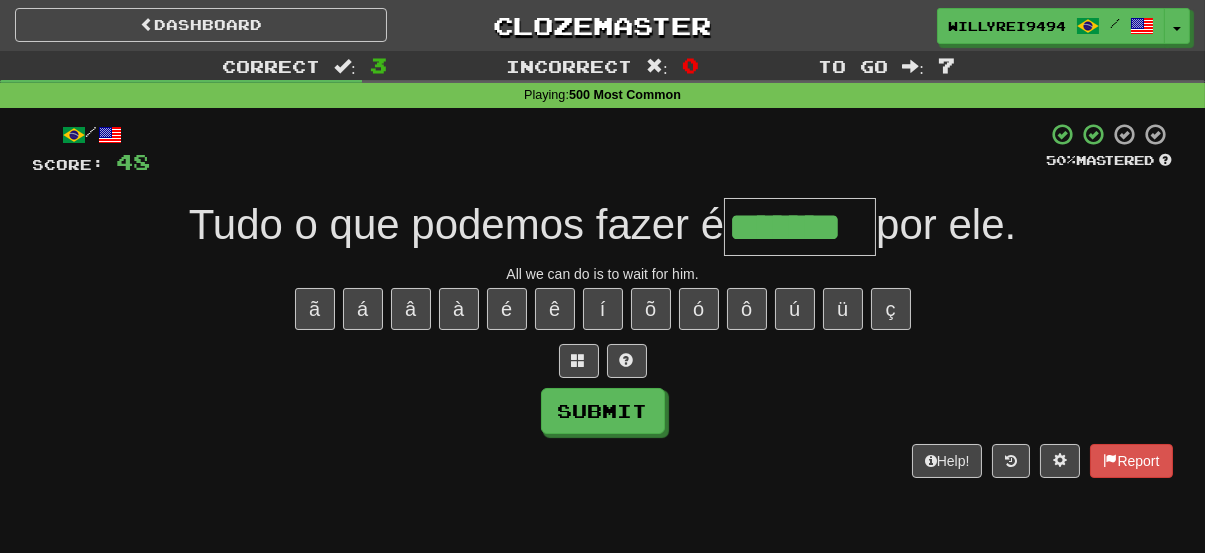 type on "*******" 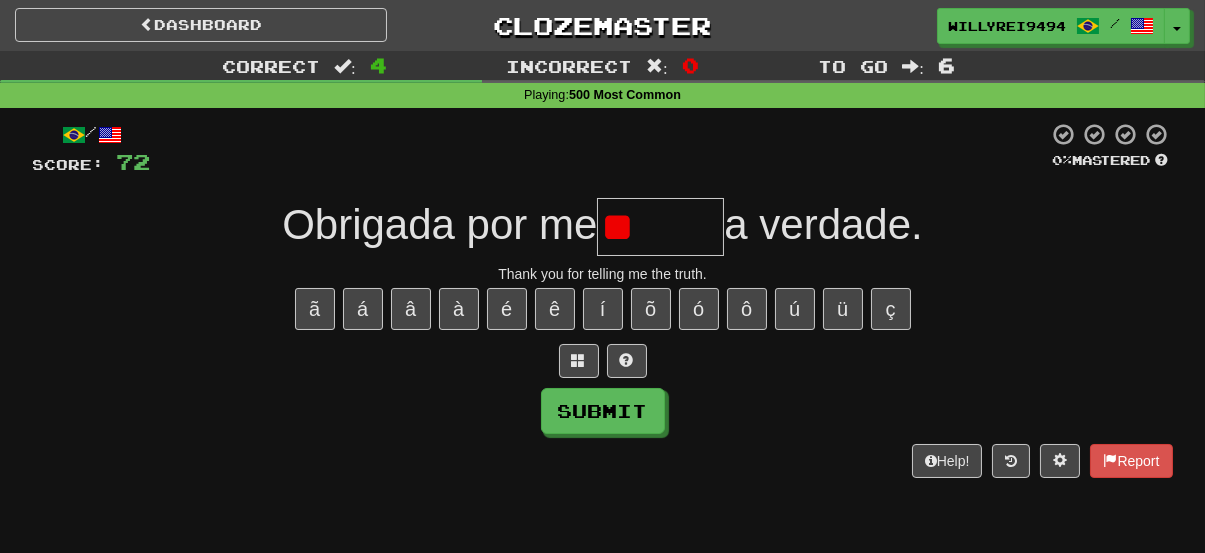 type on "*" 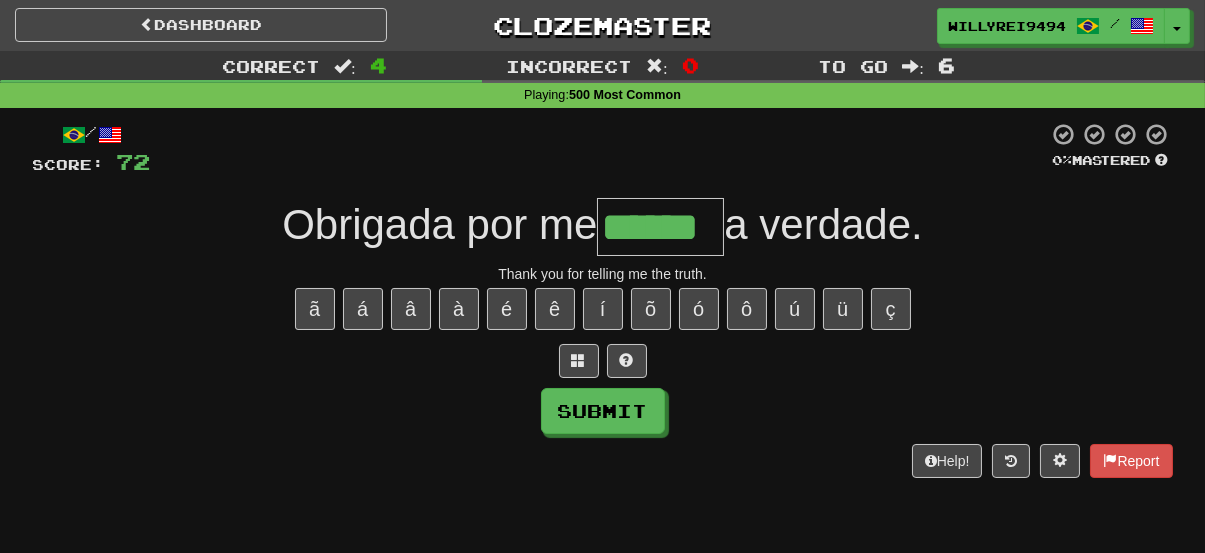 type on "******" 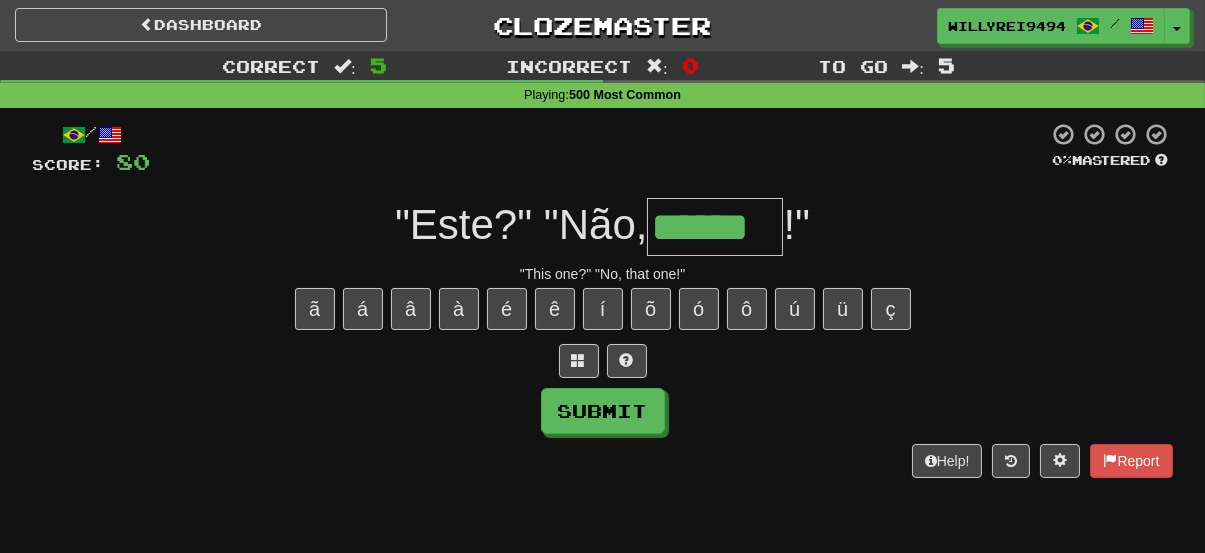 type on "******" 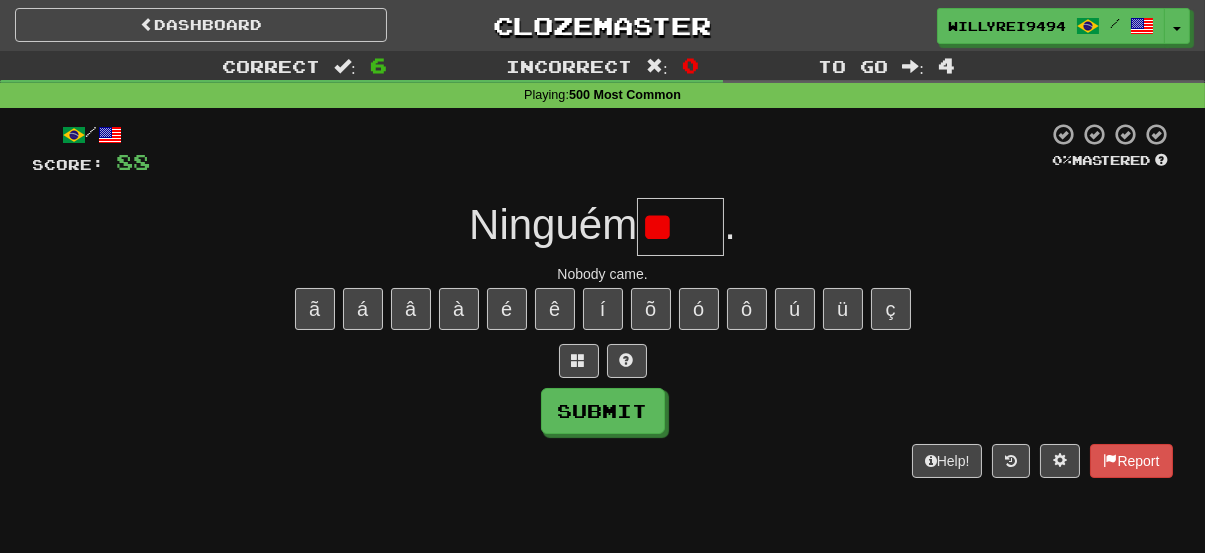 type on "*" 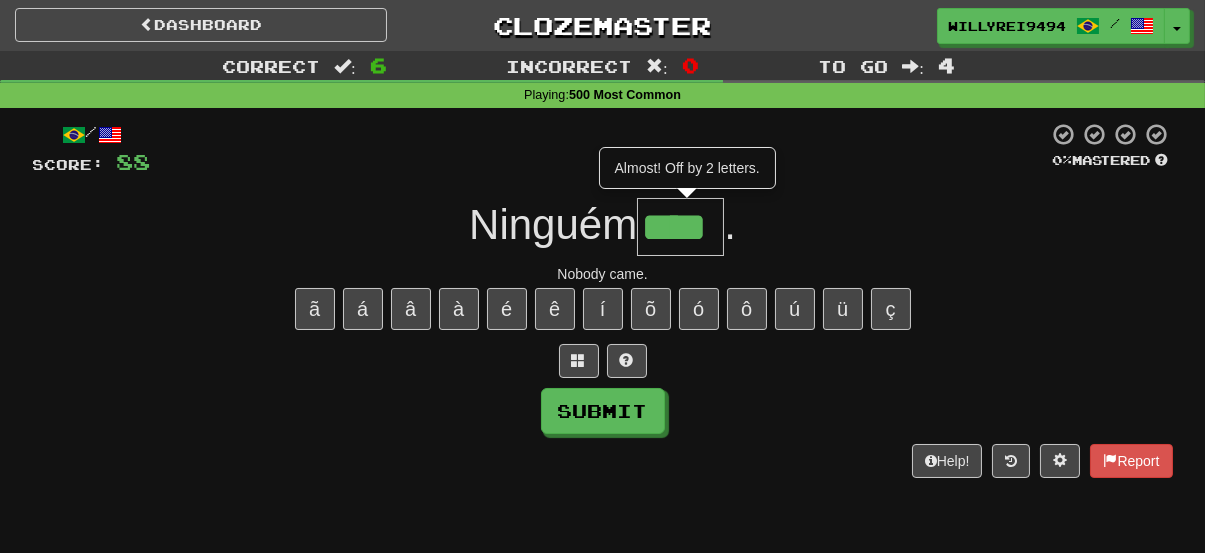 type on "****" 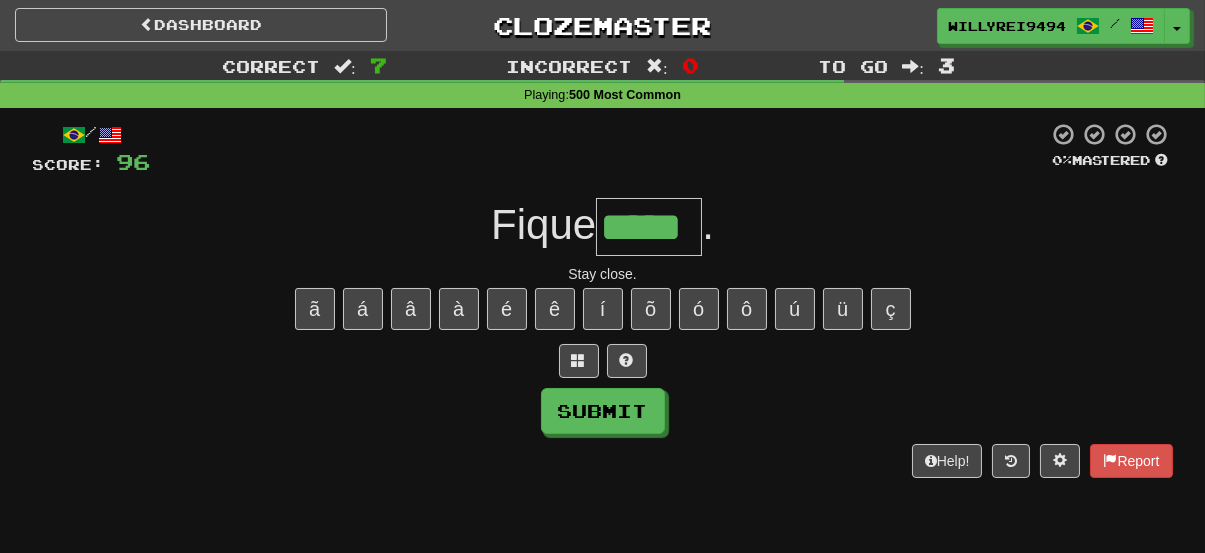 type on "*****" 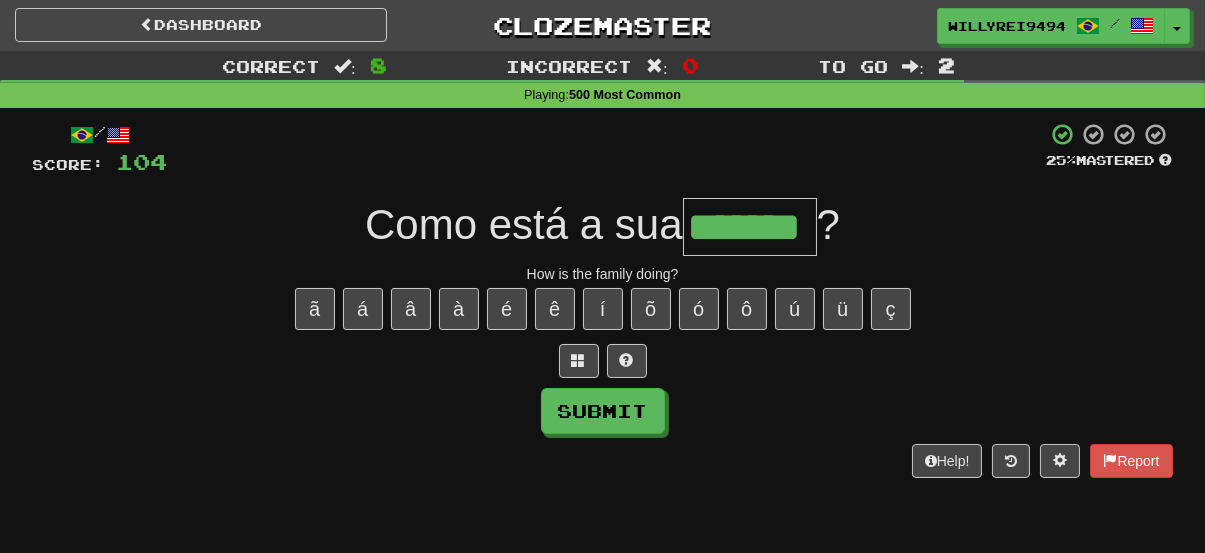 type on "*******" 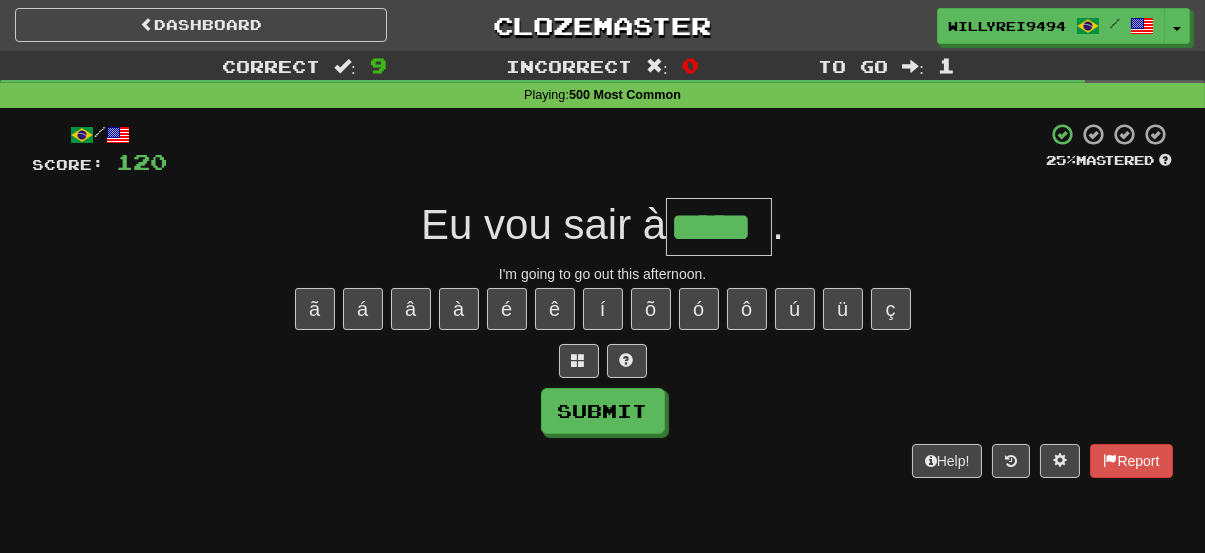 type on "*****" 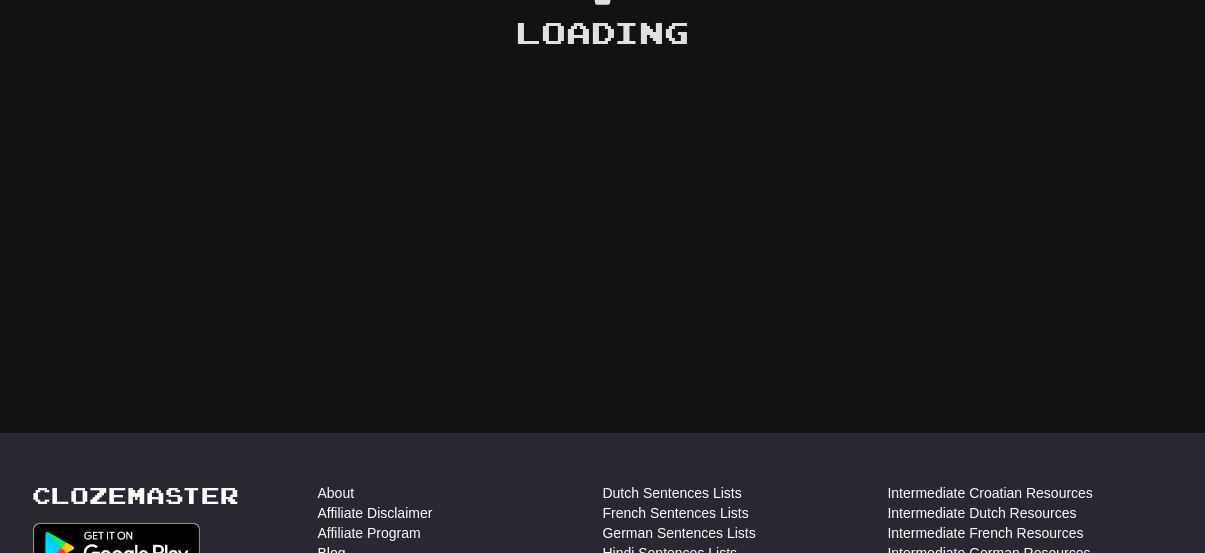 scroll, scrollTop: 130, scrollLeft: 0, axis: vertical 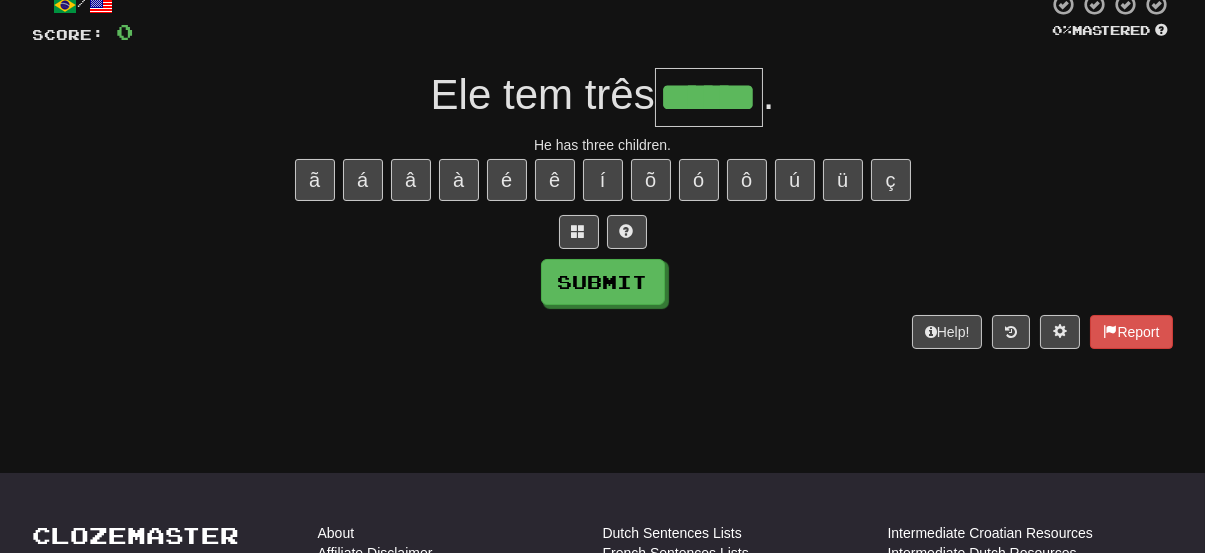 type on "******" 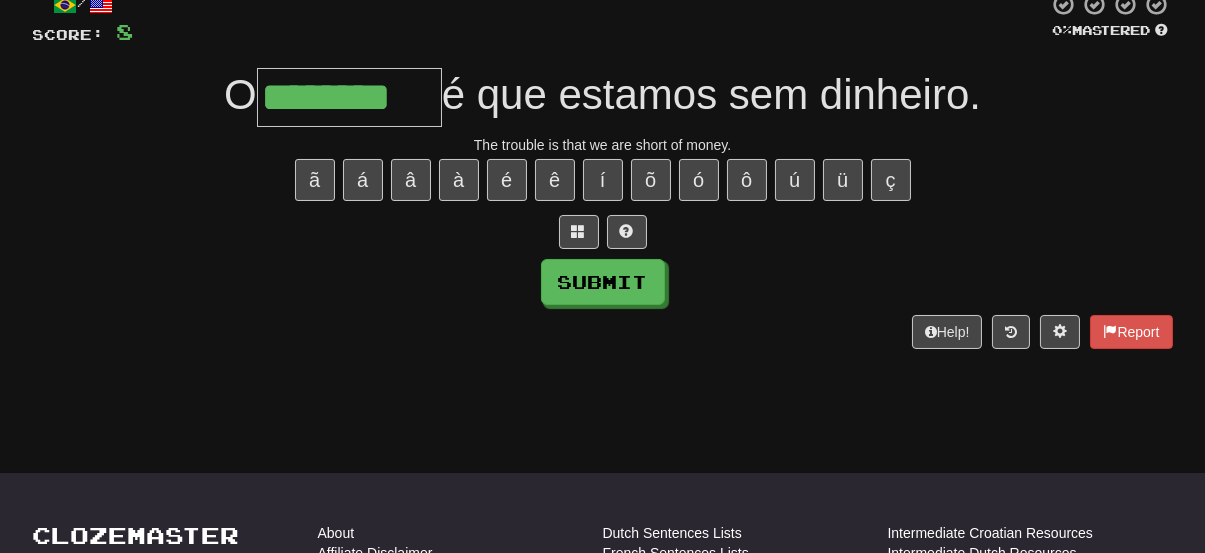 type on "********" 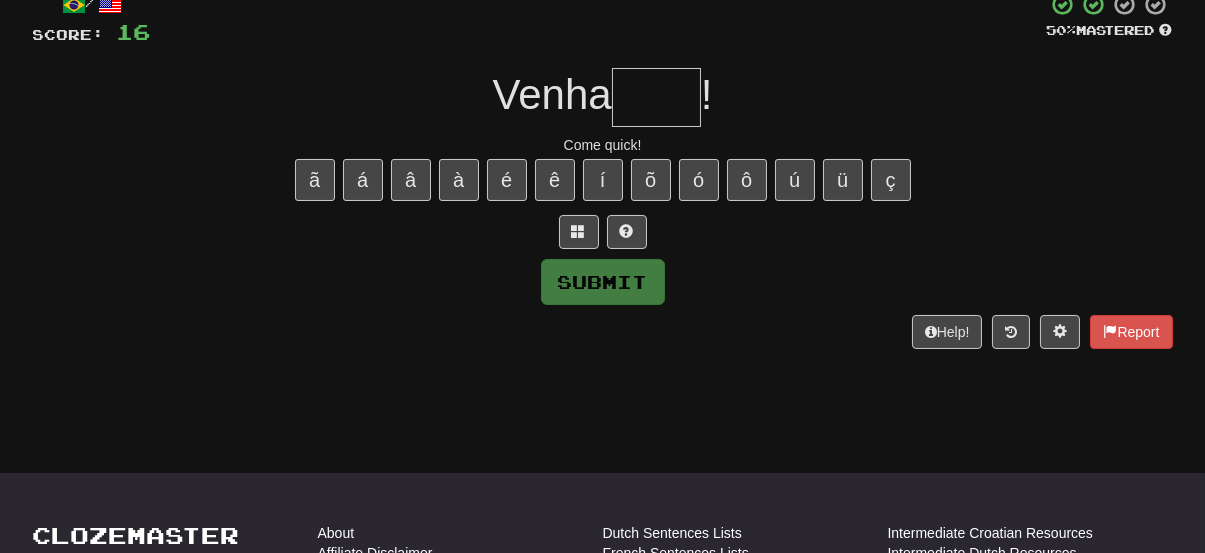type on "*" 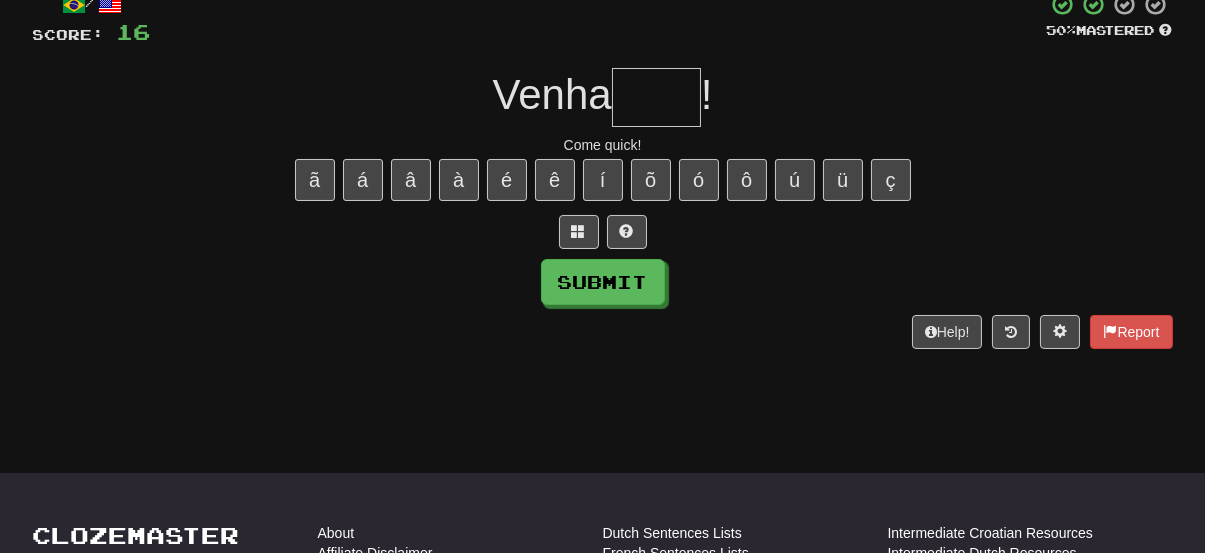 type on "*" 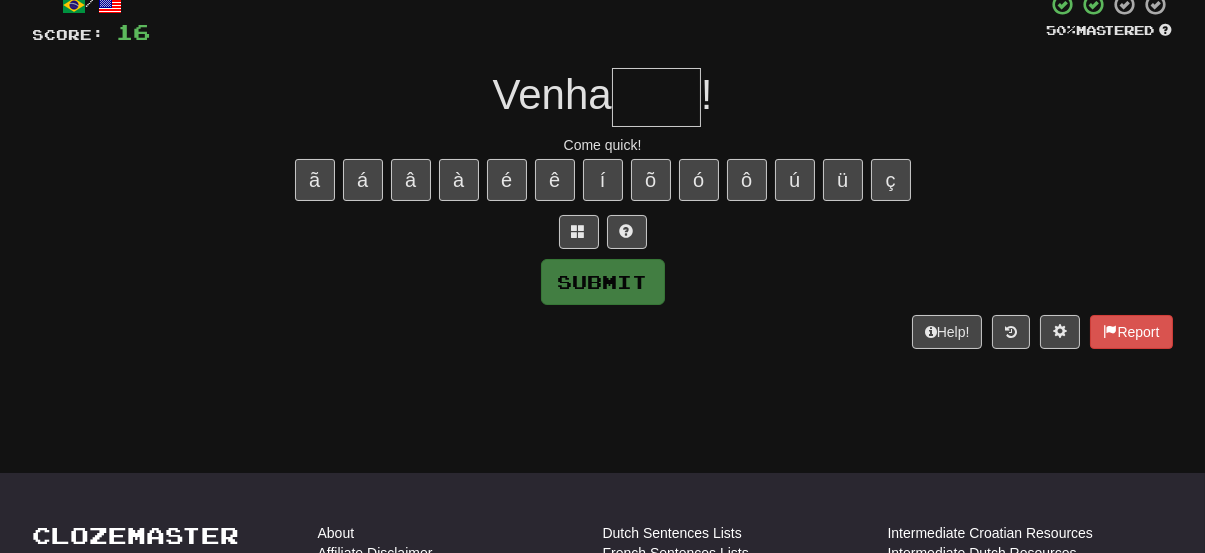 type on "*" 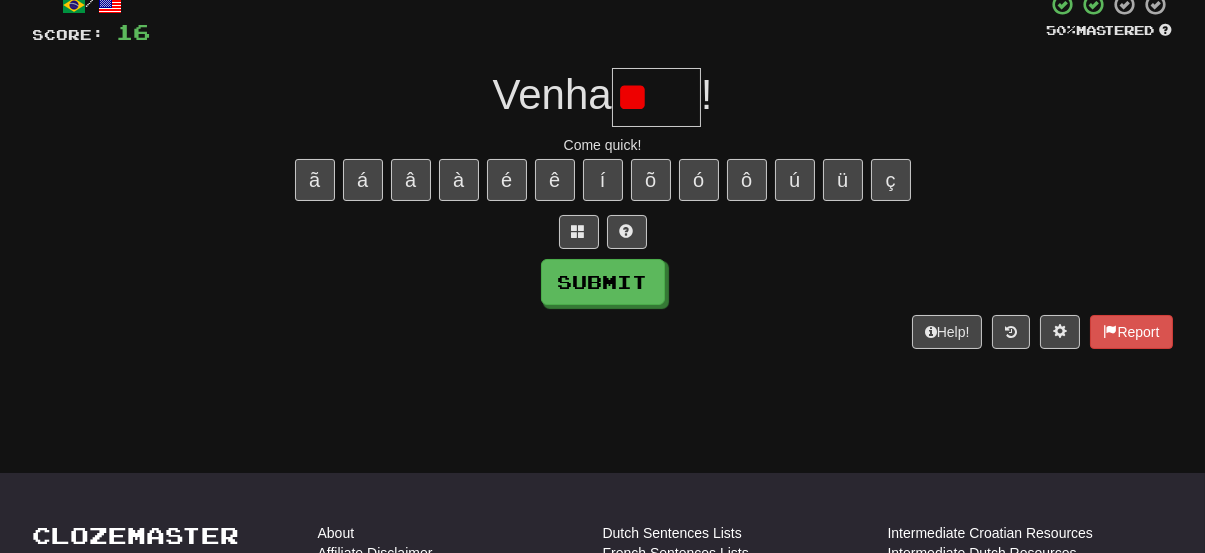 type on "*" 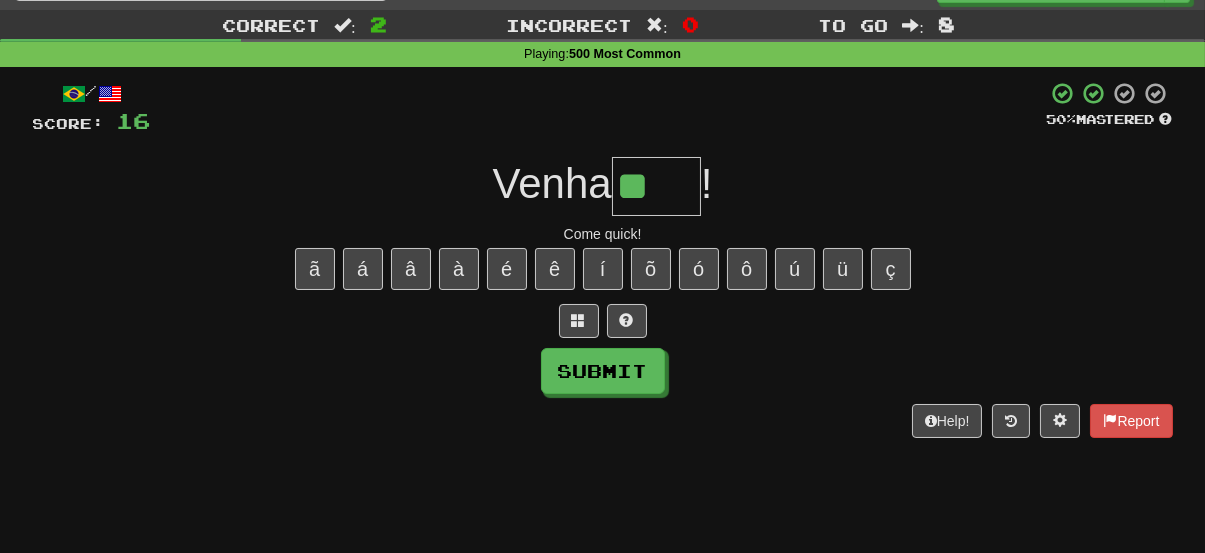 scroll, scrollTop: 40, scrollLeft: 0, axis: vertical 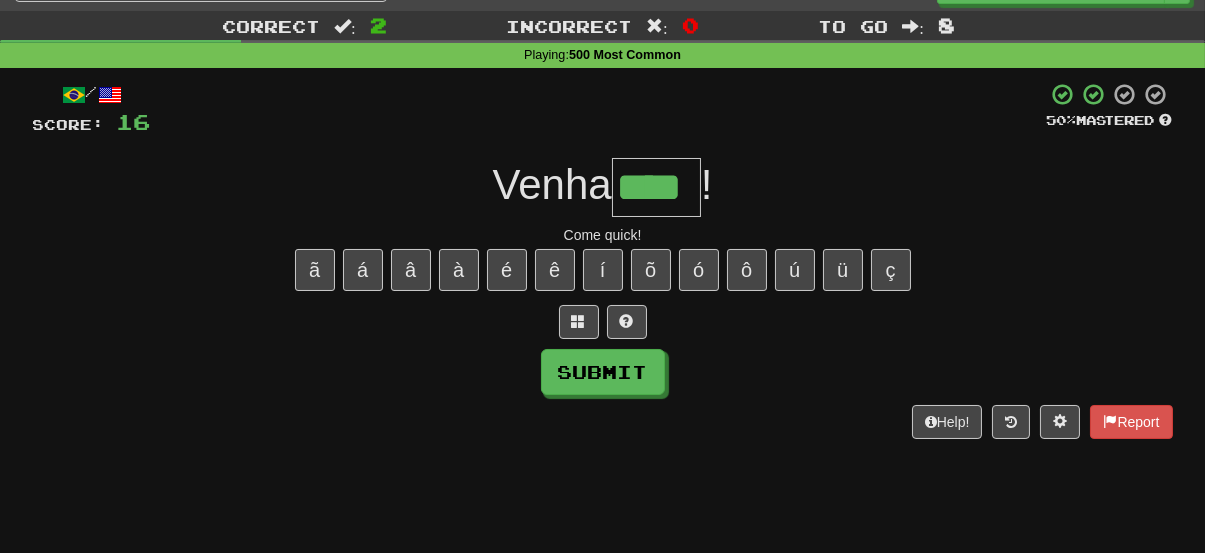 type on "****" 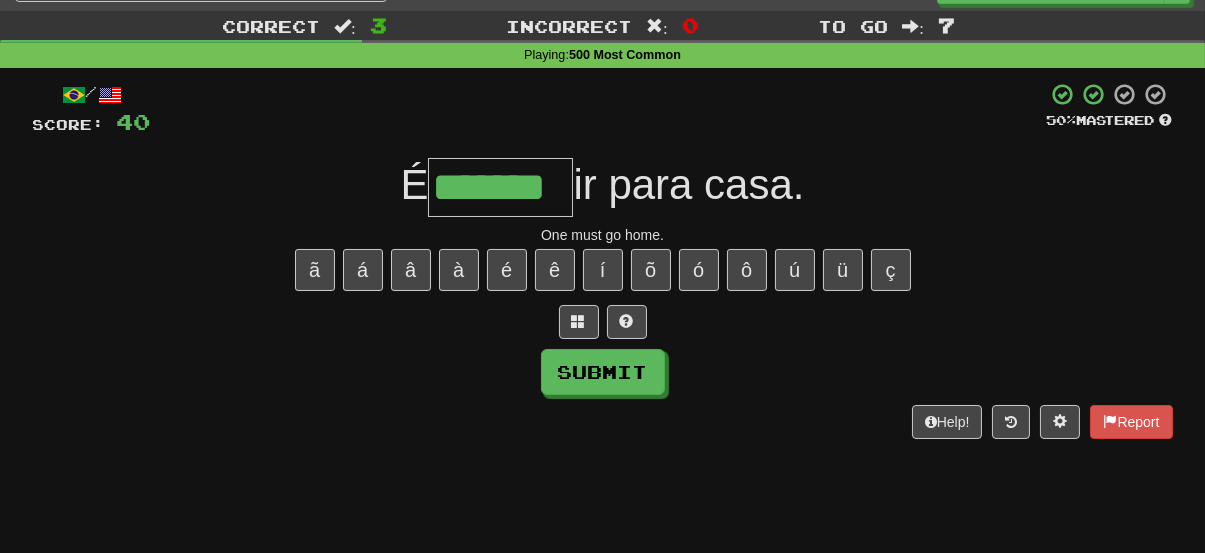 type on "*******" 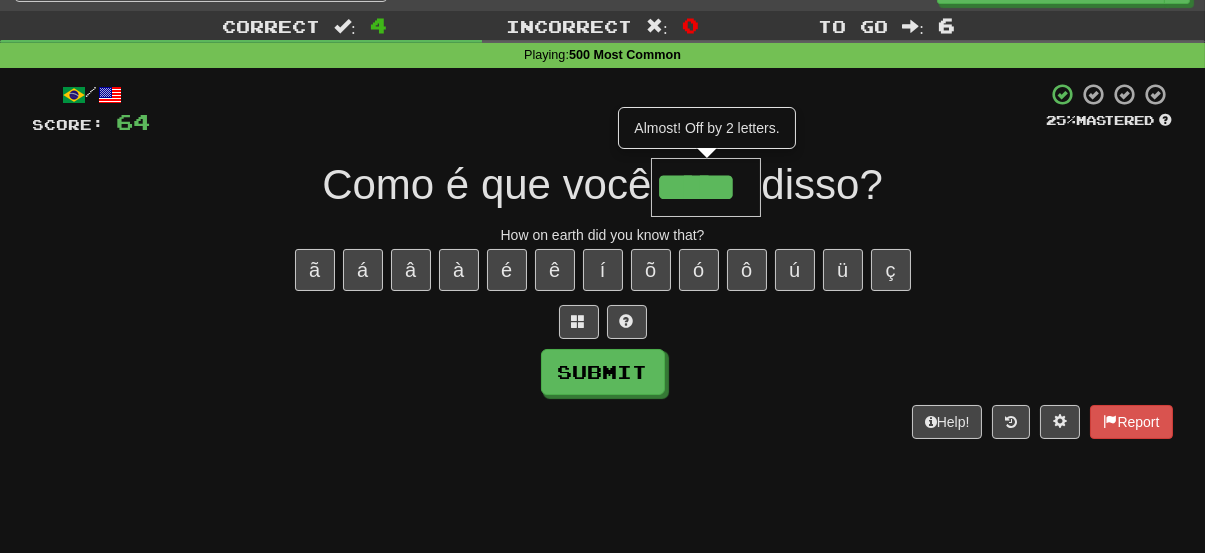 type on "*****" 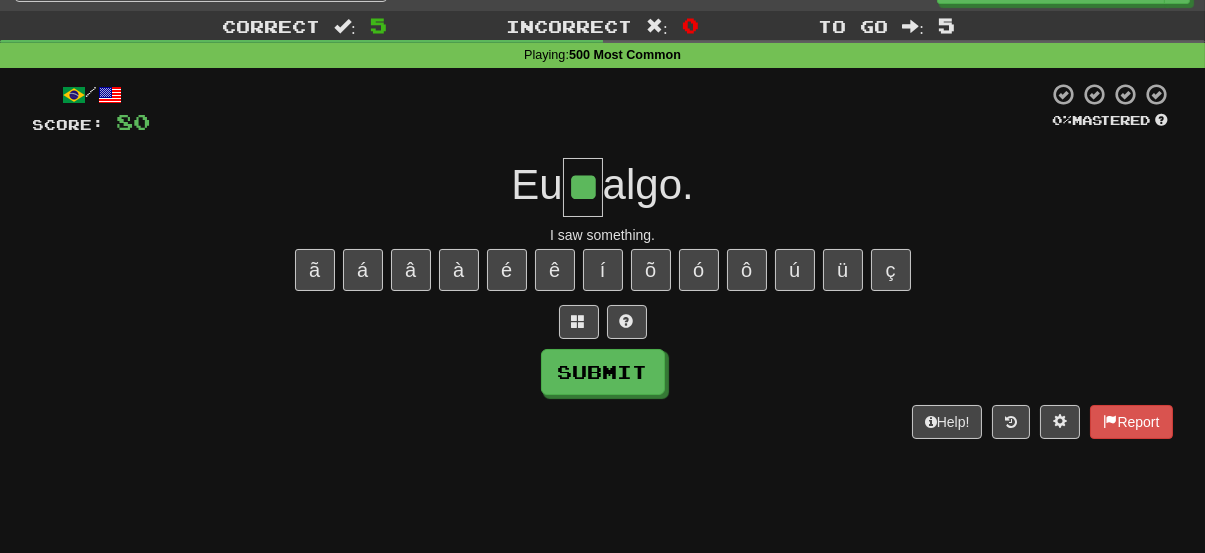 type on "**" 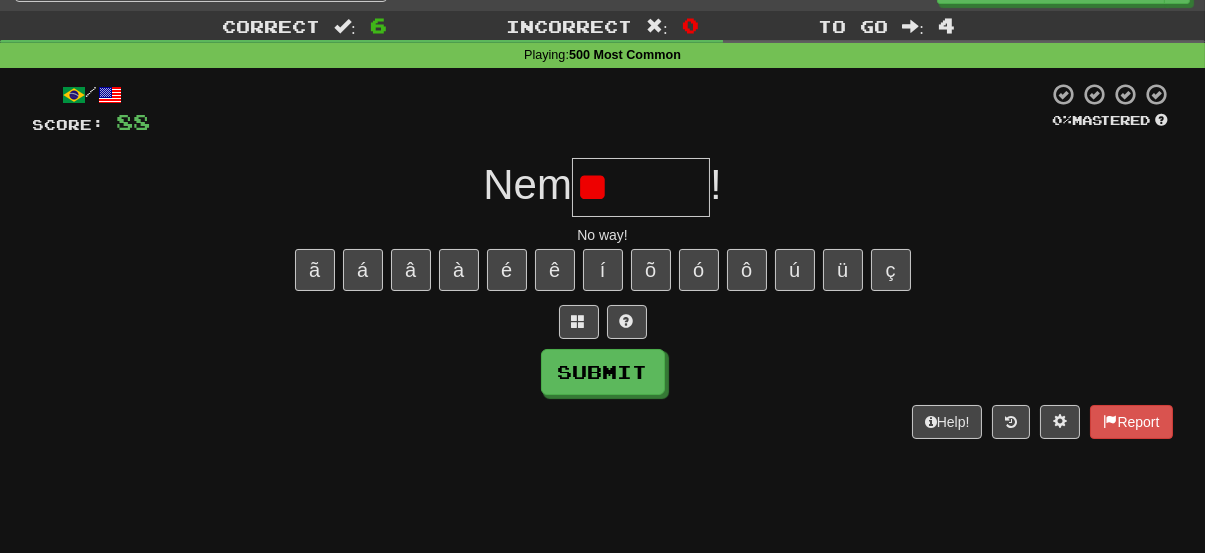 type on "*" 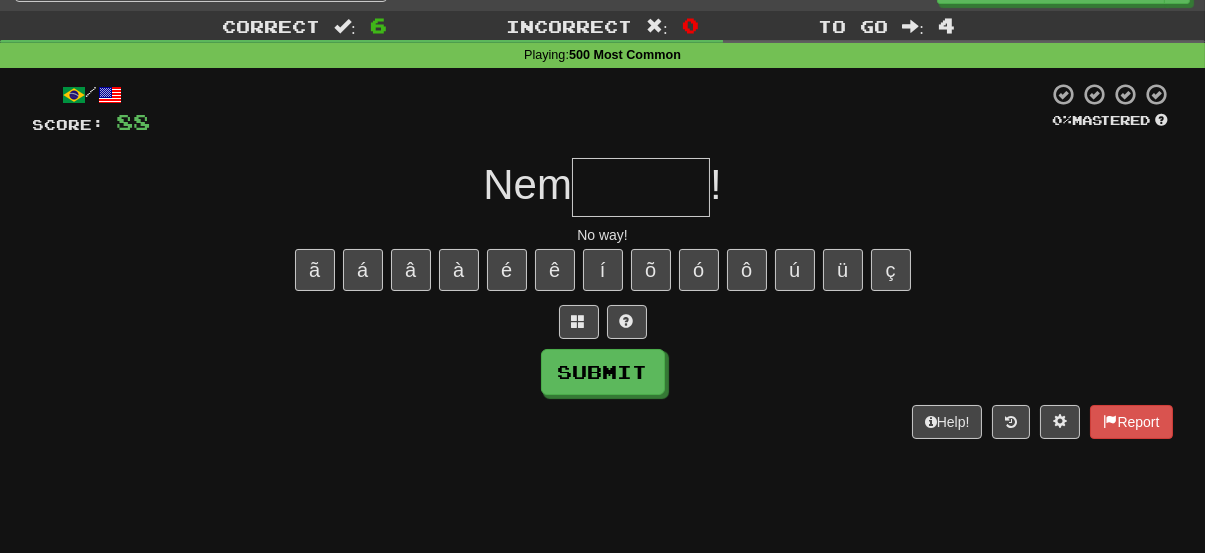 type on "*" 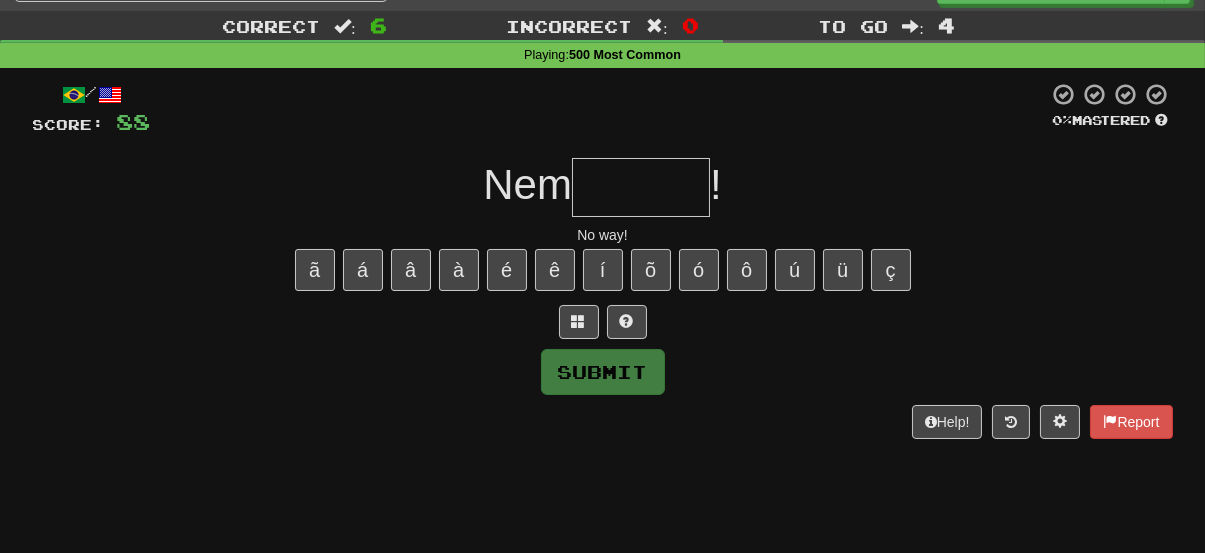 type on "*" 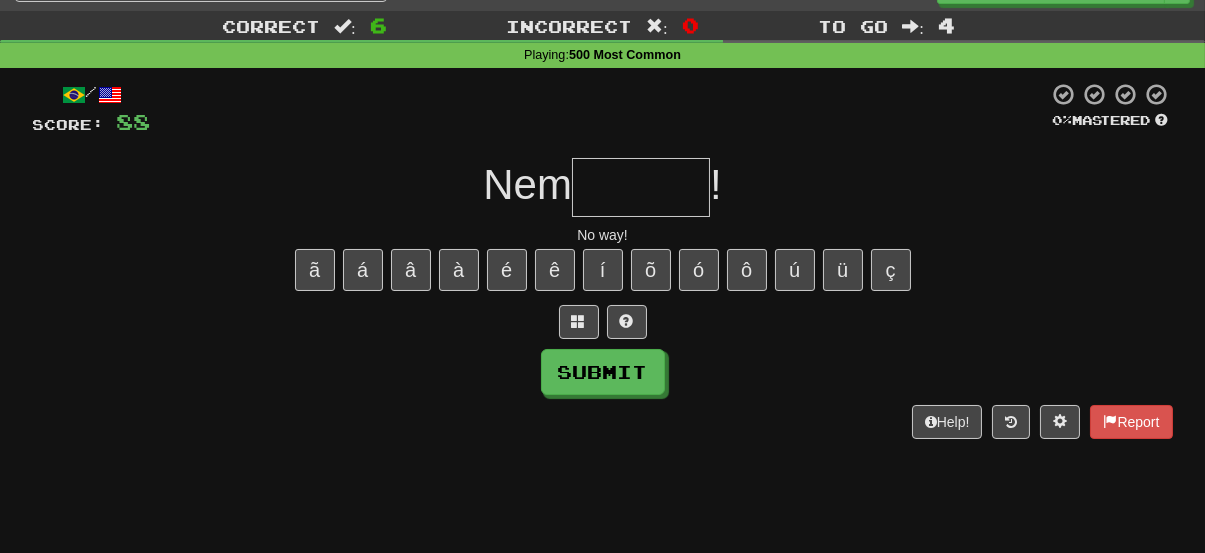 type on "*" 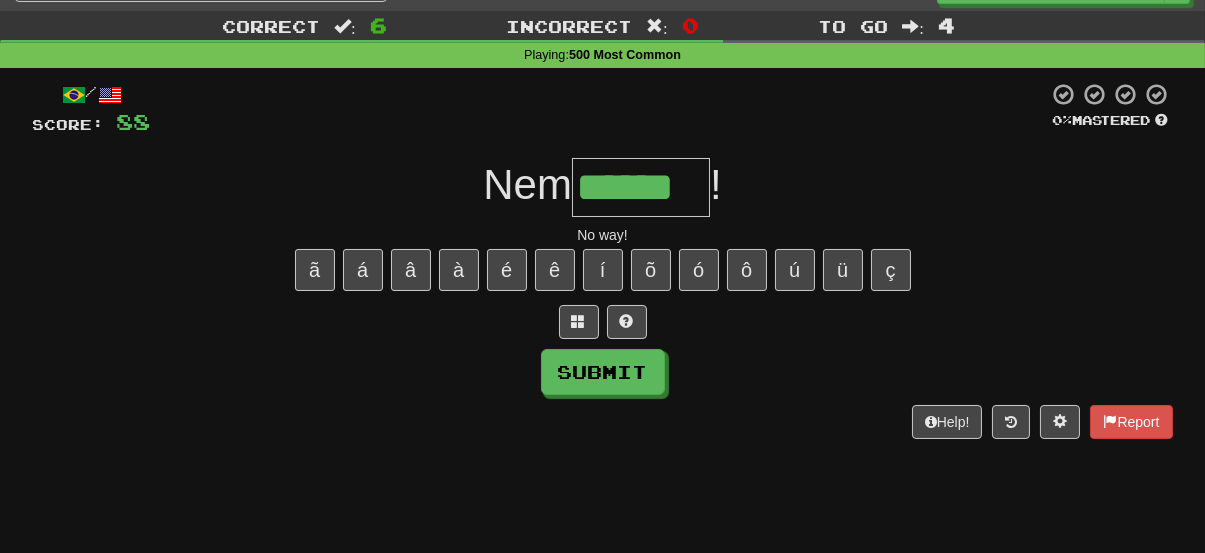 type on "******" 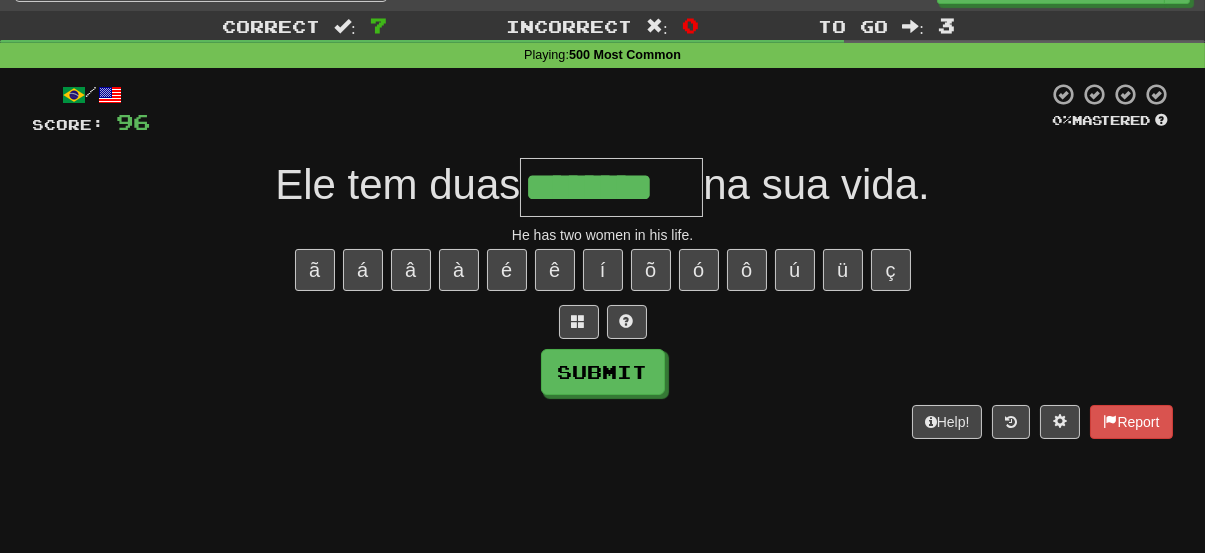 type on "********" 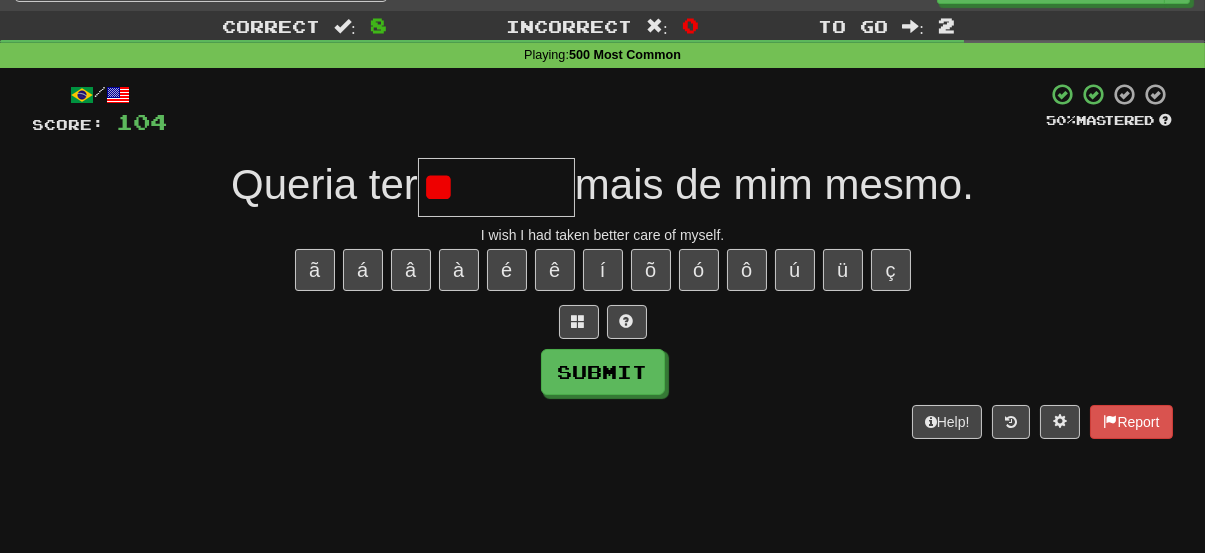 type on "*" 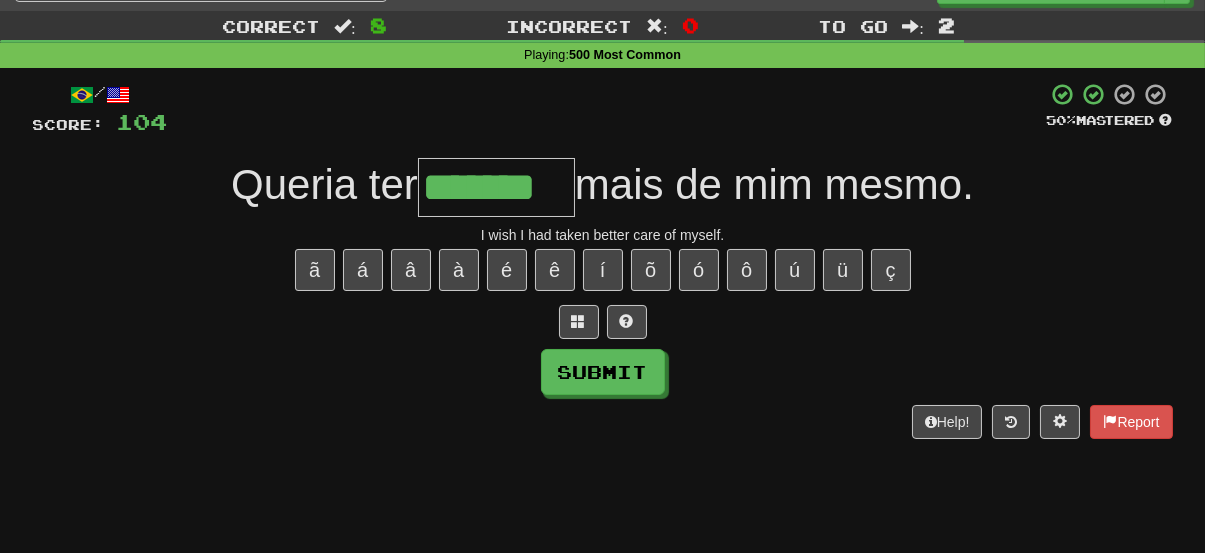 type on "*******" 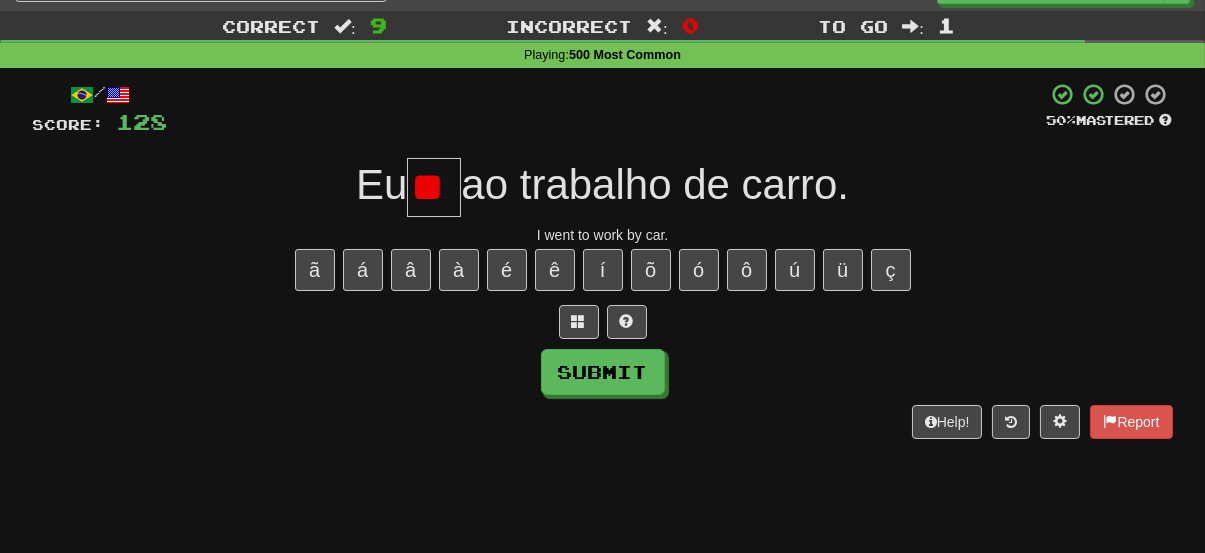 type on "*" 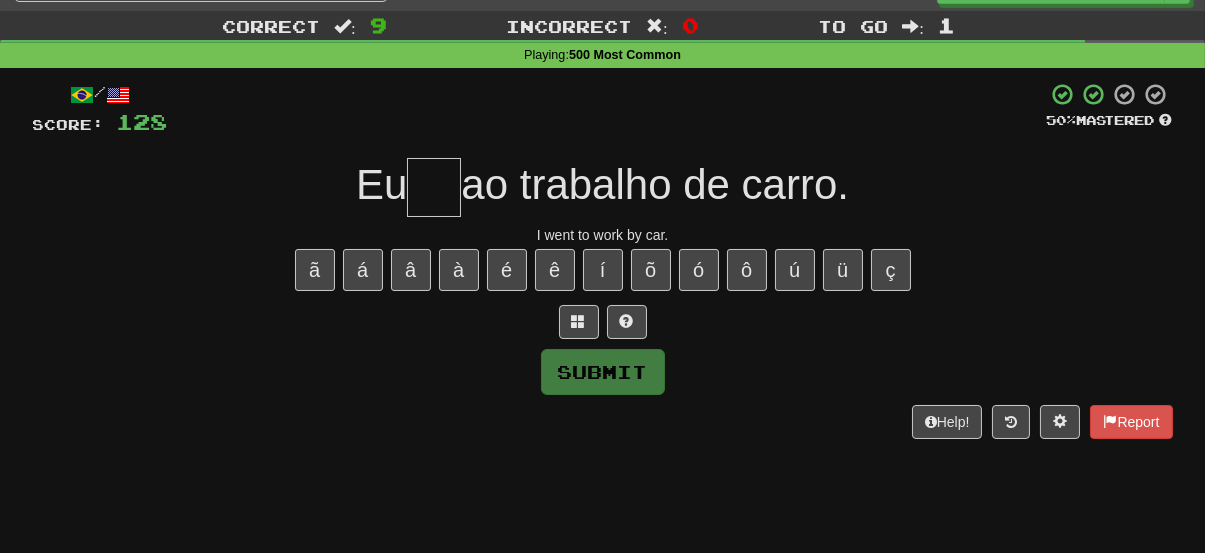 type on "*" 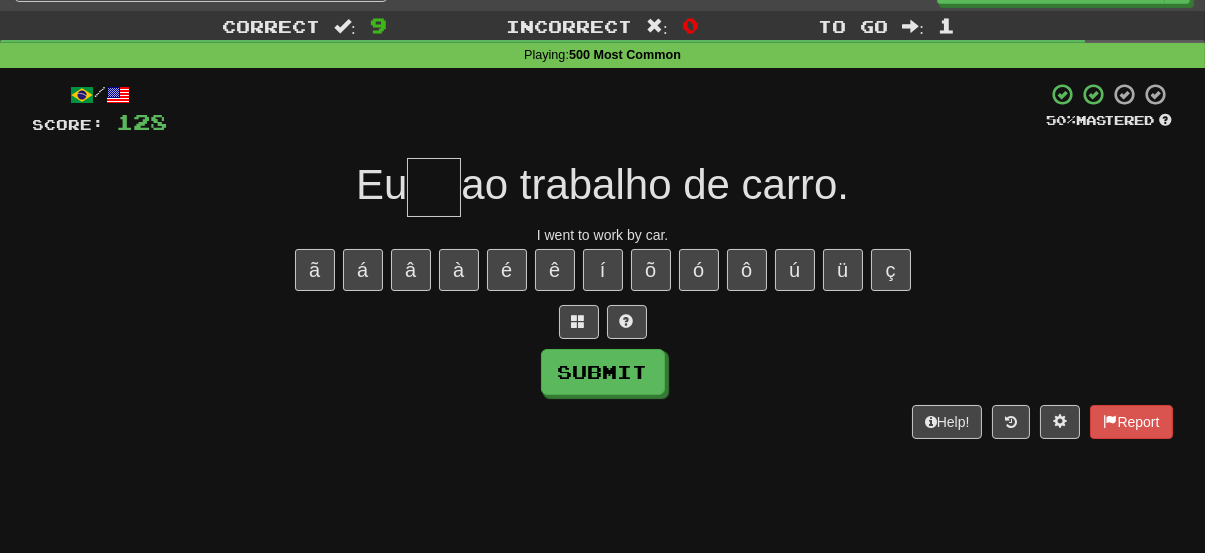 type on "*" 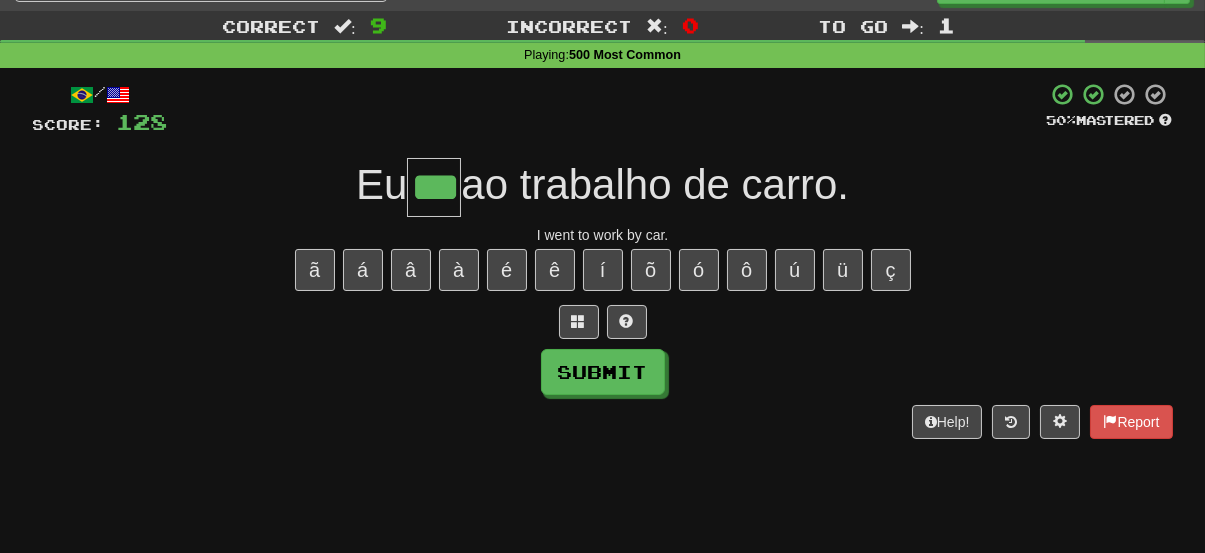 type on "***" 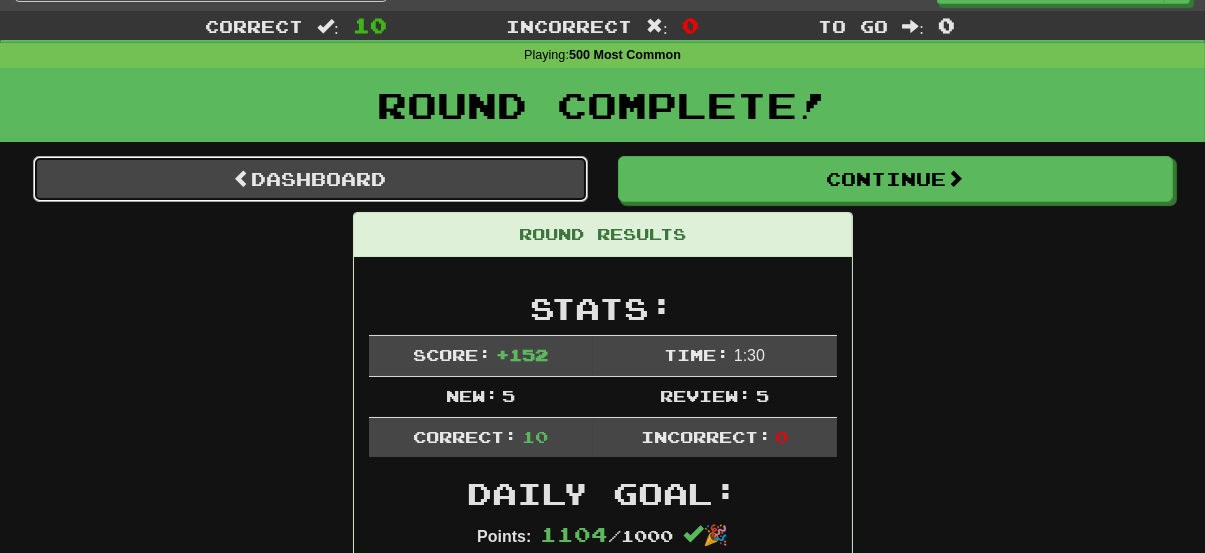 click on "Dashboard" at bounding box center (310, 179) 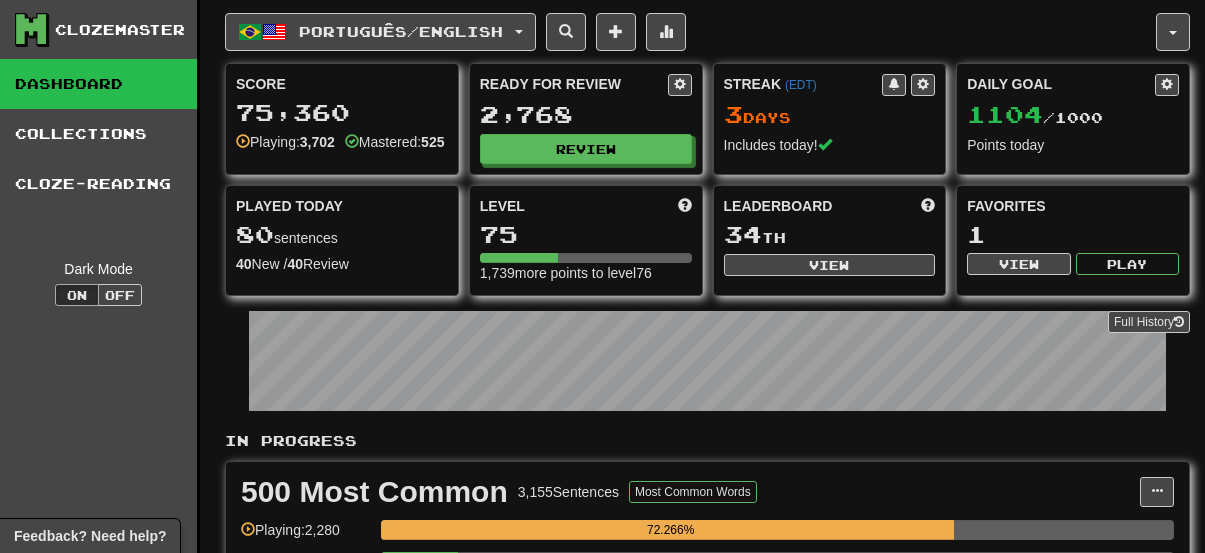 scroll, scrollTop: 0, scrollLeft: 0, axis: both 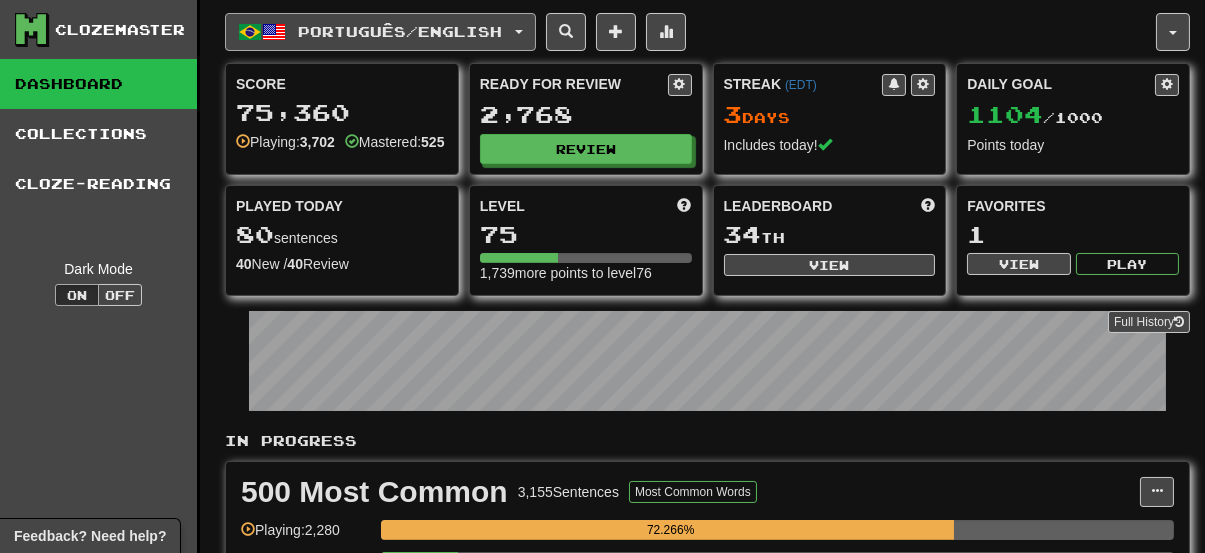 click on "Português  /  English" at bounding box center (380, 32) 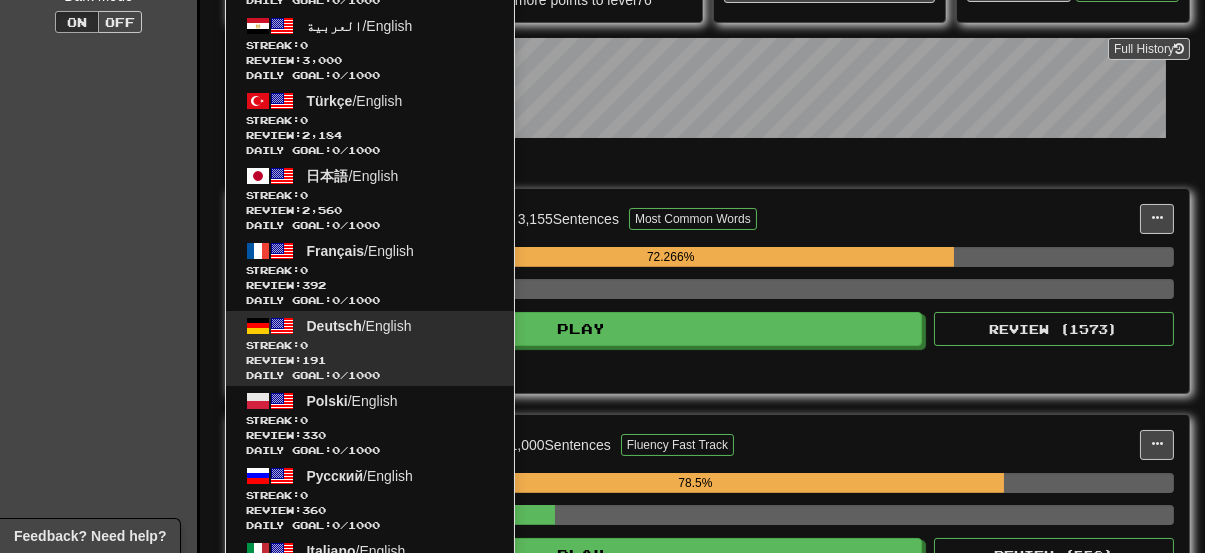 scroll, scrollTop: 300, scrollLeft: 0, axis: vertical 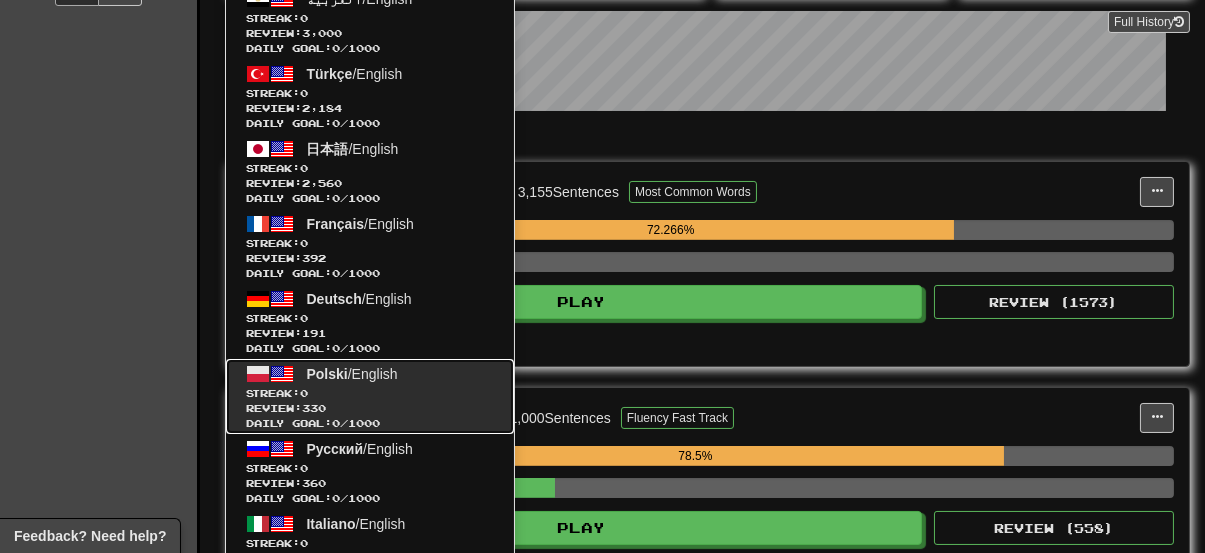 click on "Streak:  0" at bounding box center (370, 393) 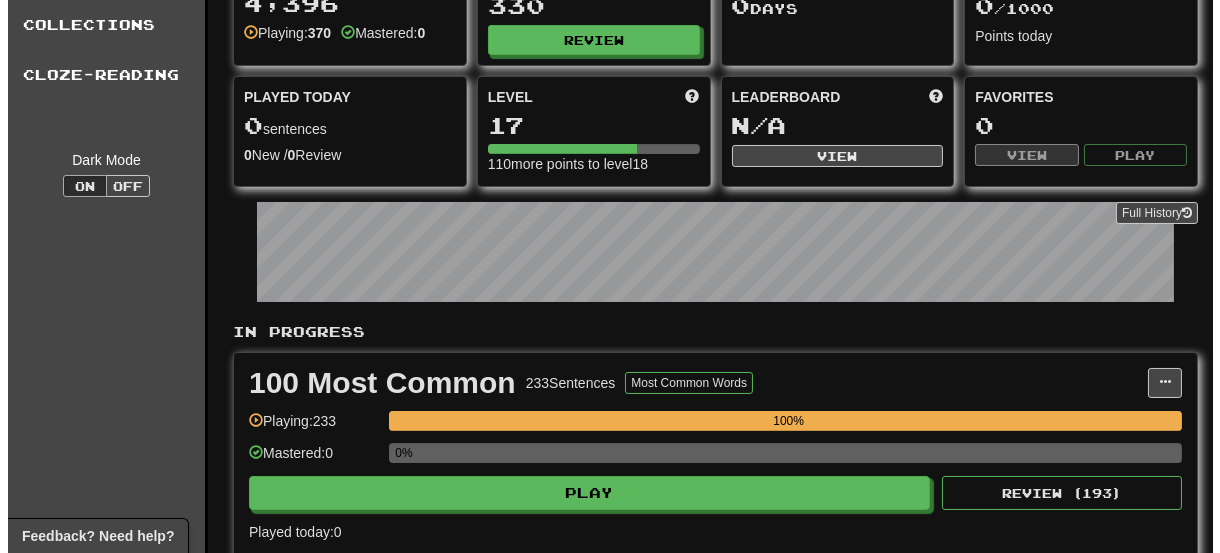 scroll, scrollTop: 400, scrollLeft: 0, axis: vertical 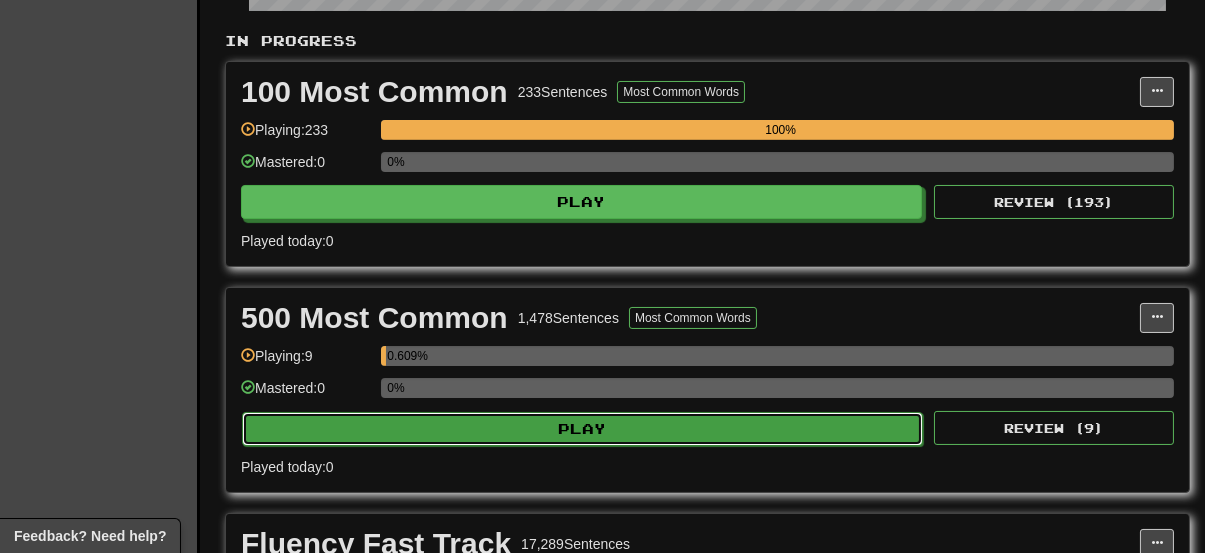 click on "Play" at bounding box center [582, 429] 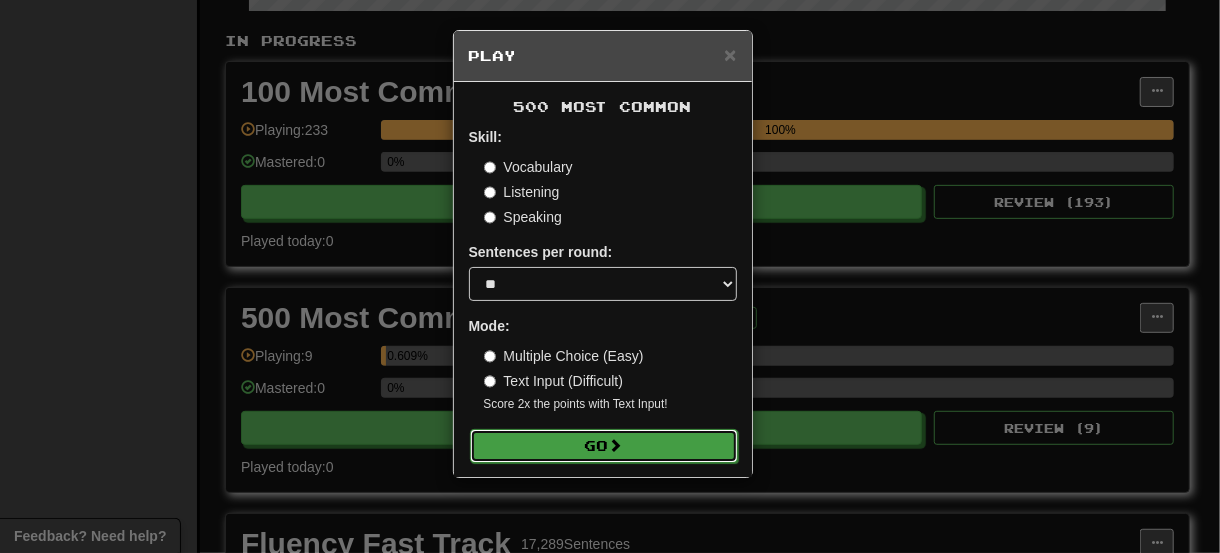click on "Go" at bounding box center [604, 446] 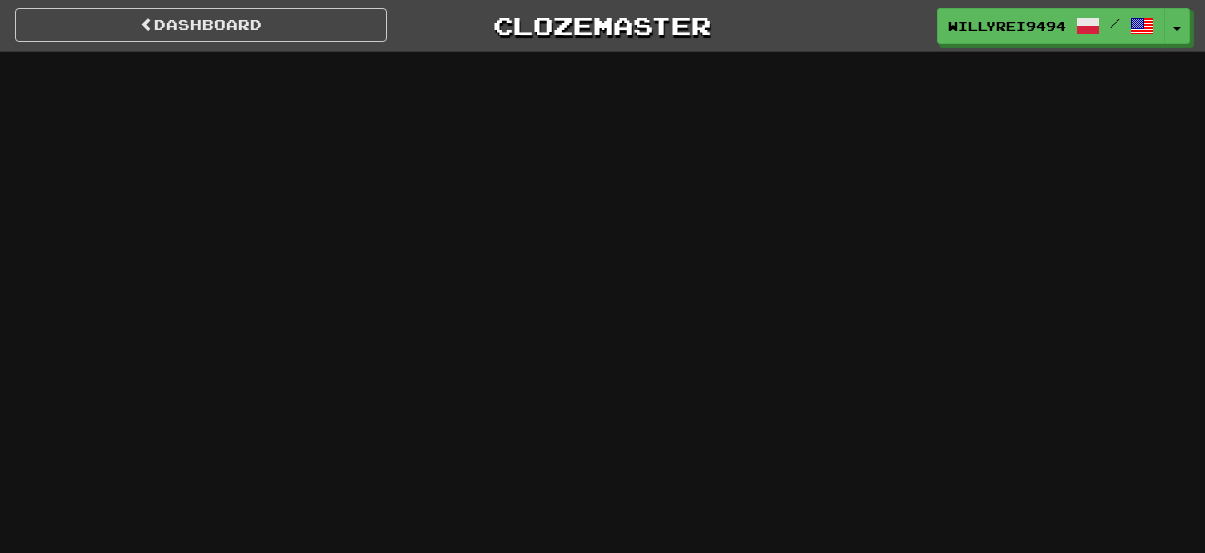 scroll, scrollTop: 0, scrollLeft: 0, axis: both 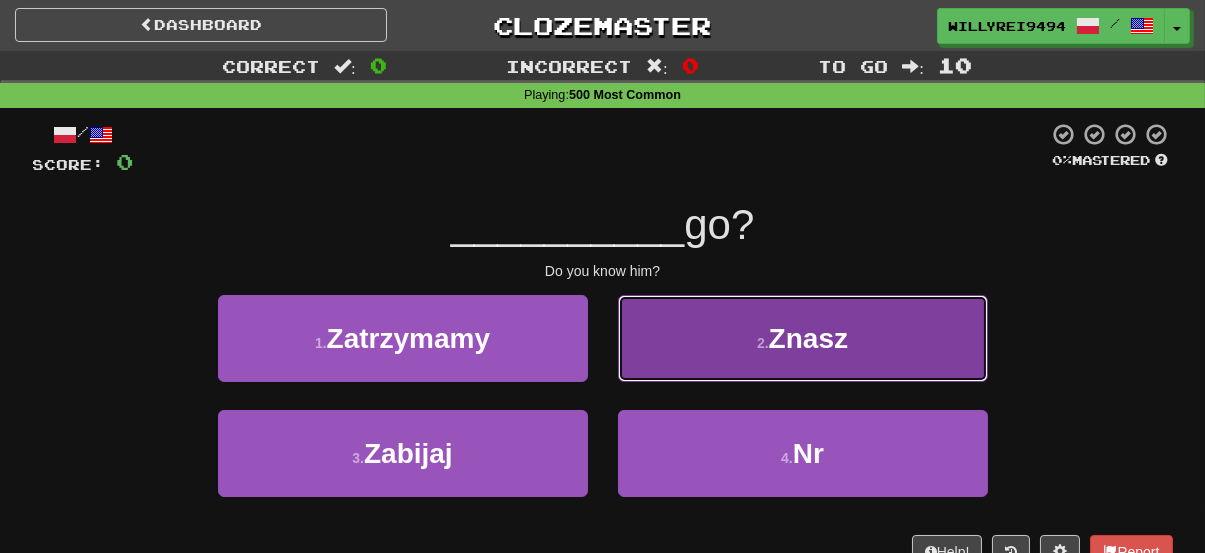 click on "2 .  Znasz" at bounding box center (803, 338) 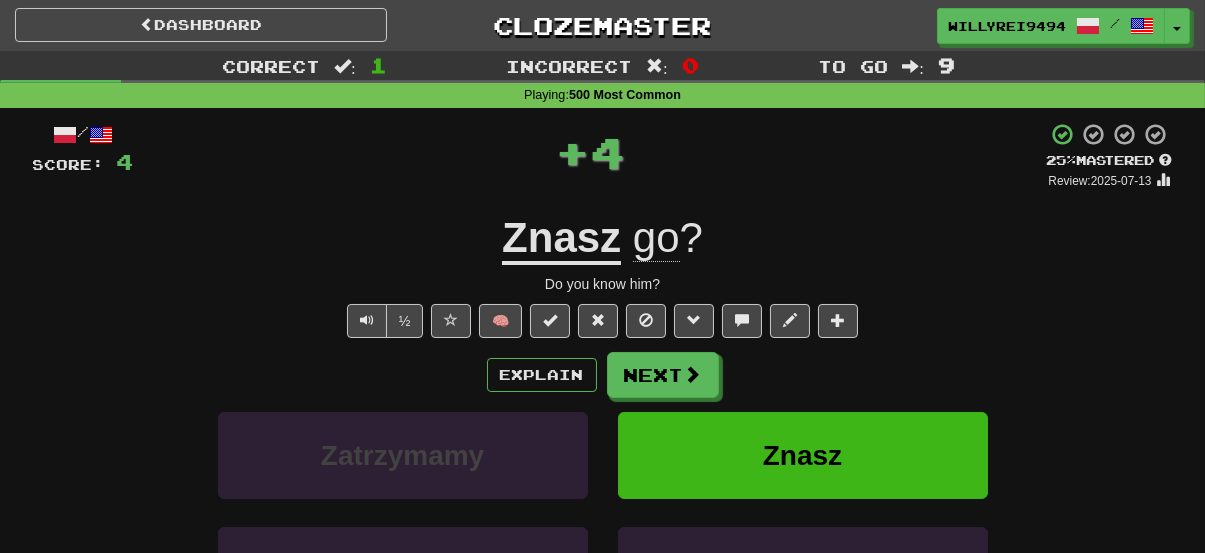click on "Znasz" at bounding box center [561, 239] 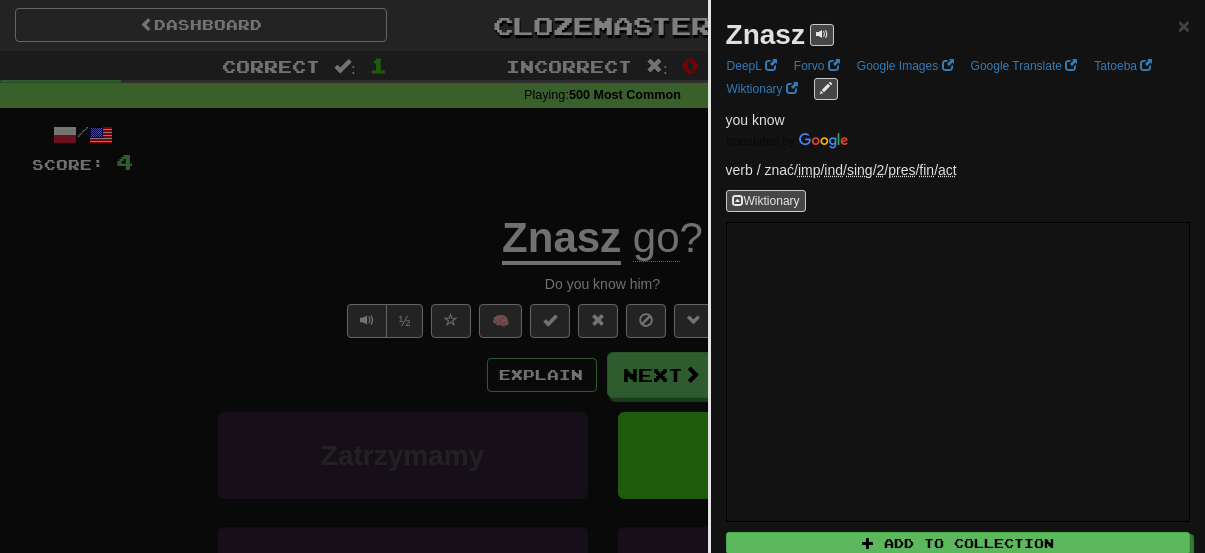 click at bounding box center (602, 276) 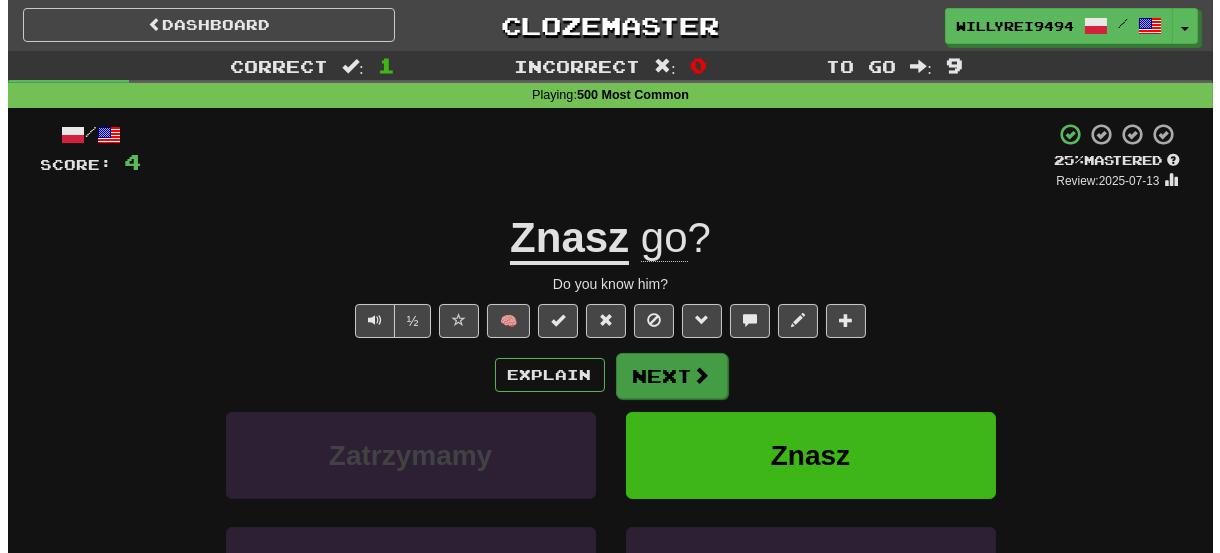 scroll, scrollTop: 400, scrollLeft: 0, axis: vertical 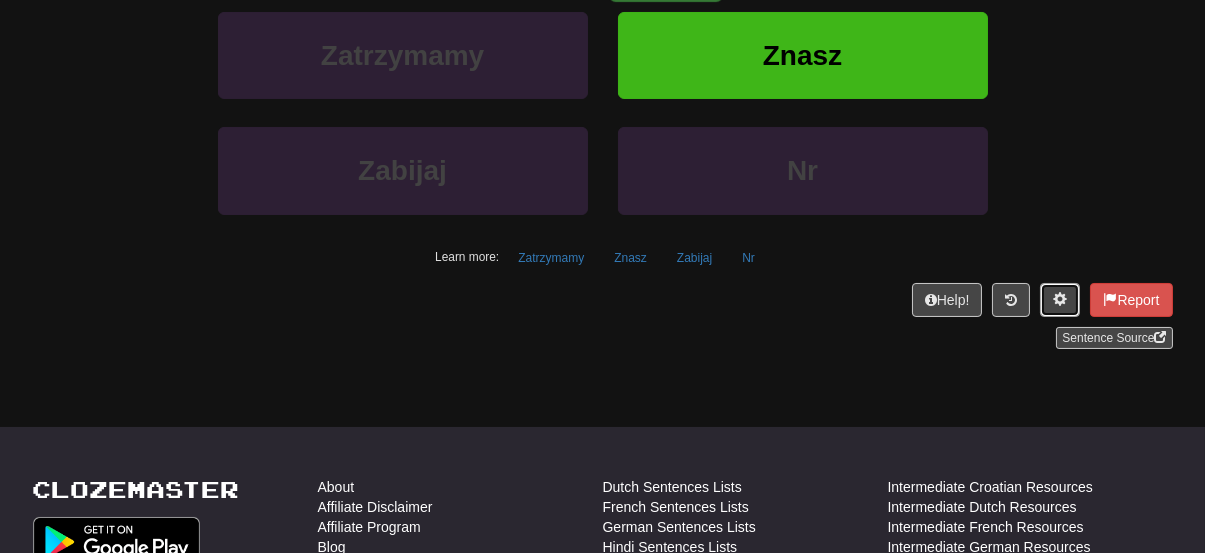 click at bounding box center (1060, 300) 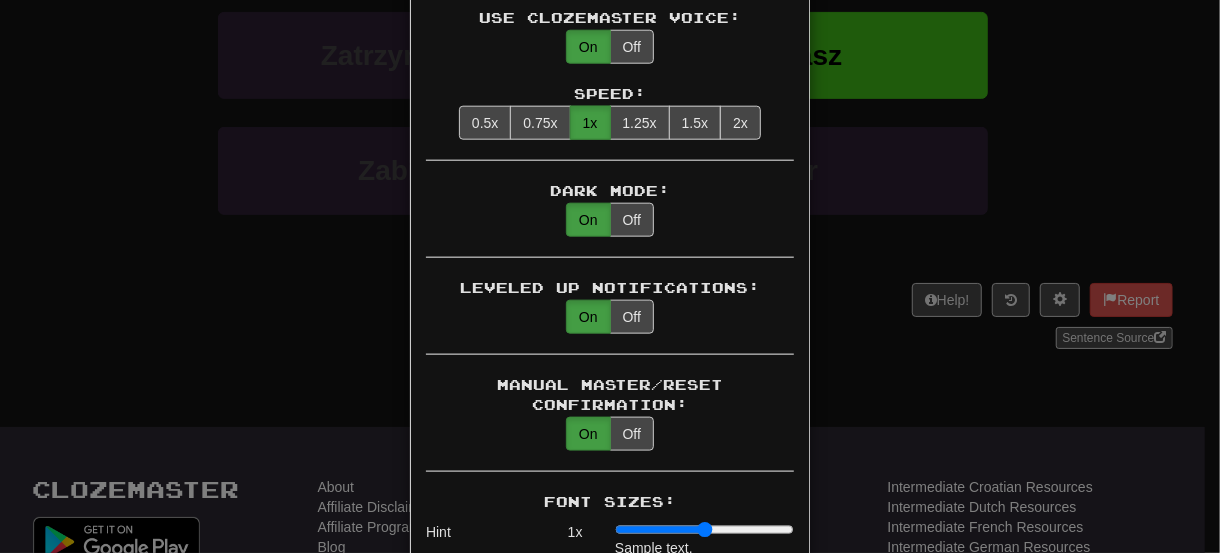 scroll, scrollTop: 900, scrollLeft: 0, axis: vertical 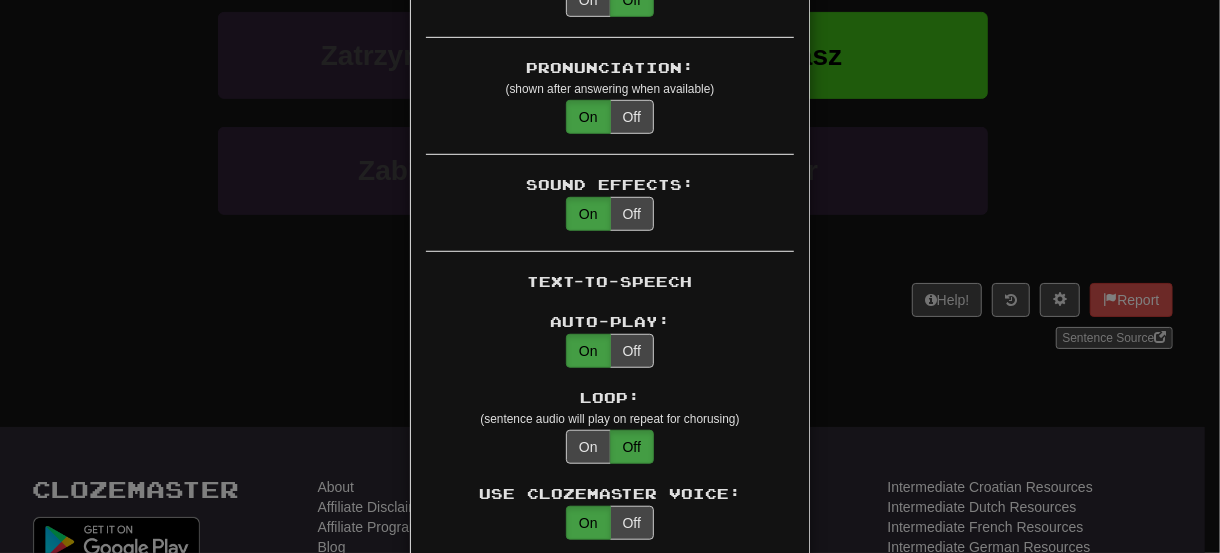 drag, startPoint x: 739, startPoint y: 327, endPoint x: 720, endPoint y: 198, distance: 130.39172 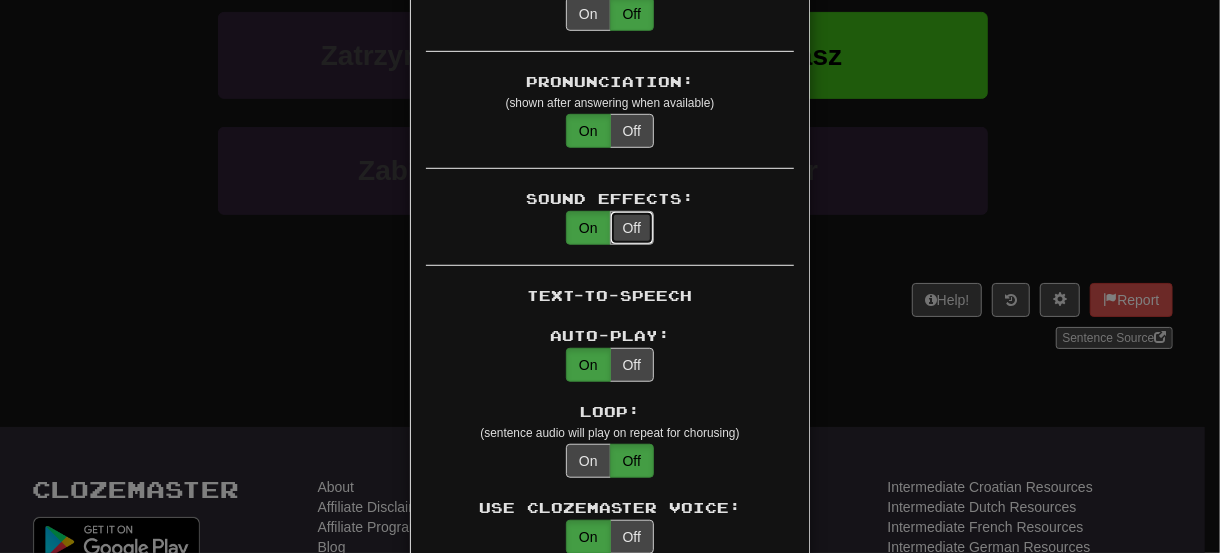 click on "Off" at bounding box center [632, 228] 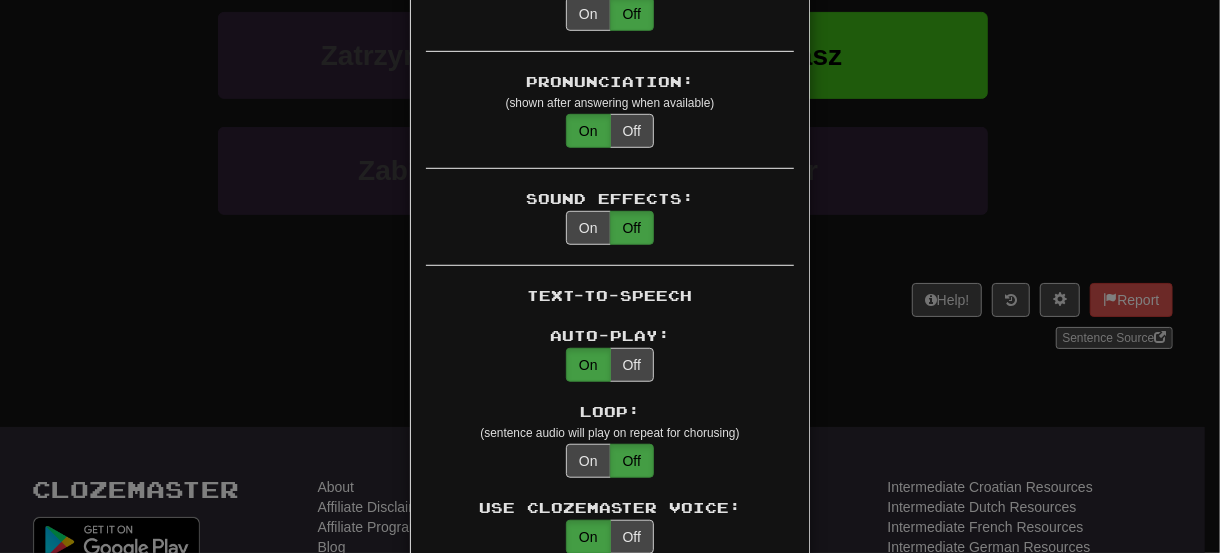 click on "× Game Settings Translations: Visible Show  After Answering Hidden Sentence Text Initially Hidden: (see just the translation, then click a button to see the sentence text) On Off Hints: (appear above the missing word when available) On Off Image Toggle: (toggle button, if sentence image available) After Answering Before and After Off Image Background: (use sentence image as background, if available) On Off Pronunciation: (shown after answering when available) On Off Sound Effects: On Off Text-to-Speech Auto-Play: On Off Loop: (sentence audio will play on repeat for chorusing) On Off Use Clozemaster Voice: On Off Speed: 0.5x 0.75x 1x 1.25x 1.5x 2x Dark Mode: On Off Leveled Up Notifications: On Off Manual Master/Reset Confirmation: On Off Font Sizes: Hint 1 x Sample text. Notes 1 x Sample text. Pronunciation 1 x Sample text. Translation 1 x Sample text. Transliteration 1 x Sample text. Shortcut Hotkeys:  Enabled Enter Submit answer, next sentence, next round 1-4 Select multiple choice answer ctl+Space alt+a" at bounding box center [610, 276] 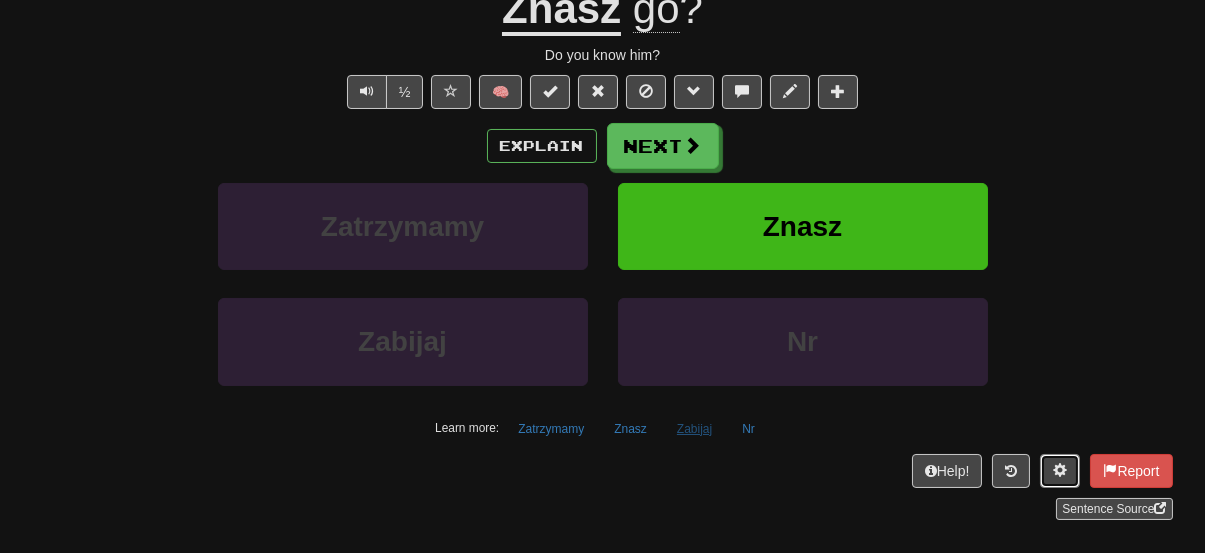 scroll, scrollTop: 0, scrollLeft: 0, axis: both 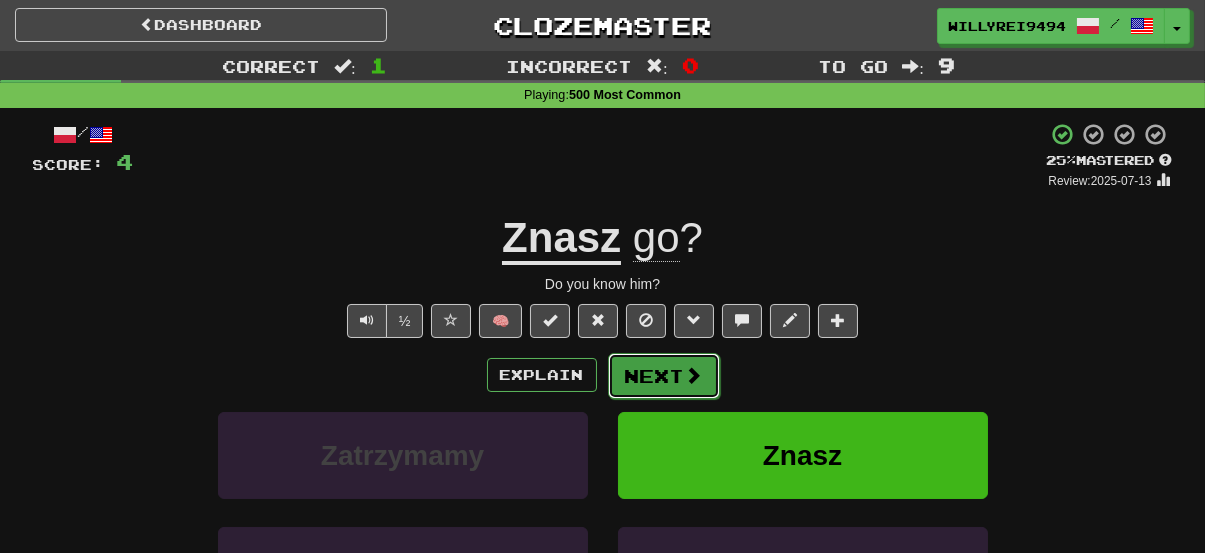 click on "Next" at bounding box center (664, 376) 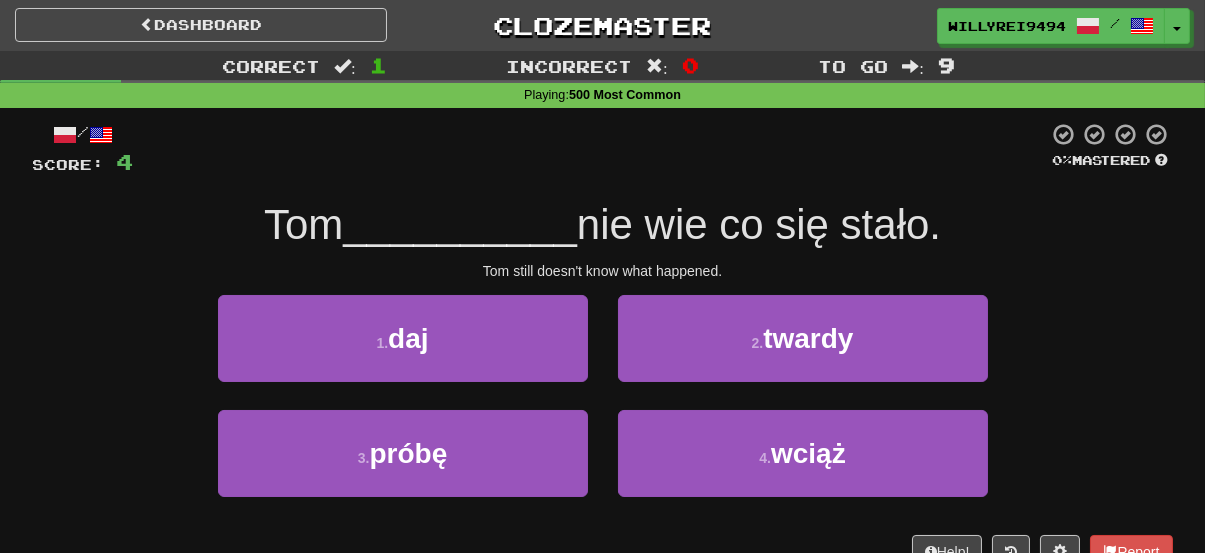 drag, startPoint x: 415, startPoint y: 234, endPoint x: 659, endPoint y: 247, distance: 244.34607 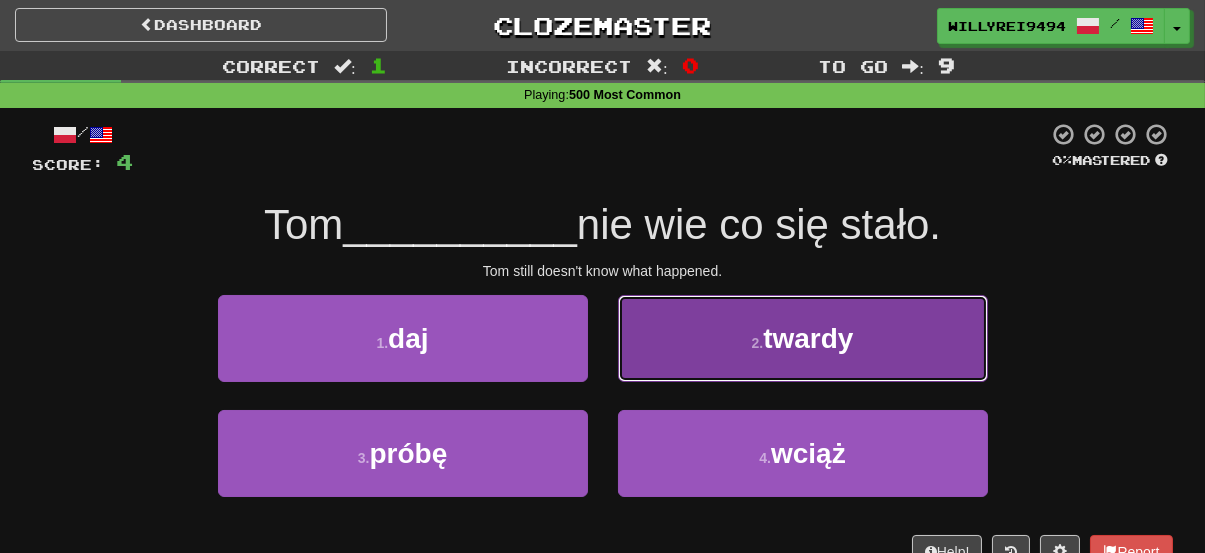 click on "2 .  twardy" at bounding box center [803, 338] 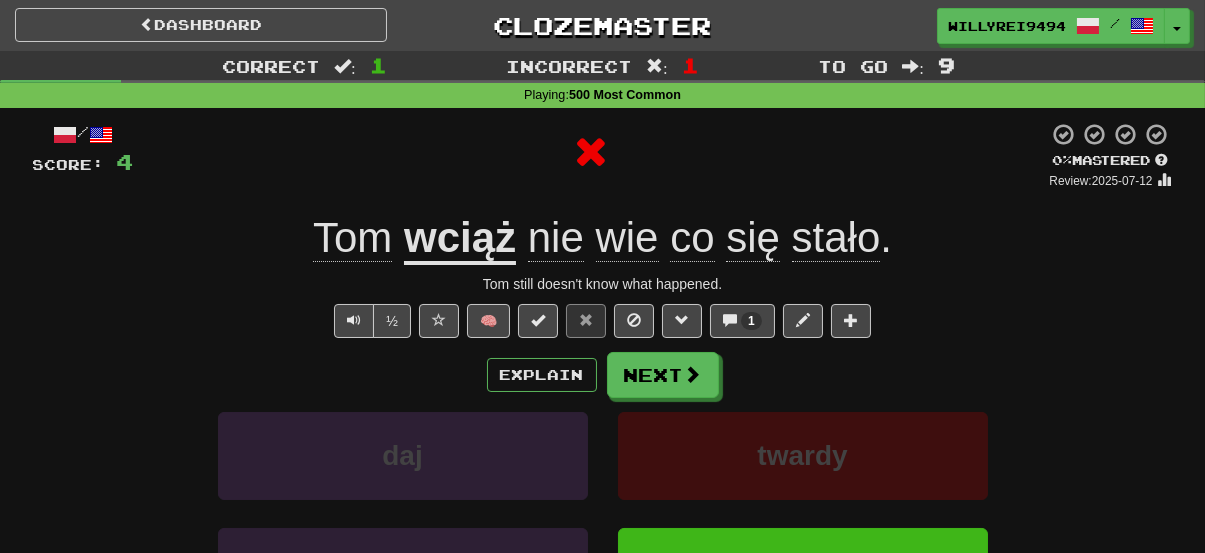 click on "wciąż" at bounding box center [460, 239] 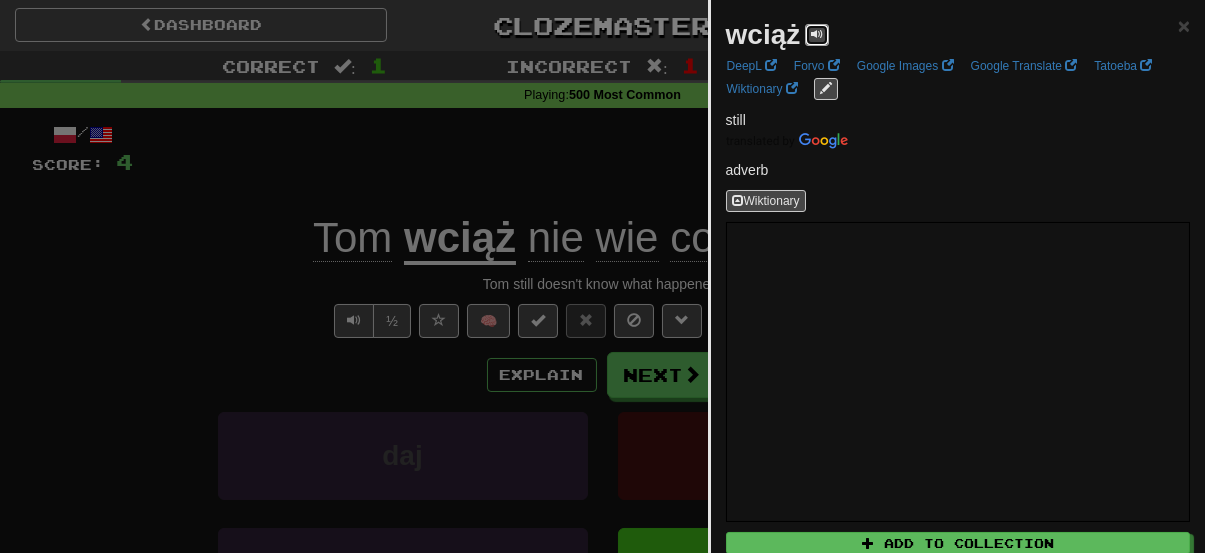 click at bounding box center [817, 34] 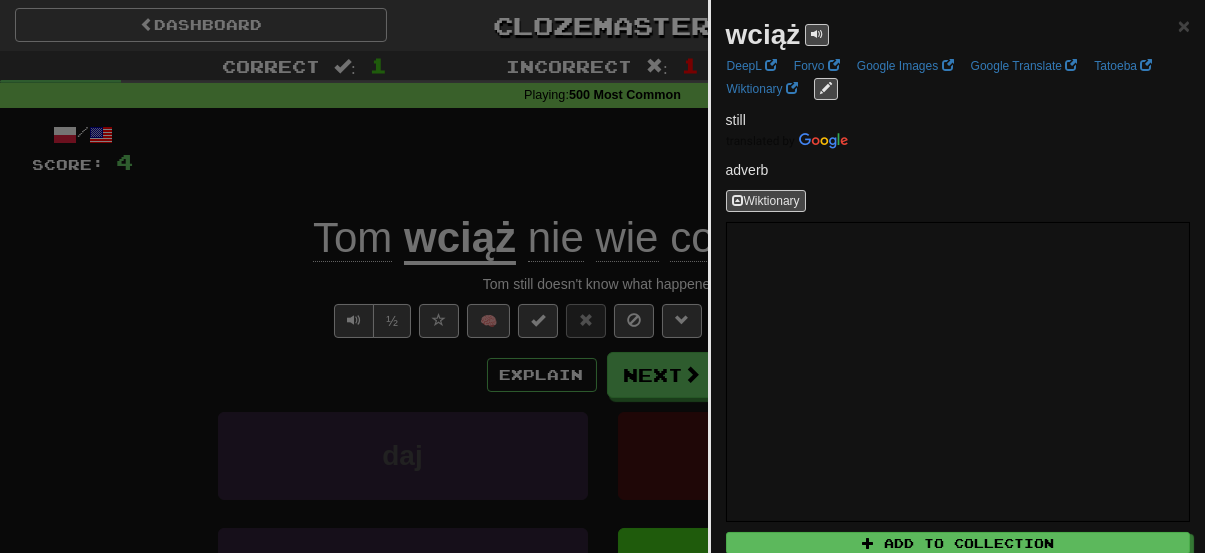 click at bounding box center [602, 276] 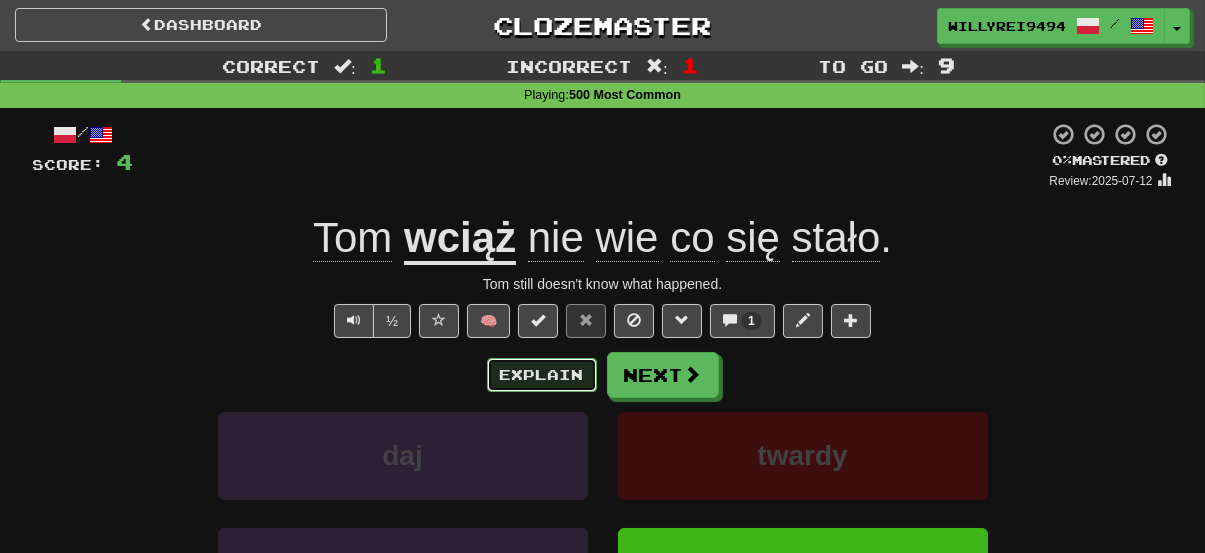 click on "Explain" at bounding box center (542, 375) 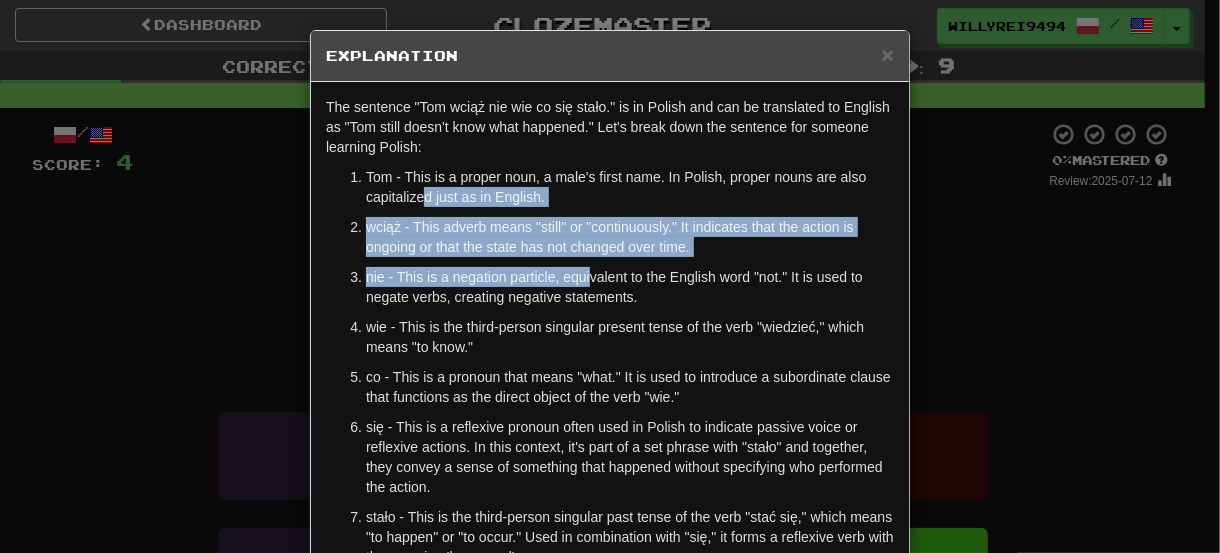 drag, startPoint x: 439, startPoint y: 201, endPoint x: 586, endPoint y: 281, distance: 167.3589 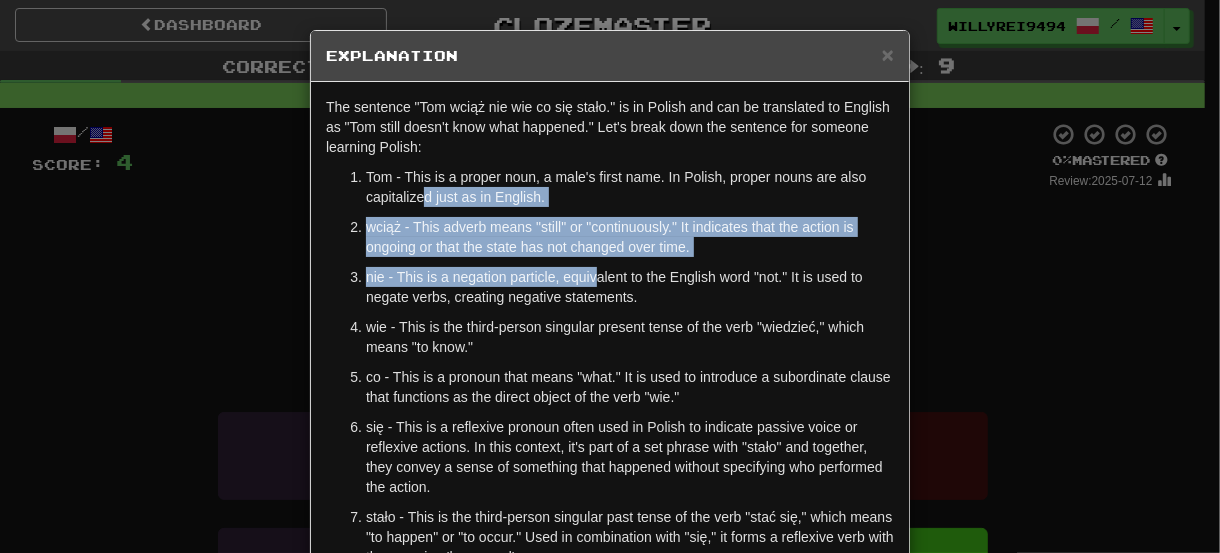click on "nie - This is a negation particle, equivalent to the English word "not." It is used to negate verbs, creating negative statements." at bounding box center (630, 287) 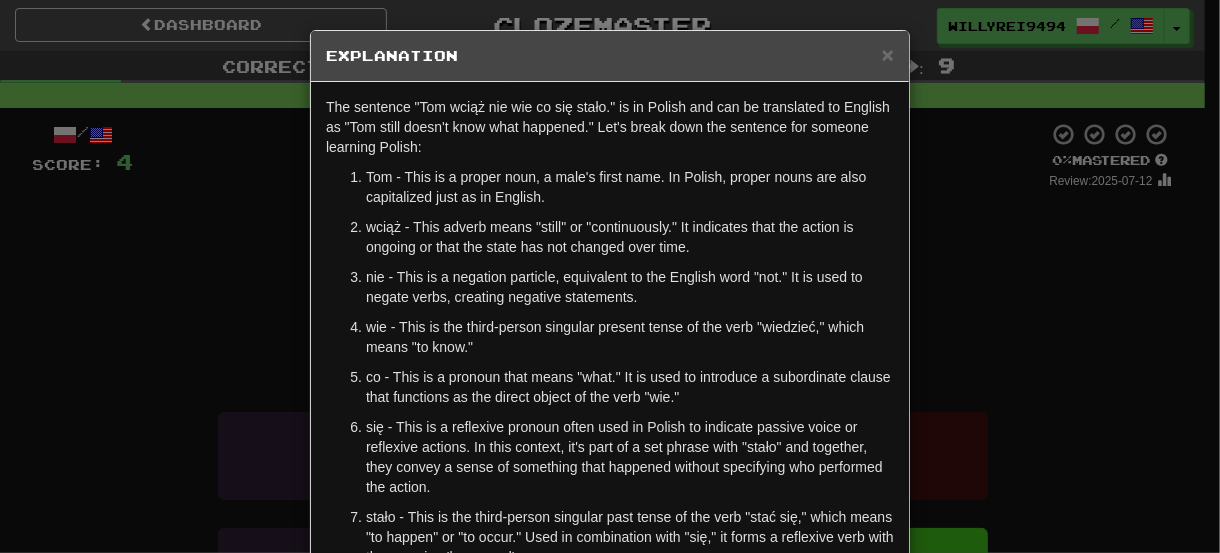 click on "× Explanation The sentence "Tom wciąż nie wie co się stało." is in Polish and can be translated to English as "Tom still doesn't know what happened." Let's break down the sentence for someone learning Polish:
Tom - This is a proper noun, a male's first name. In Polish, proper nouns are also capitalized just as in English.
wciąż - This adverb means "still" or "continuously." It indicates that the action is ongoing or that the state has not changed over time.
nie - This is a negation particle, equivalent to the English word "not." It is used to negate verbs, creating negative statements.
wie - This is the third-person singular present tense of the verb "wiedzieć," which means "to know."
co - This is a pronoun that means "what." It is used to introduce a subordinate clause that functions as the direct object of the verb "wie."
Here is a grammatical analysis of the roles each word plays in the sentence:
Tom: subject (noun)
Let us know !" at bounding box center (610, 276) 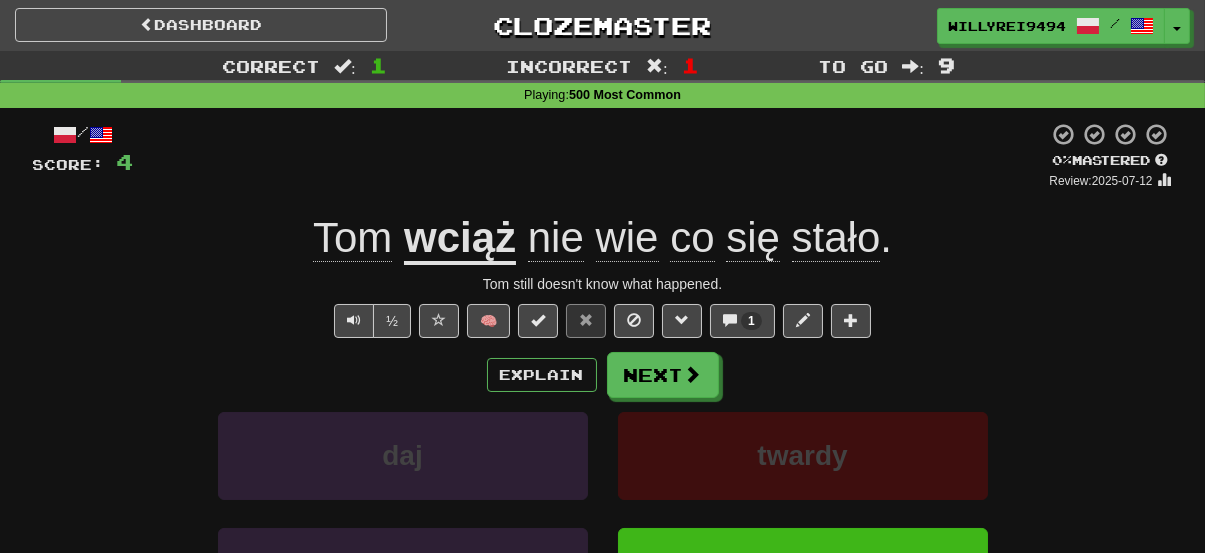 click on "wciąż" at bounding box center [460, 239] 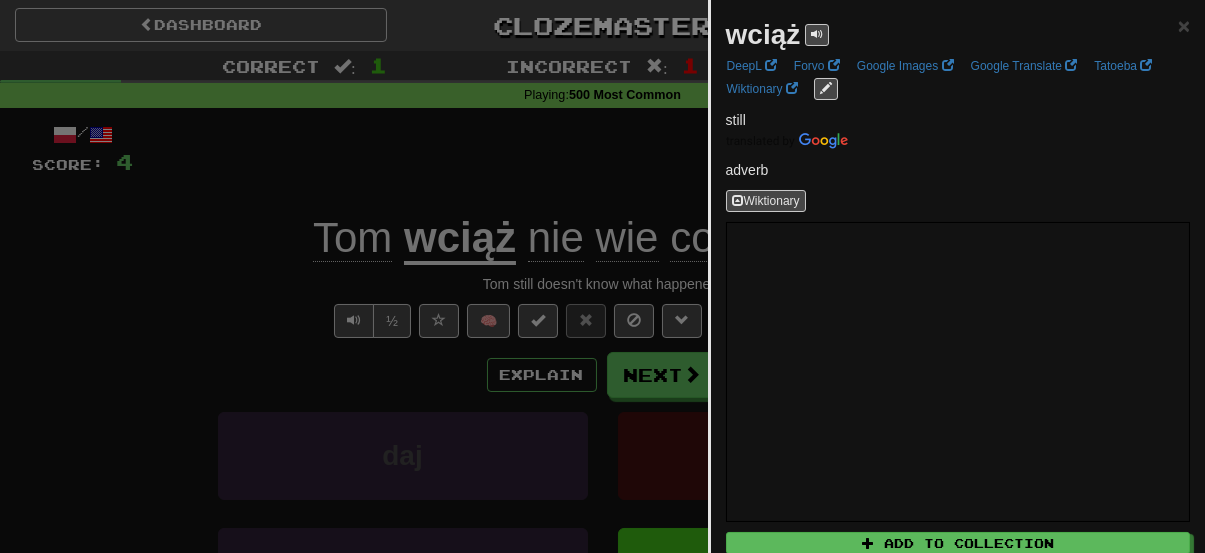 click at bounding box center (602, 276) 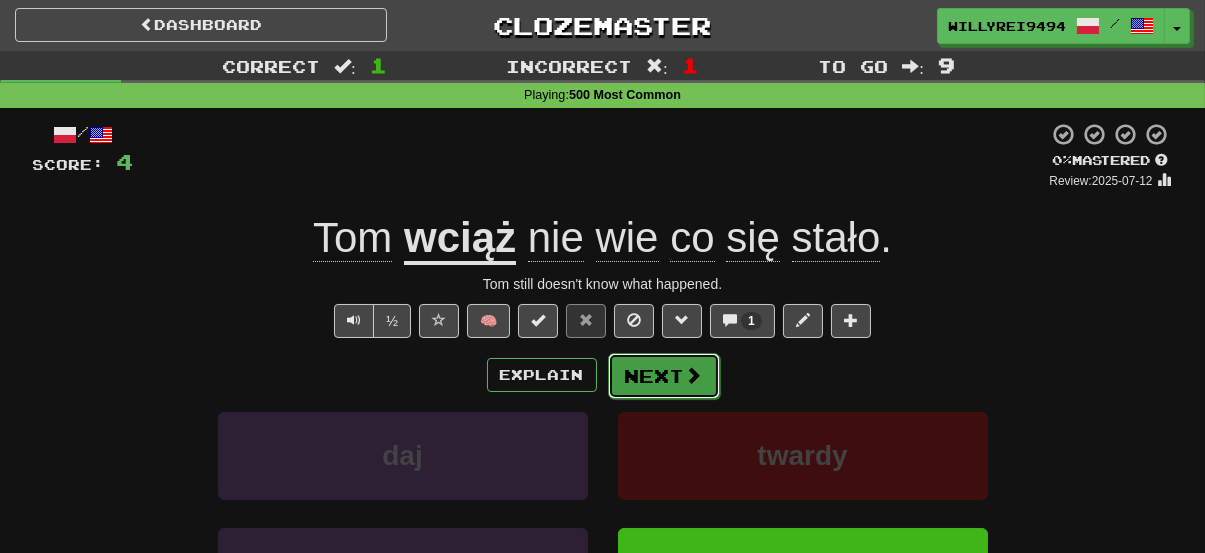click on "Next" at bounding box center [664, 376] 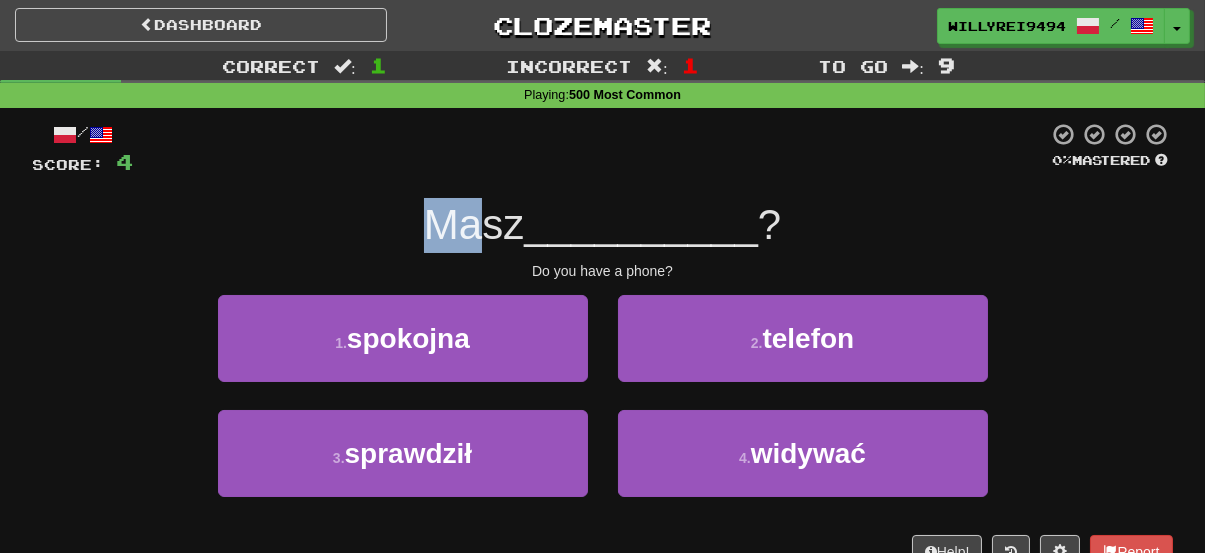 drag, startPoint x: 421, startPoint y: 217, endPoint x: 575, endPoint y: 235, distance: 155.04839 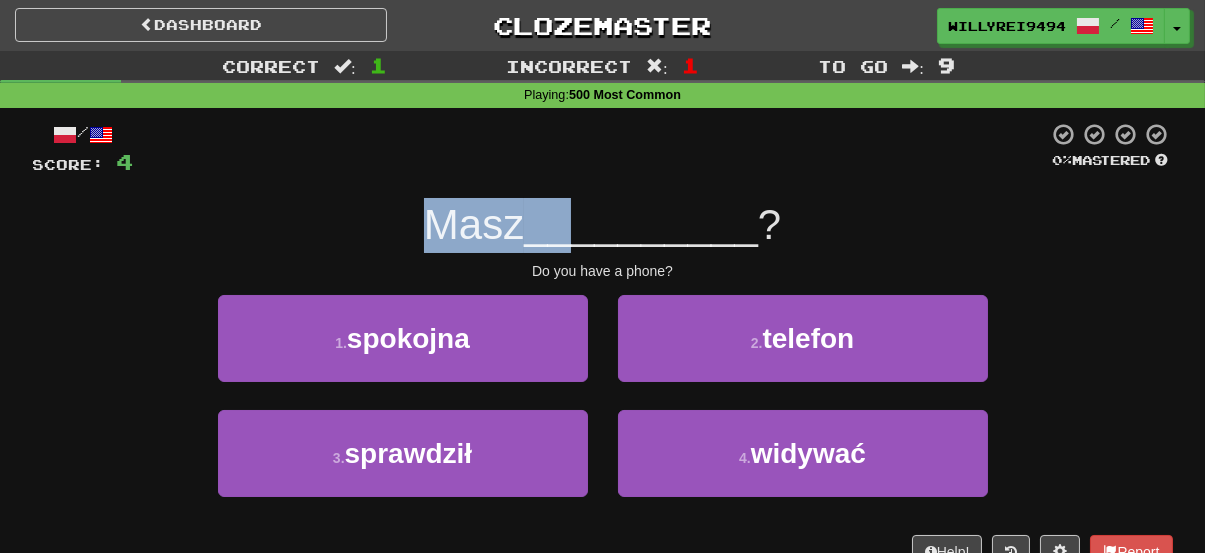 click on "__________" at bounding box center [641, 224] 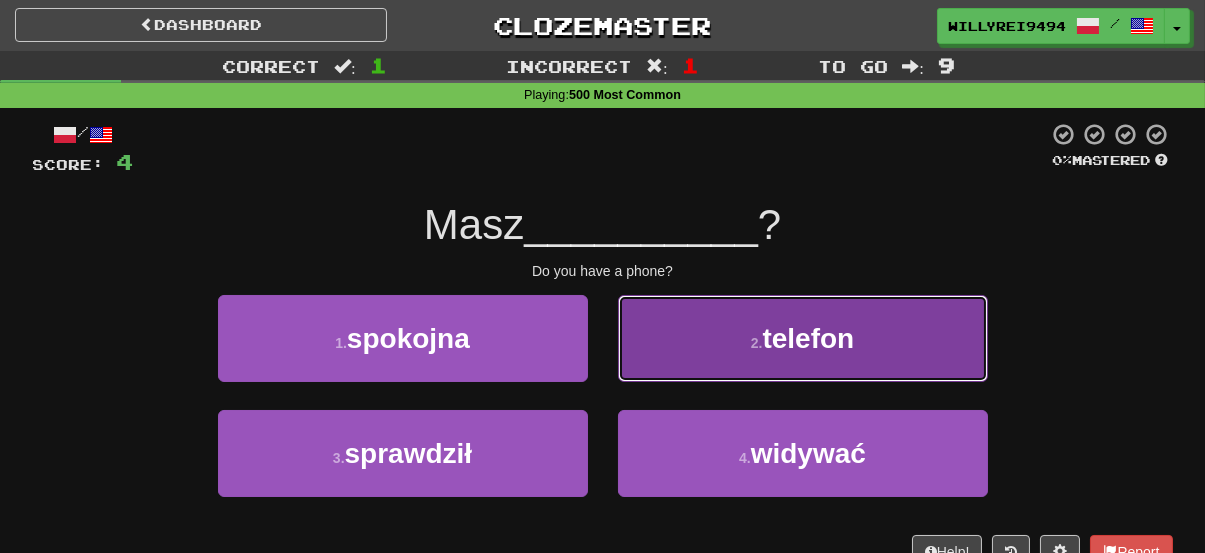 click on "2 .  telefon" at bounding box center [803, 338] 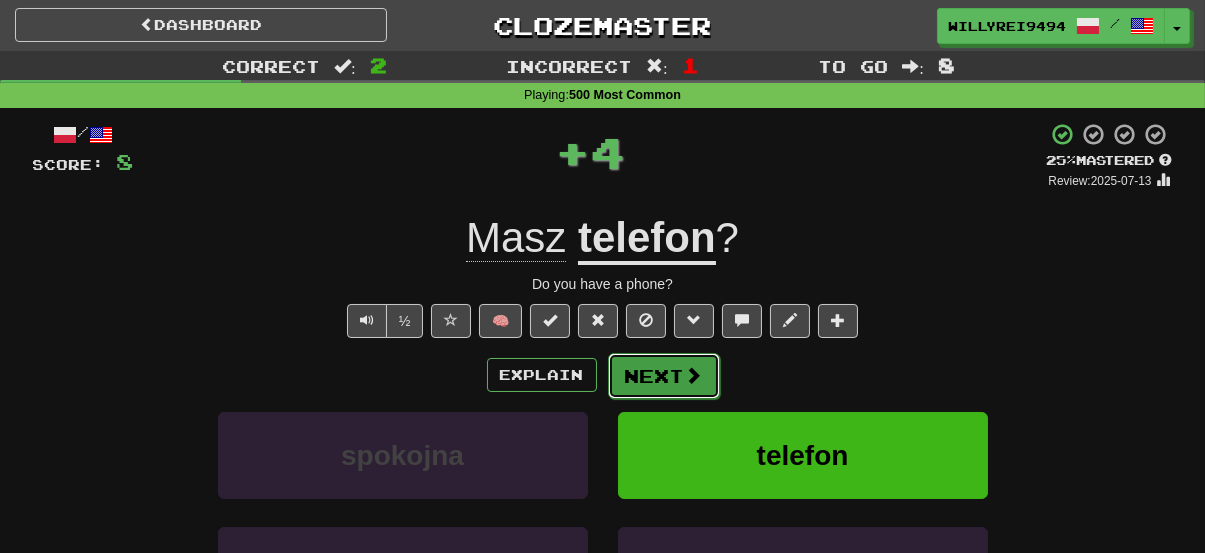 click on "Next" at bounding box center (664, 376) 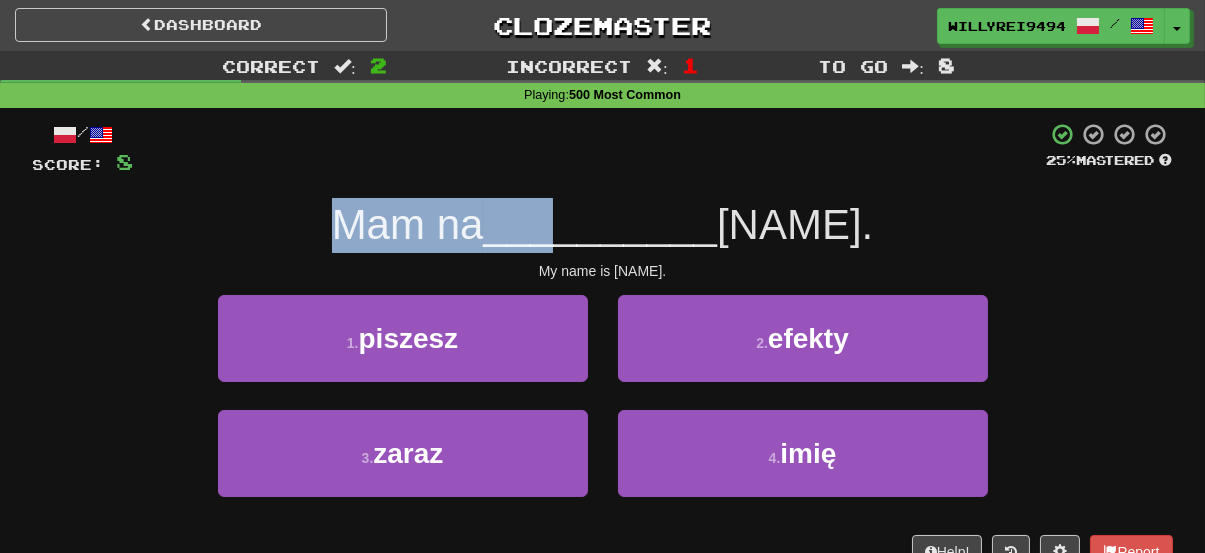 drag, startPoint x: 328, startPoint y: 221, endPoint x: 556, endPoint y: 231, distance: 228.2192 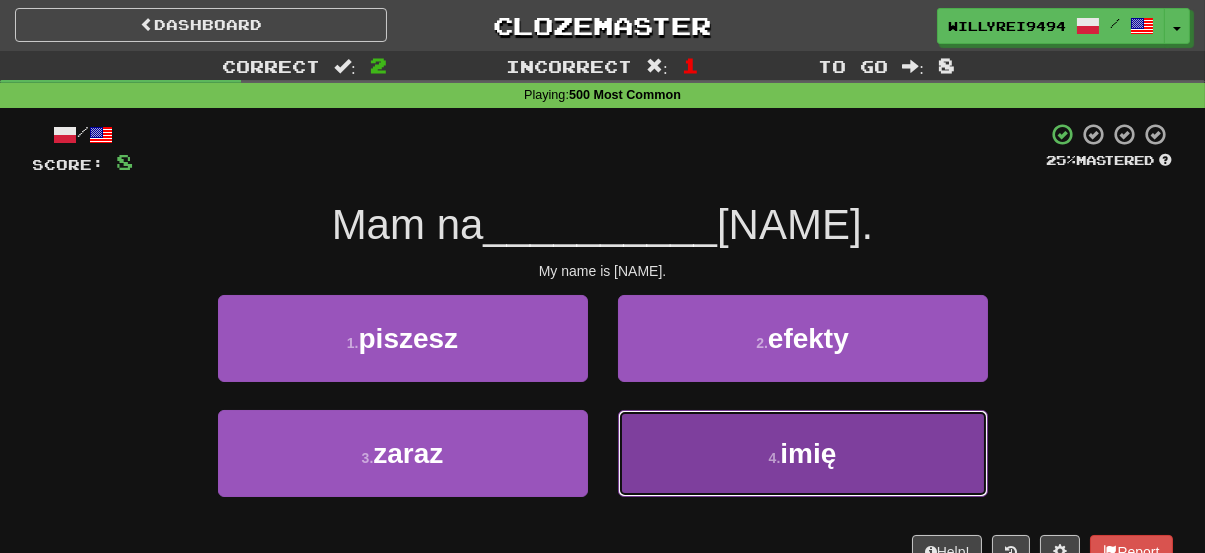 click on "4 .  imię" at bounding box center (803, 453) 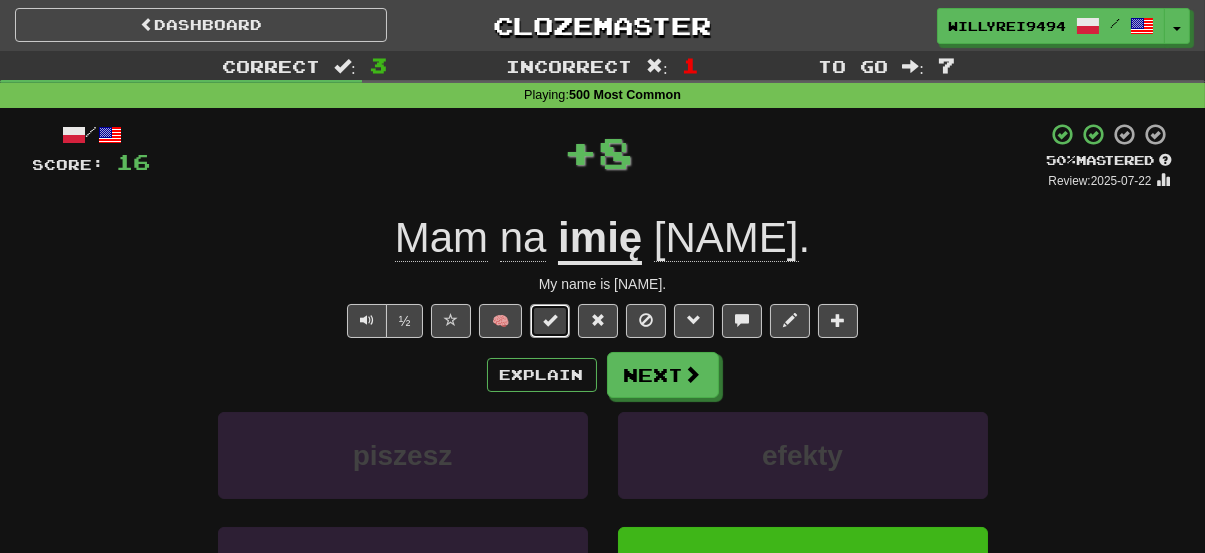 click at bounding box center (550, 320) 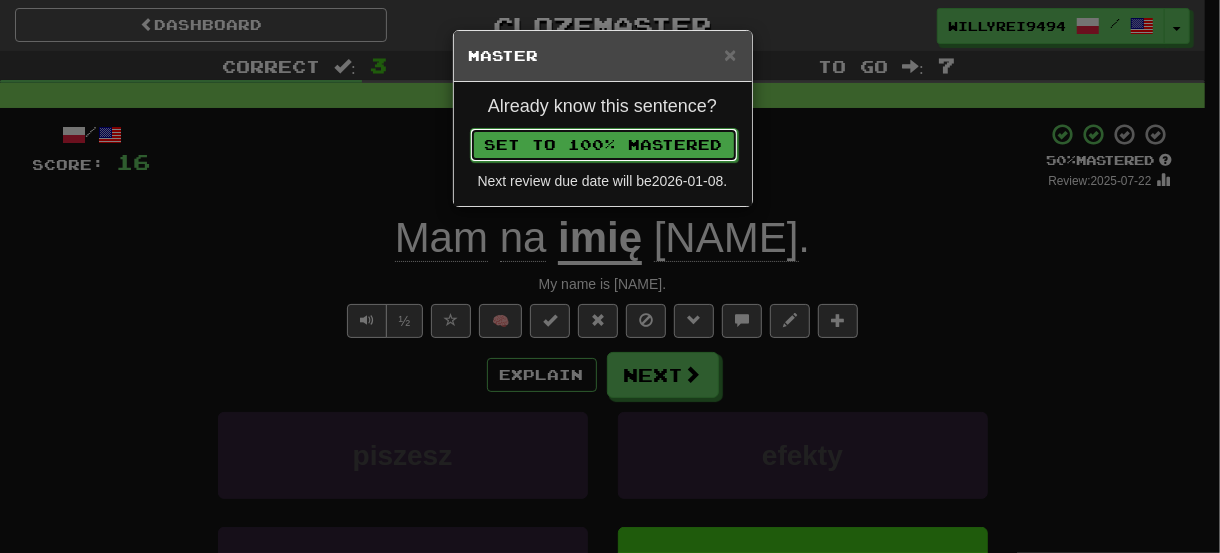 click on "Set to 100% Mastered" at bounding box center [604, 145] 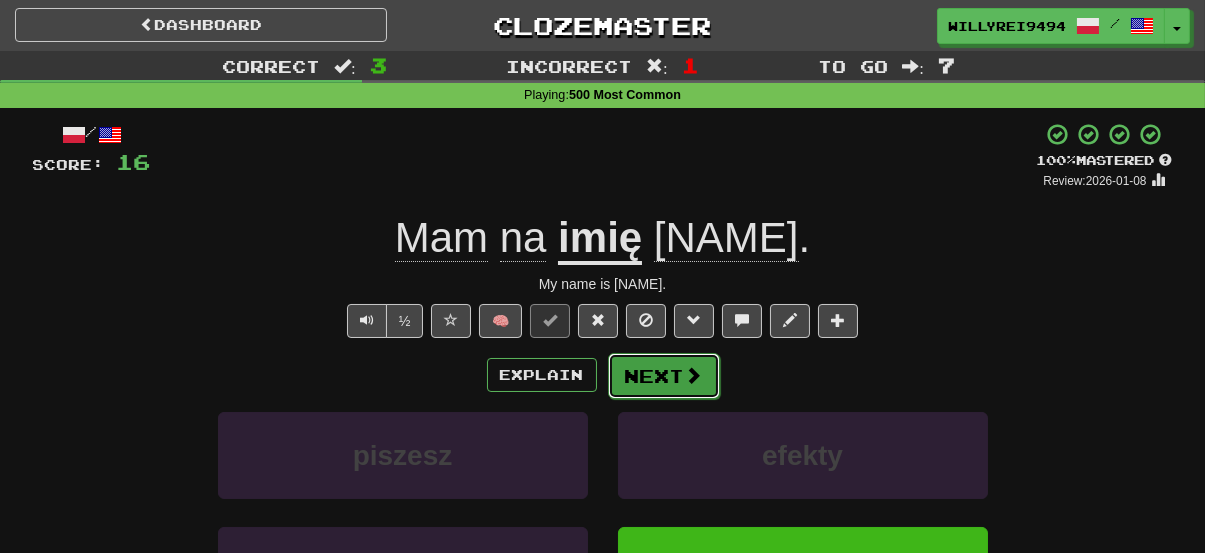 click on "Next" at bounding box center (664, 376) 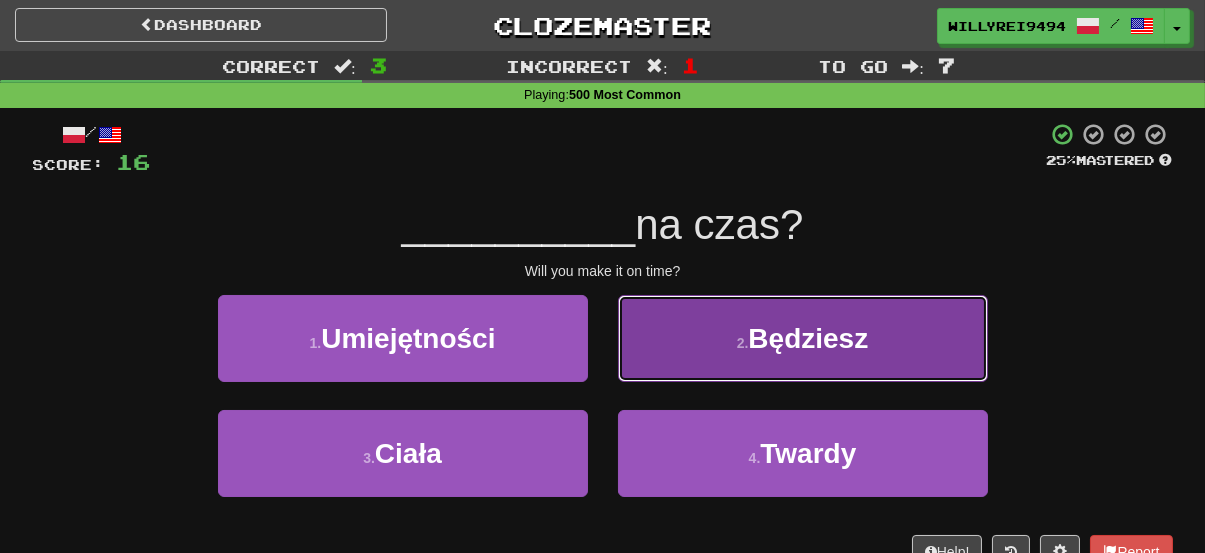 click on "2 .  Będziesz" at bounding box center (803, 338) 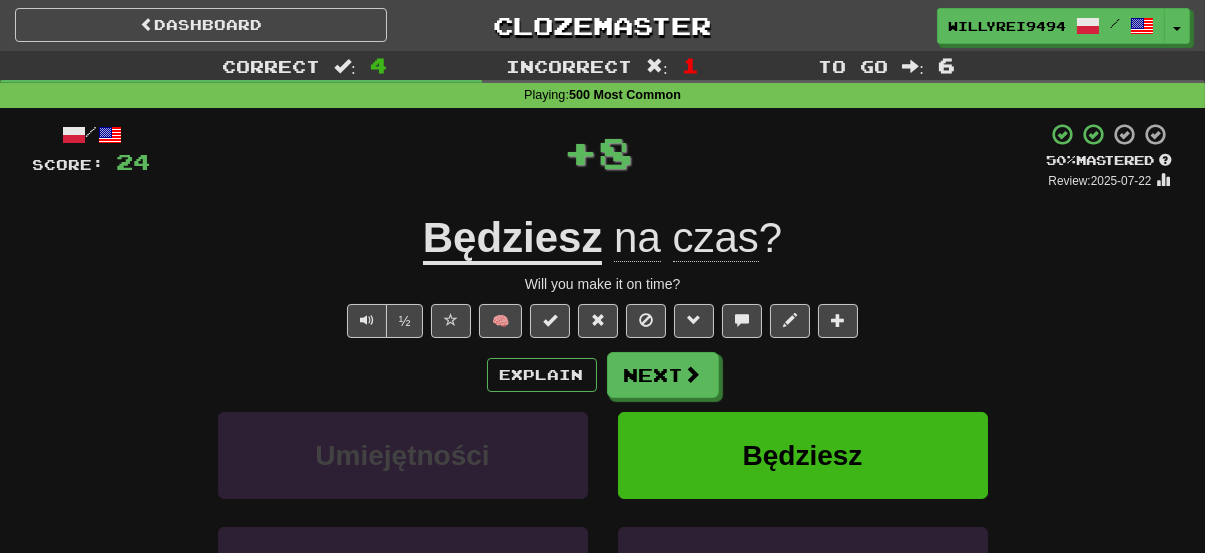 click on "Będziesz" at bounding box center [513, 239] 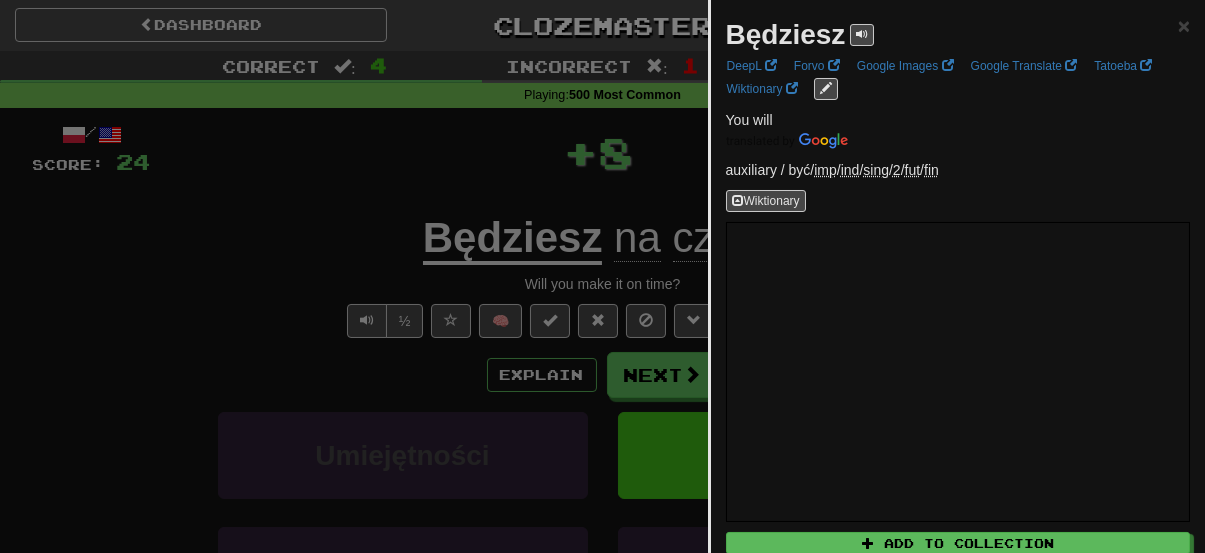 click at bounding box center [602, 276] 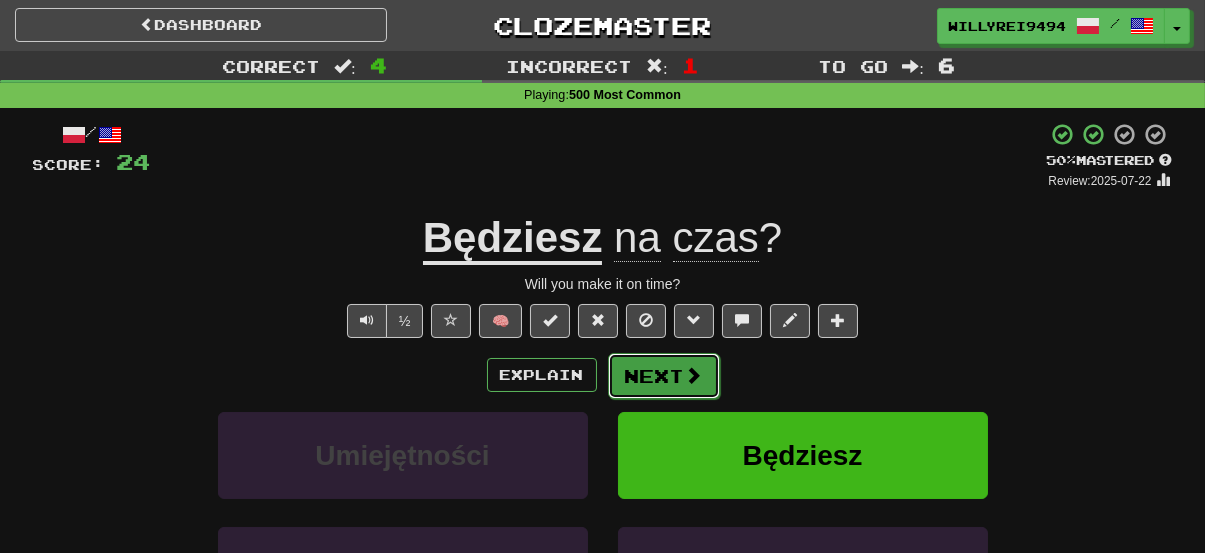 click on "Next" at bounding box center (664, 376) 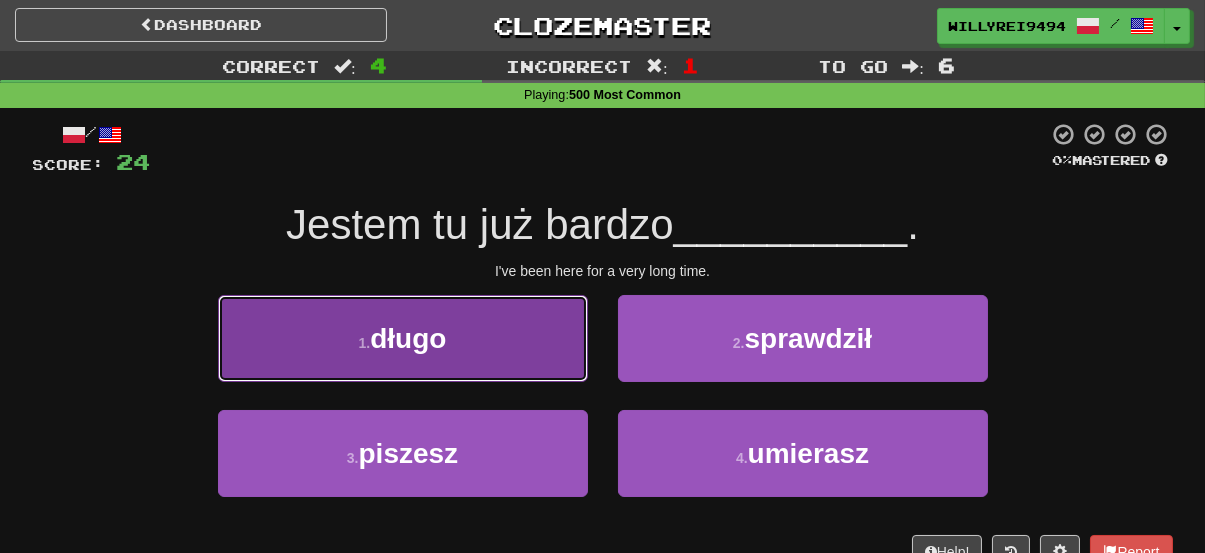click on "1 .  długo" at bounding box center [403, 338] 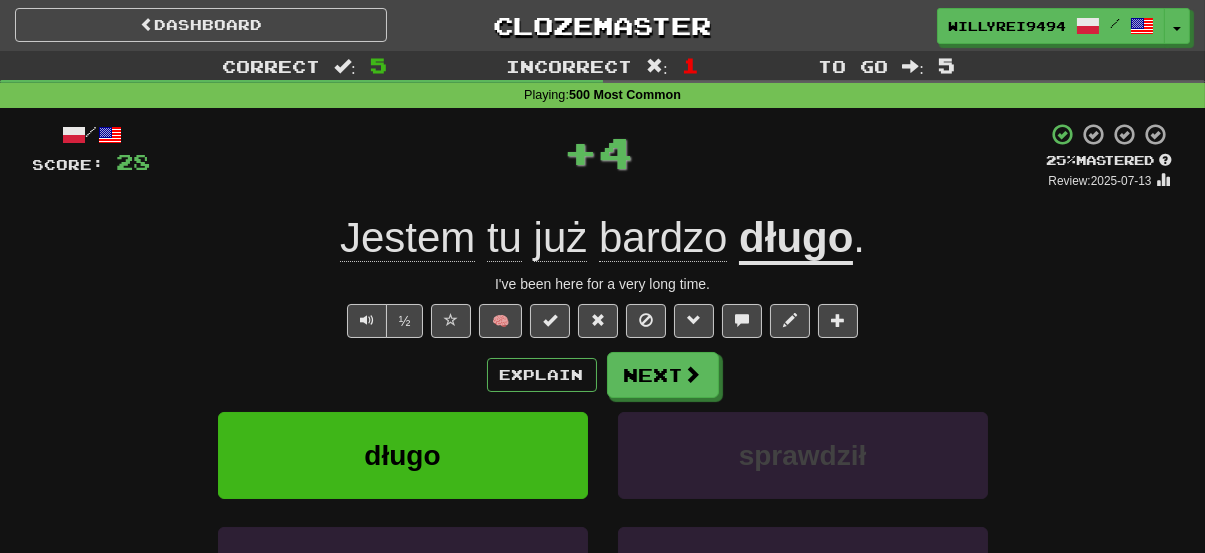 click on "długo" at bounding box center (796, 239) 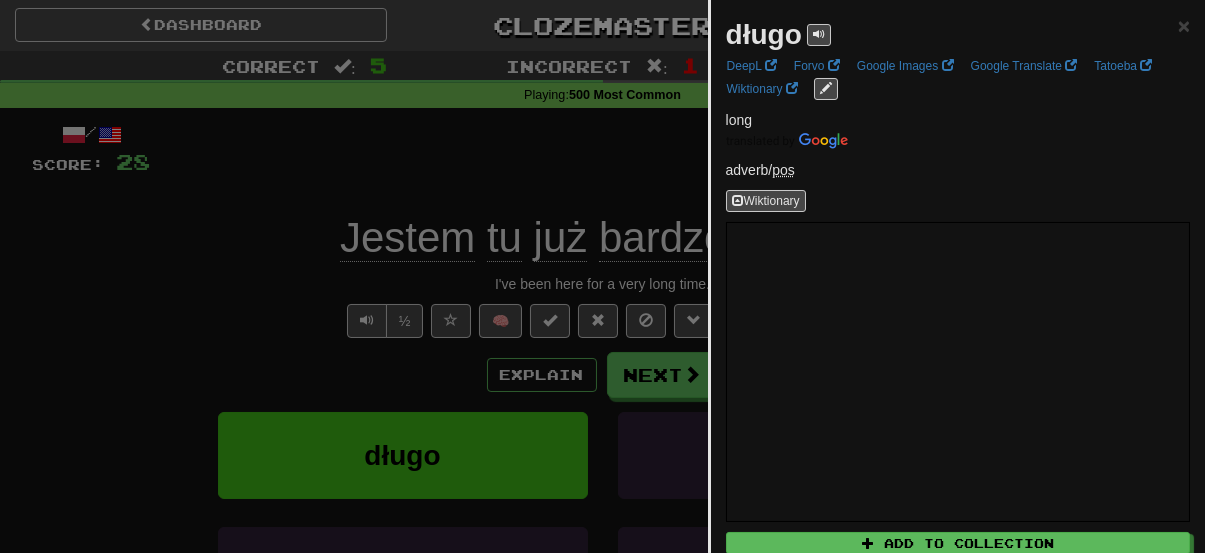 click at bounding box center [602, 276] 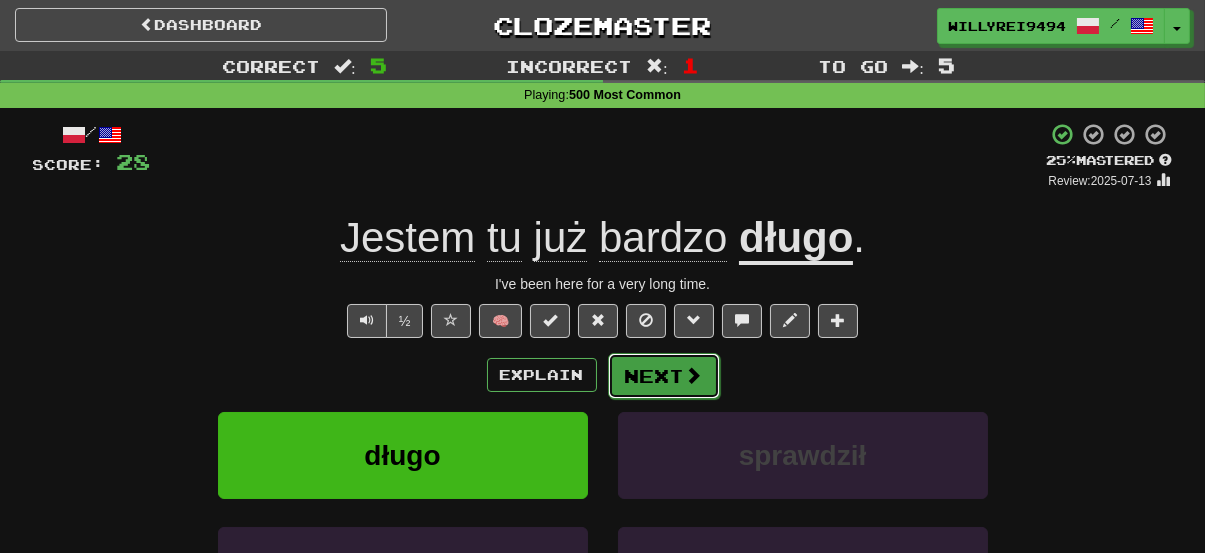 click at bounding box center (694, 375) 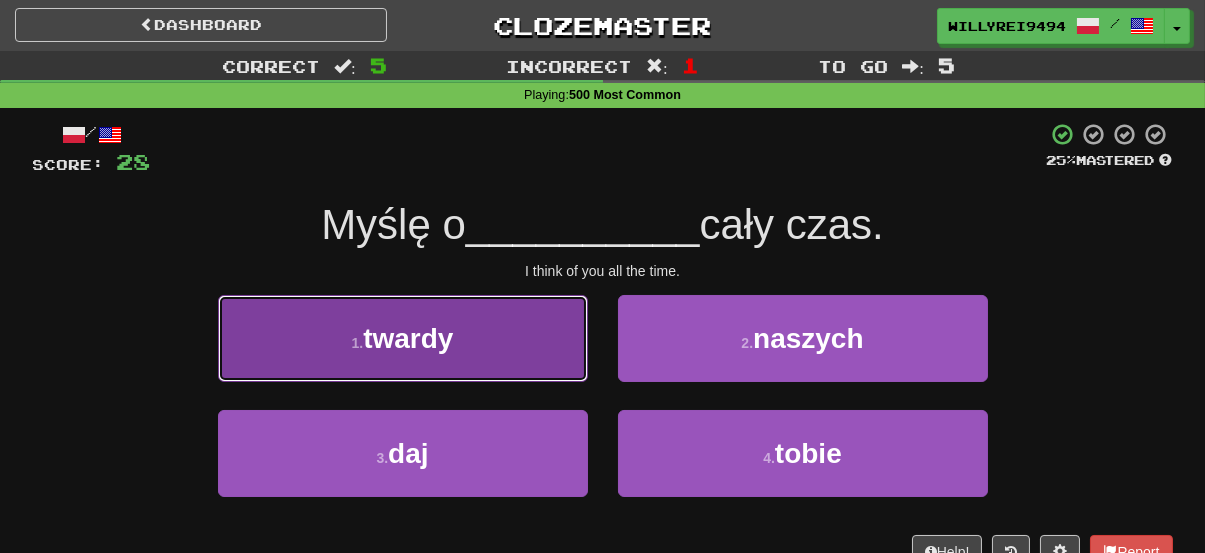 click on "1 .  twardy" at bounding box center (403, 338) 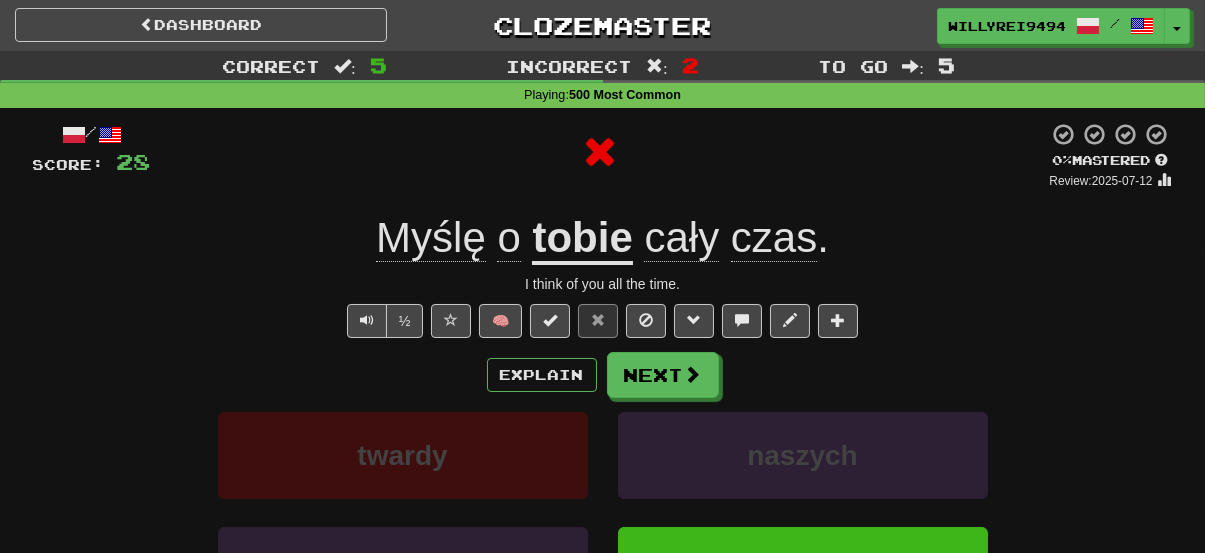 click on "tobie" at bounding box center [582, 239] 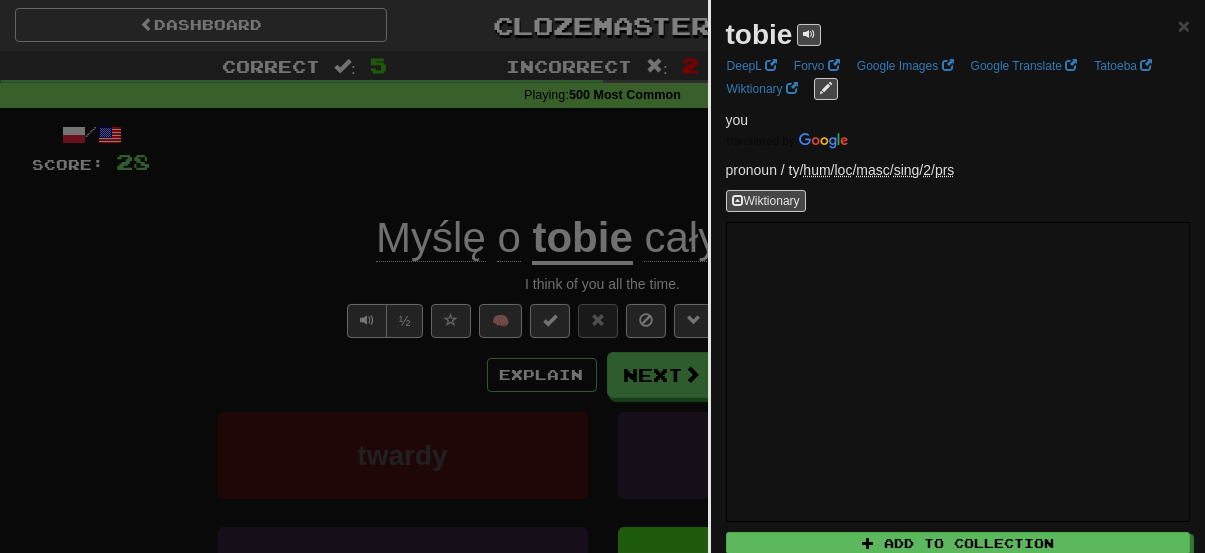click at bounding box center [602, 276] 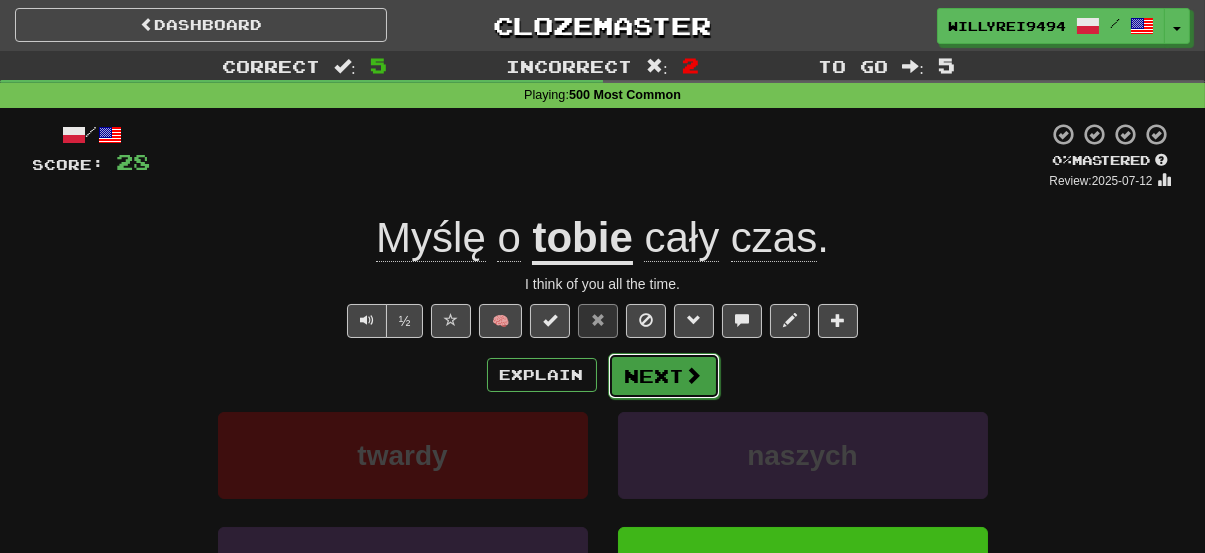 click on "Next" at bounding box center [664, 376] 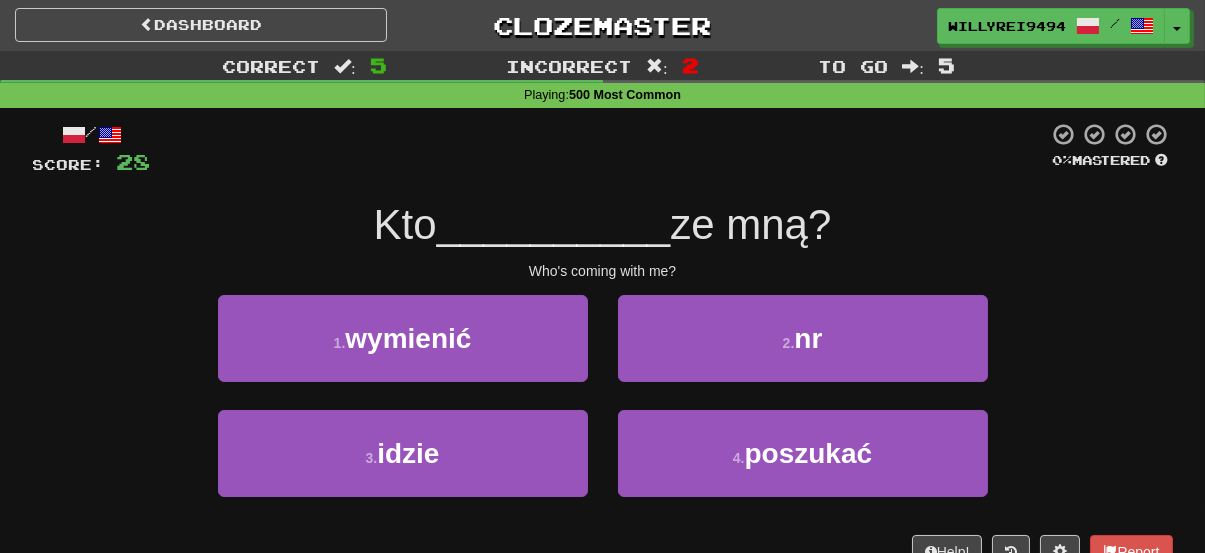 click on "/  Score:   28 0 %  Mastered Kto  __________  ze mną? Who's coming with me? 1 .  wymienić 2 .  nr 3 .  idzie 4 .  poszukać  Help!  Report" at bounding box center [603, 345] 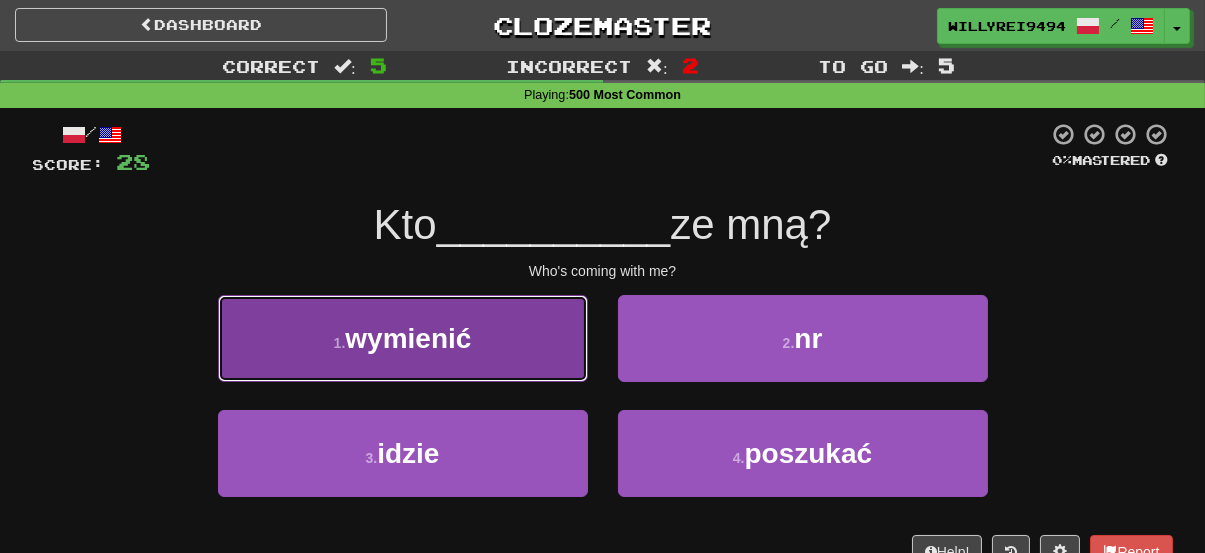 click on "wymienić" at bounding box center (408, 338) 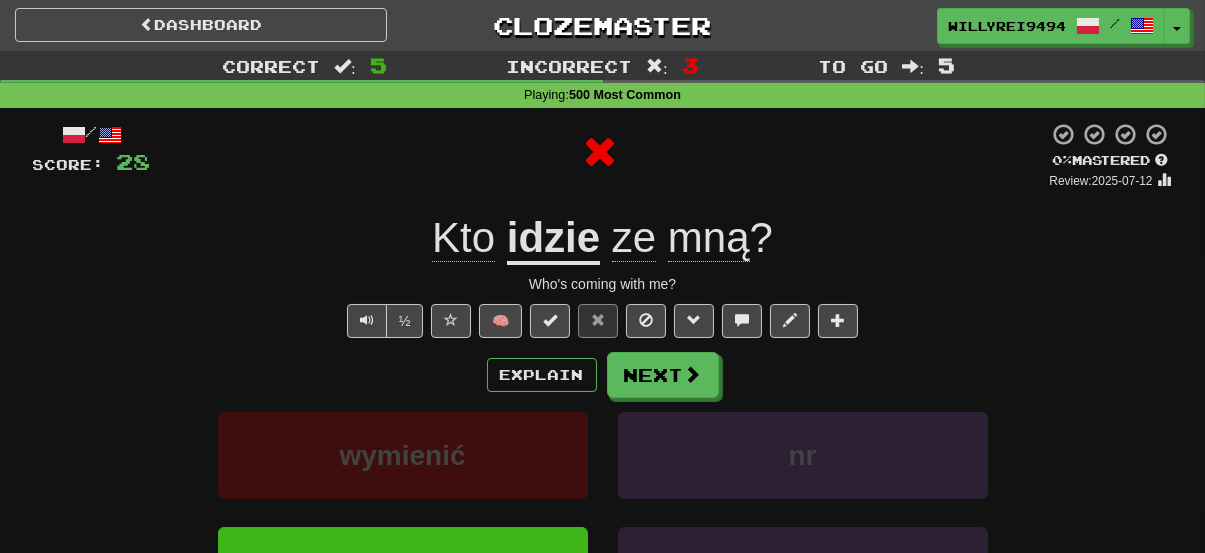 click on "idzie" at bounding box center (553, 239) 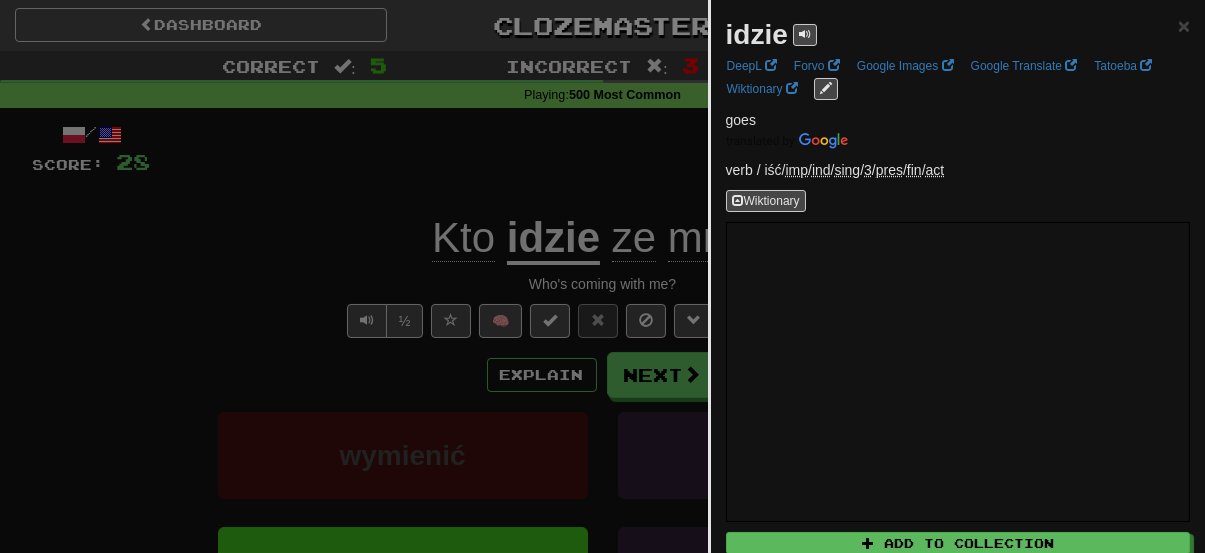 click at bounding box center [602, 276] 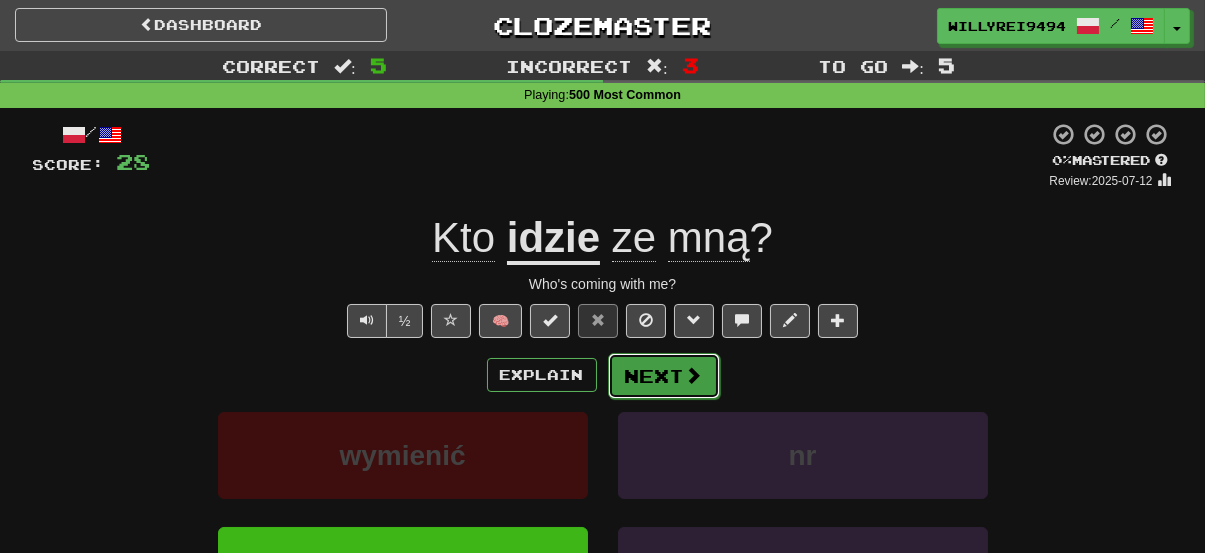 click on "Next" at bounding box center (664, 376) 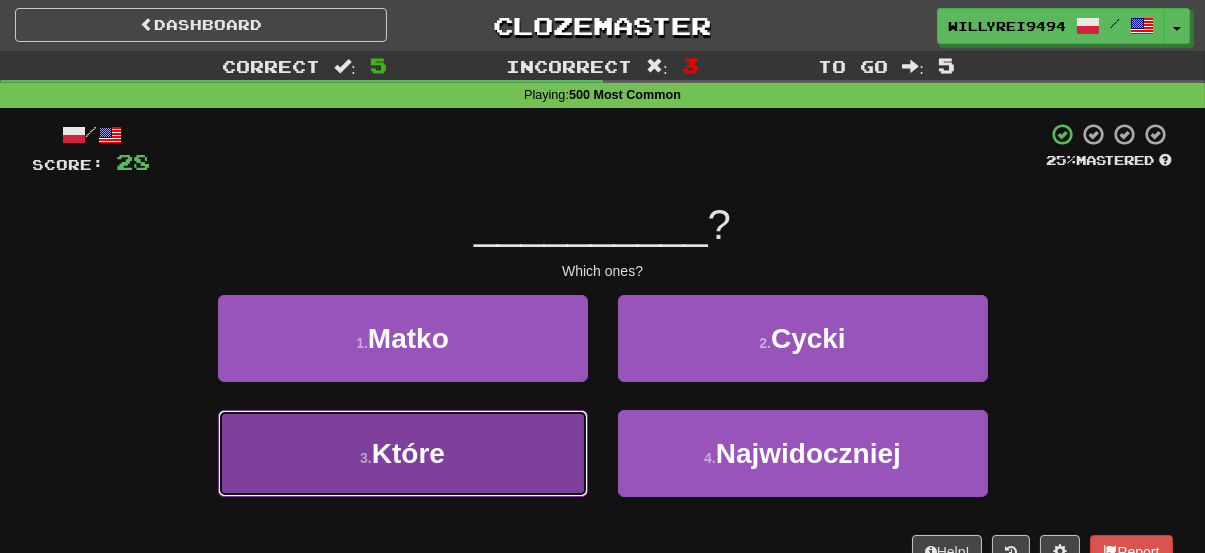 click on "3 .  Które" at bounding box center [403, 453] 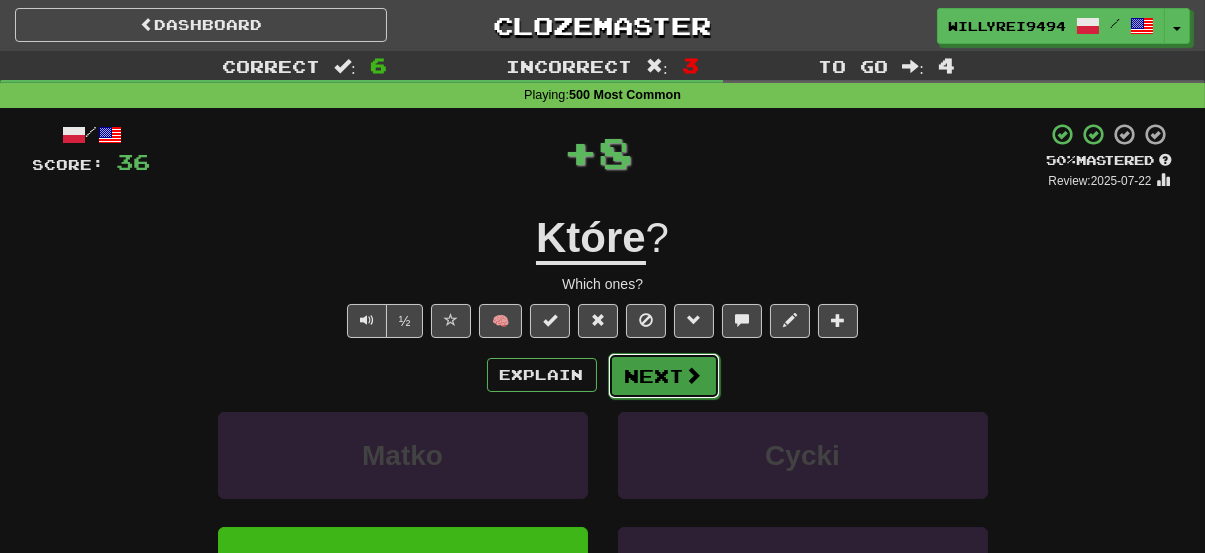 click on "Next" at bounding box center [664, 376] 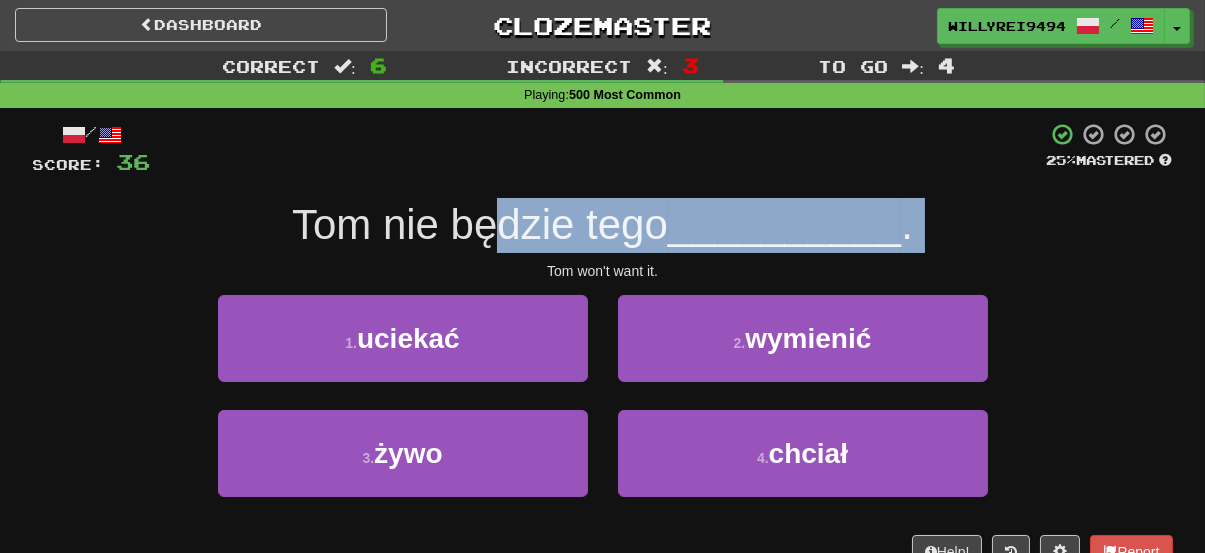 drag, startPoint x: 371, startPoint y: 260, endPoint x: 638, endPoint y: 238, distance: 267.90485 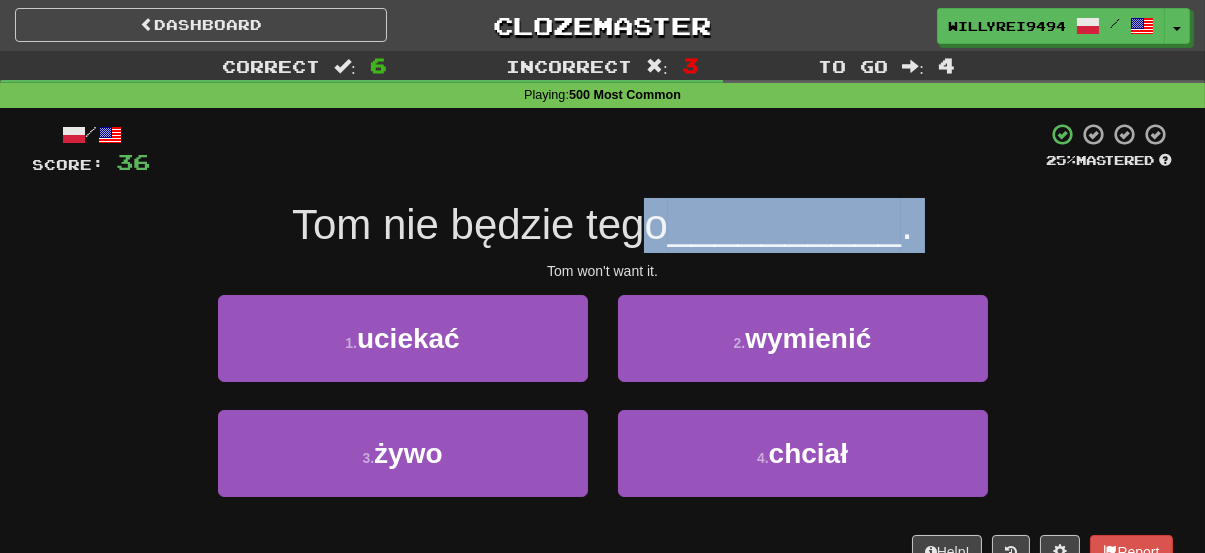 click on "Tom nie będzie tego" at bounding box center (480, 224) 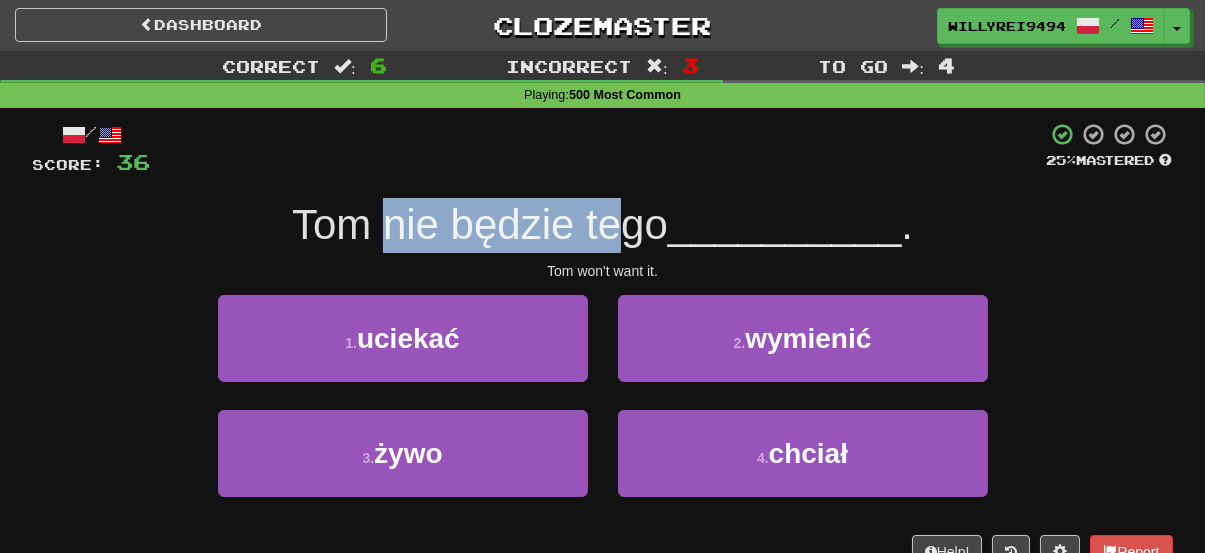drag, startPoint x: 372, startPoint y: 189, endPoint x: 606, endPoint y: 228, distance: 237.22774 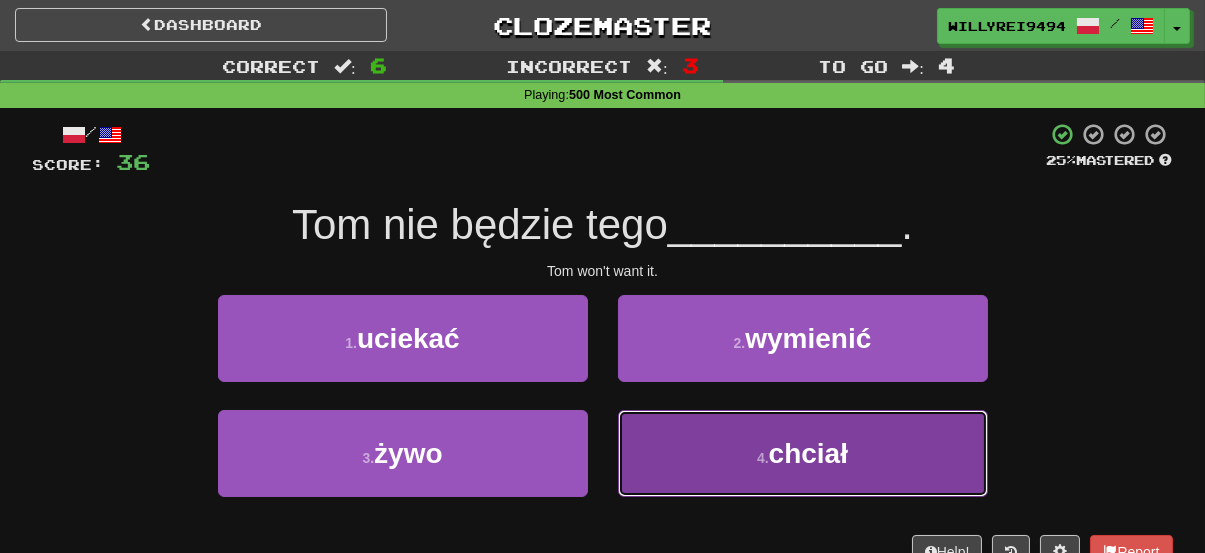 click on "4 ." at bounding box center (763, 458) 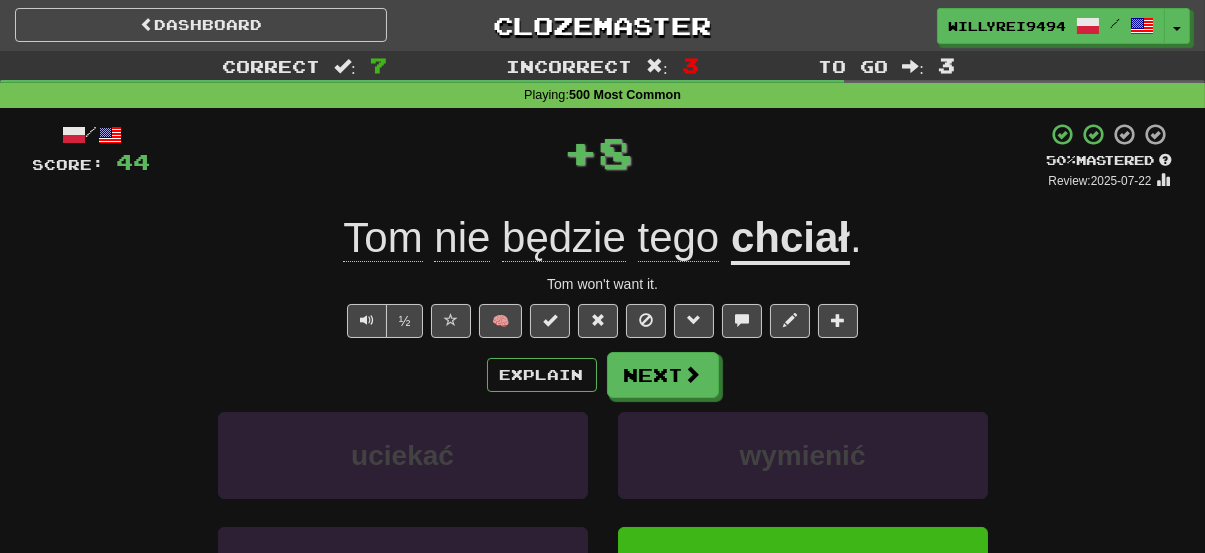 click on "chciał" at bounding box center (790, 239) 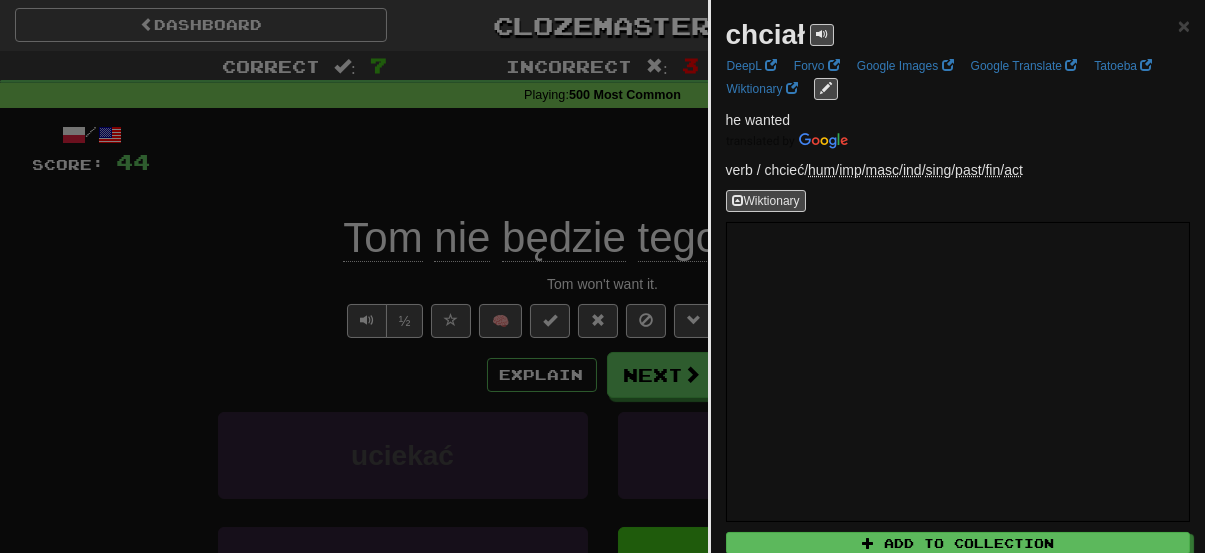 drag, startPoint x: 603, startPoint y: 266, endPoint x: 625, endPoint y: 315, distance: 53.712196 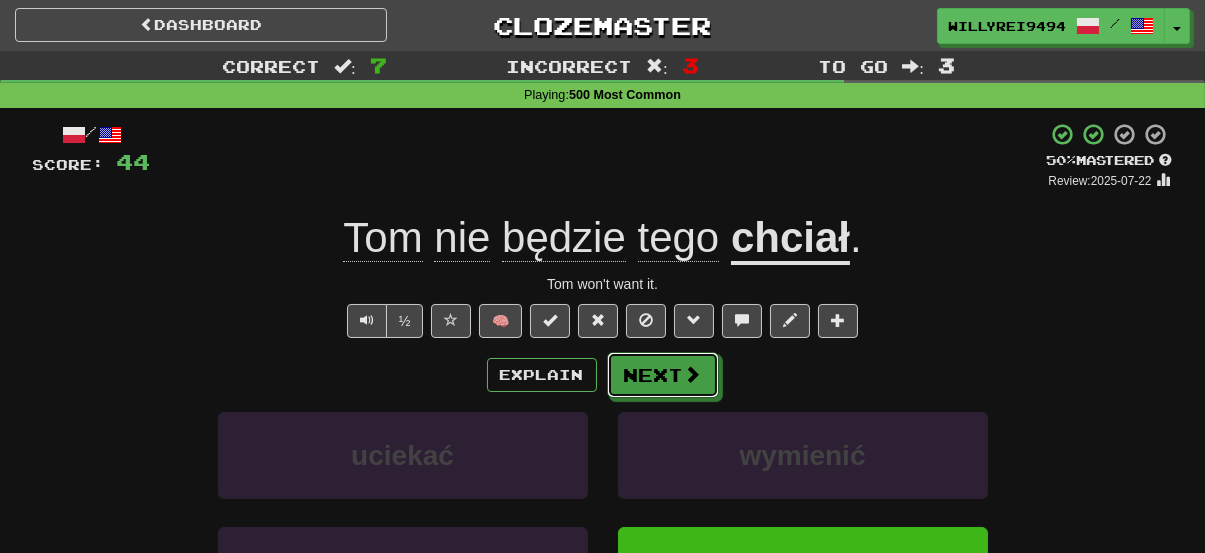 click on "Next" at bounding box center [663, 375] 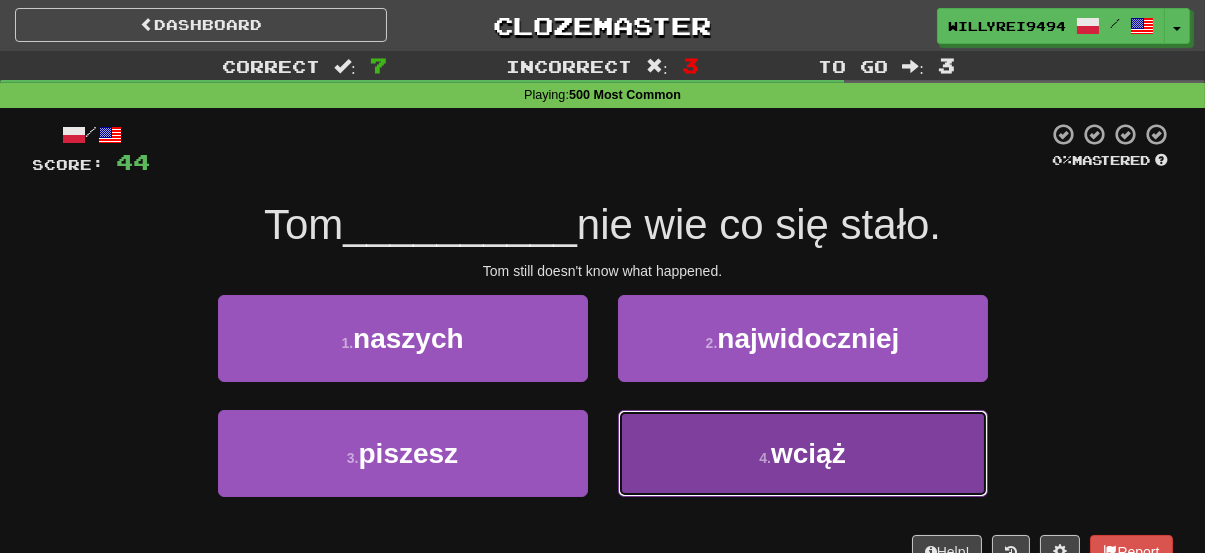 click on "4 .  wciąż" at bounding box center (803, 453) 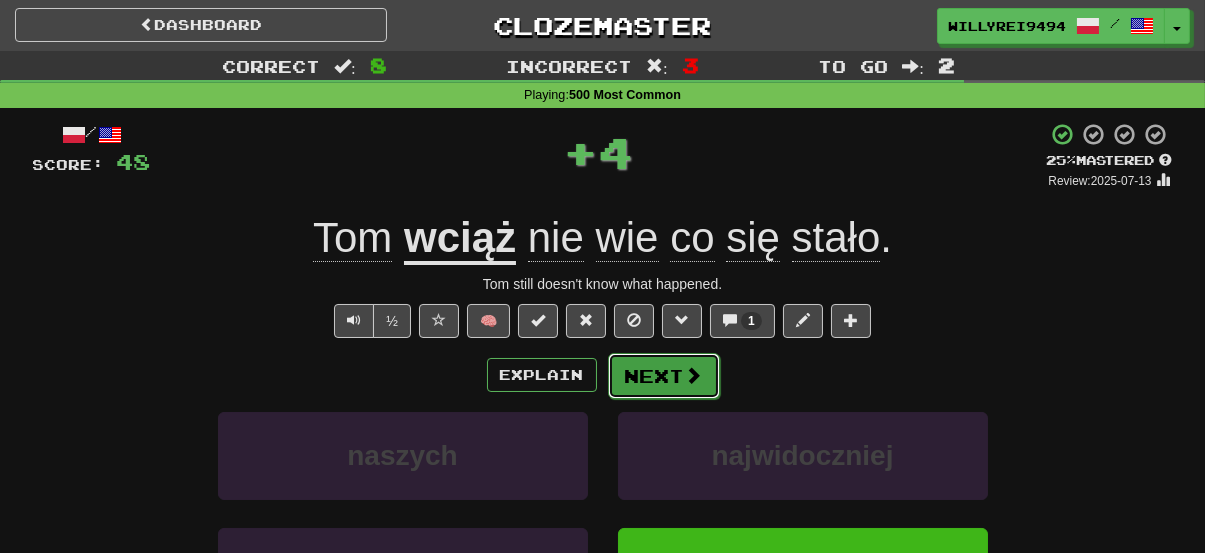 click at bounding box center [694, 375] 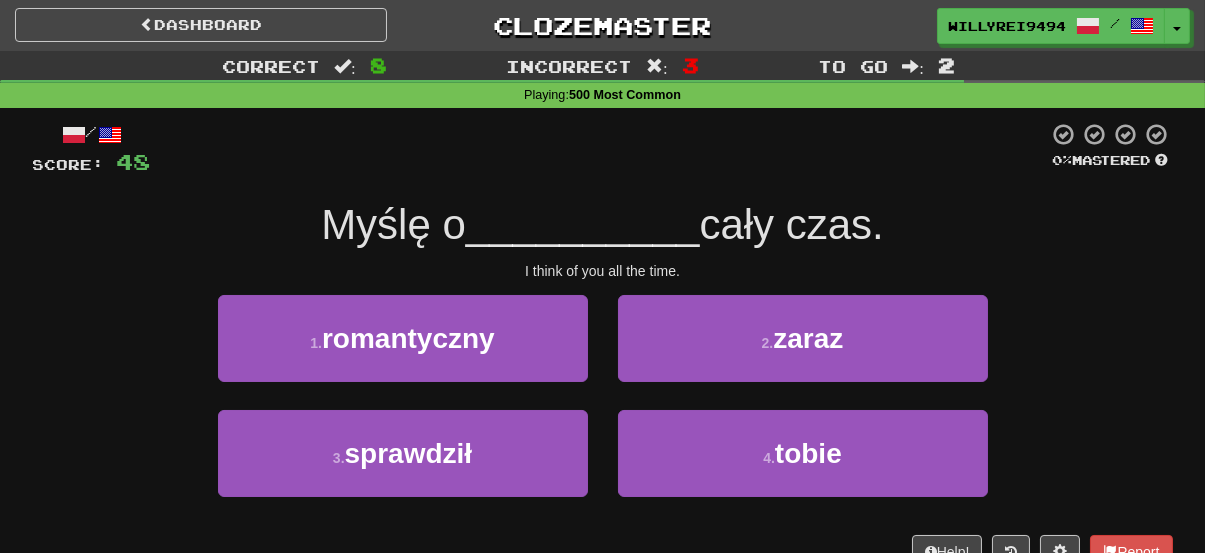 drag, startPoint x: 342, startPoint y: 220, endPoint x: 472, endPoint y: 234, distance: 130.75168 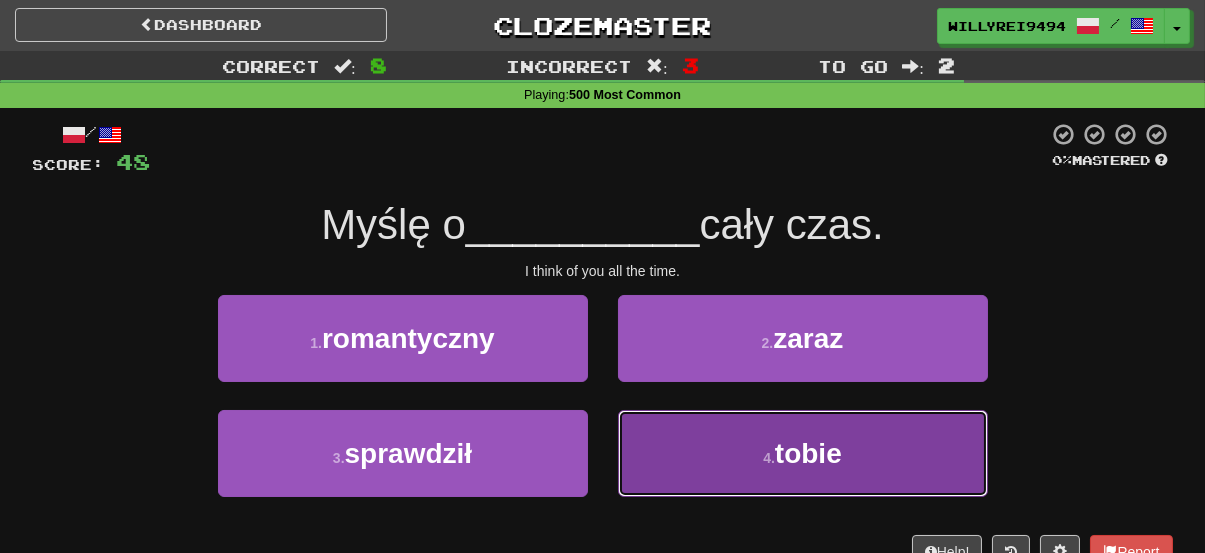 click on "4 .  tobie" at bounding box center [803, 453] 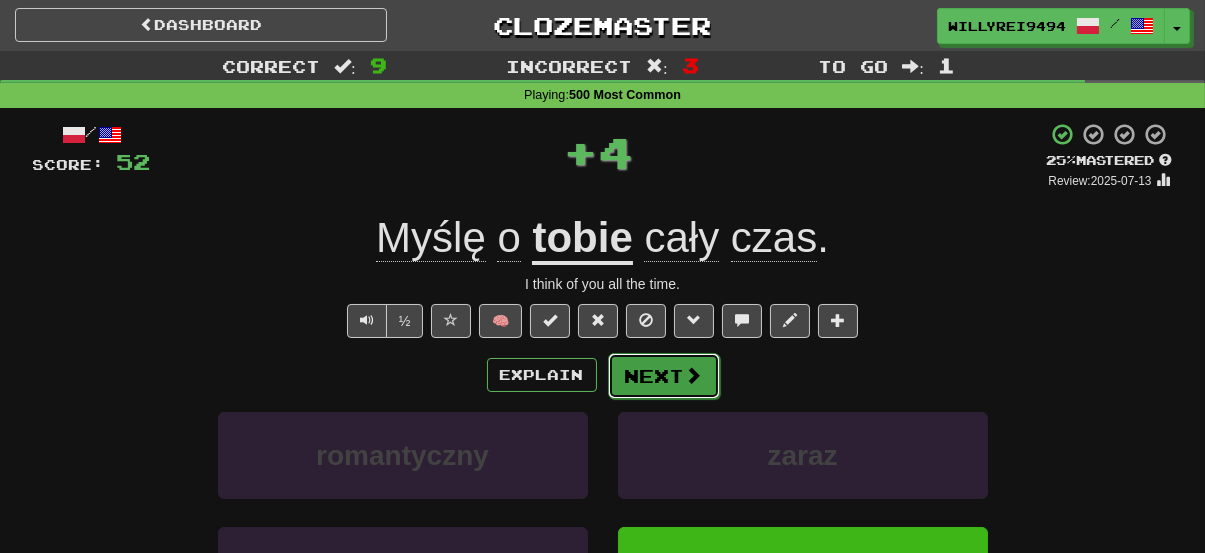 click on "Next" at bounding box center [664, 376] 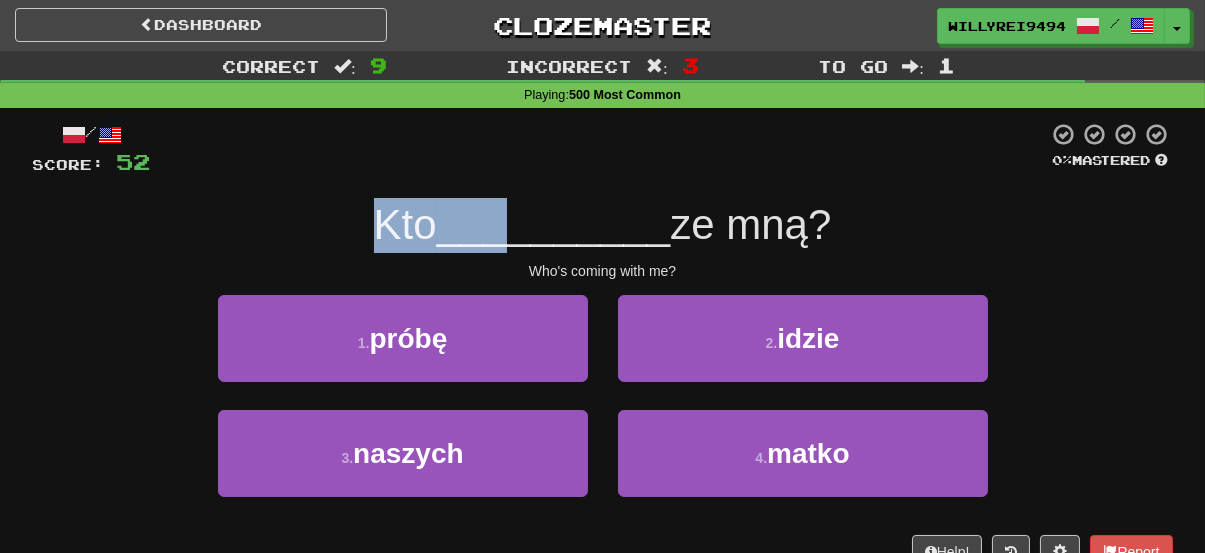 drag, startPoint x: 370, startPoint y: 218, endPoint x: 620, endPoint y: 238, distance: 250.79872 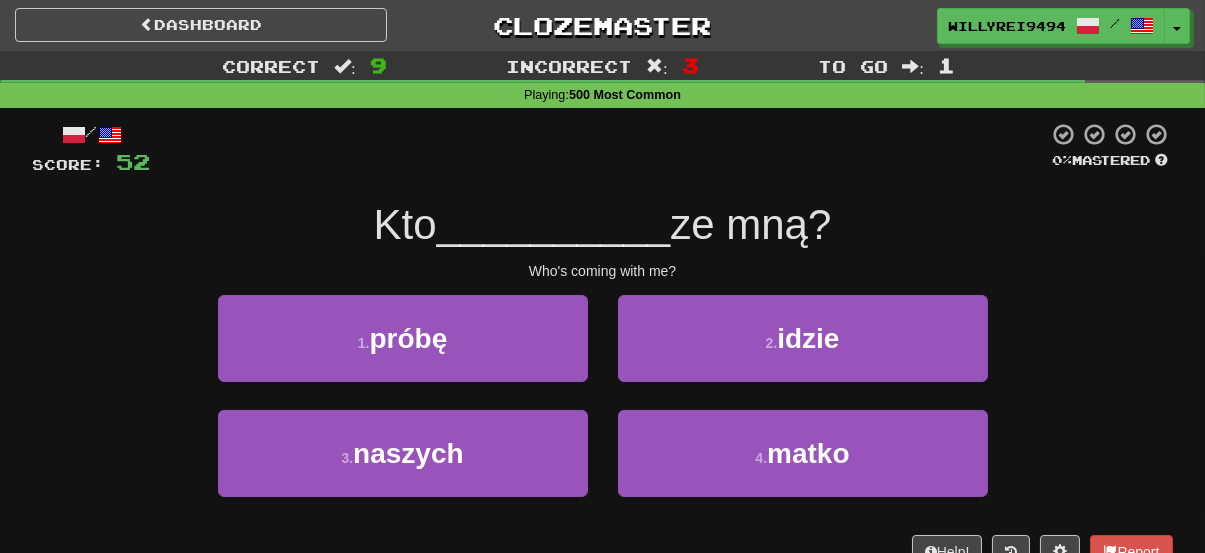 click on "__________" at bounding box center [554, 224] 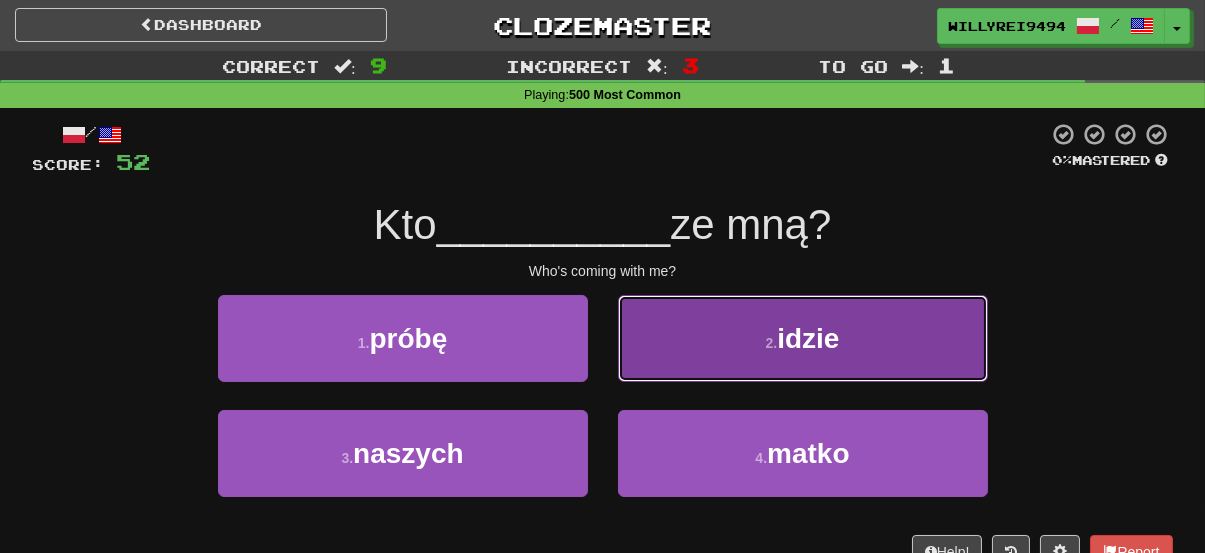 click on "2 .  idzie" at bounding box center (803, 338) 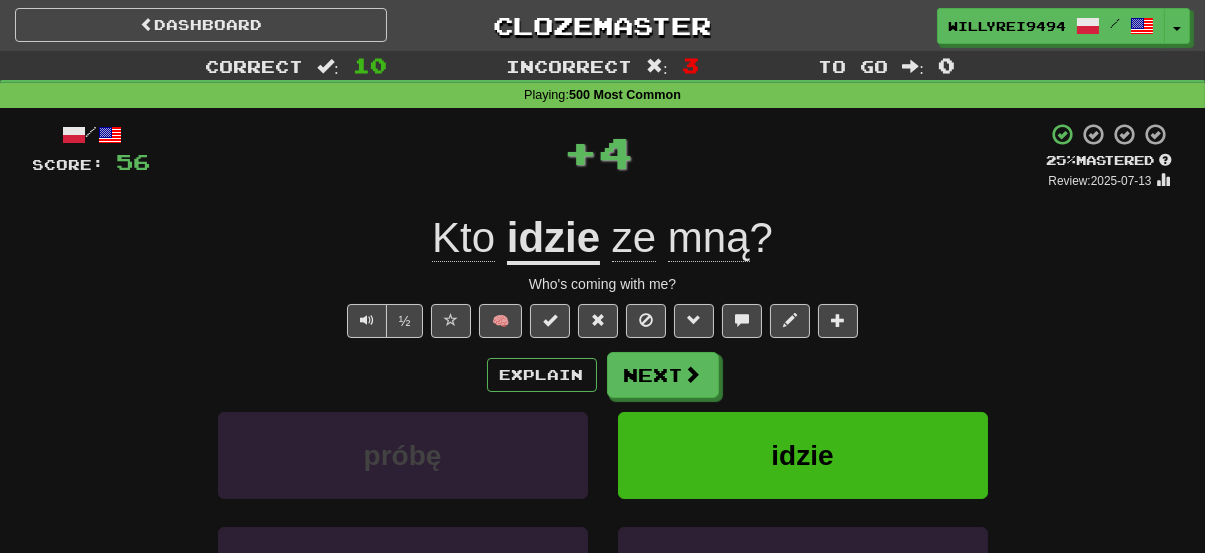click on "idzie" at bounding box center [553, 239] 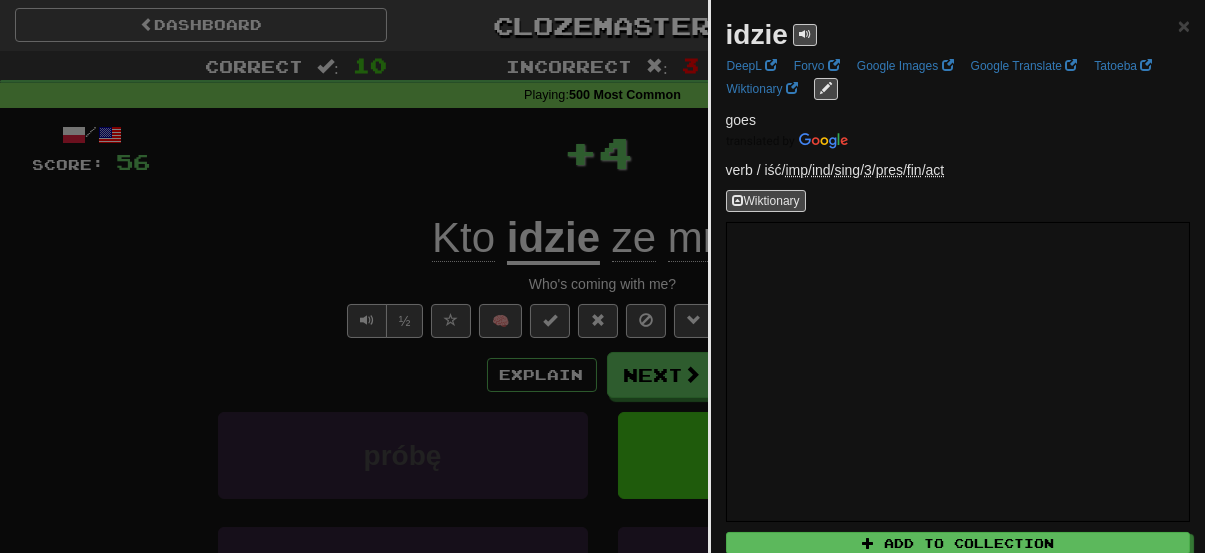 click at bounding box center (602, 276) 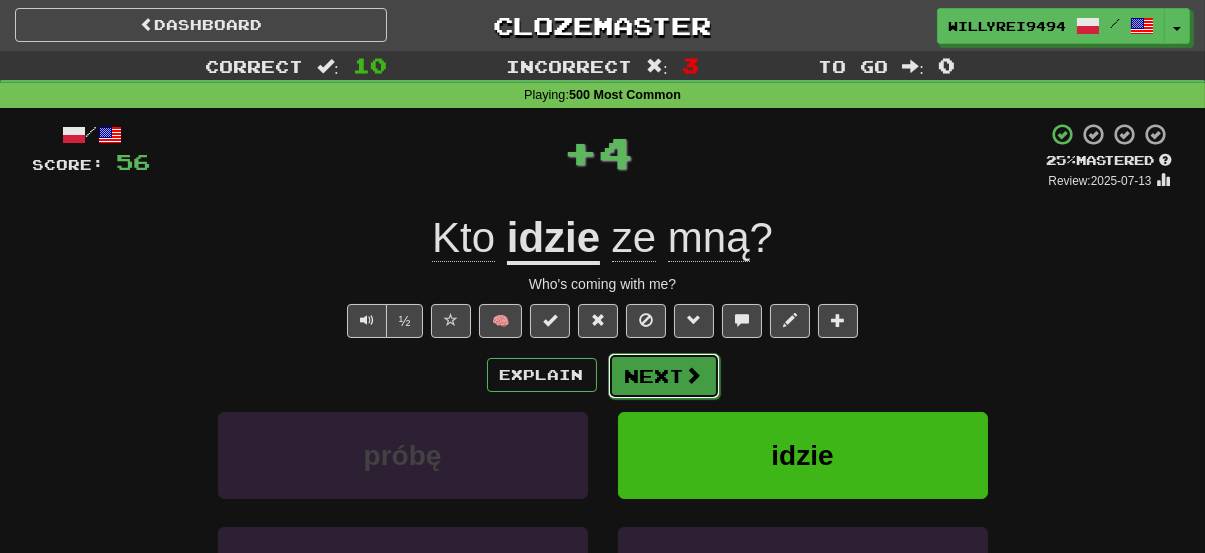 click at bounding box center (694, 375) 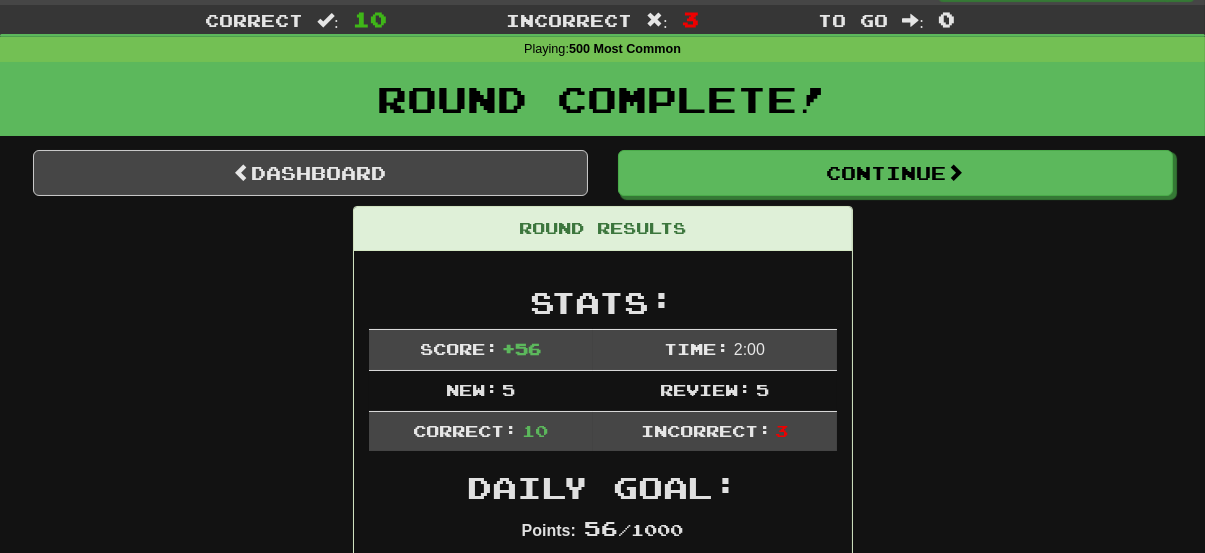 scroll, scrollTop: 0, scrollLeft: 0, axis: both 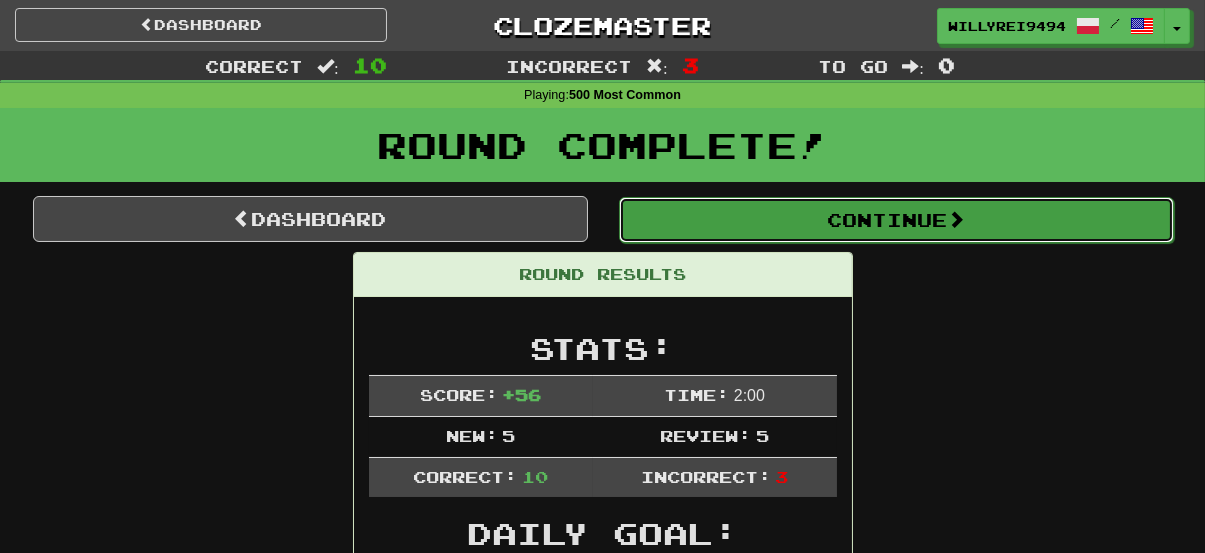 click on "Continue" at bounding box center [896, 220] 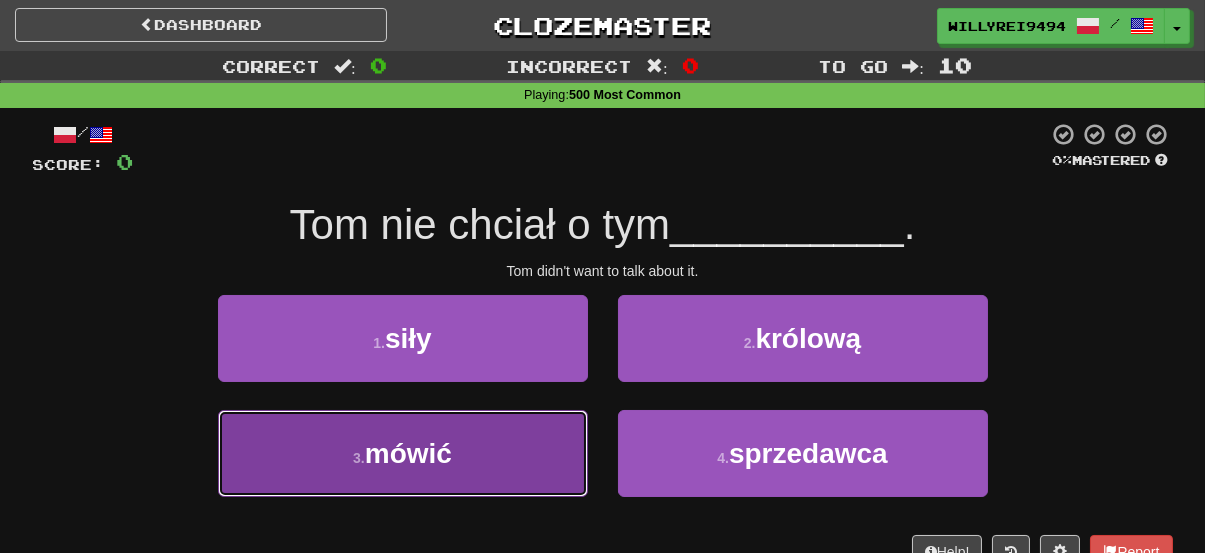 click on "3 .  mówić" at bounding box center [403, 453] 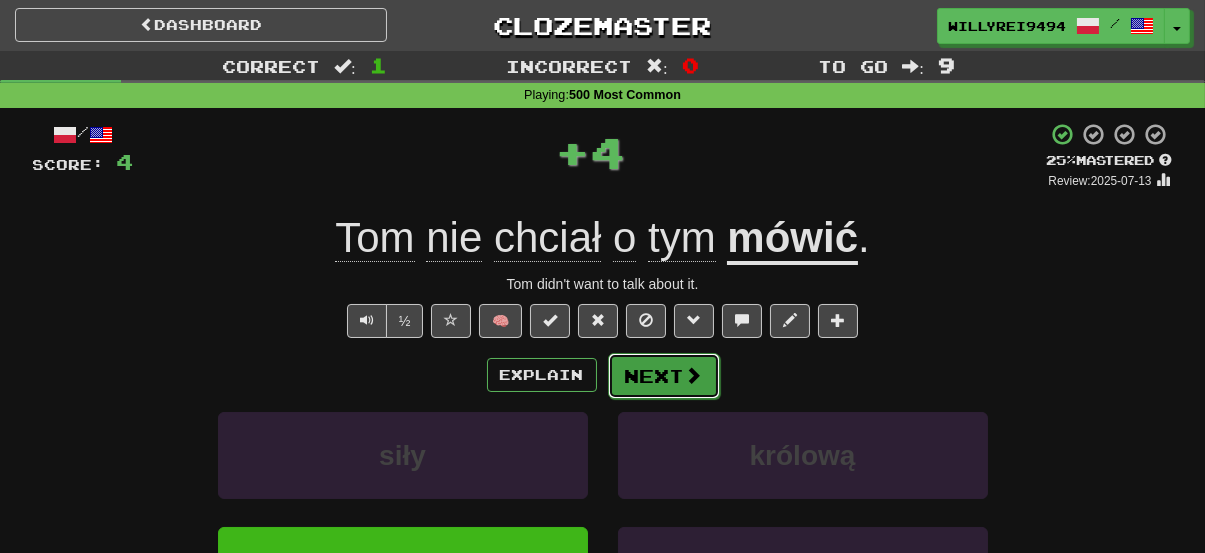 click at bounding box center (694, 375) 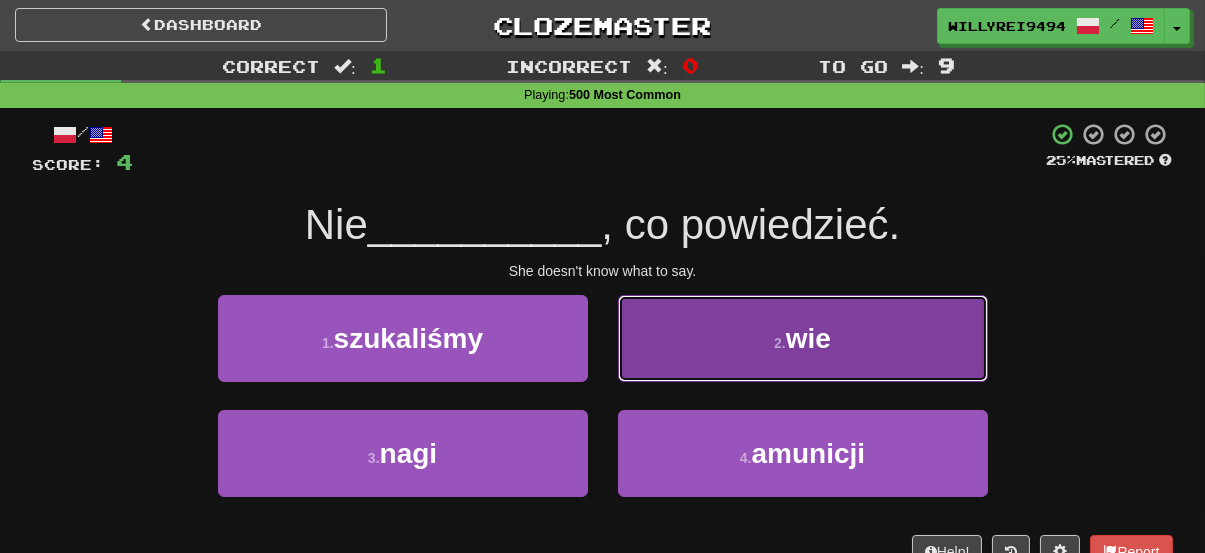 click on "2 .  wie" at bounding box center [803, 338] 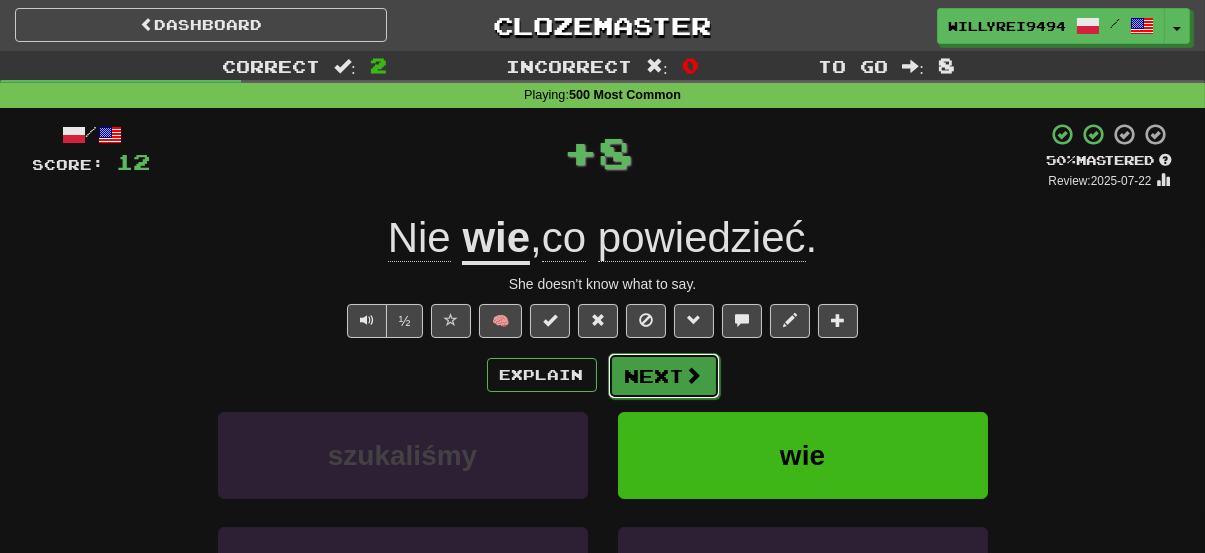 click at bounding box center [694, 375] 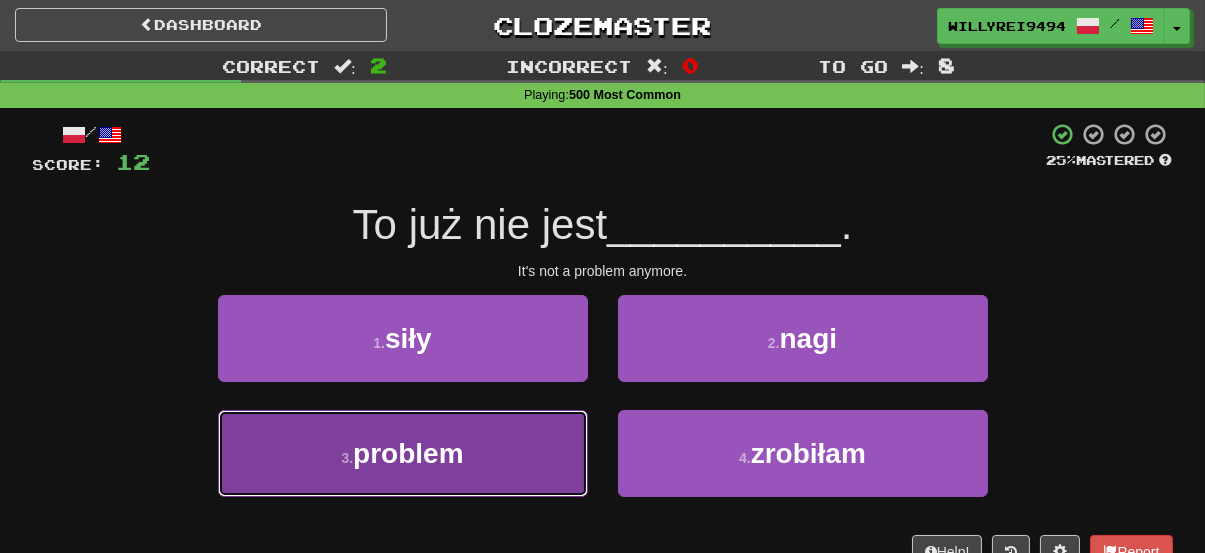 click on "3 .  problem" at bounding box center [403, 453] 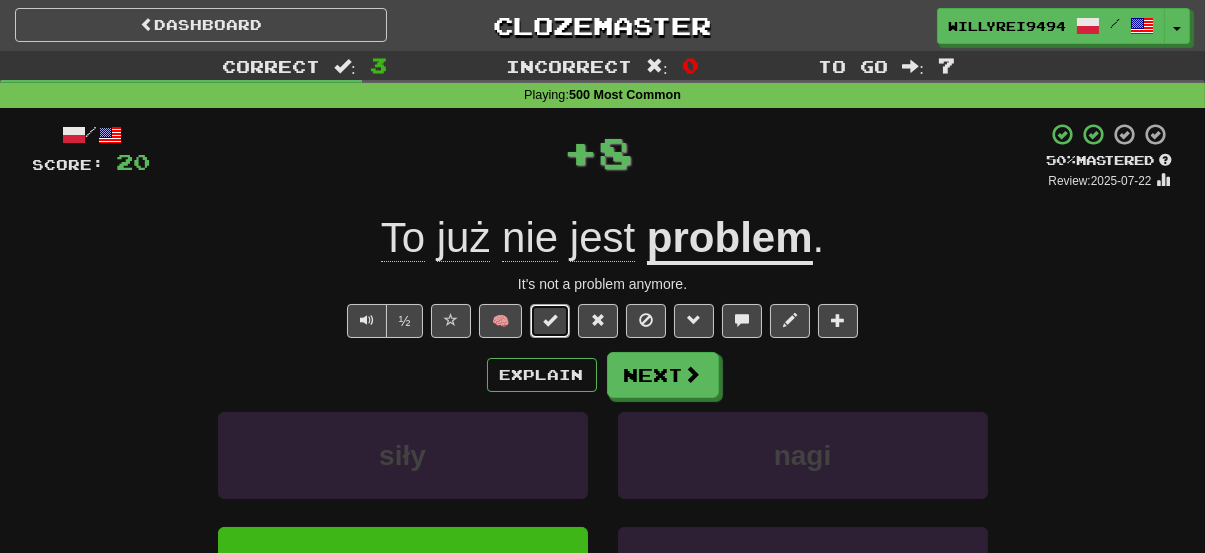 click at bounding box center (550, 320) 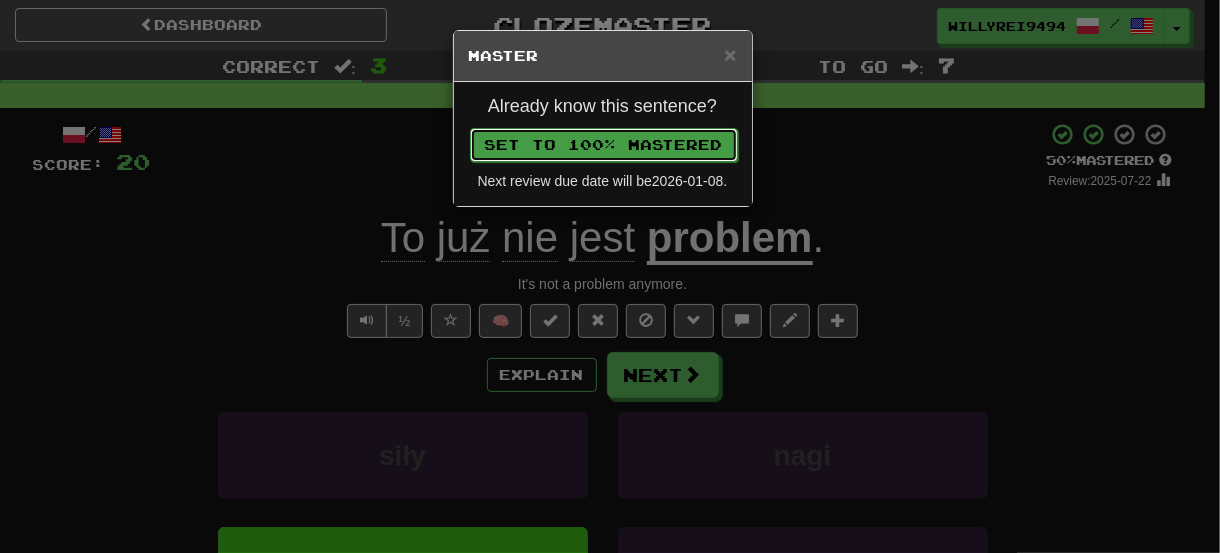 click on "Set to 100% Mastered" at bounding box center (604, 145) 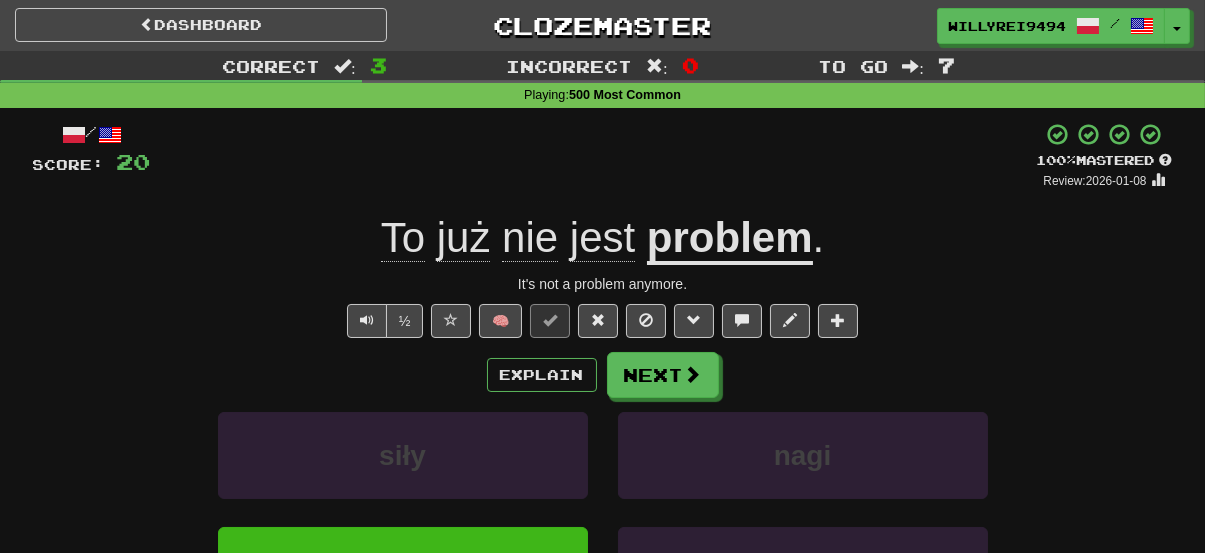 click on "już" 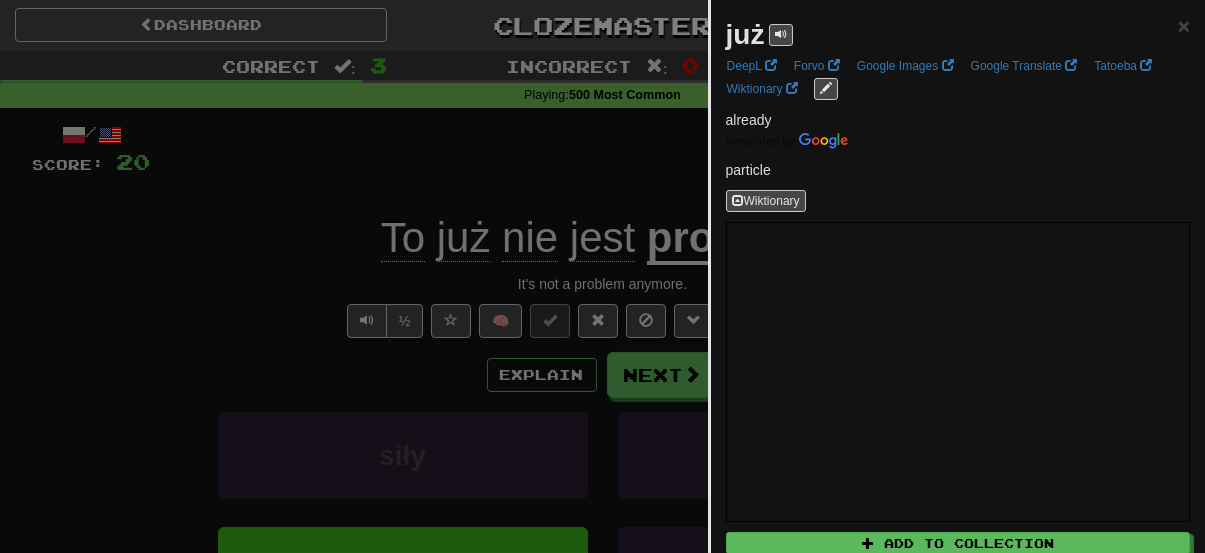 click at bounding box center (602, 276) 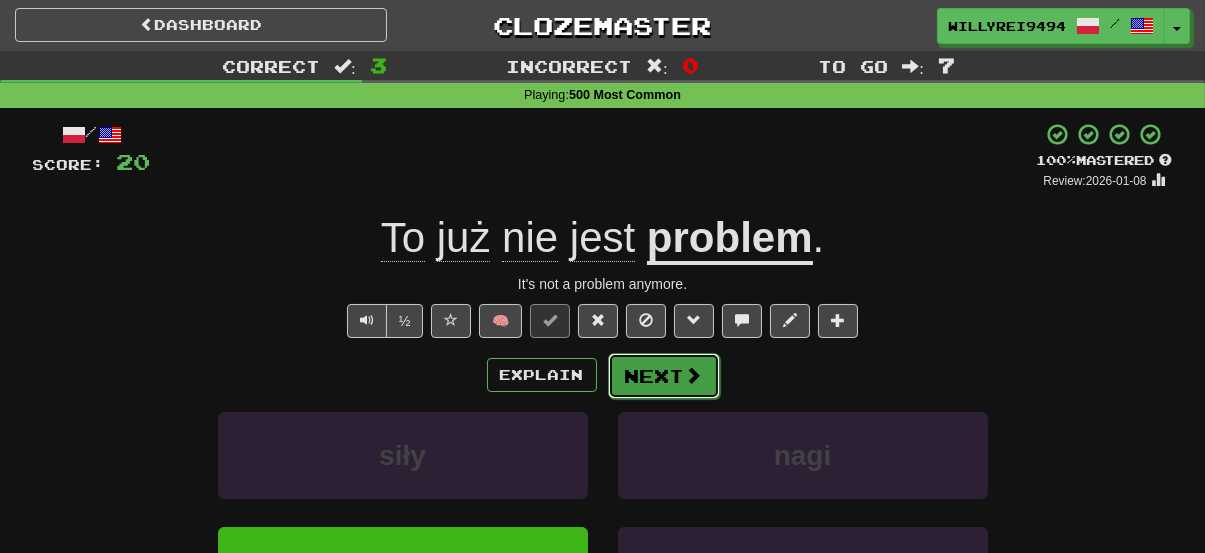 click on "Next" at bounding box center [664, 376] 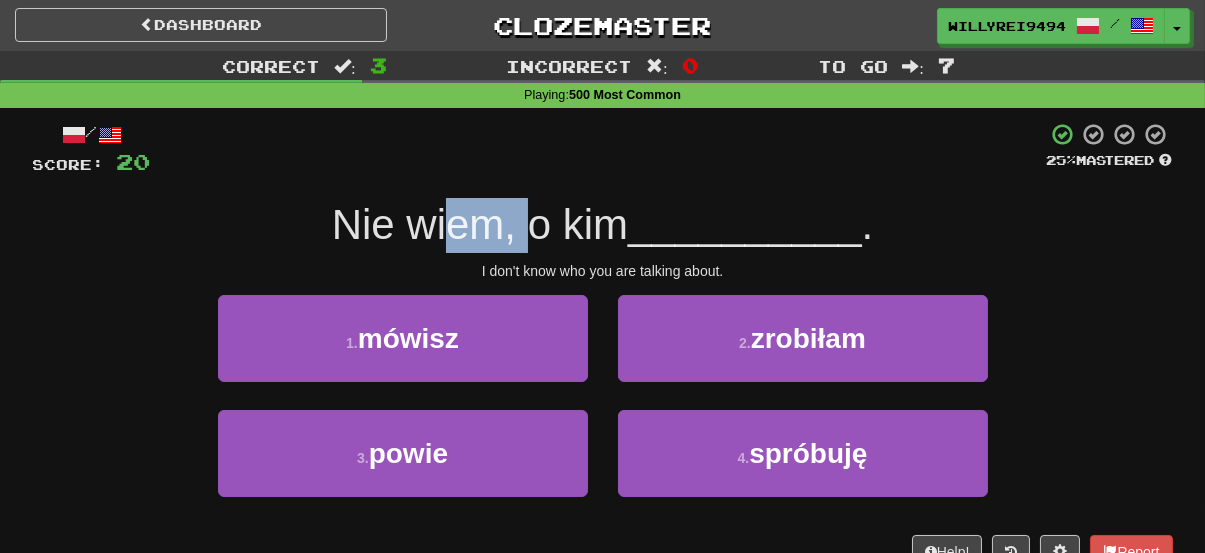 drag, startPoint x: 507, startPoint y: 245, endPoint x: 565, endPoint y: 256, distance: 59.03389 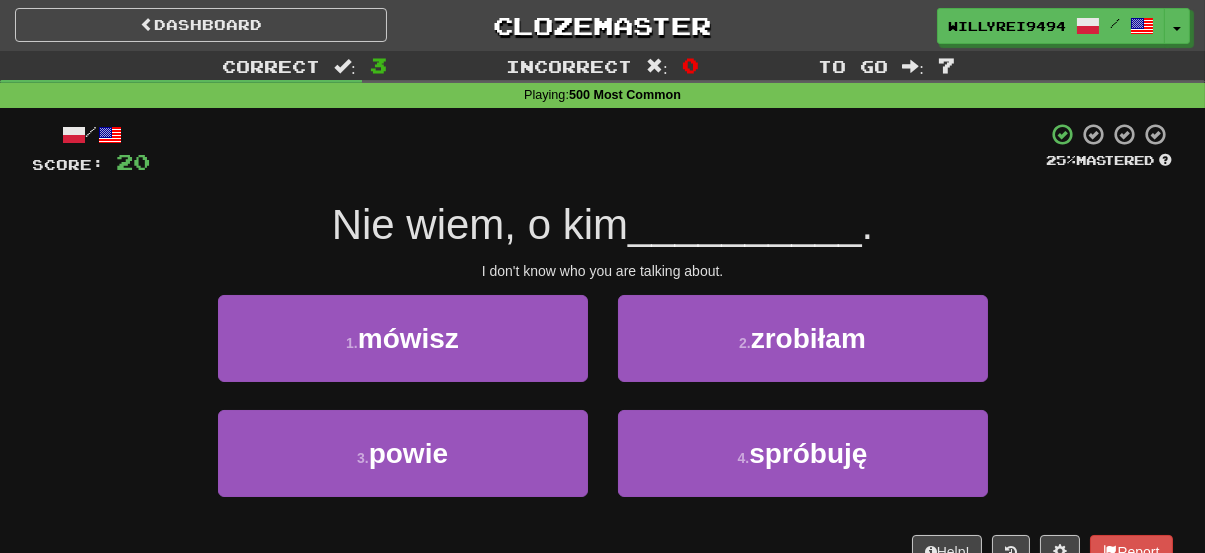 click on "/  Score:   20 25 %  Mastered Nie wiem, o kim  __________ . I don't know who you are talking about. 1 .  mówisz 2 .  zrobiłam 3 .  powie 4 .  spróbuję  Help!  Report" at bounding box center (603, 345) 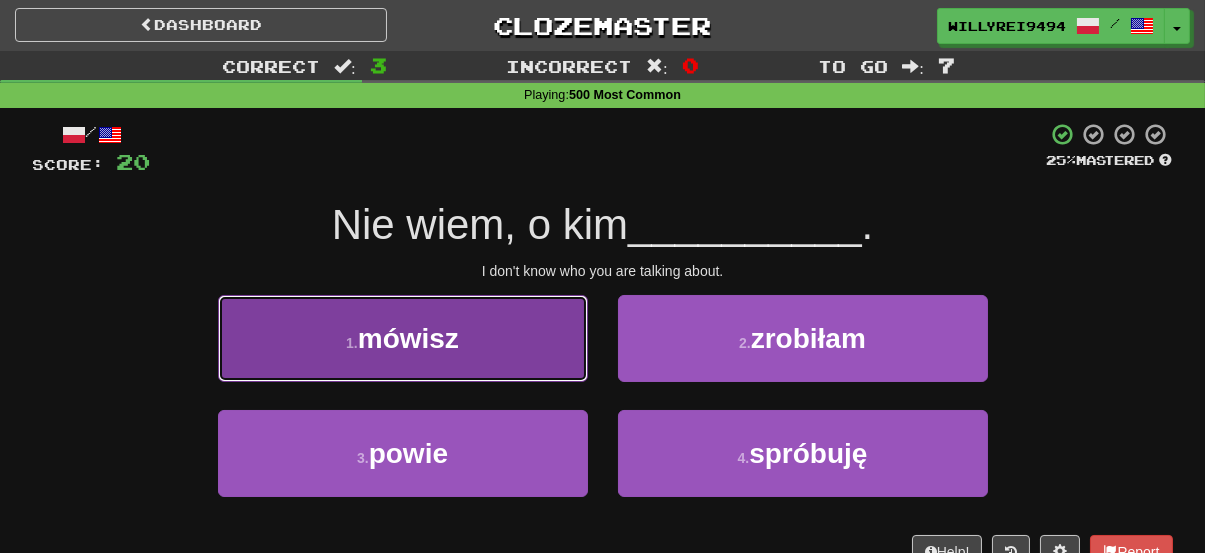 click on "1 .  mówisz" at bounding box center [403, 338] 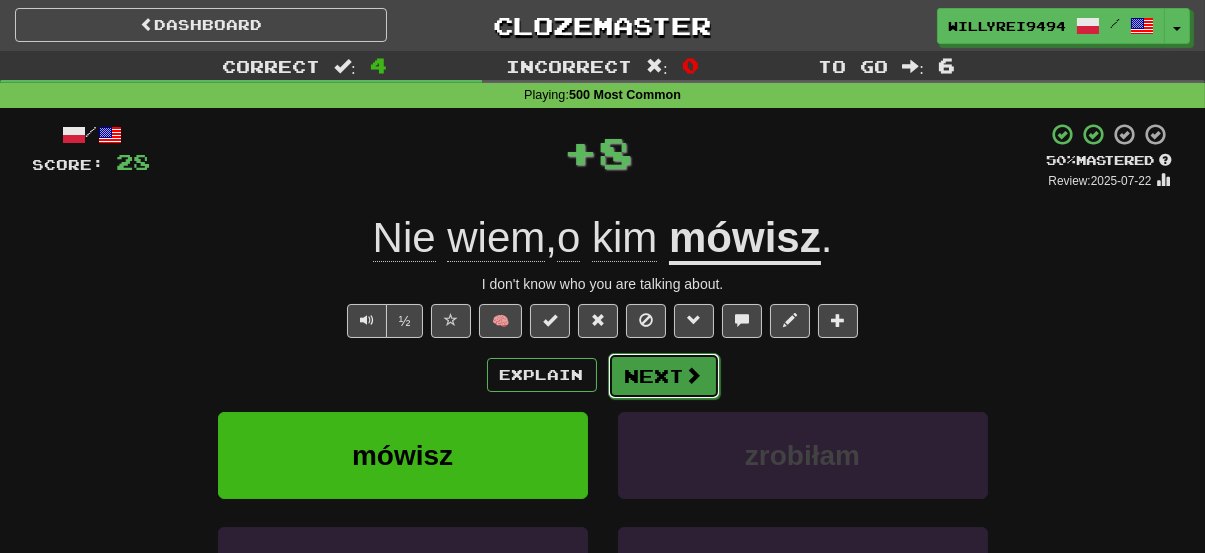 click at bounding box center [694, 375] 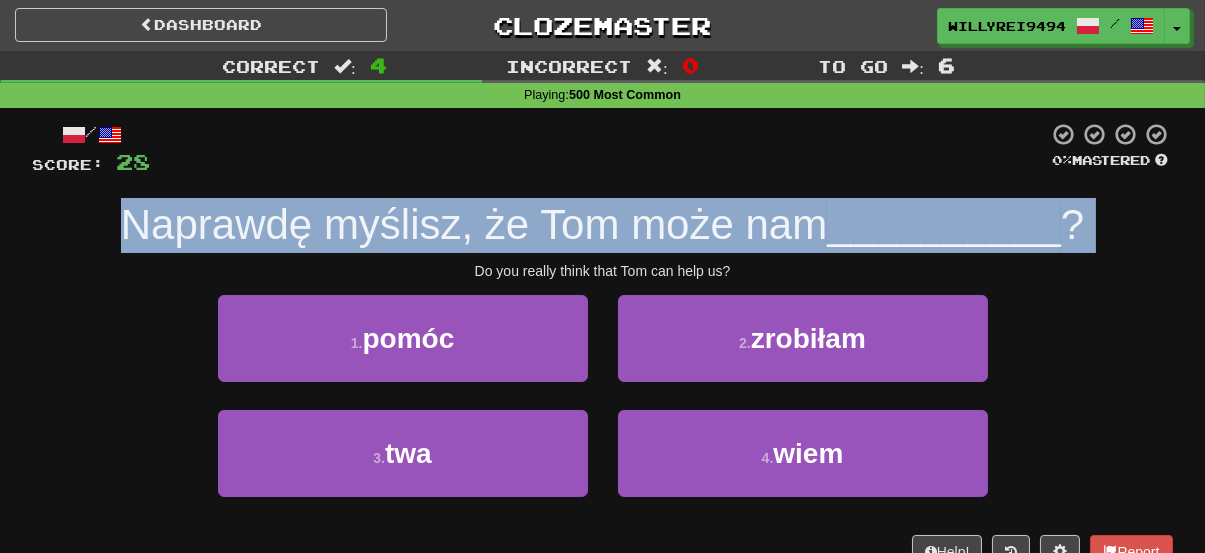 drag, startPoint x: 129, startPoint y: 239, endPoint x: 452, endPoint y: 263, distance: 323.8904 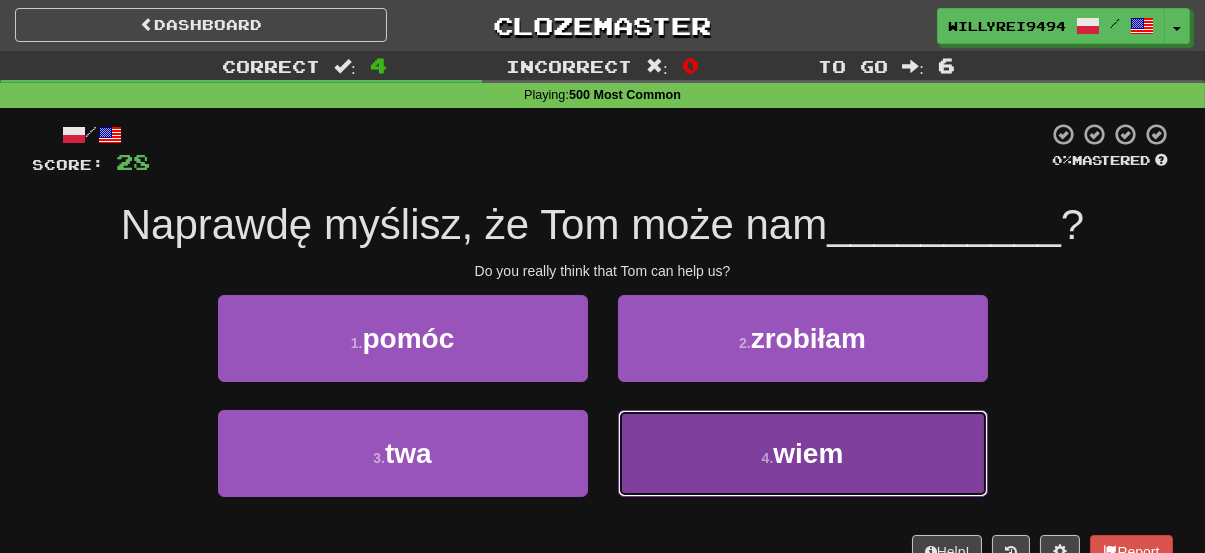 click on "4 ." at bounding box center [768, 458] 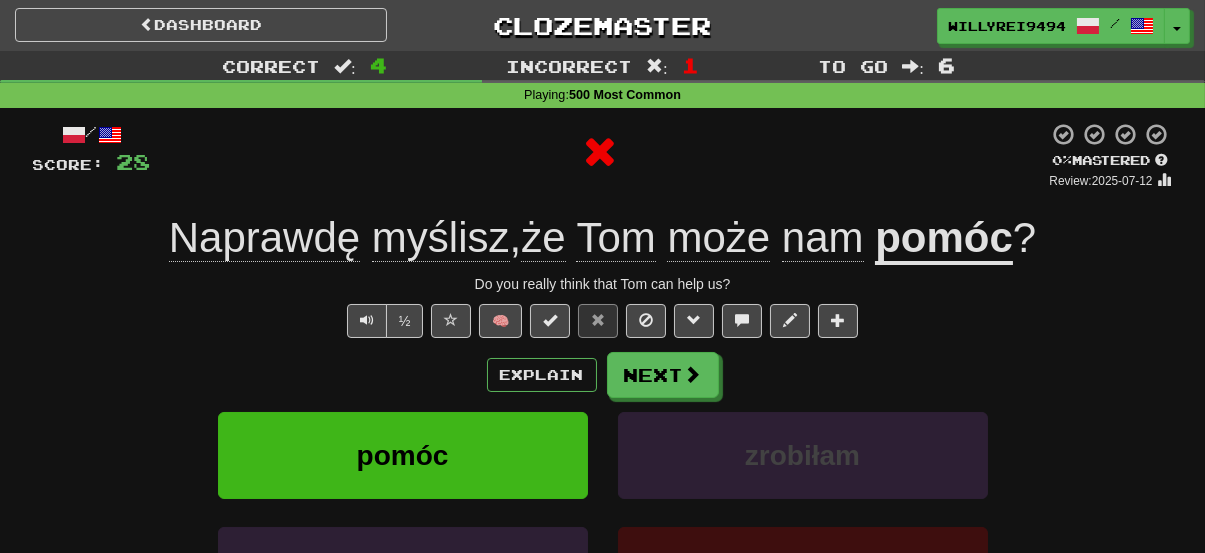 click on "pomóc" at bounding box center (944, 239) 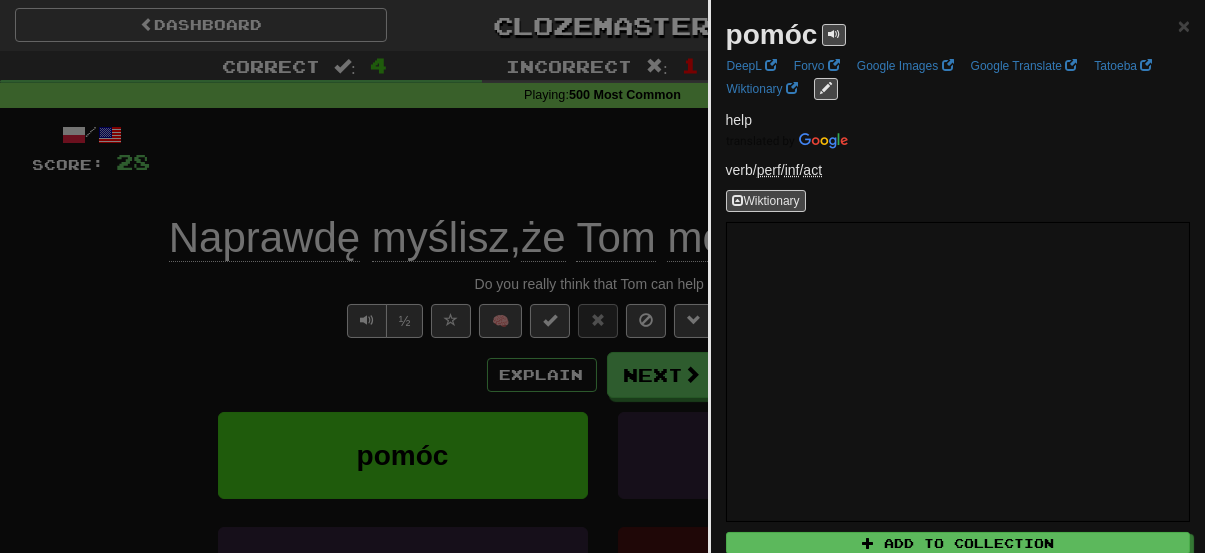 click at bounding box center (602, 276) 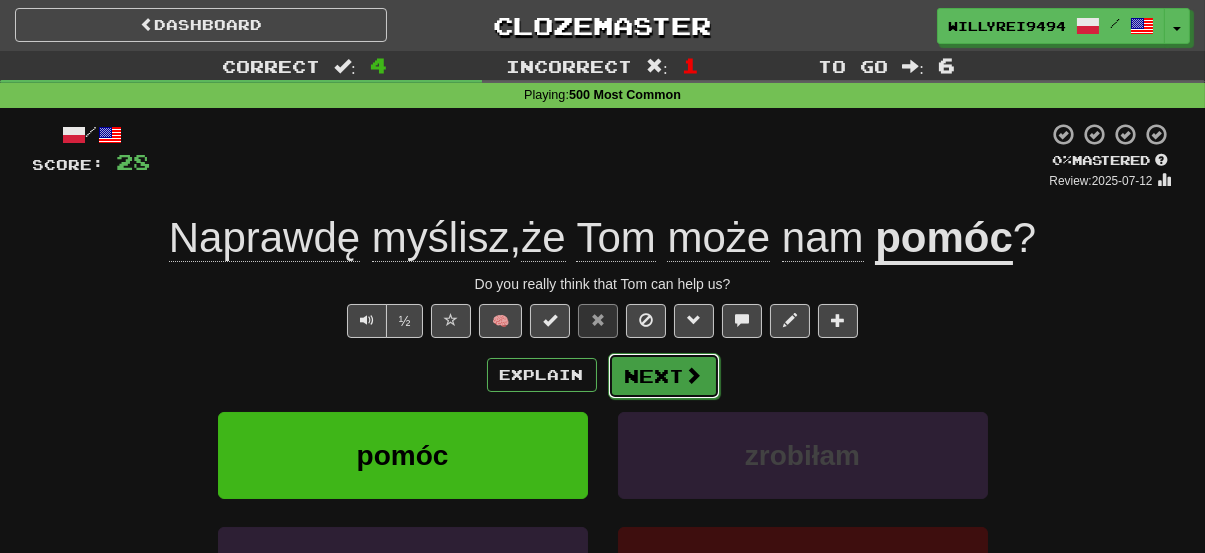 click on "Next" at bounding box center [664, 376] 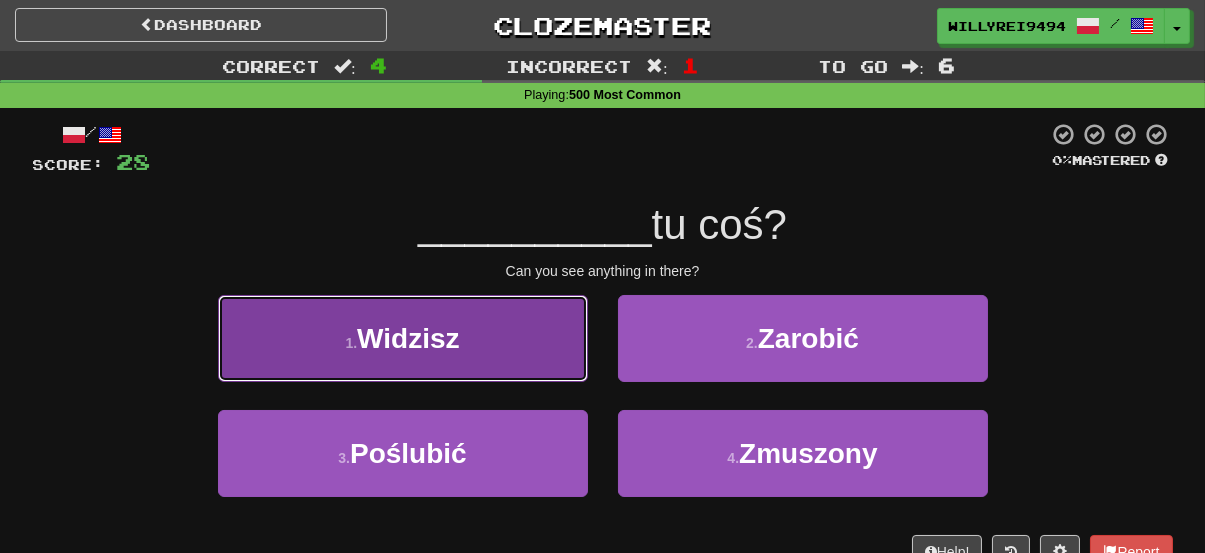 click on "1 .  Widzisz" at bounding box center [403, 338] 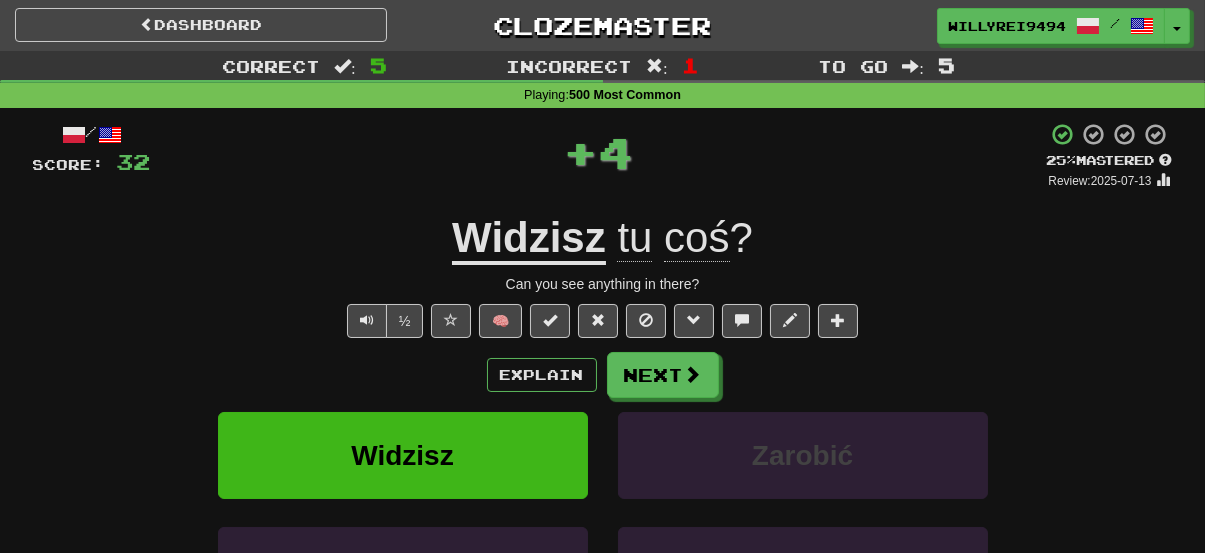 click on "Widzisz" at bounding box center (529, 239) 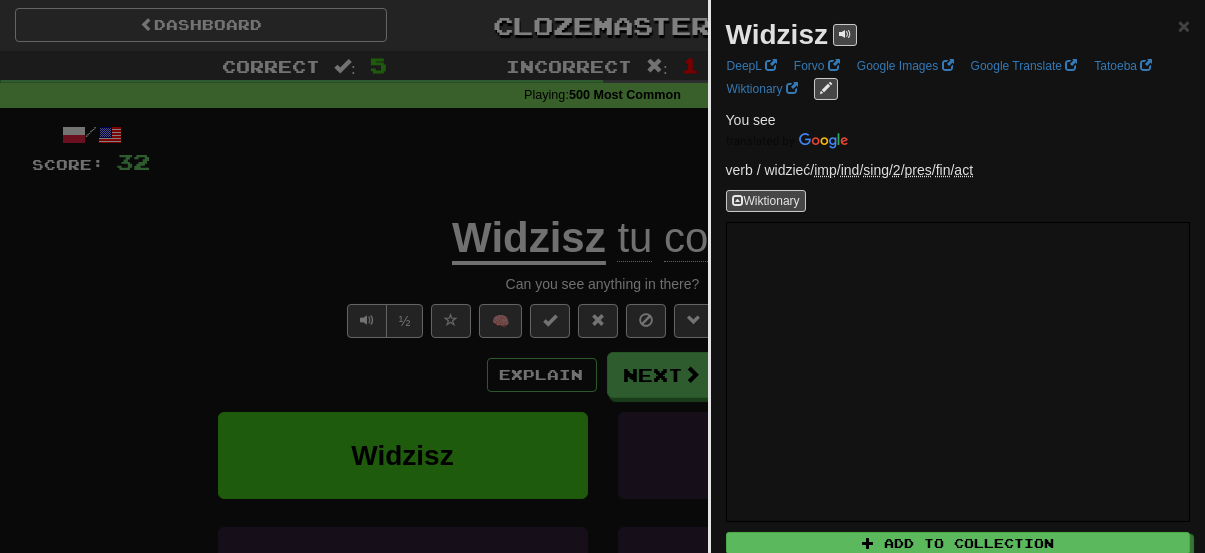 drag, startPoint x: 488, startPoint y: 292, endPoint x: 539, endPoint y: 316, distance: 56.364883 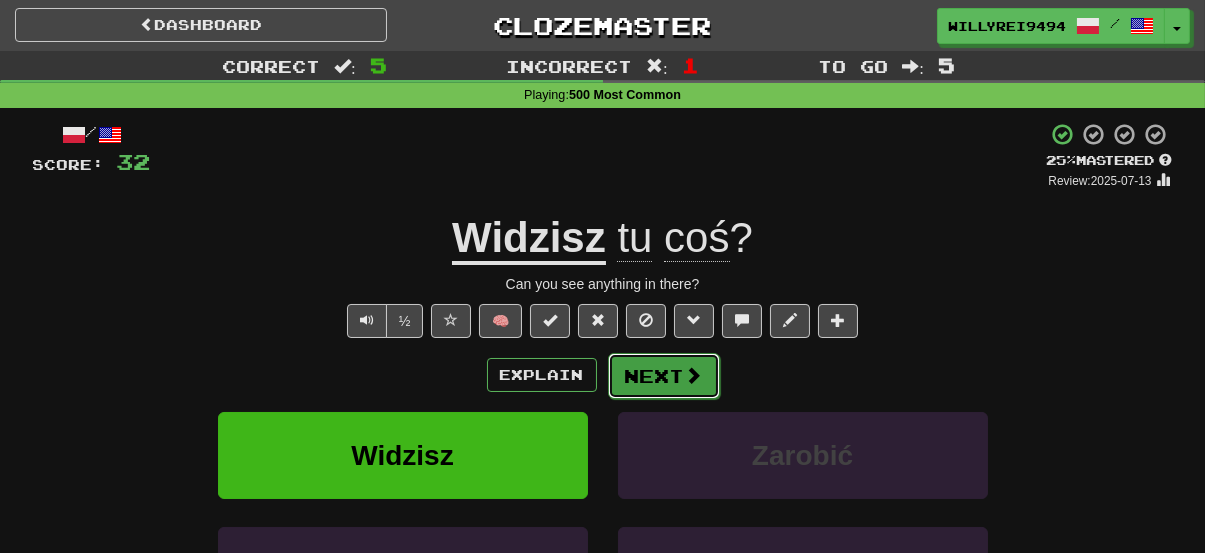 click on "Next" at bounding box center (664, 376) 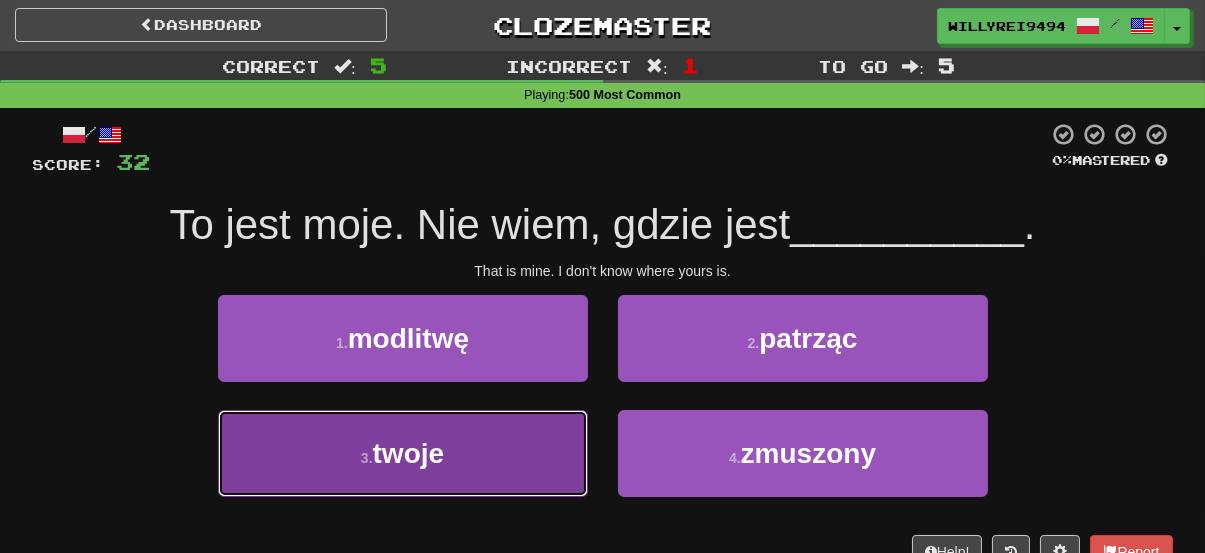 click on "twoje" at bounding box center [409, 453] 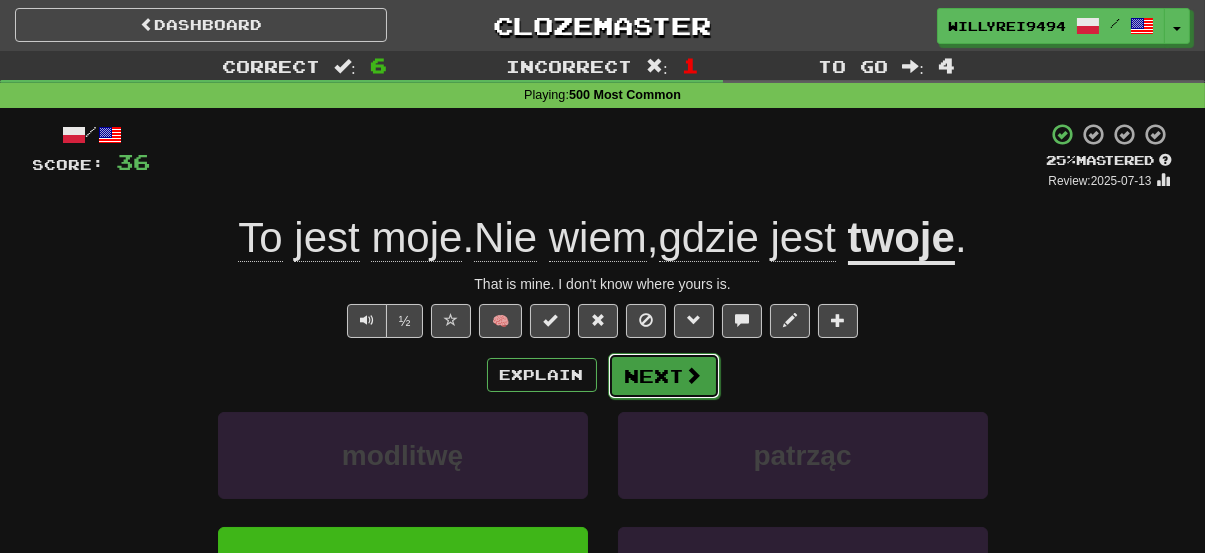 click on "Next" at bounding box center (664, 376) 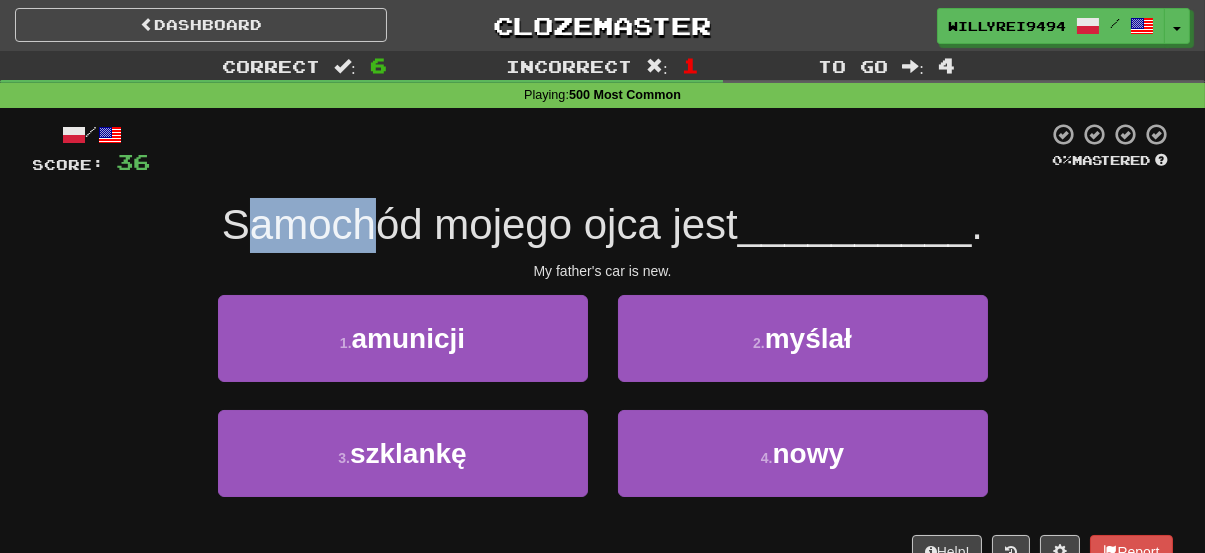 drag, startPoint x: 249, startPoint y: 209, endPoint x: 401, endPoint y: 226, distance: 152.94771 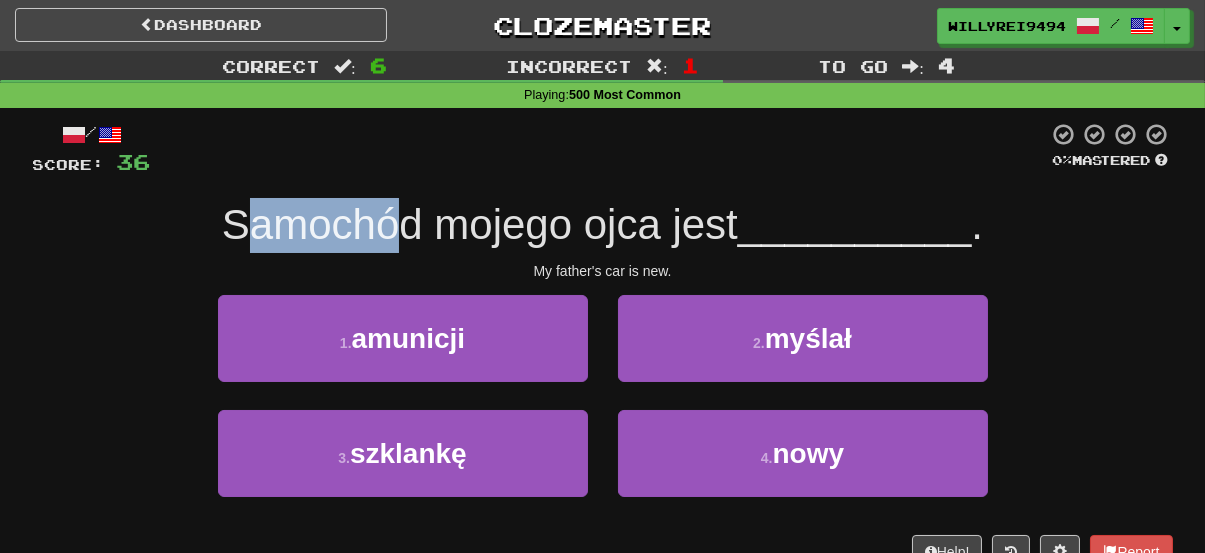click on "Samochód mojego ojca jest" at bounding box center [480, 224] 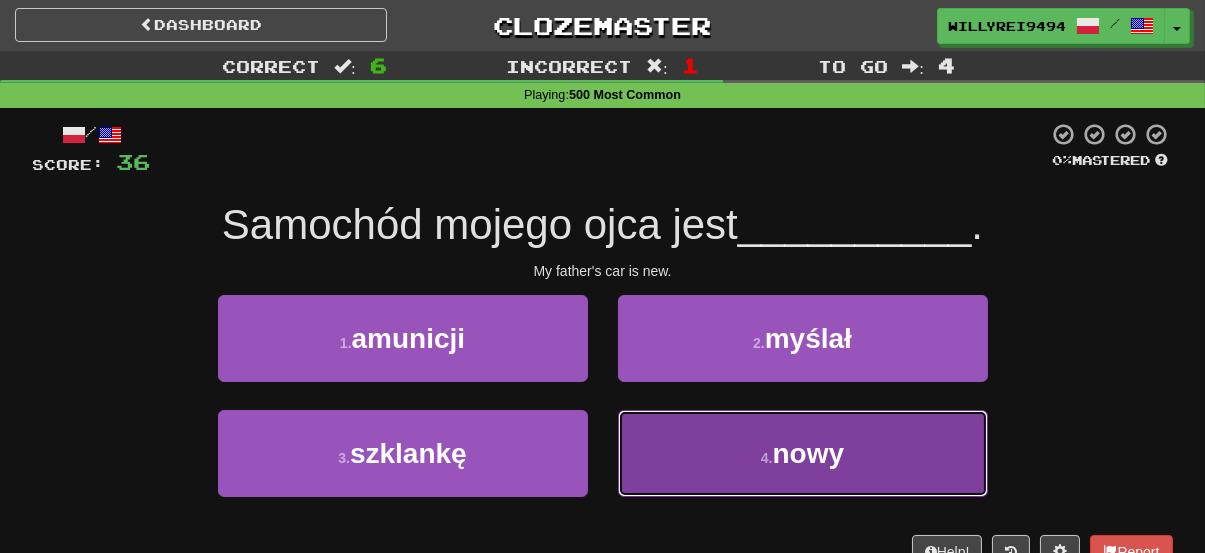 click on "4 .  nowy" at bounding box center (803, 453) 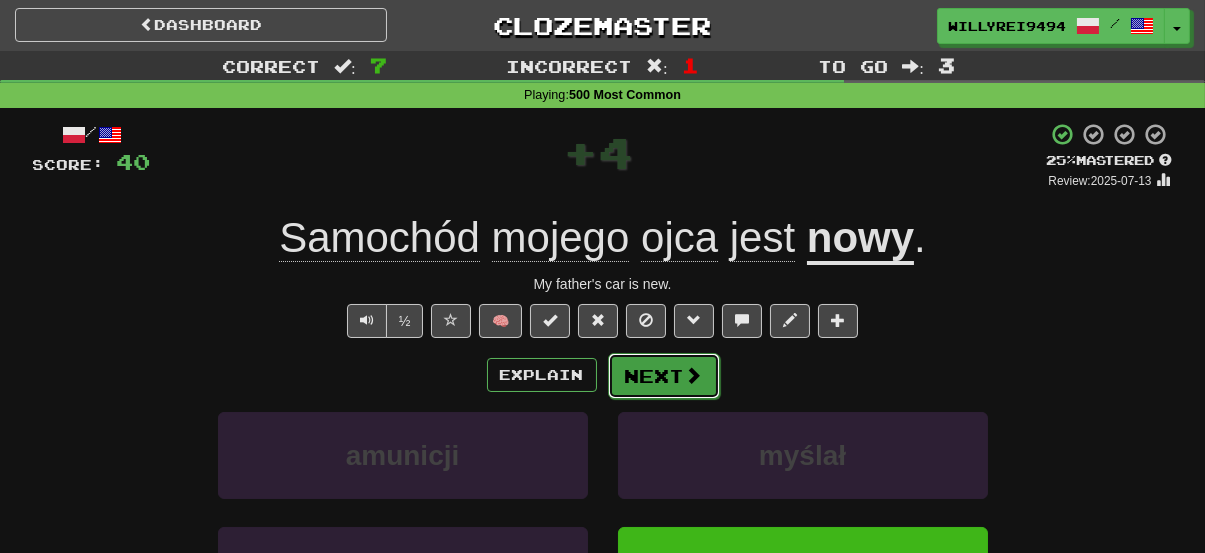 click on "Next" at bounding box center (664, 376) 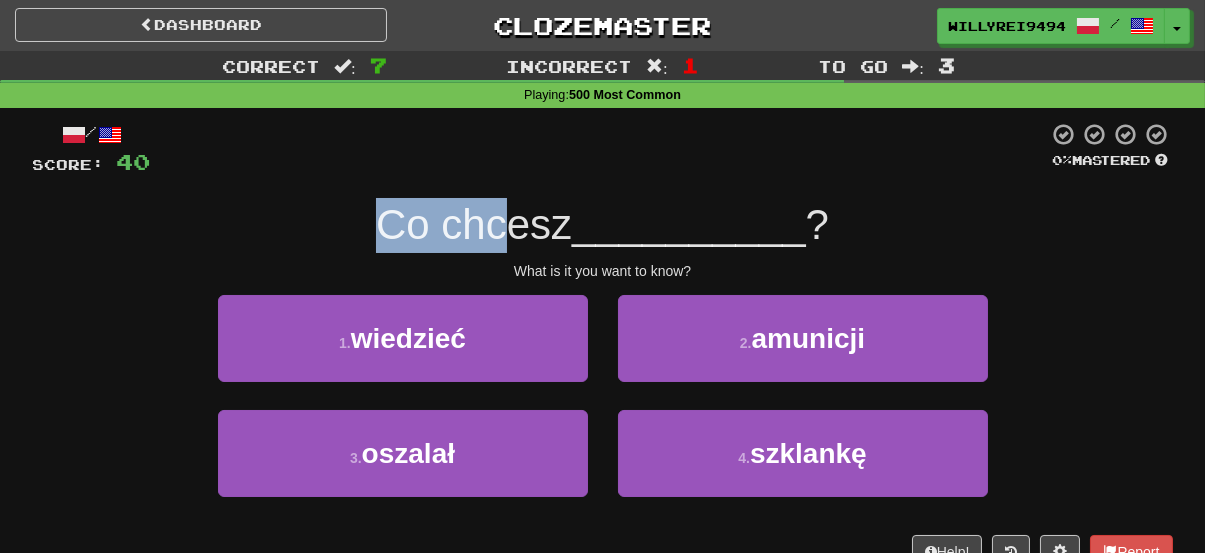 drag, startPoint x: 353, startPoint y: 200, endPoint x: 504, endPoint y: 224, distance: 152.89539 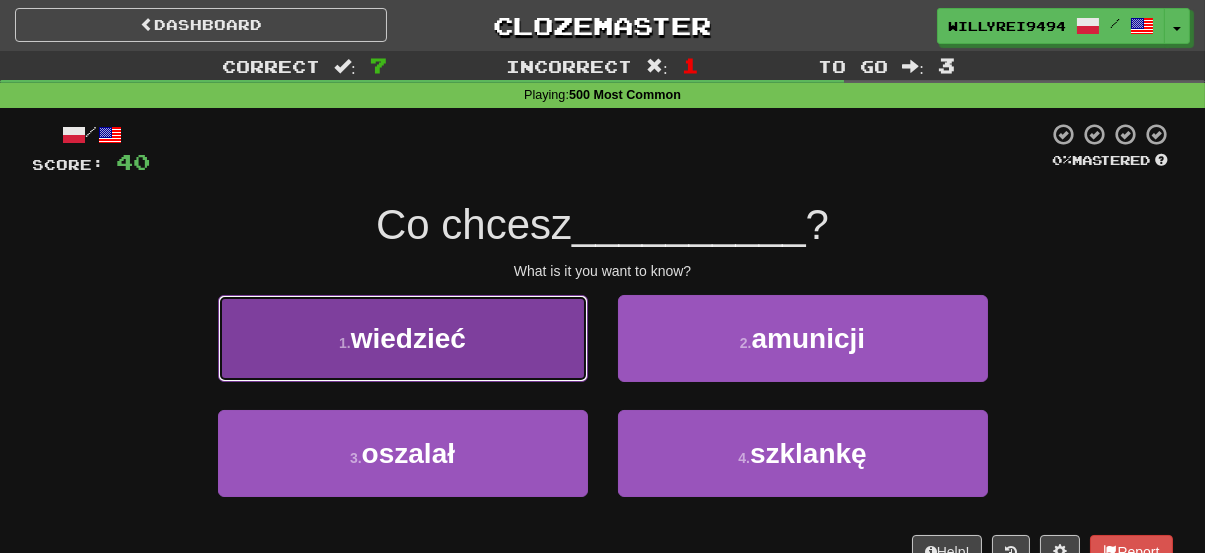 click on "1 .  wiedzieć" at bounding box center [403, 338] 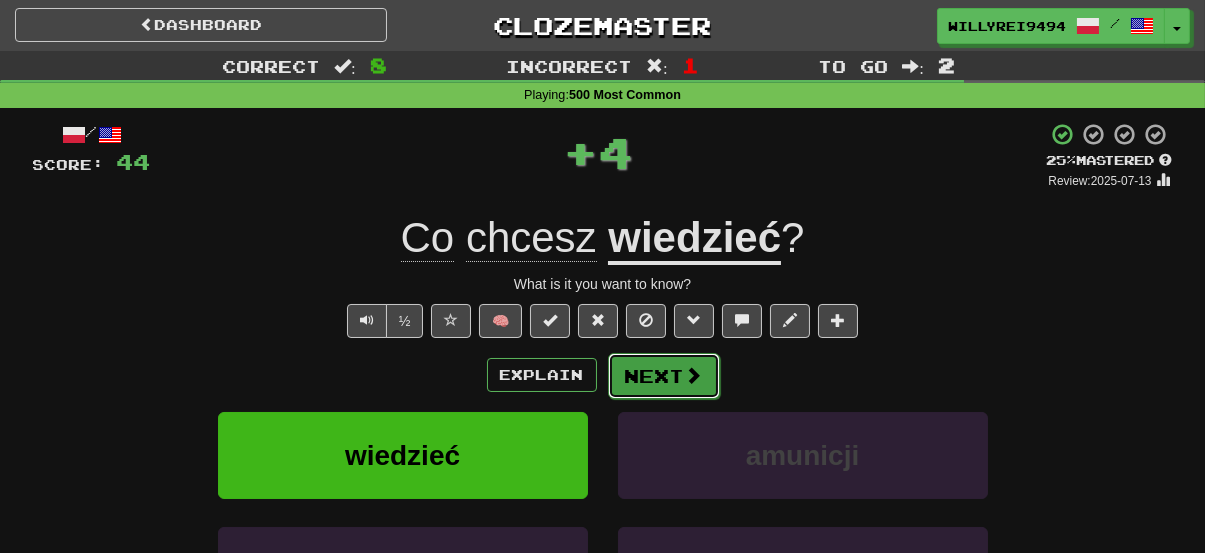 click at bounding box center [694, 375] 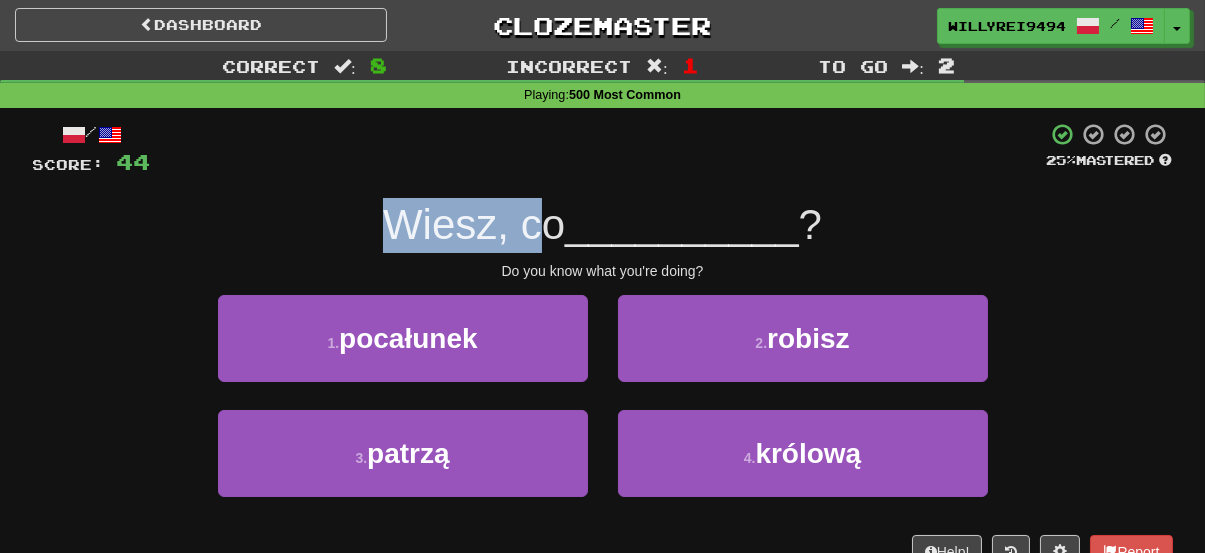 drag, startPoint x: 379, startPoint y: 218, endPoint x: 535, endPoint y: 233, distance: 156.7195 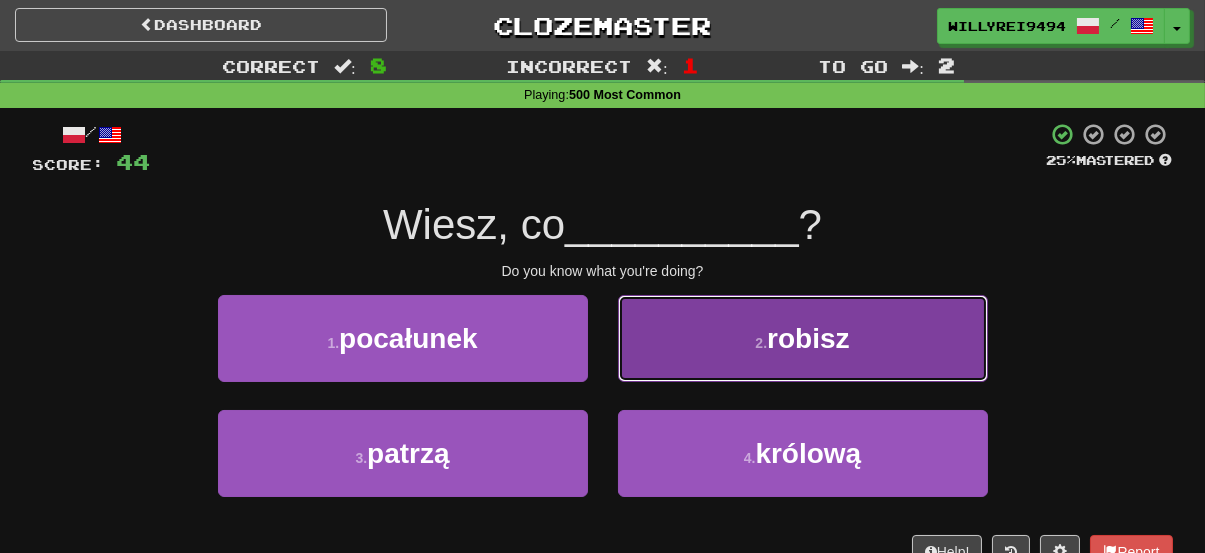 click on "2 .  robisz" at bounding box center (803, 338) 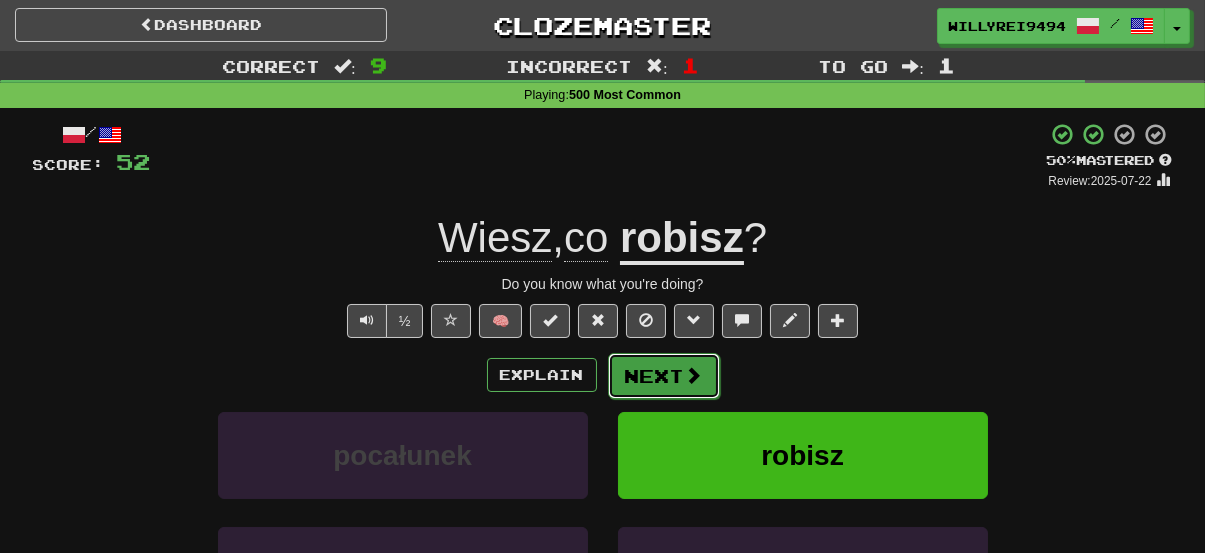 click on "Next" at bounding box center (664, 376) 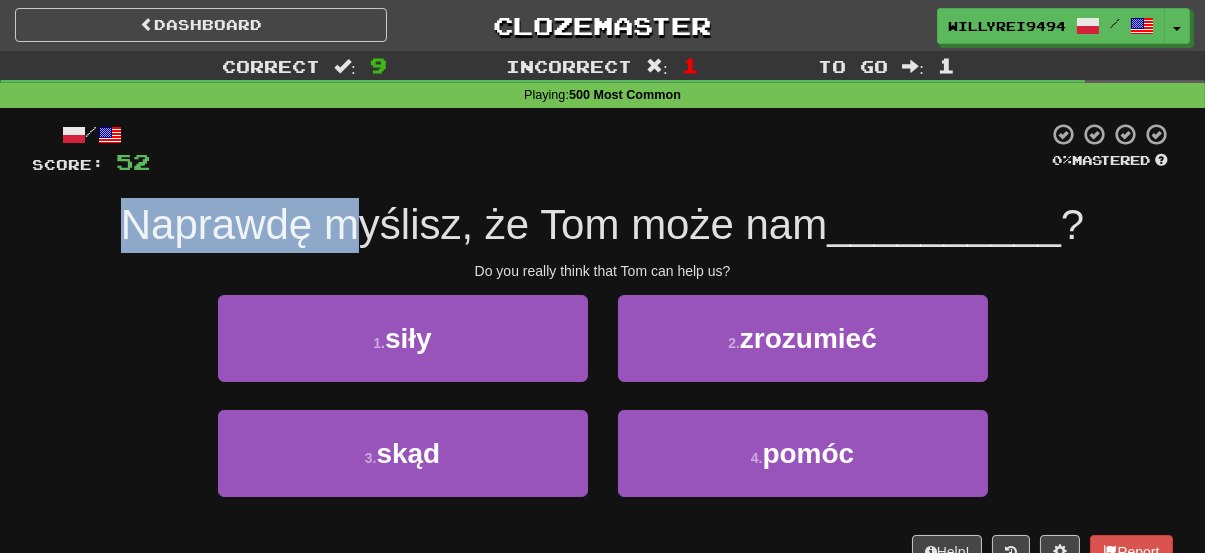 drag, startPoint x: 162, startPoint y: 238, endPoint x: 356, endPoint y: 238, distance: 194 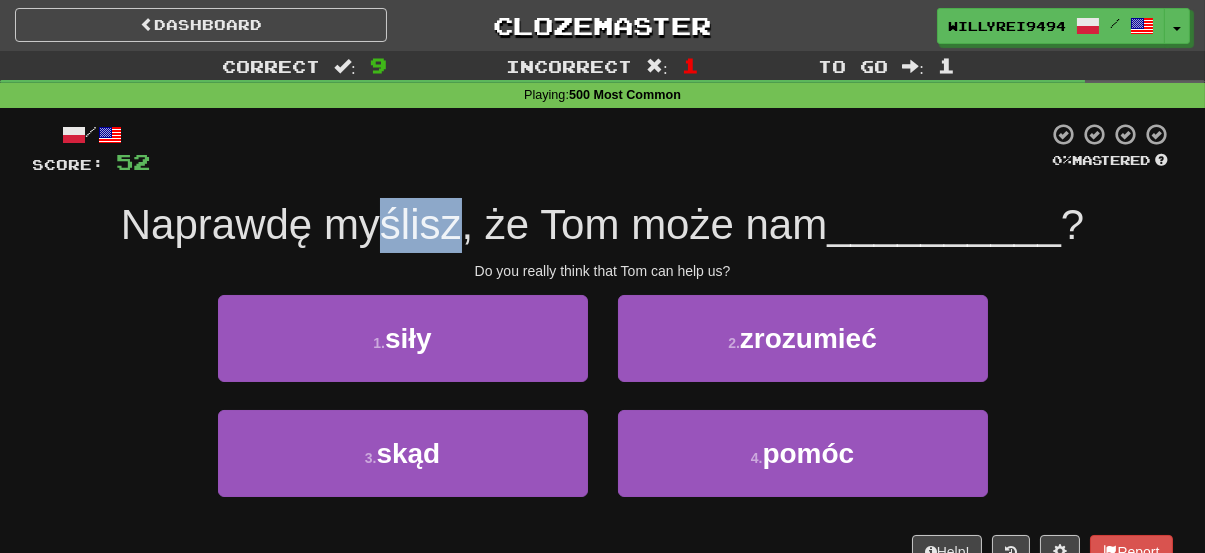click on "Naprawdę myślisz, że Tom może nam" at bounding box center (474, 224) 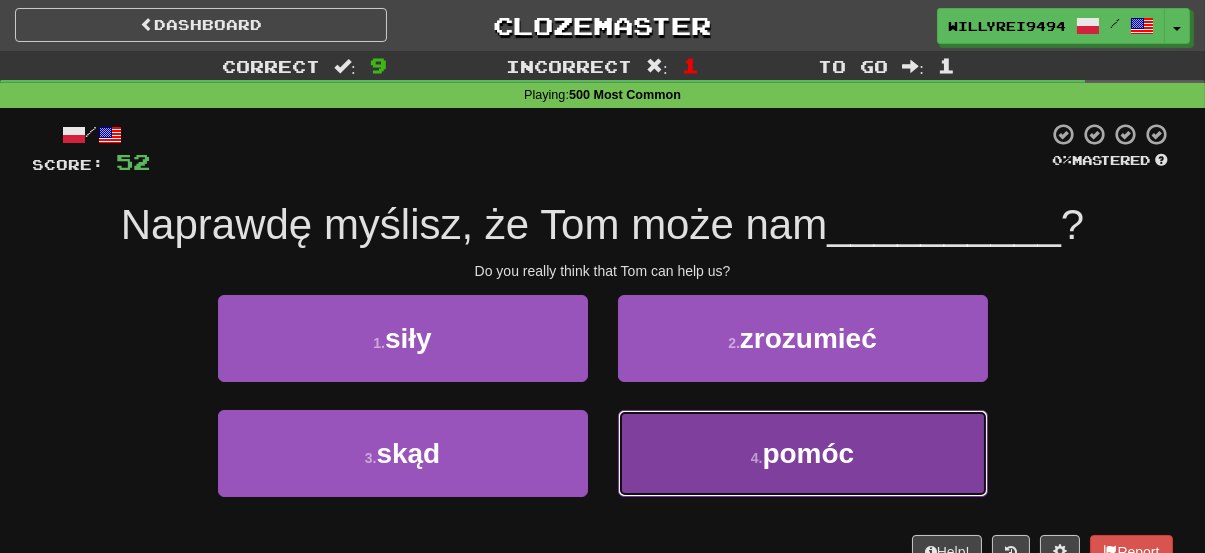 click on "pomóc" at bounding box center [808, 453] 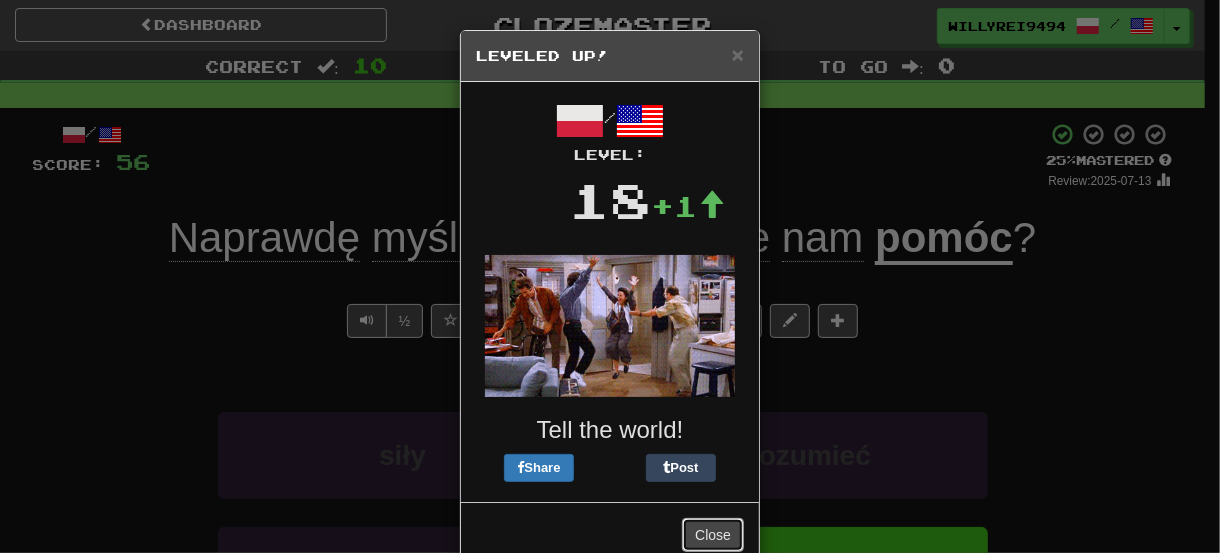 click on "Close" at bounding box center (713, 535) 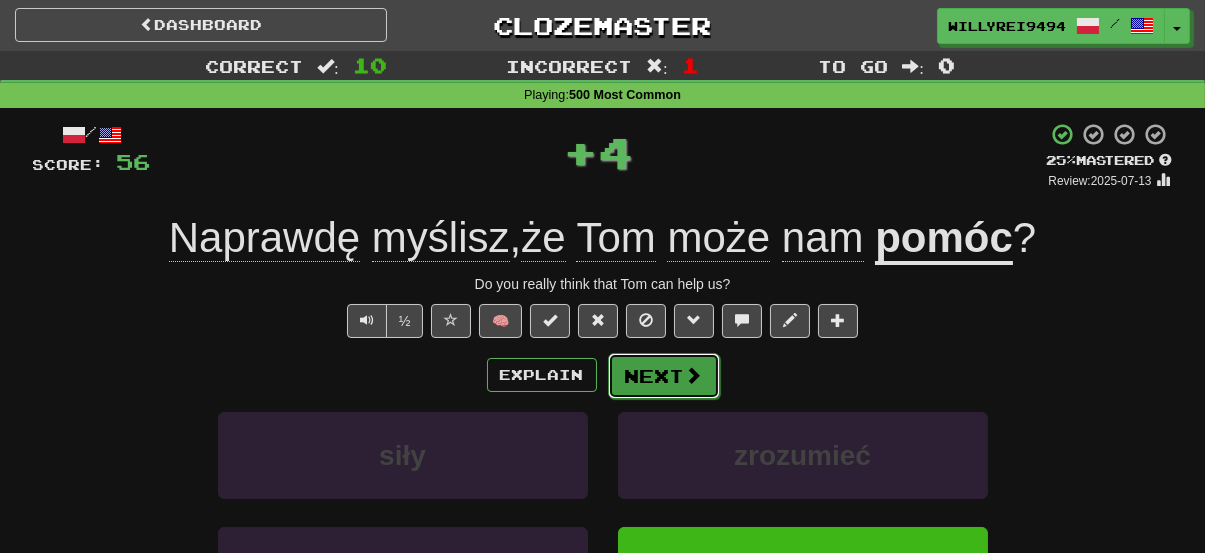 click on "Next" at bounding box center [664, 376] 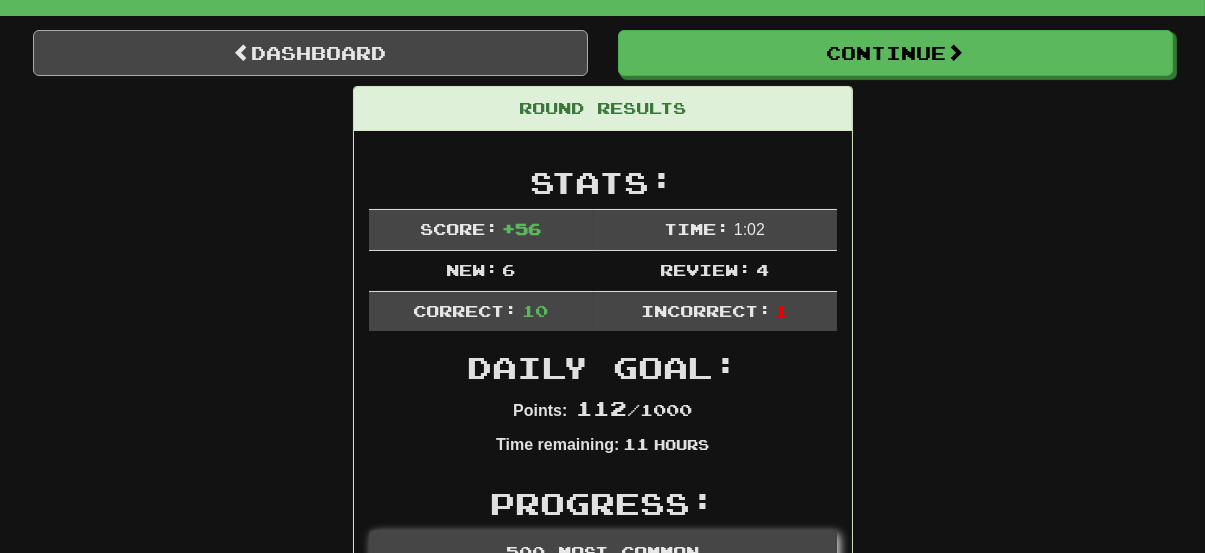 scroll, scrollTop: 0, scrollLeft: 0, axis: both 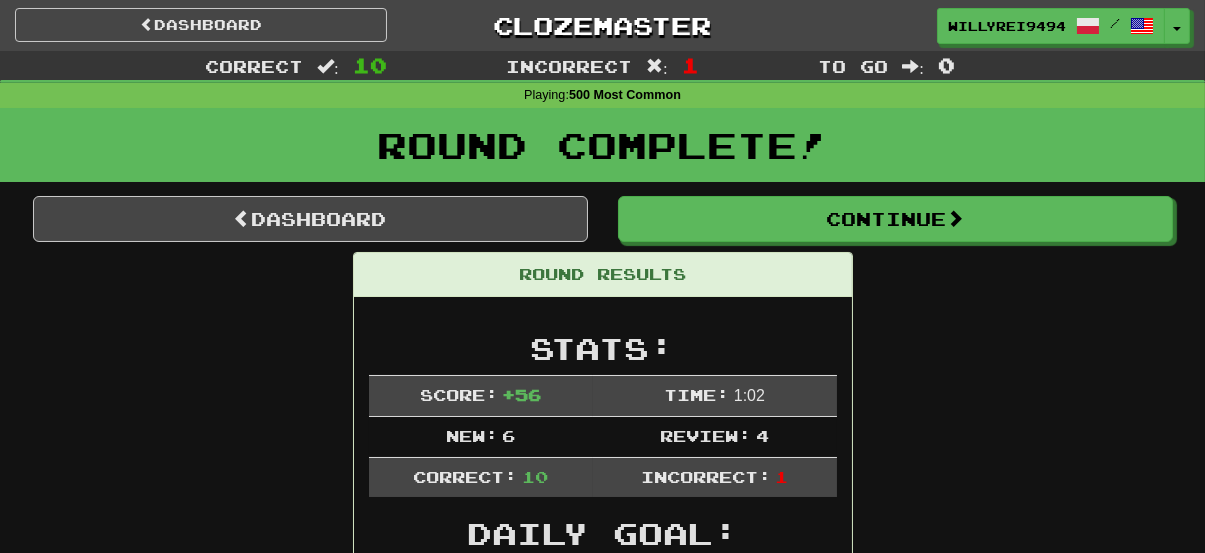 drag, startPoint x: 591, startPoint y: 326, endPoint x: 391, endPoint y: 136, distance: 275.86227 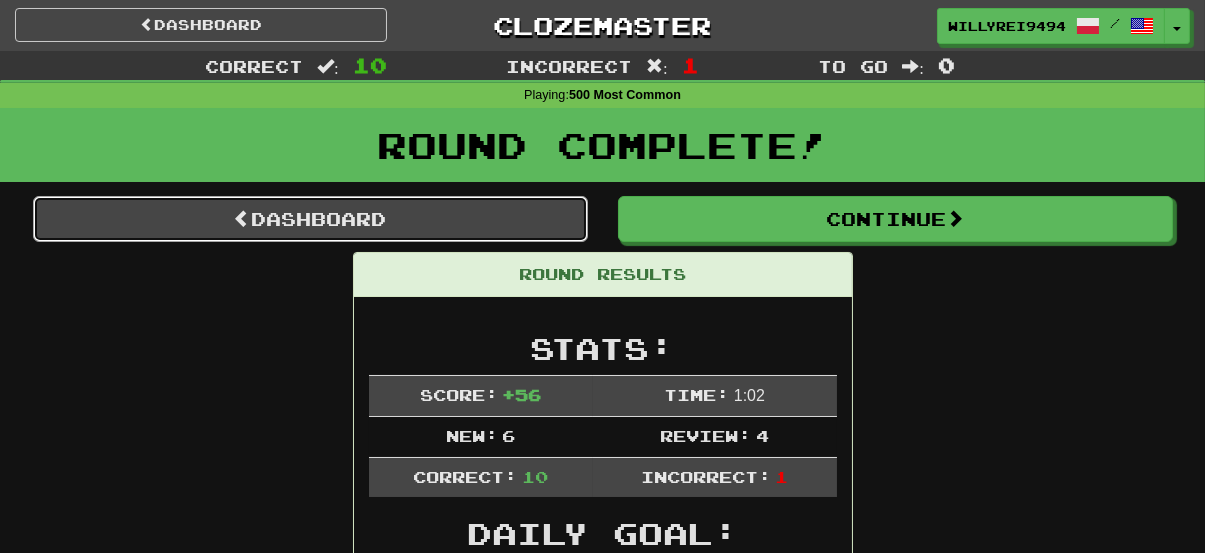 click on "Dashboard" at bounding box center [310, 219] 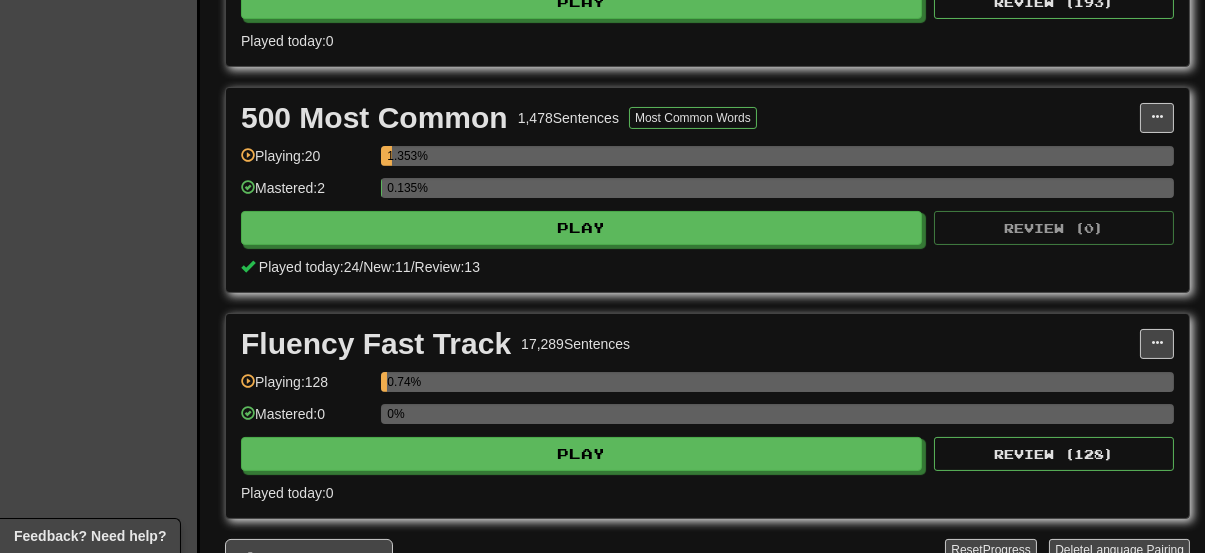 scroll, scrollTop: 800, scrollLeft: 0, axis: vertical 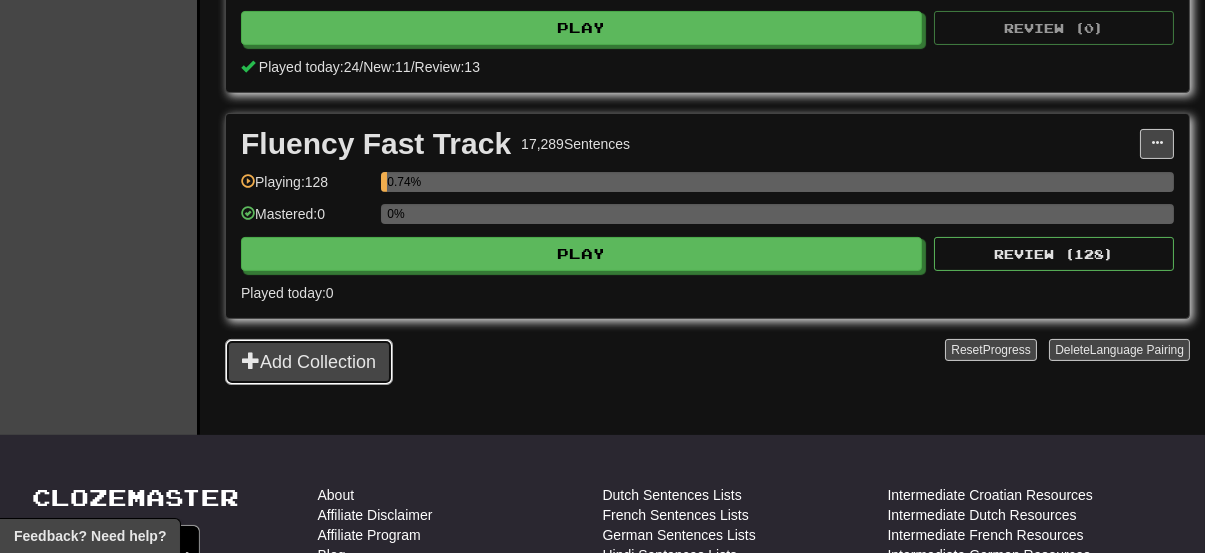 click on "Add Collection" at bounding box center (309, 362) 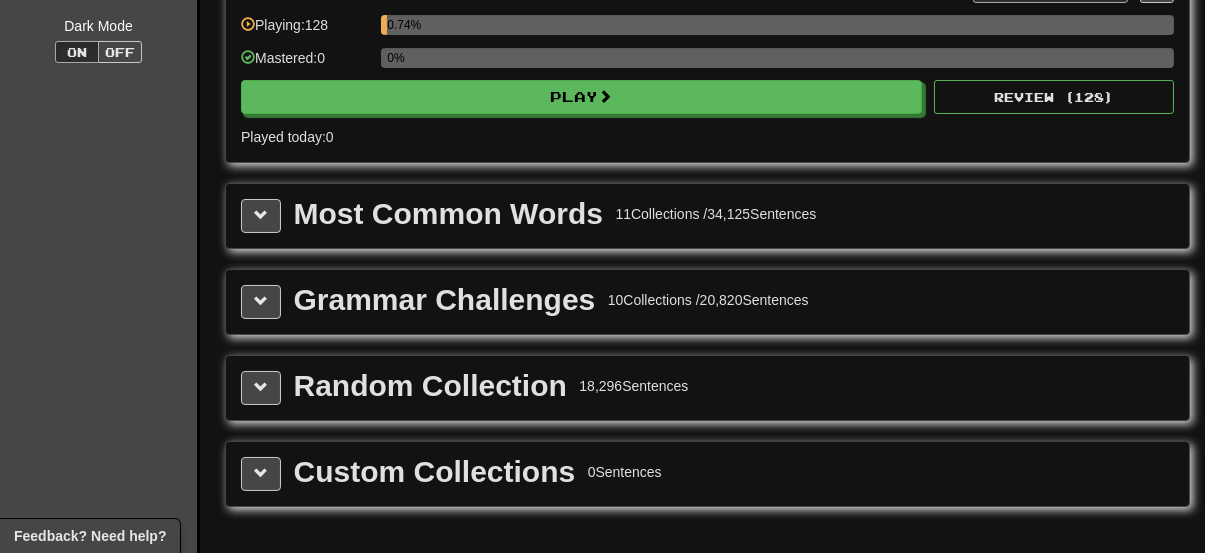 scroll, scrollTop: 200, scrollLeft: 0, axis: vertical 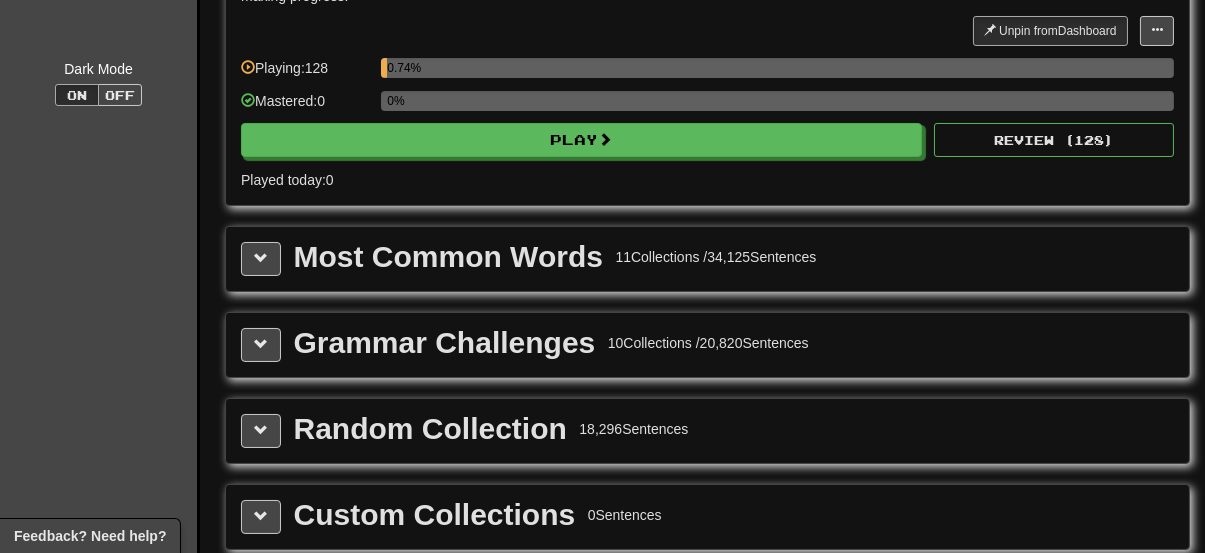 click on "Grammar Challenges 10  Collections /  20,820  Sentences" at bounding box center (707, 345) 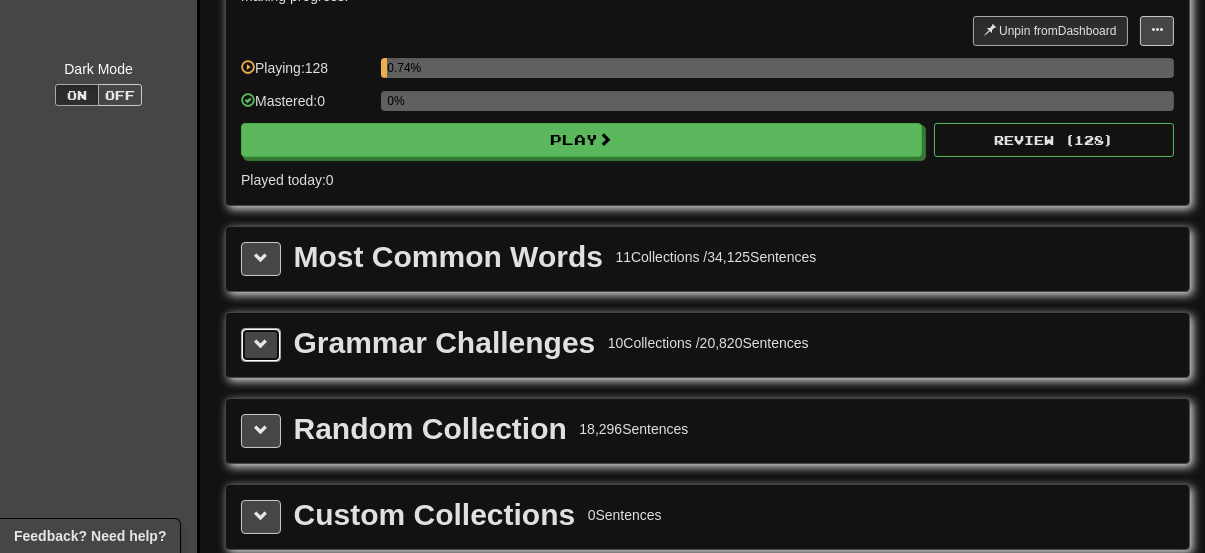 click at bounding box center [261, 345] 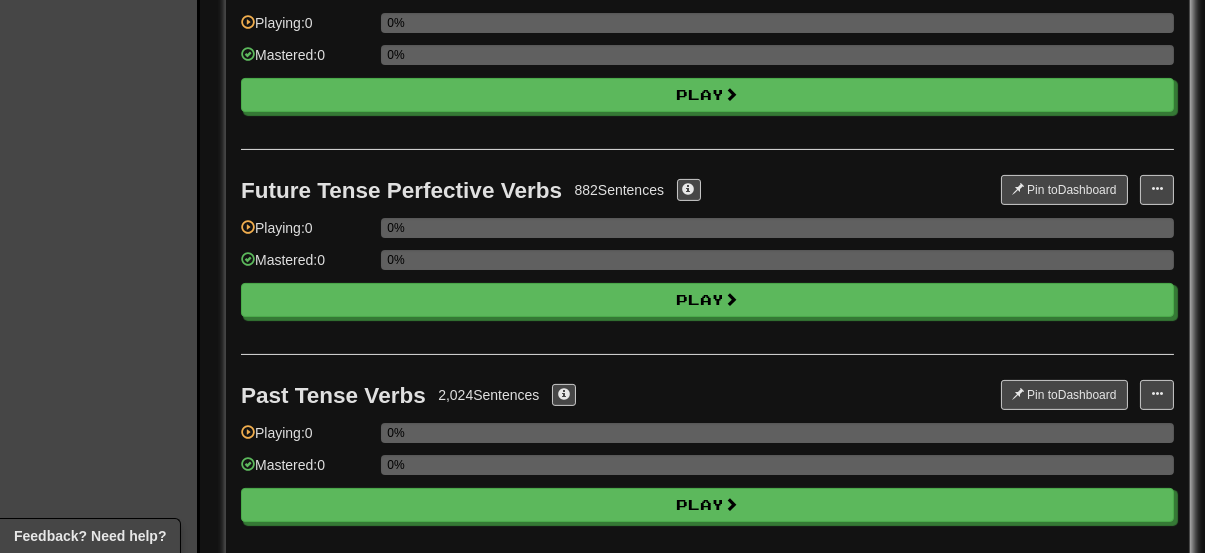 drag, startPoint x: 217, startPoint y: 292, endPoint x: 237, endPoint y: 422, distance: 131.52946 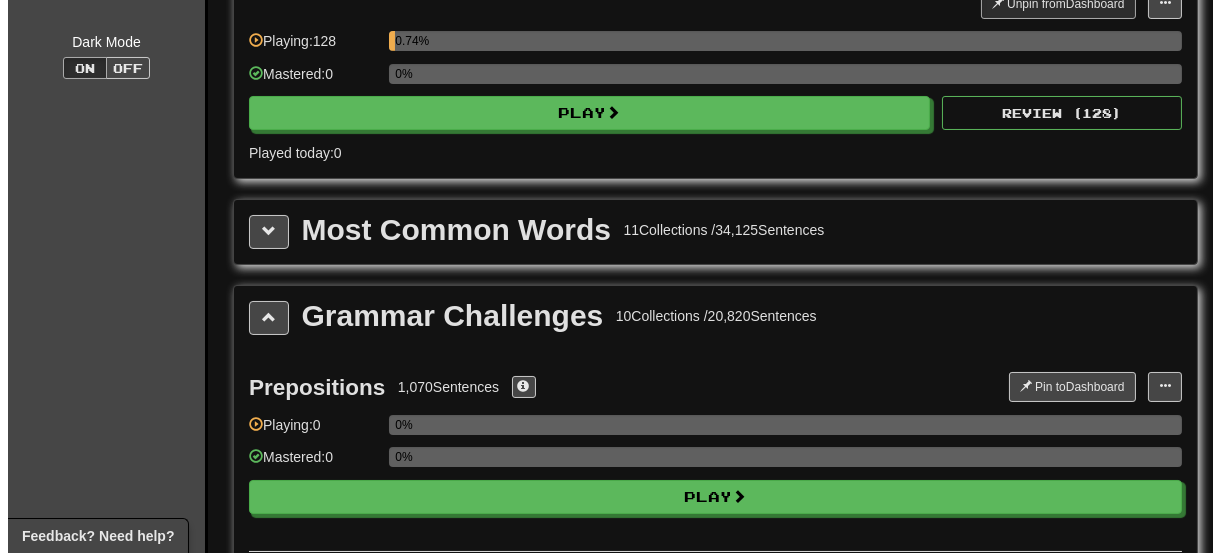 scroll, scrollTop: 0, scrollLeft: 0, axis: both 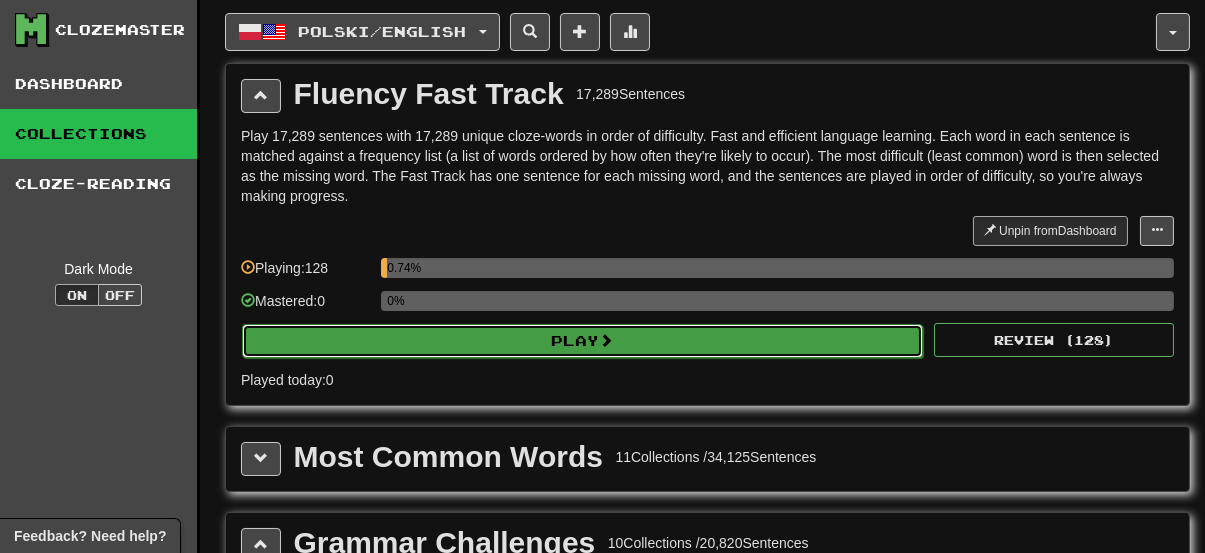 click on "Play" at bounding box center (582, 341) 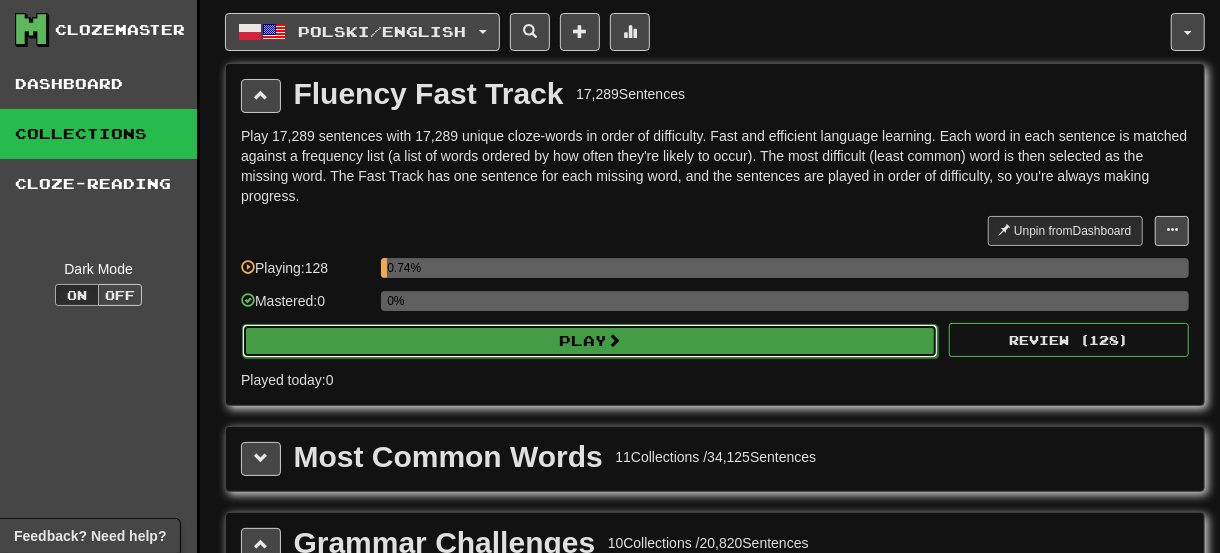 select on "**" 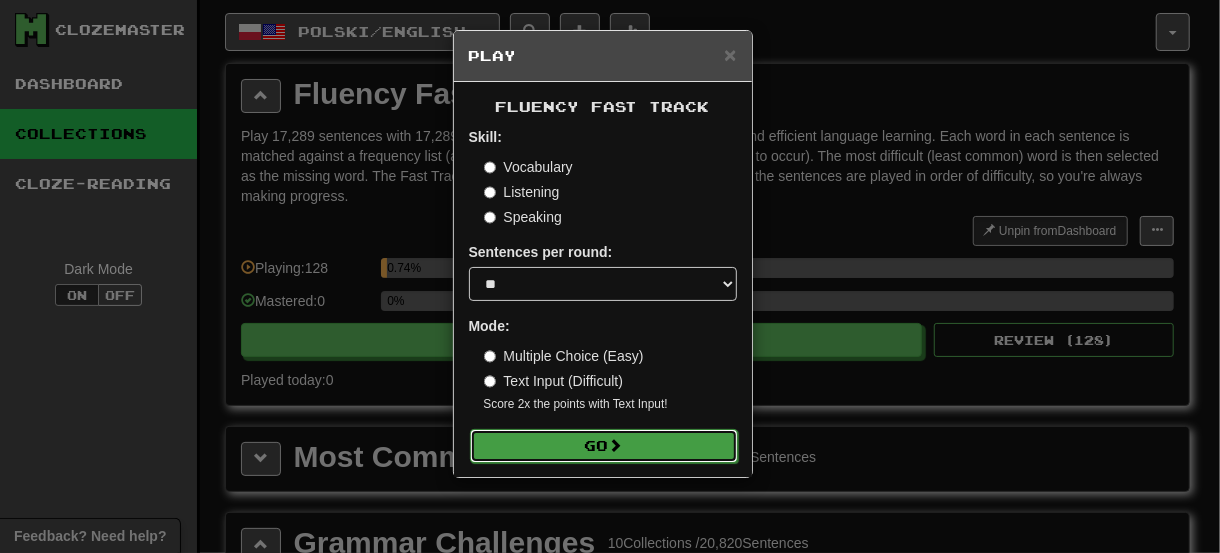 click at bounding box center (616, 445) 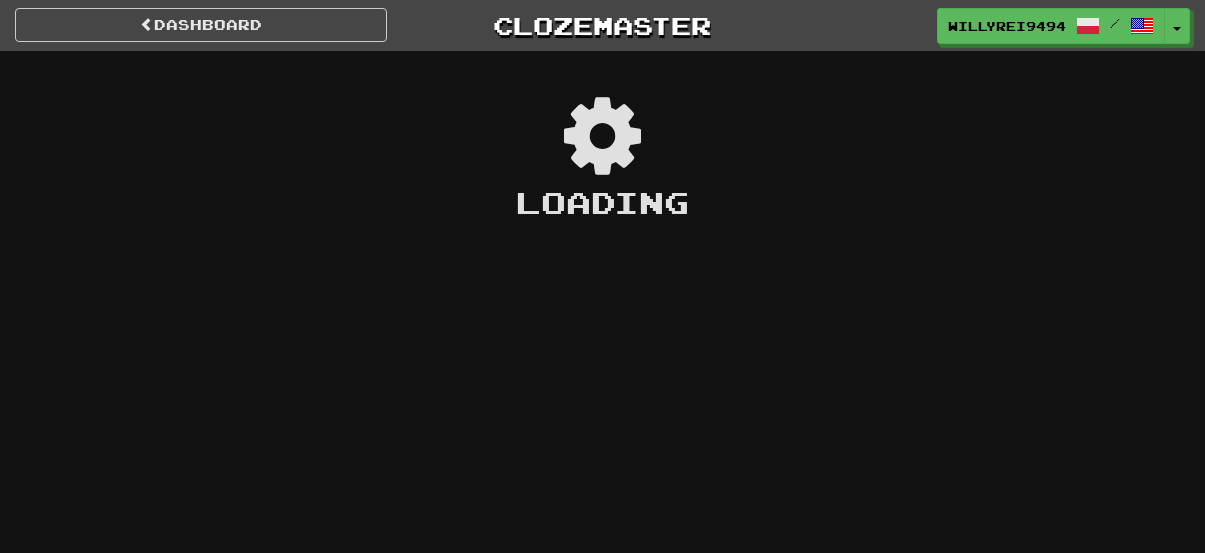 scroll, scrollTop: 0, scrollLeft: 0, axis: both 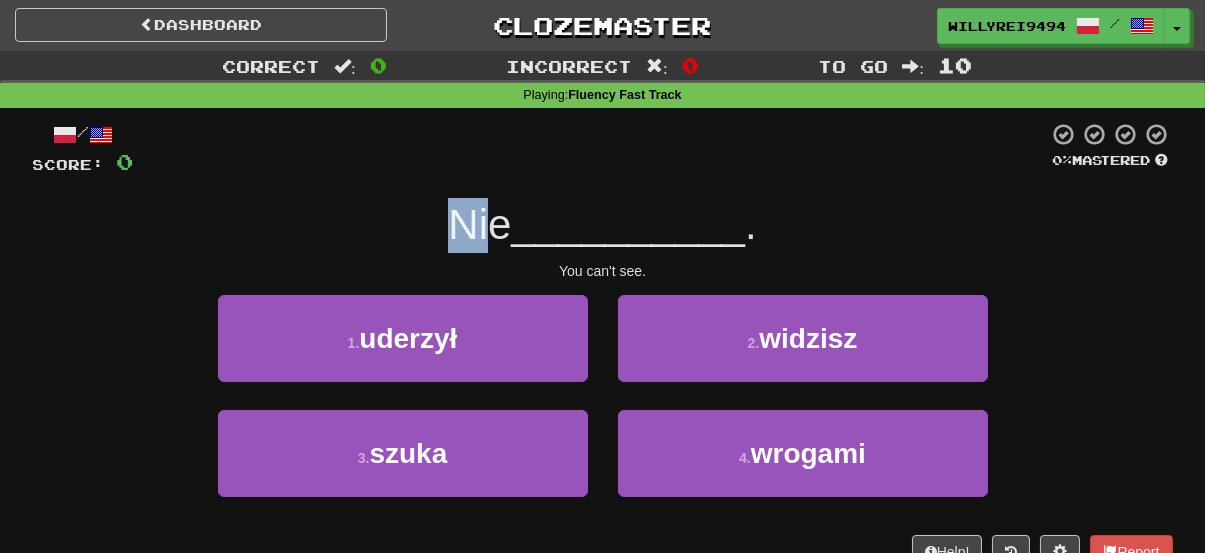 drag, startPoint x: 415, startPoint y: 216, endPoint x: 533, endPoint y: 229, distance: 118.71394 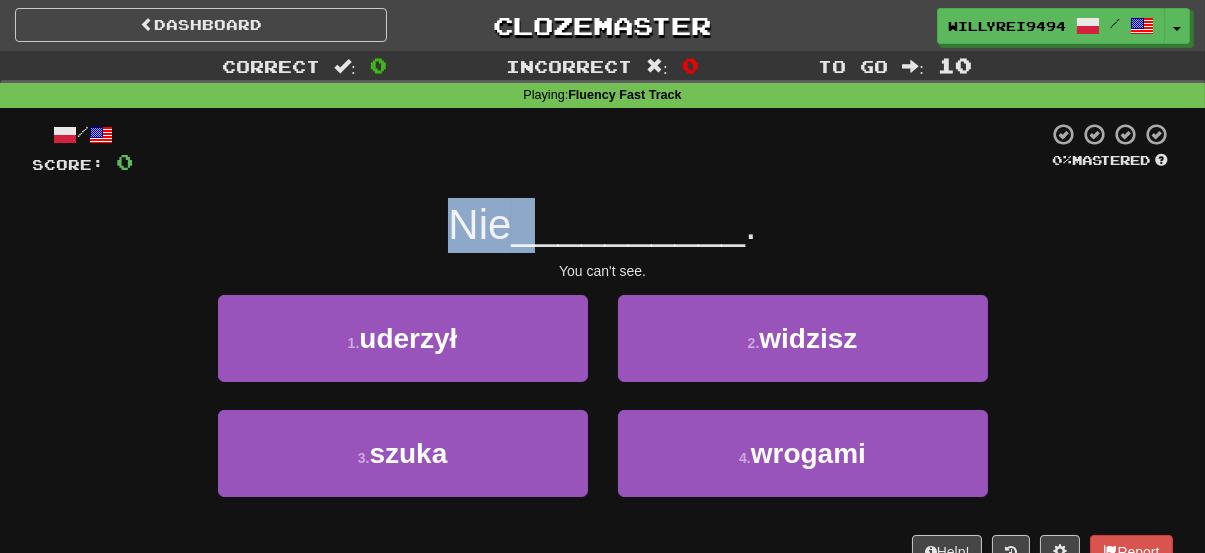 click on "__________" at bounding box center (628, 224) 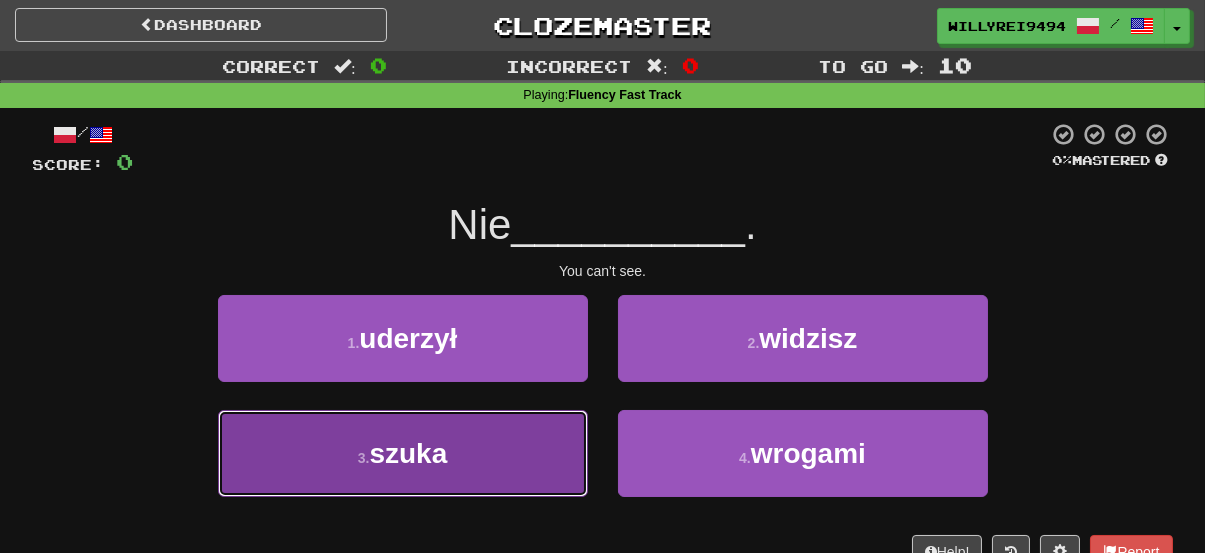 click on "3 .  szuka" at bounding box center (403, 453) 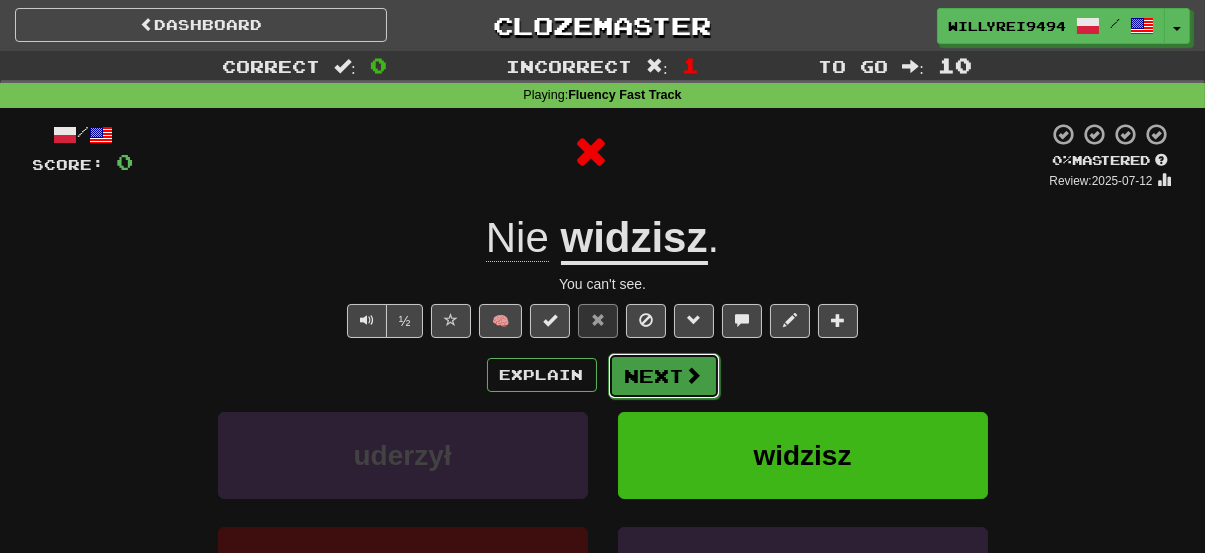 click on "Next" at bounding box center (664, 376) 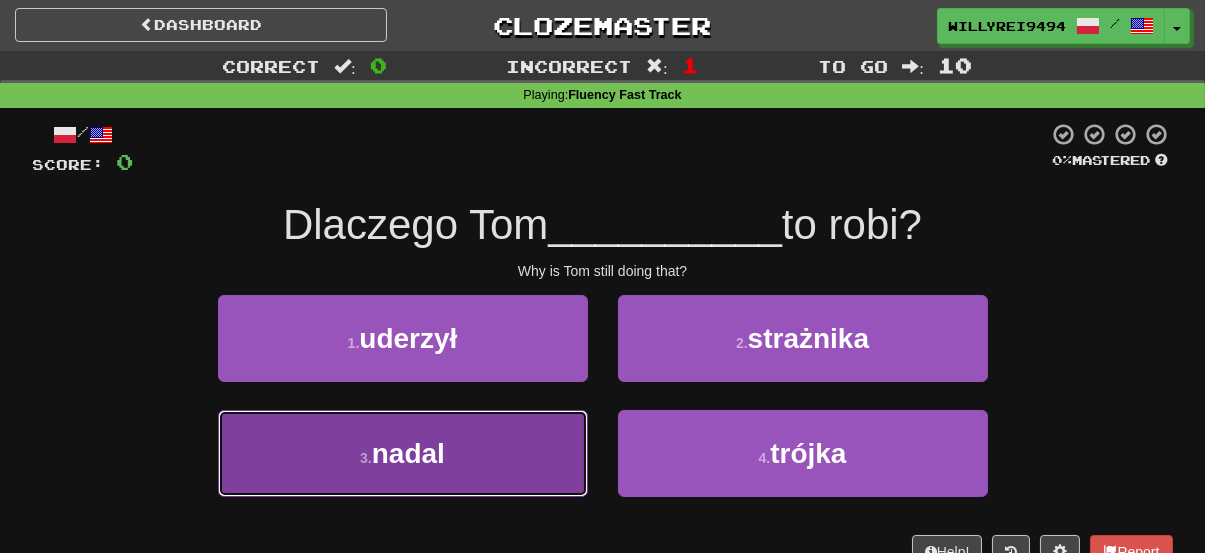 click on "3 .  nadal" at bounding box center (403, 453) 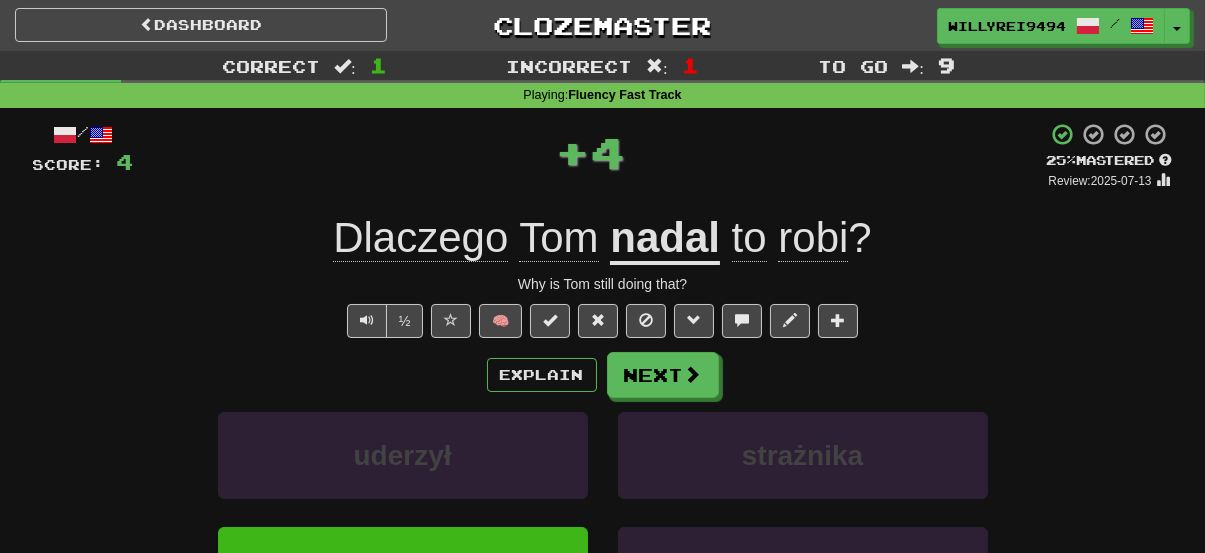 click on "nadal" at bounding box center (665, 239) 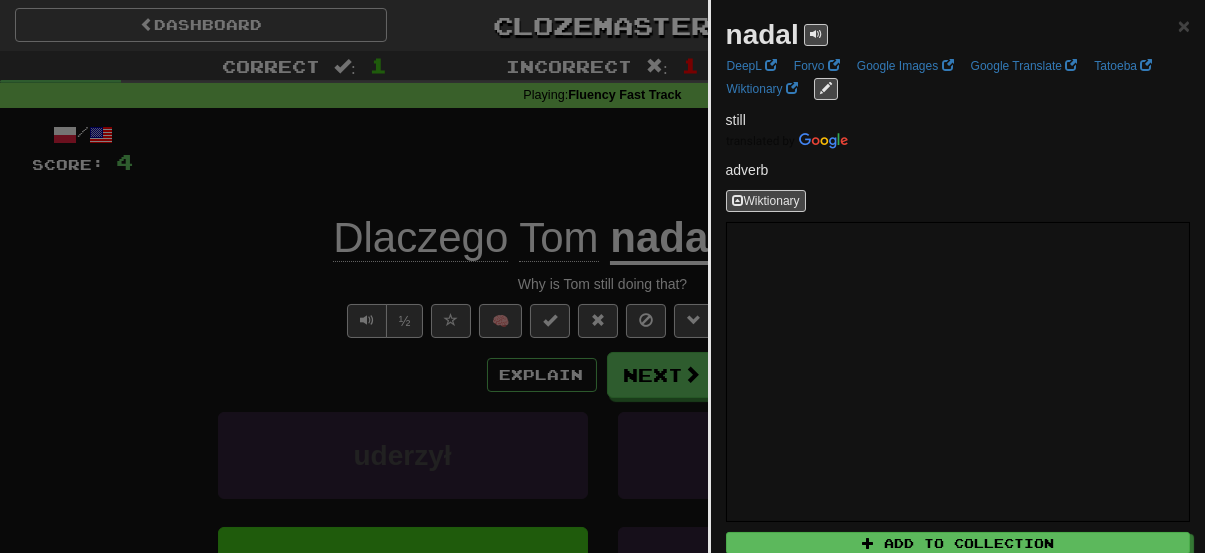 drag, startPoint x: 539, startPoint y: 246, endPoint x: 583, endPoint y: 342, distance: 105.60303 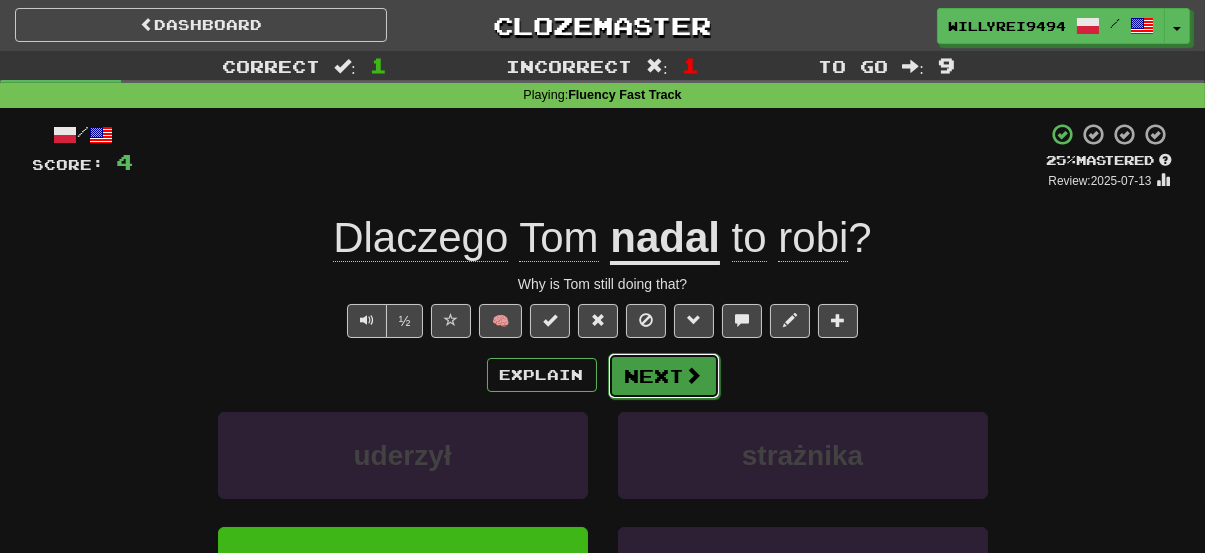 click on "Next" at bounding box center (664, 376) 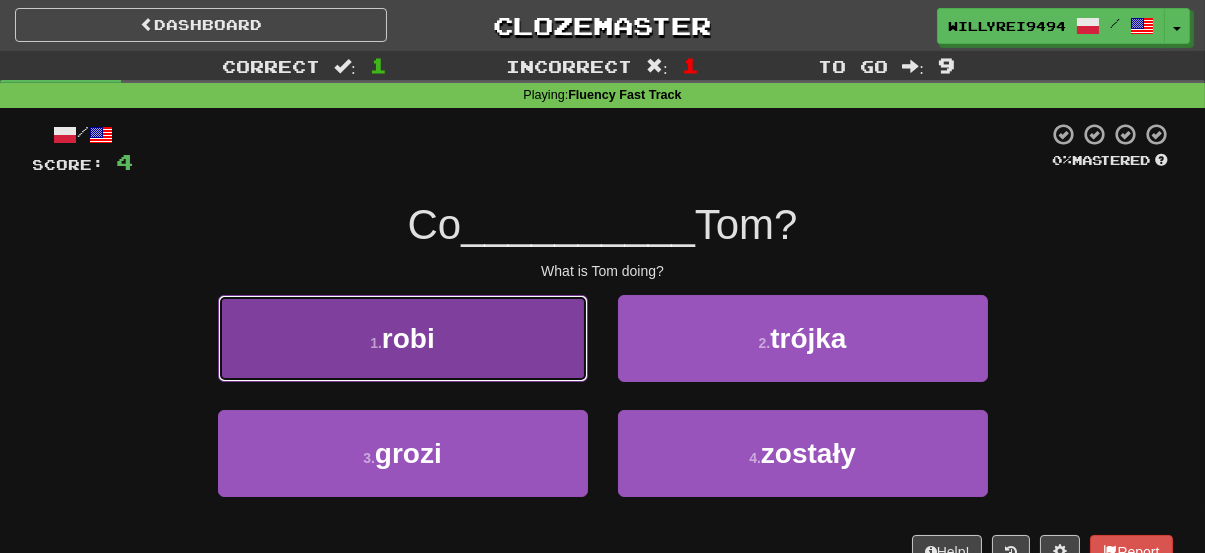 click on "robi" at bounding box center (408, 338) 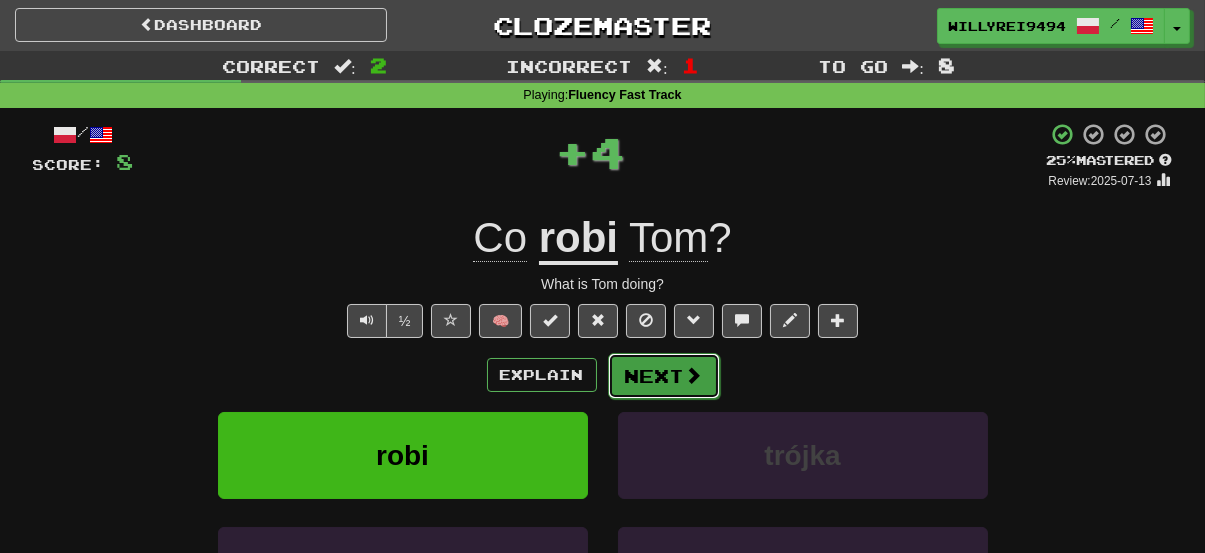 click on "Next" at bounding box center (664, 376) 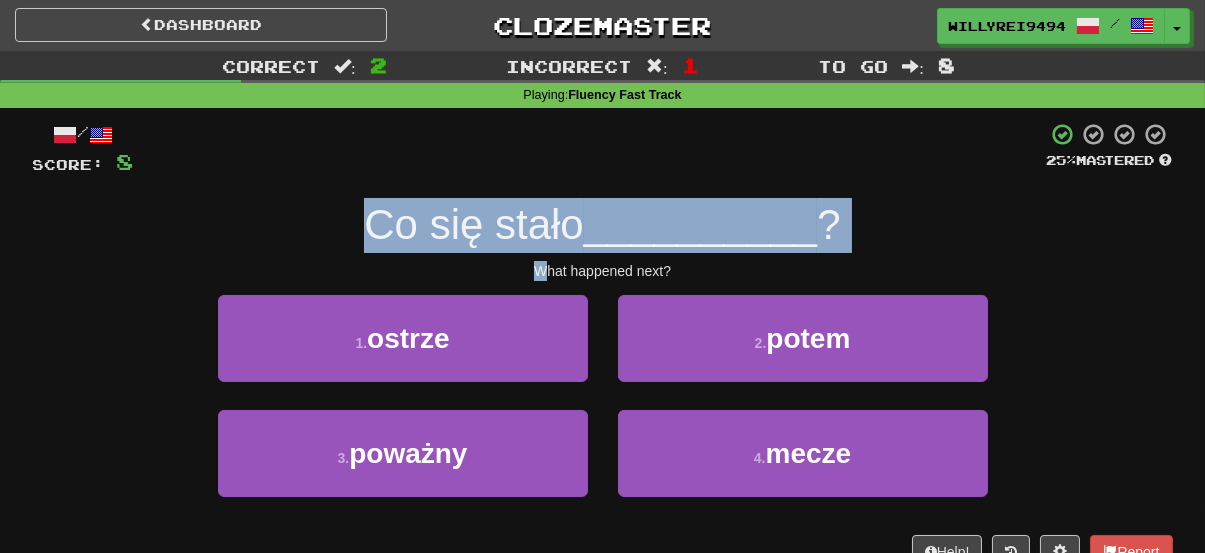 drag, startPoint x: 285, startPoint y: 210, endPoint x: 560, endPoint y: 266, distance: 280.6439 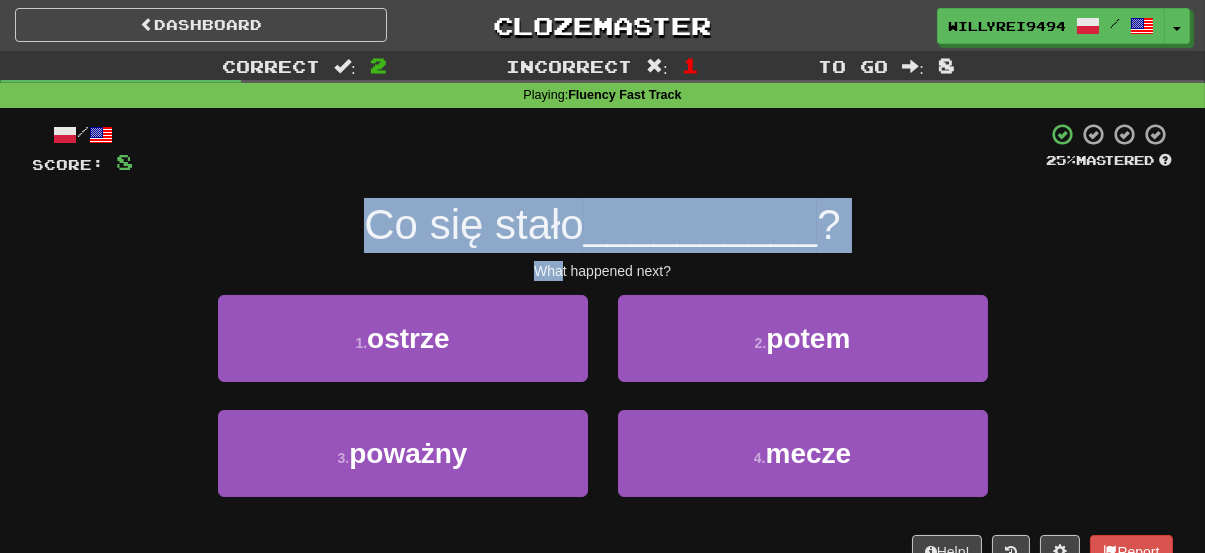 click on "What happened next?" at bounding box center (603, 271) 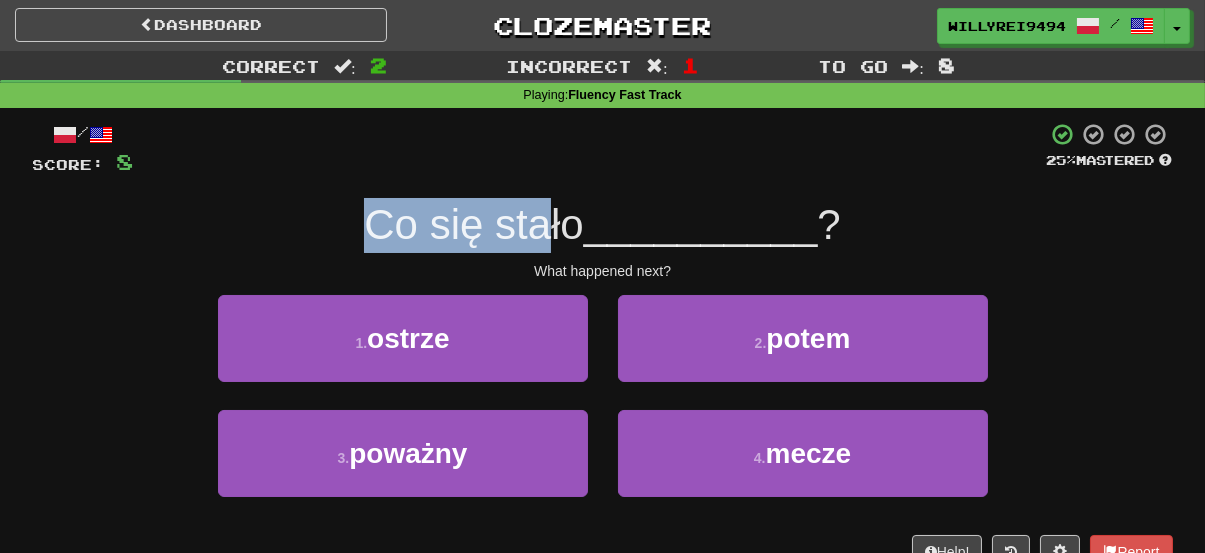 drag, startPoint x: 330, startPoint y: 212, endPoint x: 542, endPoint y: 239, distance: 213.71242 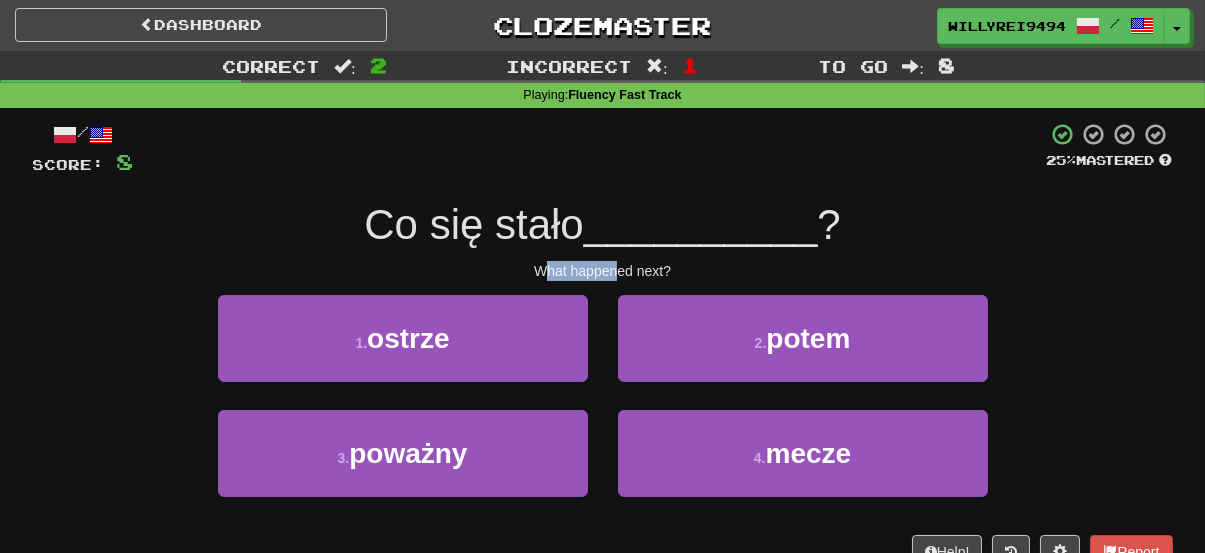 drag, startPoint x: 542, startPoint y: 259, endPoint x: 653, endPoint y: 269, distance: 111.44954 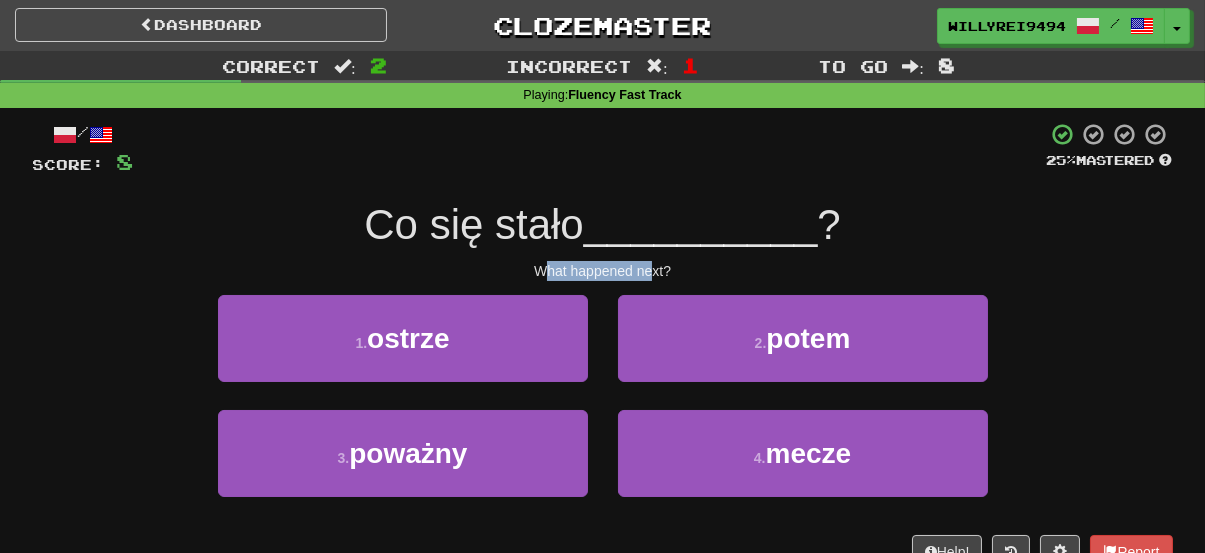 click on "What happened next?" at bounding box center (603, 271) 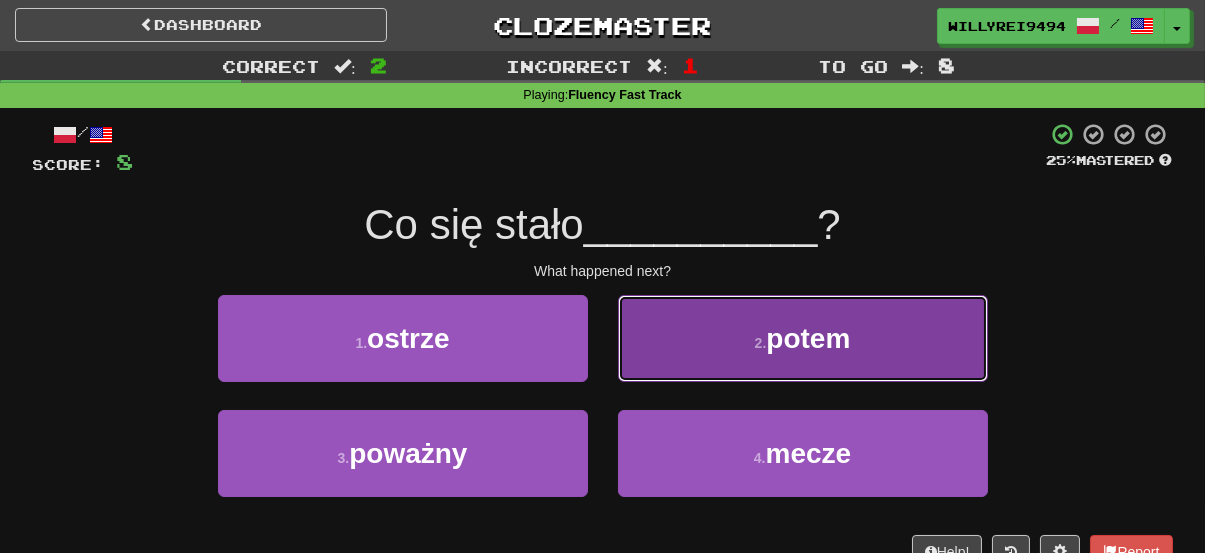 click on "2 .  potem" at bounding box center [803, 338] 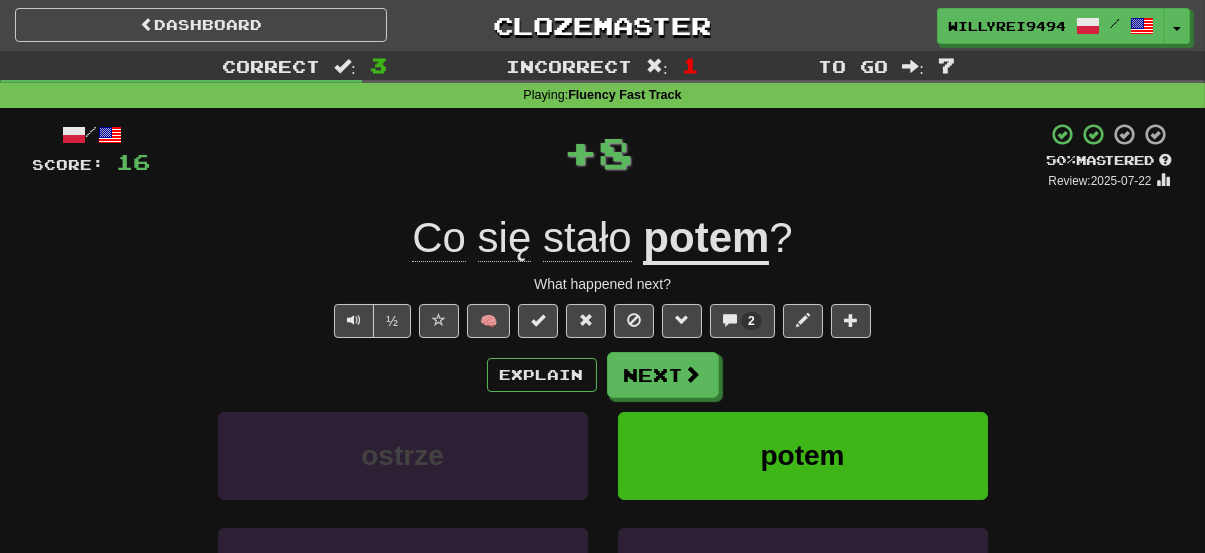 click on "potem" at bounding box center [706, 239] 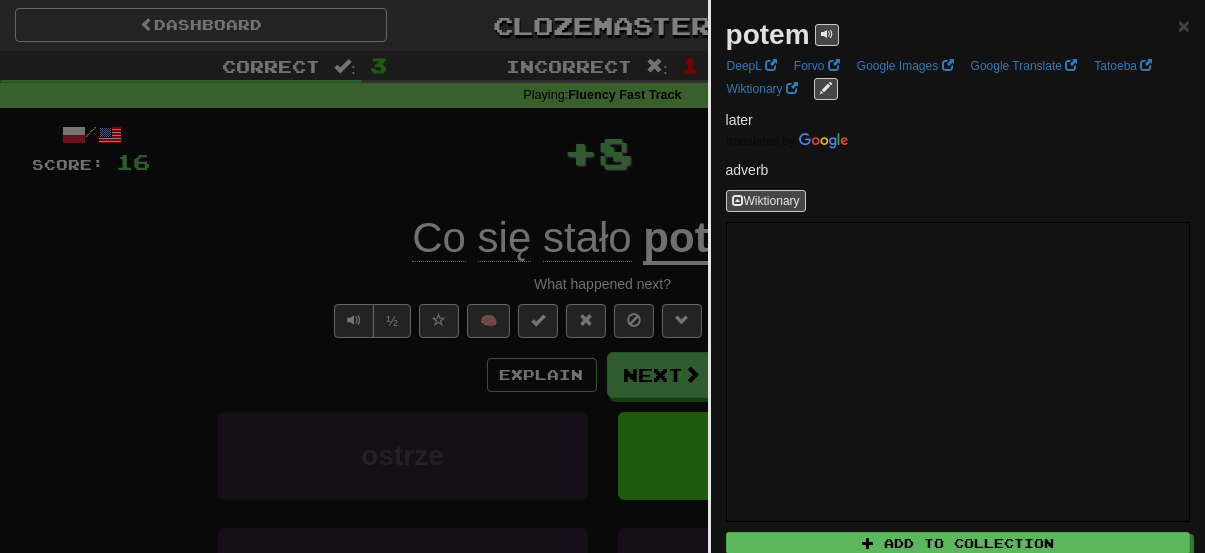 click at bounding box center [602, 276] 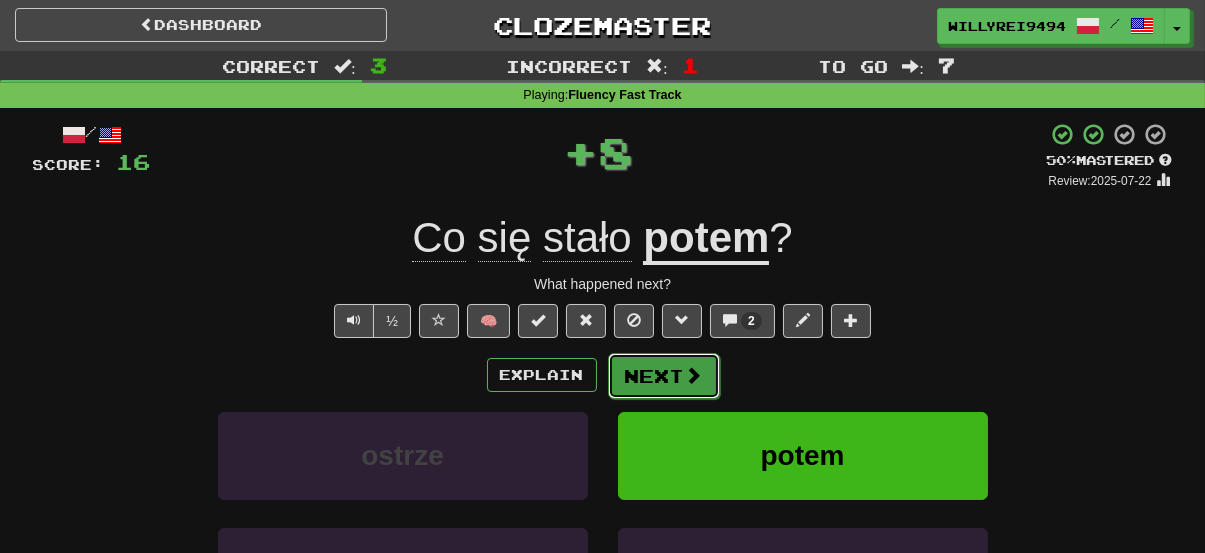 click on "Next" at bounding box center (664, 376) 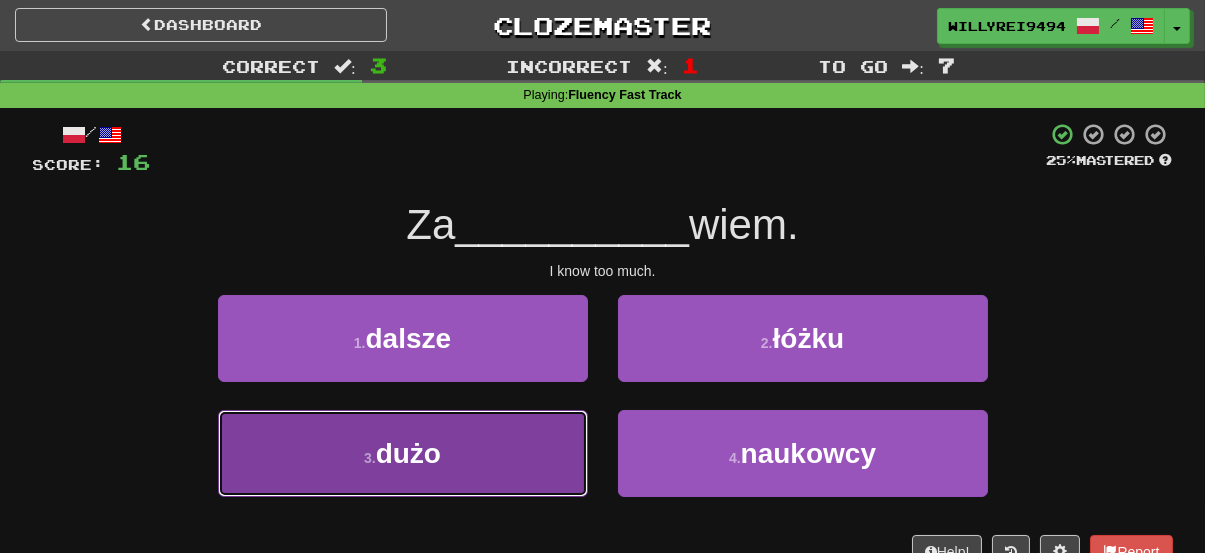 click on "3 .  dużo" at bounding box center [403, 453] 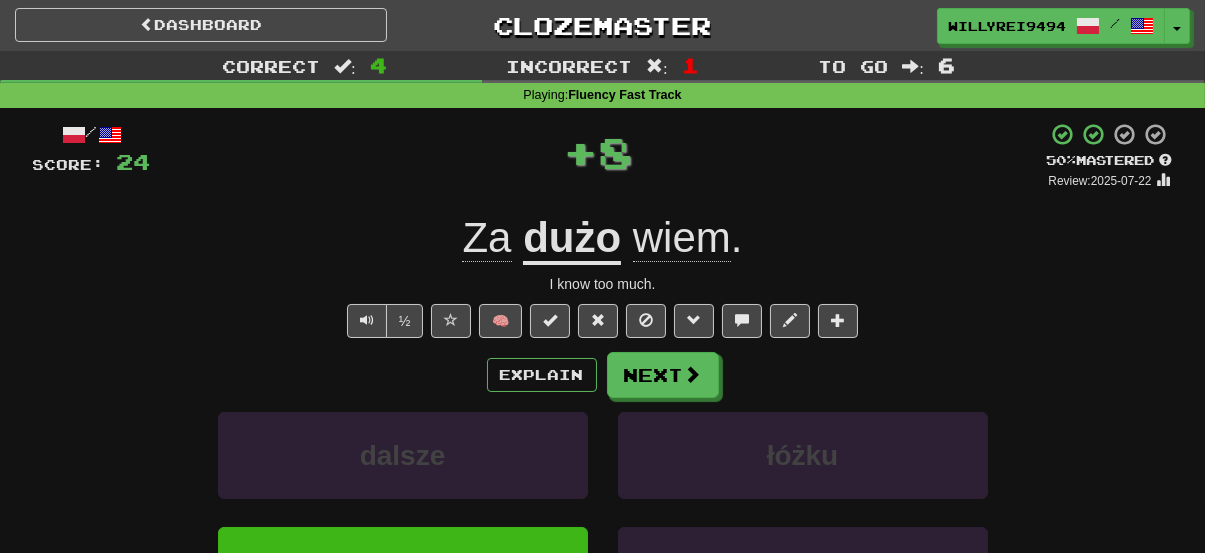 click on "dużo" at bounding box center (572, 239) 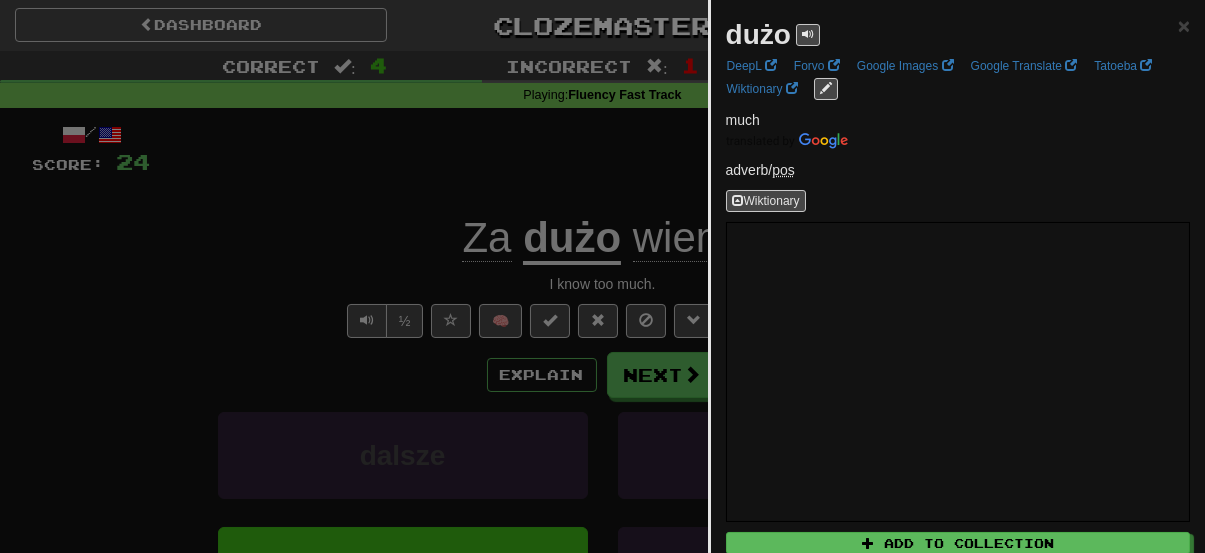 click at bounding box center (602, 276) 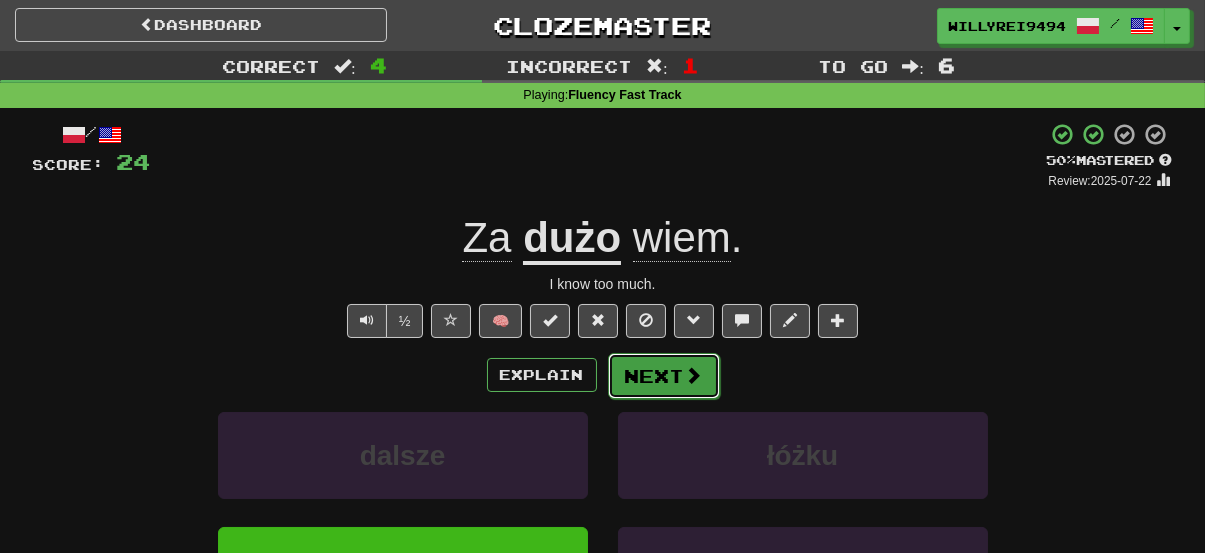 click on "Next" at bounding box center [664, 376] 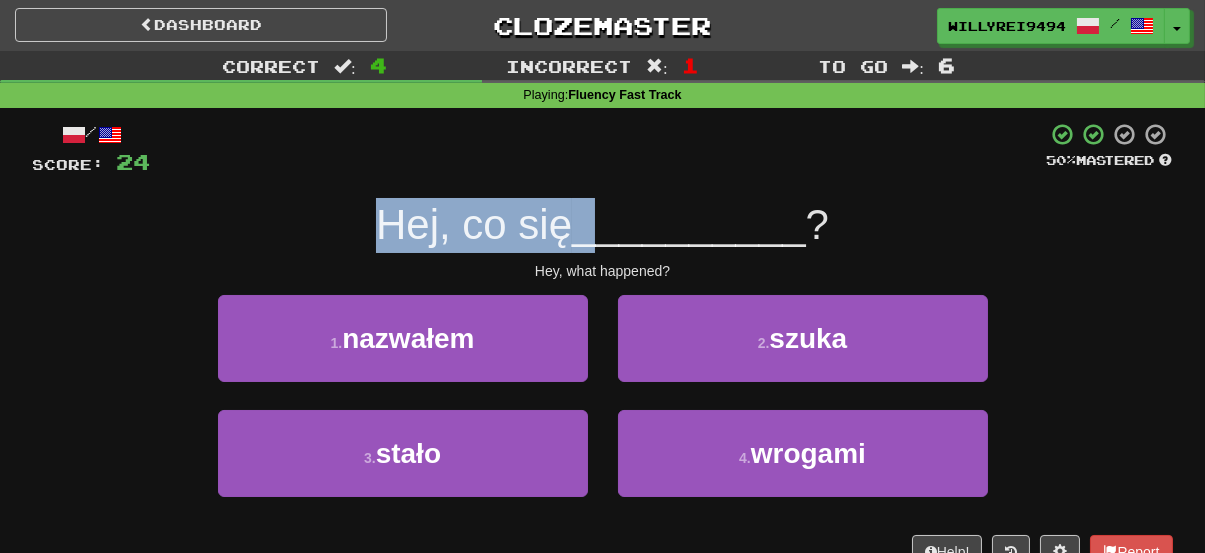 drag, startPoint x: 342, startPoint y: 233, endPoint x: 591, endPoint y: 252, distance: 249.72385 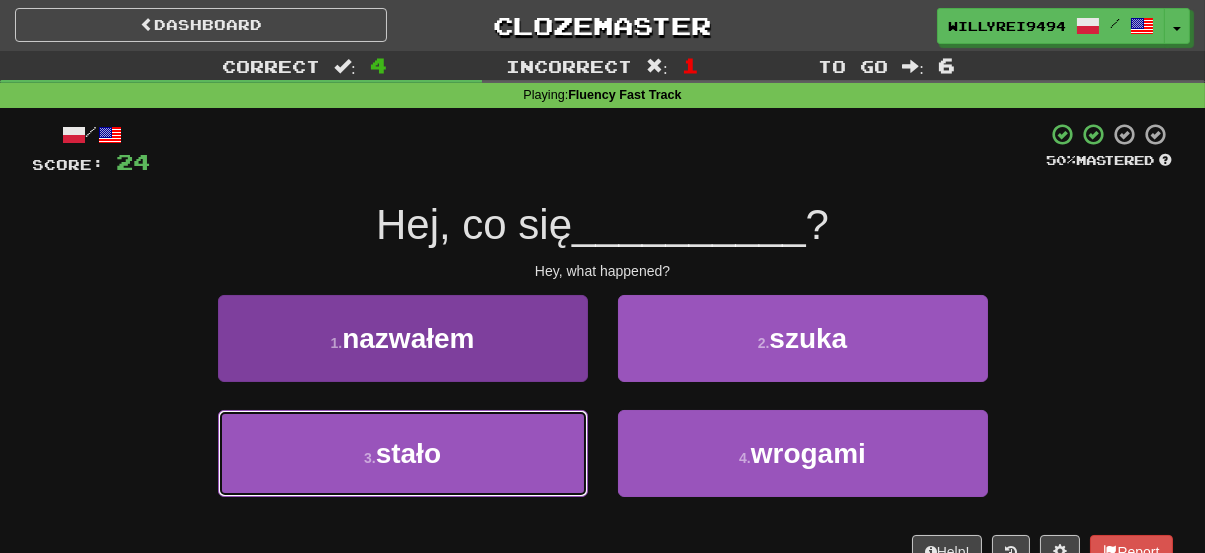 click on "3 .  stało" at bounding box center [403, 453] 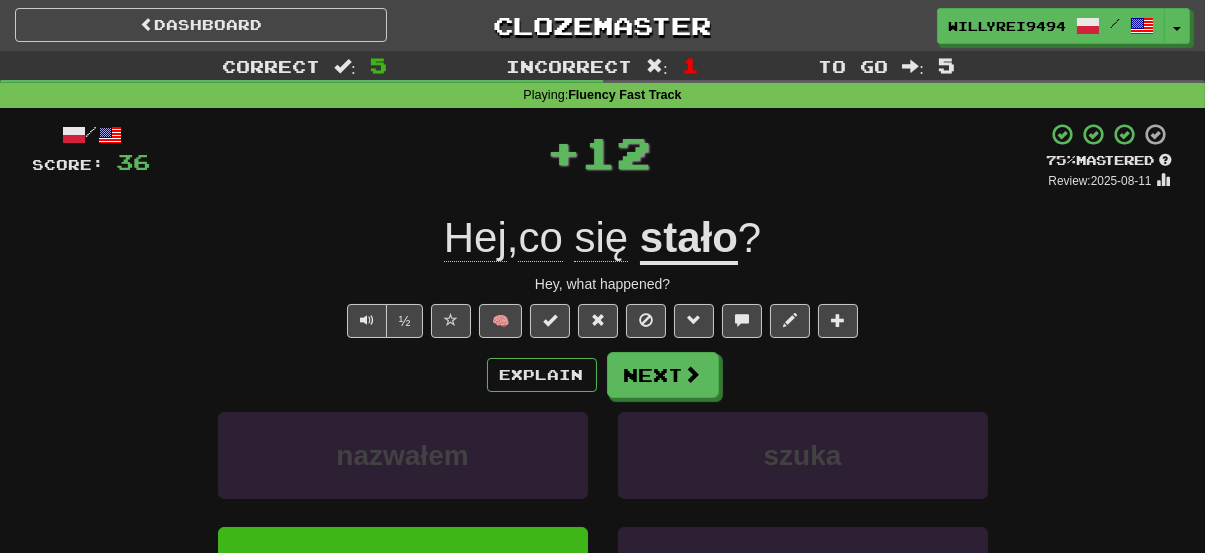 click on "stało" at bounding box center [689, 239] 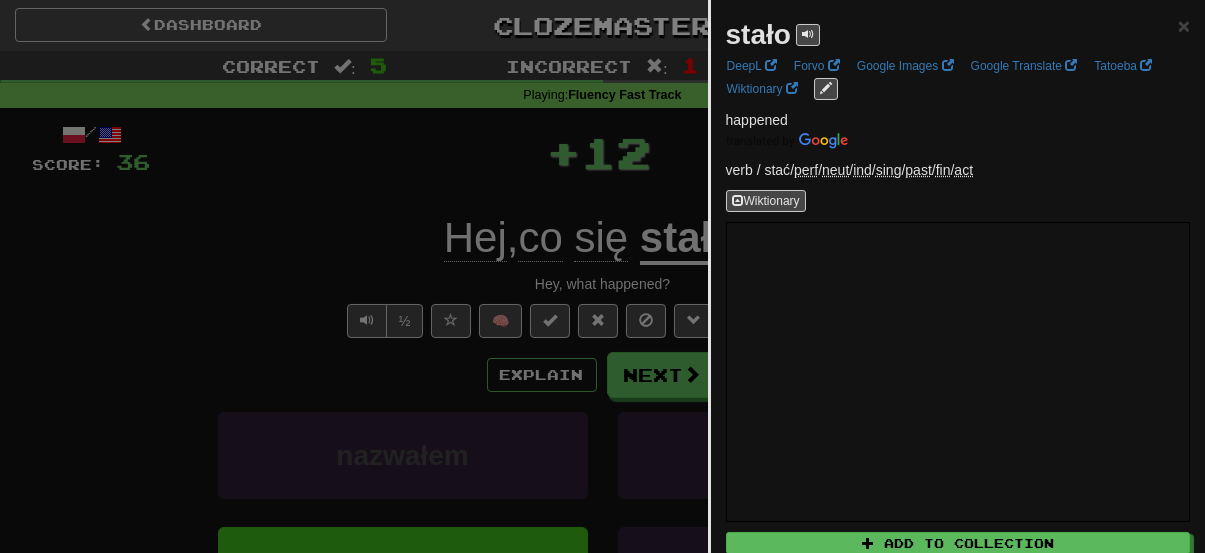 click at bounding box center (602, 276) 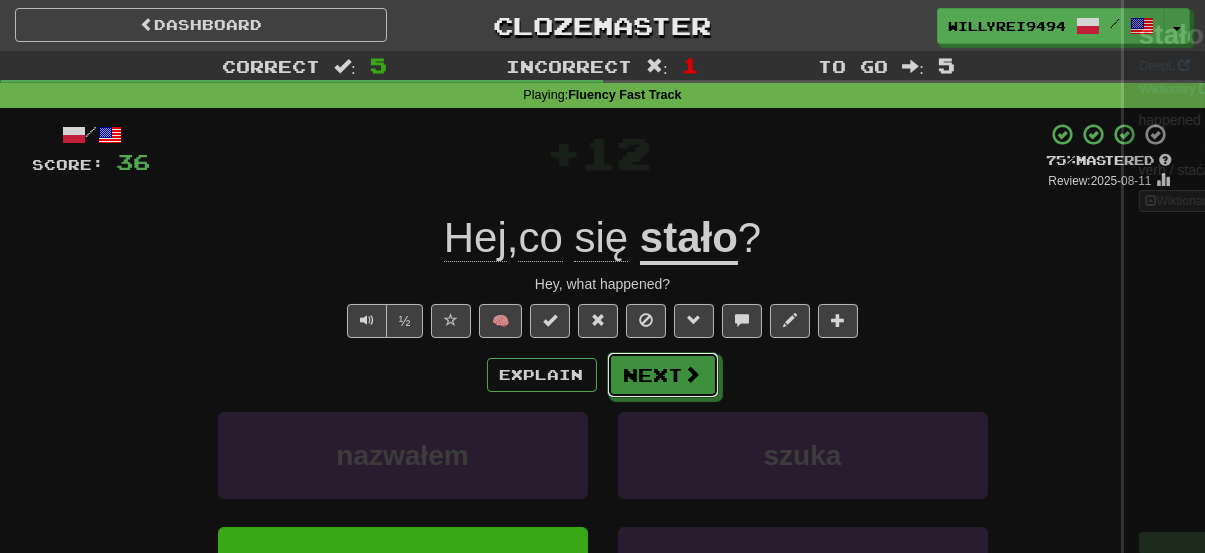click on "Next" at bounding box center (663, 375) 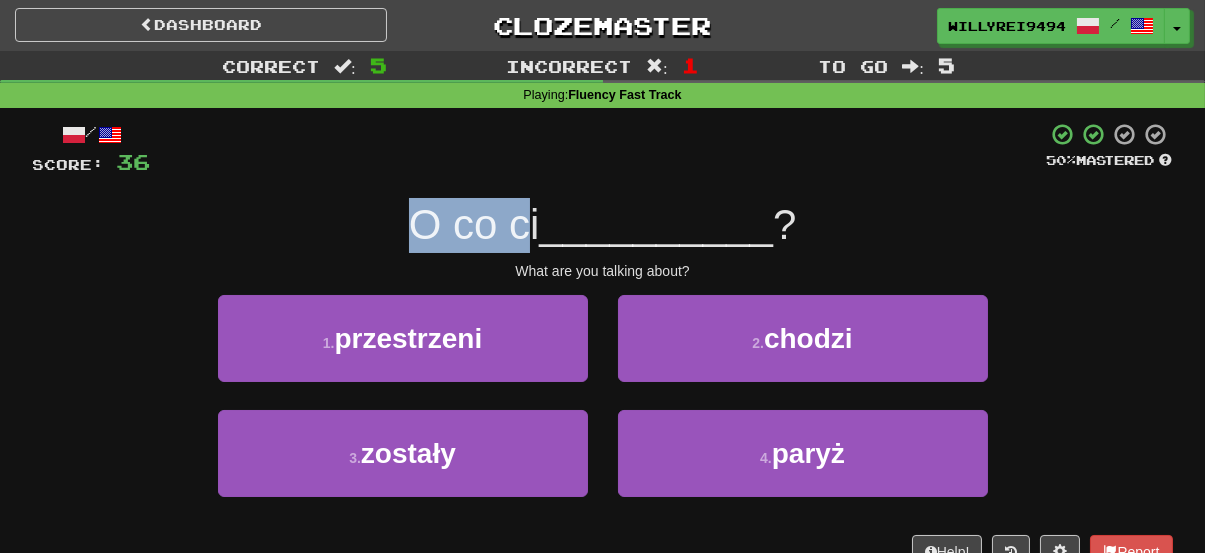 drag, startPoint x: 380, startPoint y: 250, endPoint x: 569, endPoint y: 248, distance: 189.01057 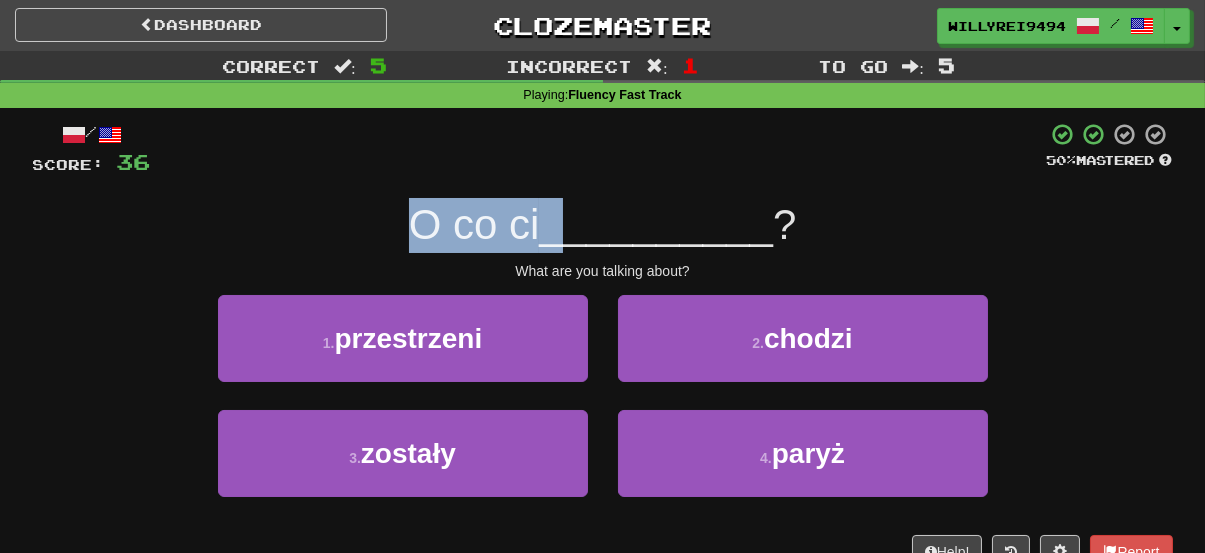 click on "__________" at bounding box center [656, 224] 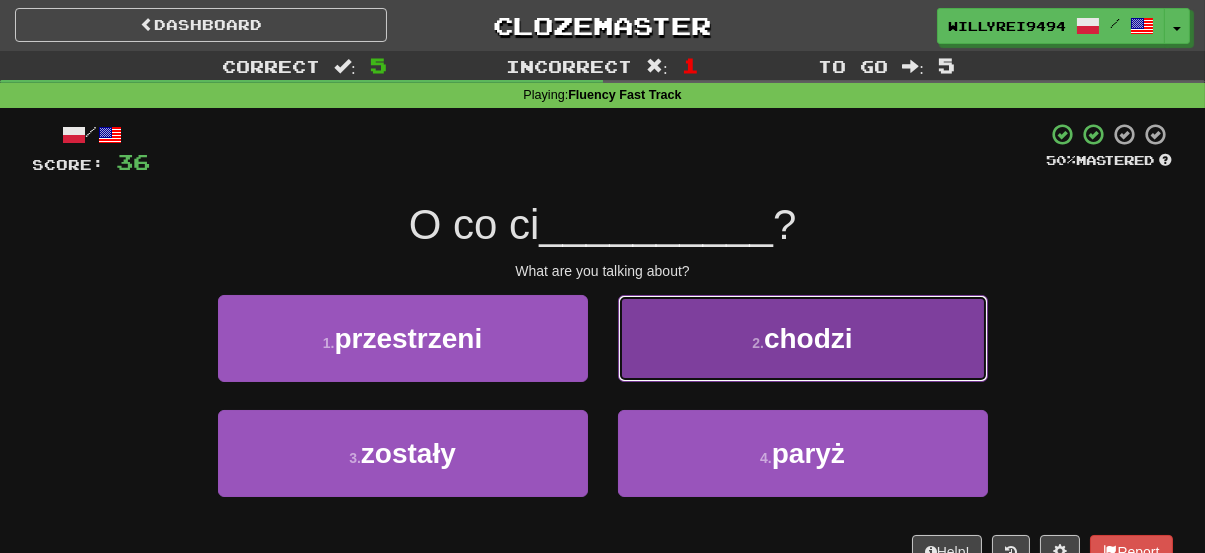 click on "2 .  chodzi" at bounding box center [803, 338] 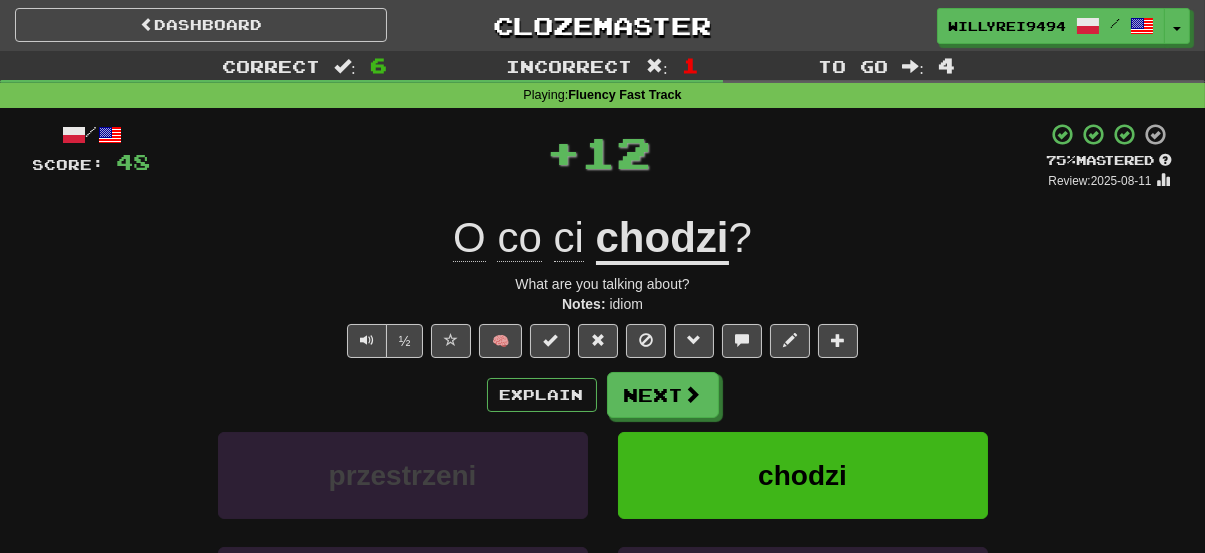 click on "chodzi" at bounding box center [662, 239] 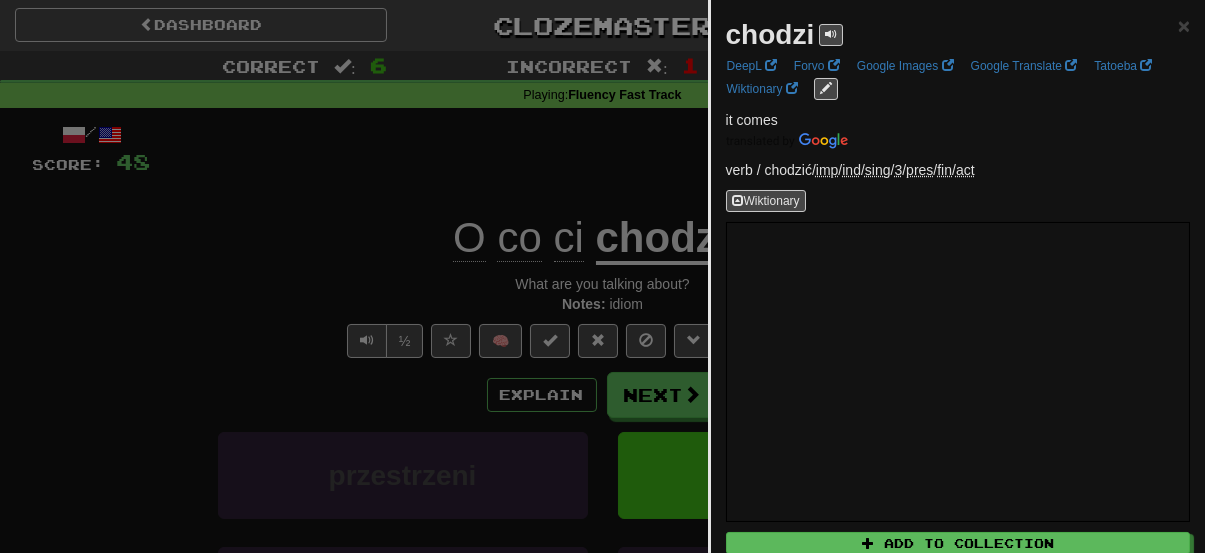 click at bounding box center (602, 276) 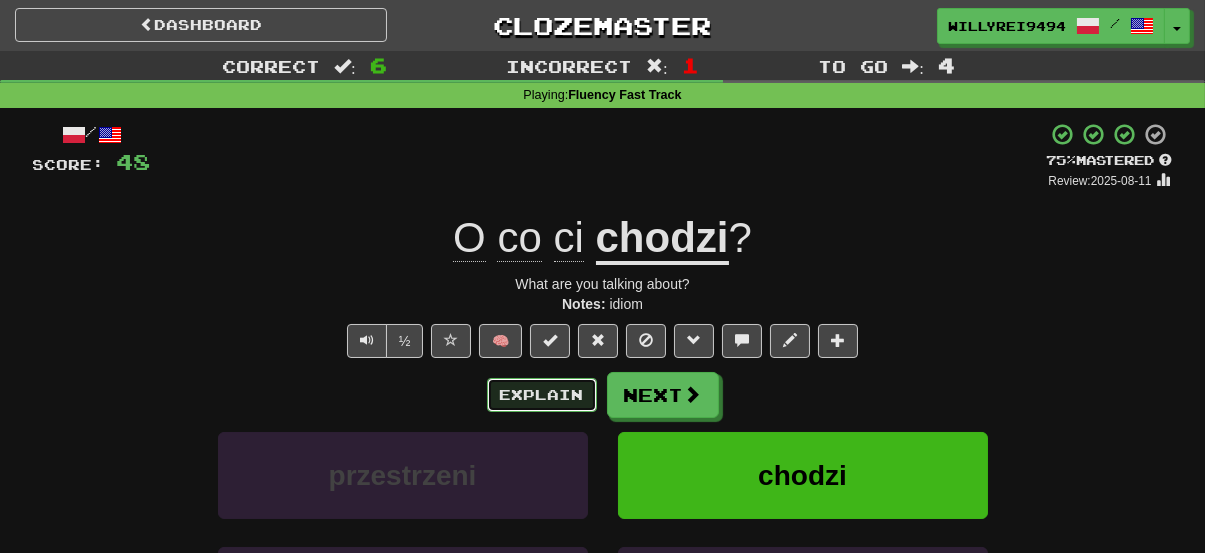 click on "Explain" at bounding box center [542, 395] 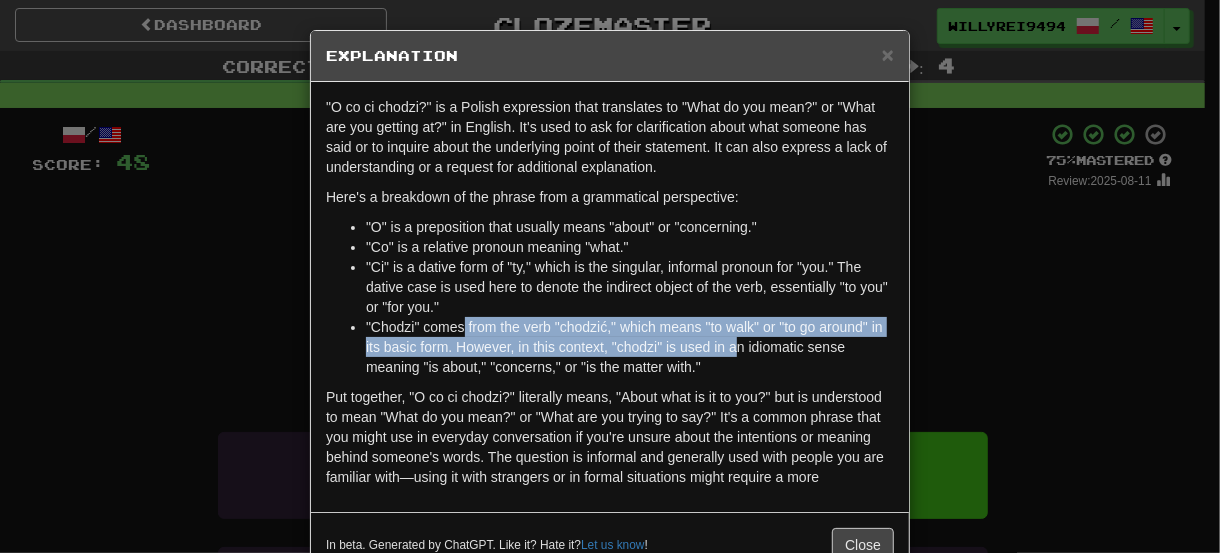drag, startPoint x: 603, startPoint y: 332, endPoint x: 730, endPoint y: 346, distance: 127.769325 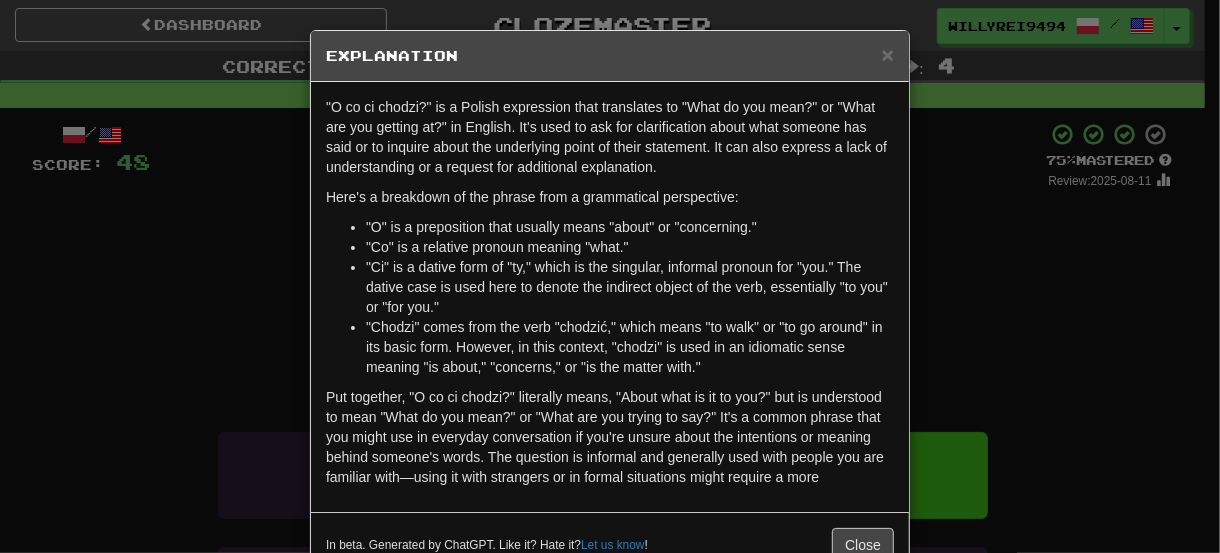 click on "× Explanation "O co ci chodzi?" is a Polish expression that translates to "What do you mean?" or "What are you getting at?" in English. It's used to ask for clarification about what someone has said or to inquire about the underlying point of their statement. It can also express a lack of understanding or a request for additional explanation.
Here's a breakdown of the phrase from a grammatical perspective:
"O" is a preposition that usually means "about" or "concerning."
"Co" is a relative pronoun meaning "what."
"Ci" is a dative form of "ty," which is the singular, informal pronoun for "you." The dative case is used here to denote the indirect object of the verb, essentially "to you" or "for you."
"Chodzi" comes from the verb "chodzić," which means "to walk" or "to go around" in its basic form. However, in this context, "chodzi" is used in an idiomatic sense meaning "is about," "concerns," or "is the matter with."
In beta. Generated by ChatGPT. Like it? Hate it?  Let us know ! Close" at bounding box center (610, 276) 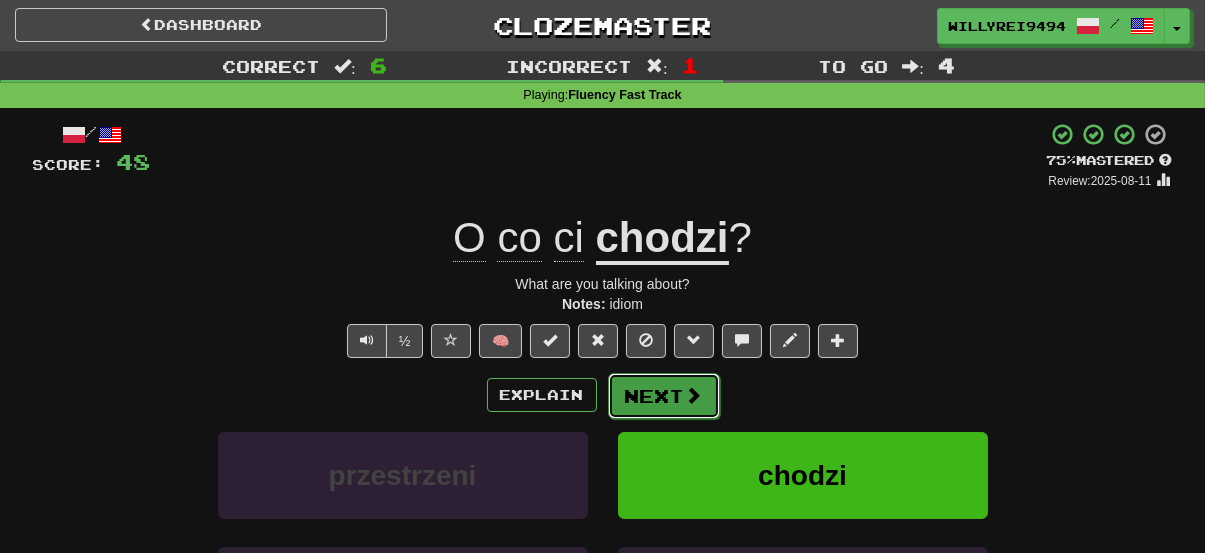 click on "Next" at bounding box center [664, 396] 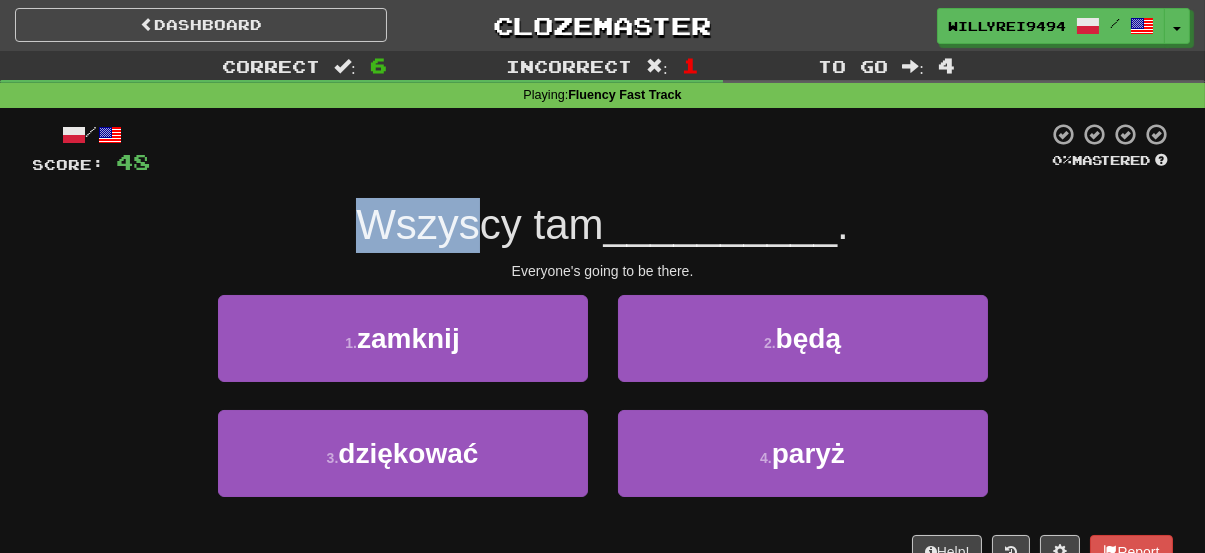 drag, startPoint x: 356, startPoint y: 231, endPoint x: 529, endPoint y: 239, distance: 173.18488 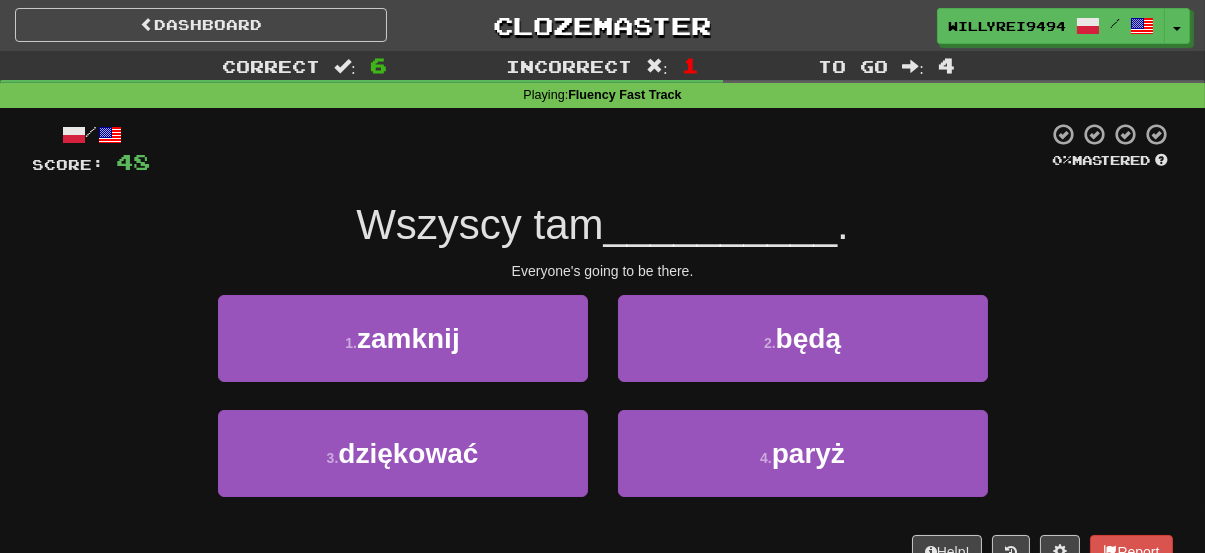 click on "Wszyscy tam" at bounding box center (479, 224) 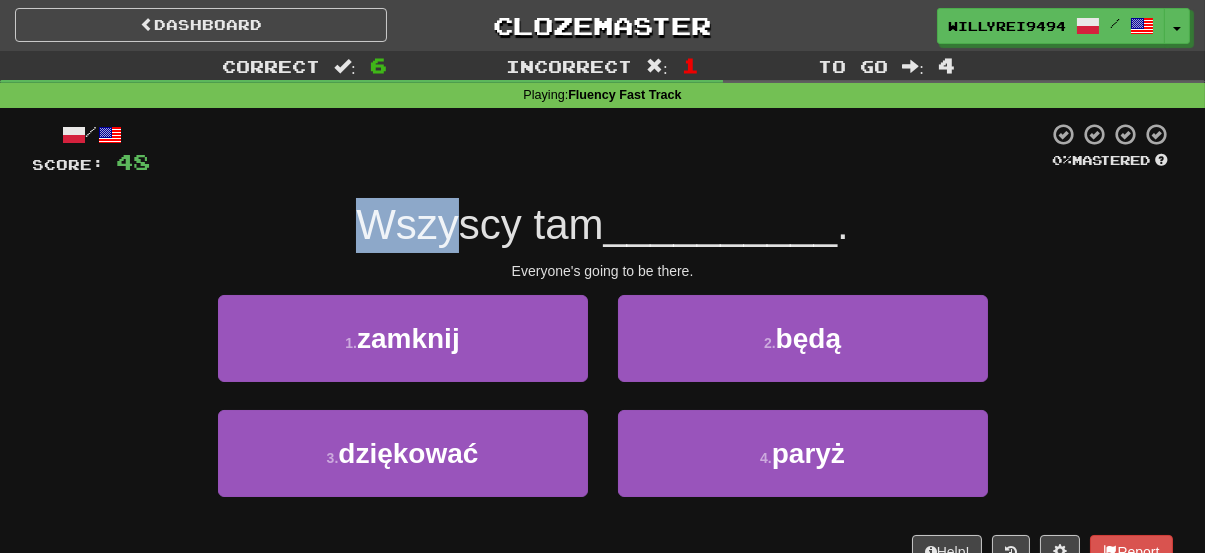 drag, startPoint x: 363, startPoint y: 222, endPoint x: 457, endPoint y: 227, distance: 94.13288 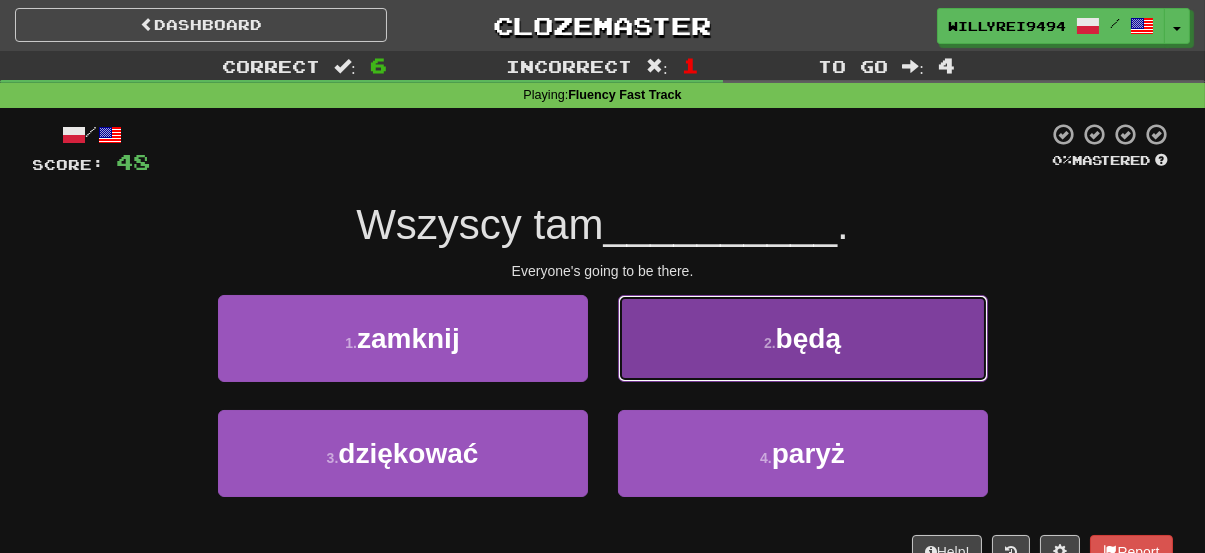 click on "2 .  będą" at bounding box center (803, 338) 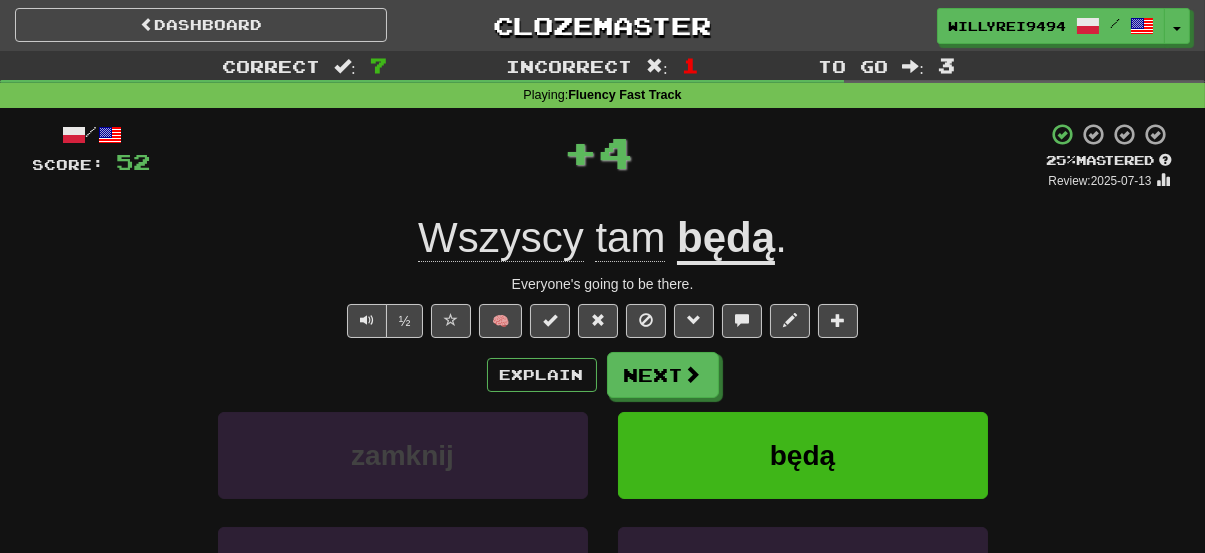 click on "Wszyscy" 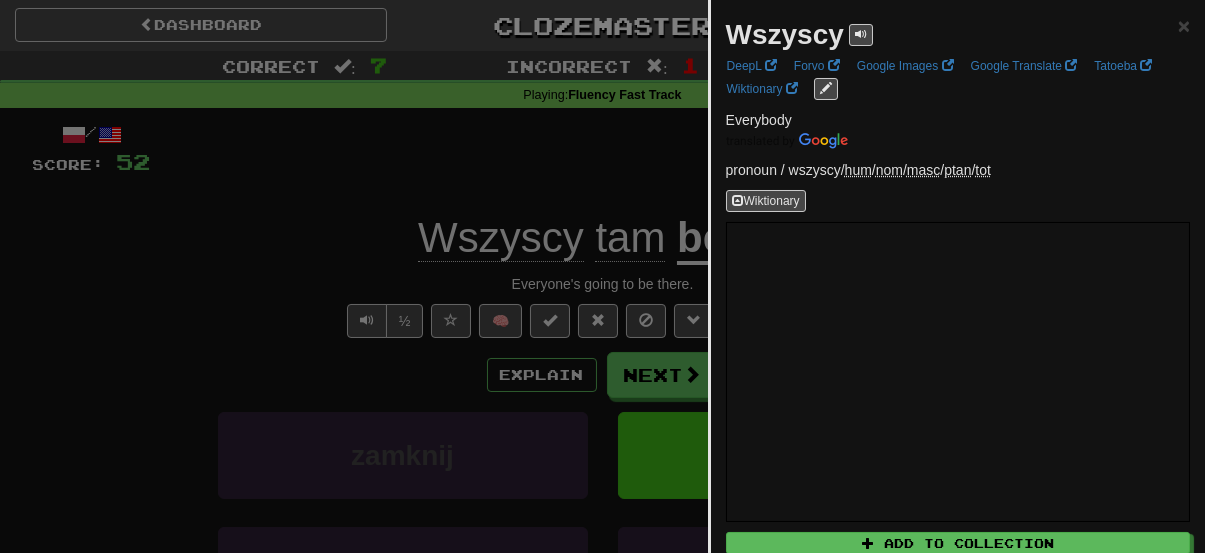click at bounding box center (602, 276) 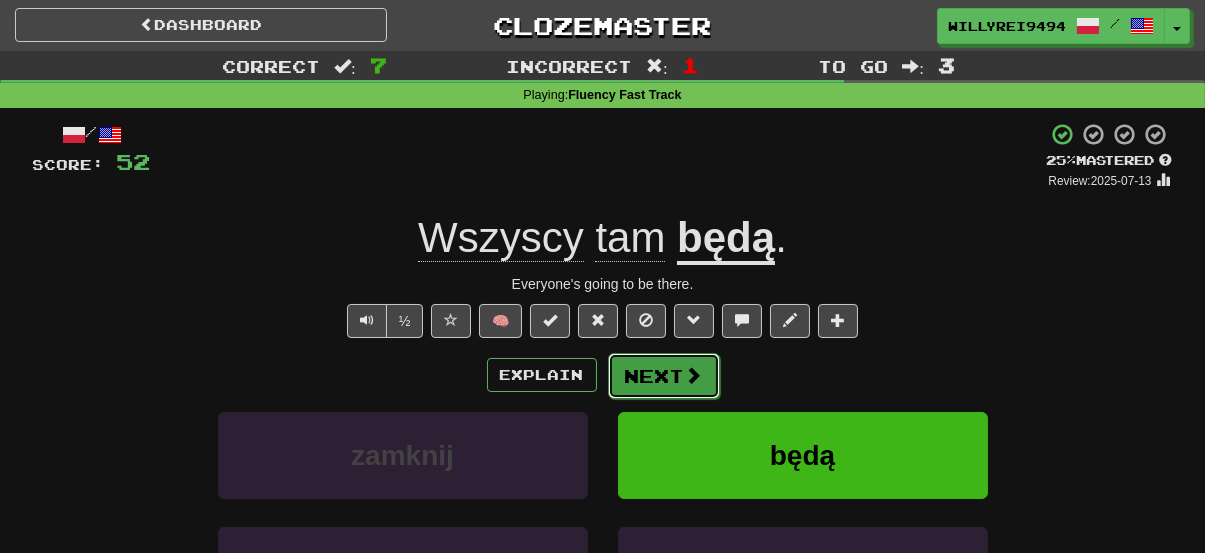 click at bounding box center [694, 375] 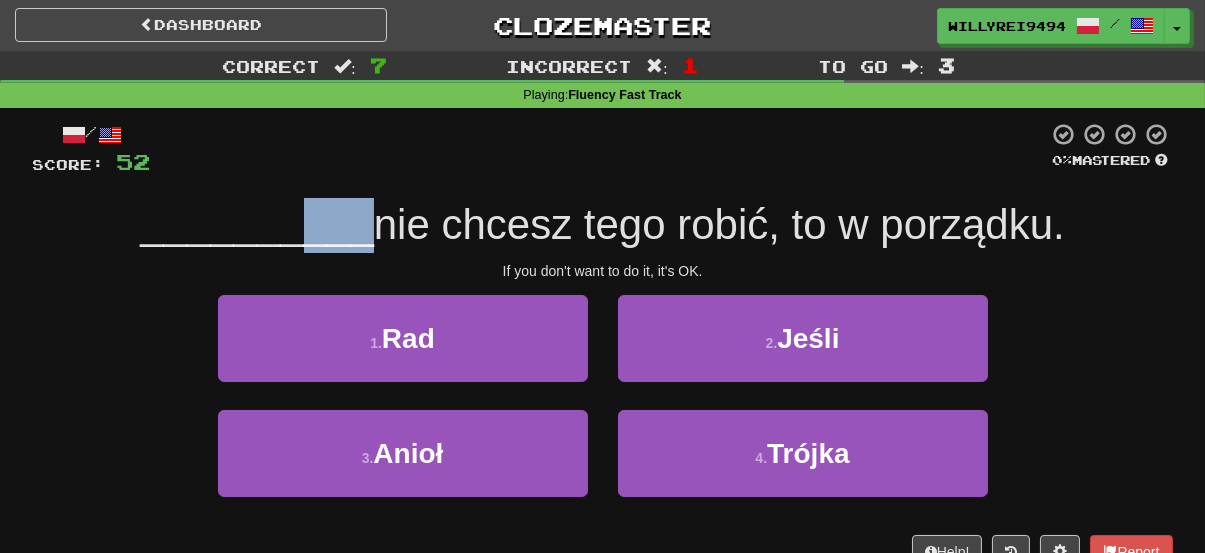 drag, startPoint x: 420, startPoint y: 236, endPoint x: 602, endPoint y: 229, distance: 182.13457 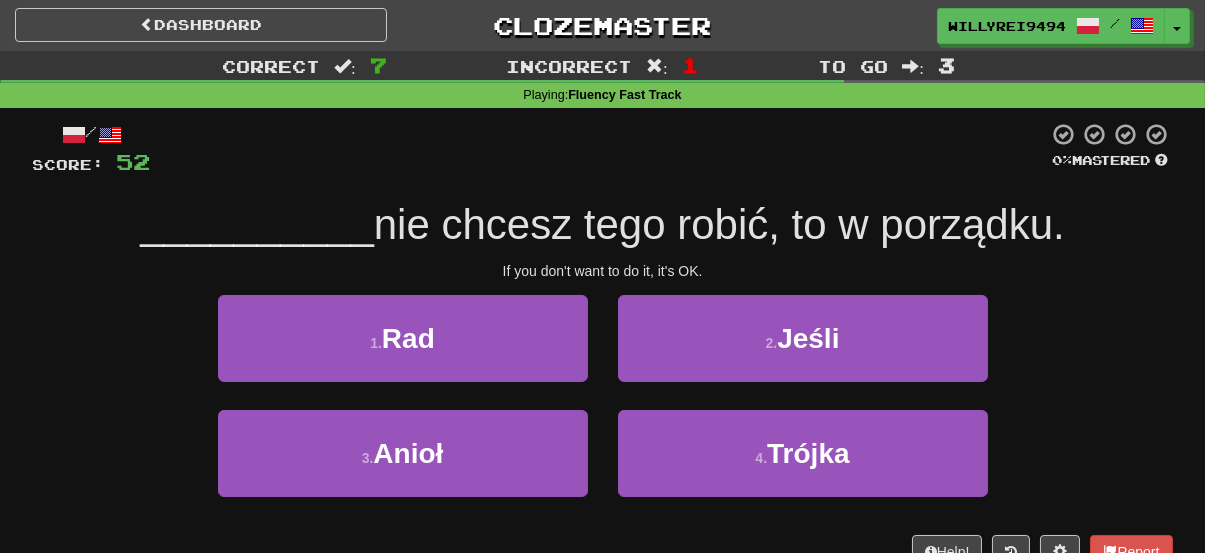 click on "nie chcesz tego robić, to w porządku." at bounding box center [719, 224] 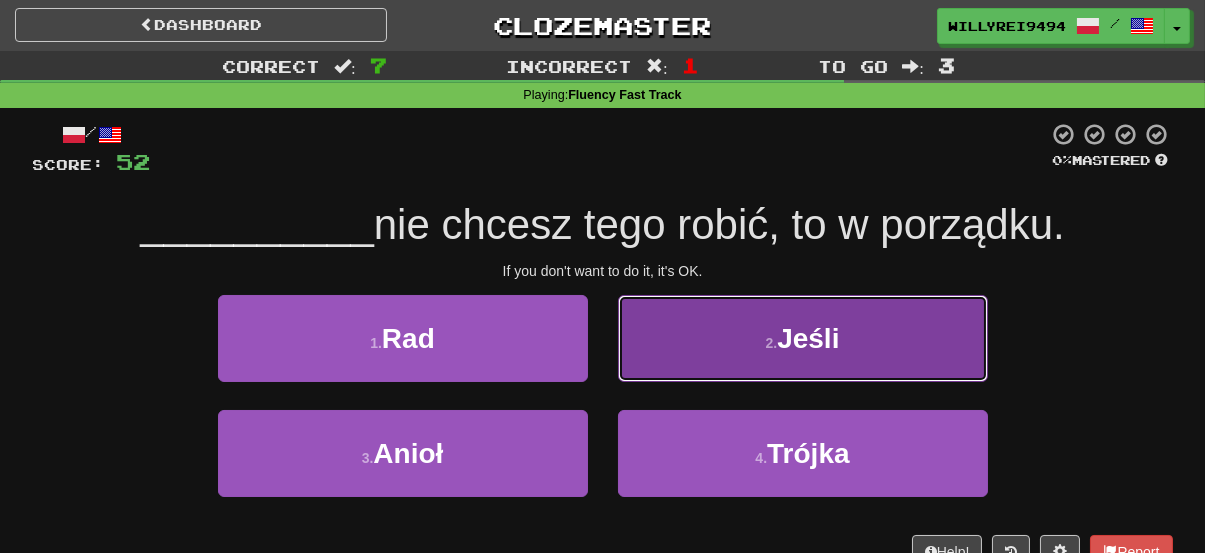click on "2 .  Jeśli" at bounding box center (803, 338) 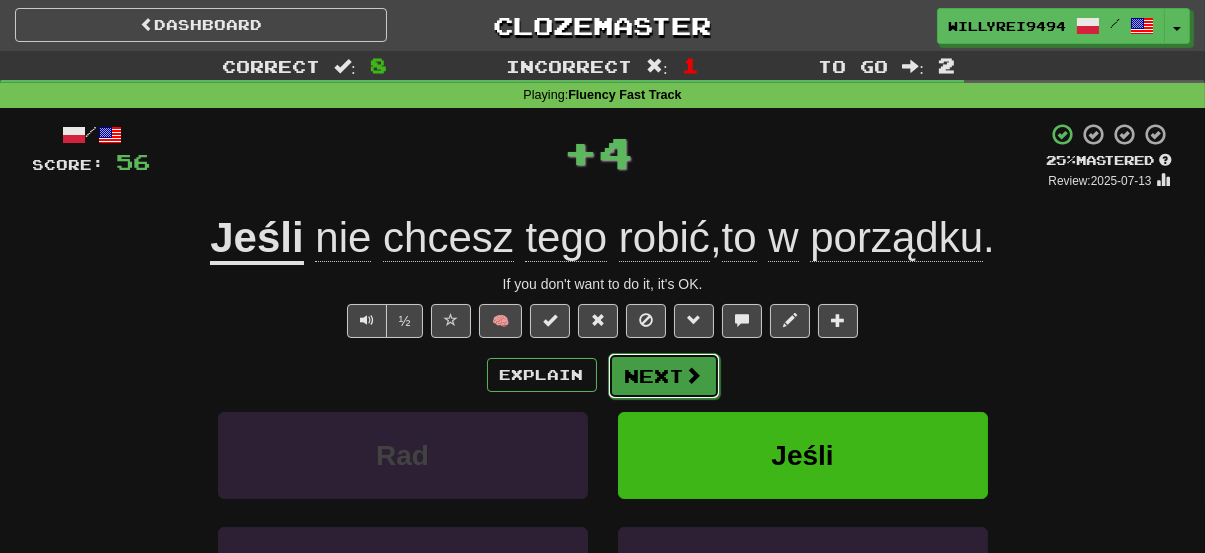 click on "Next" at bounding box center (664, 376) 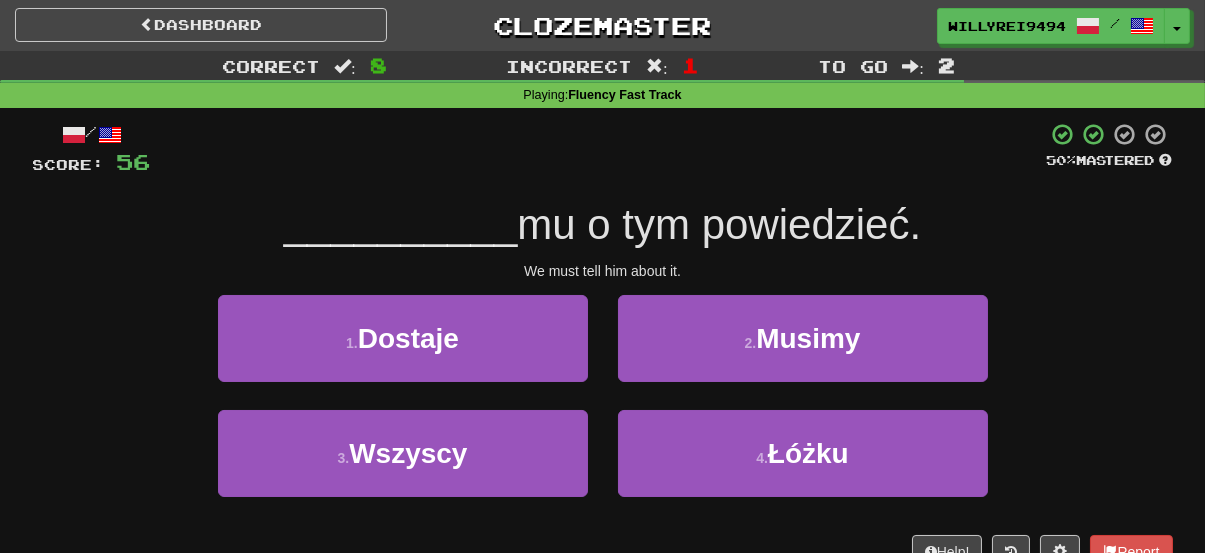 drag, startPoint x: 481, startPoint y: 252, endPoint x: 635, endPoint y: 260, distance: 154.20766 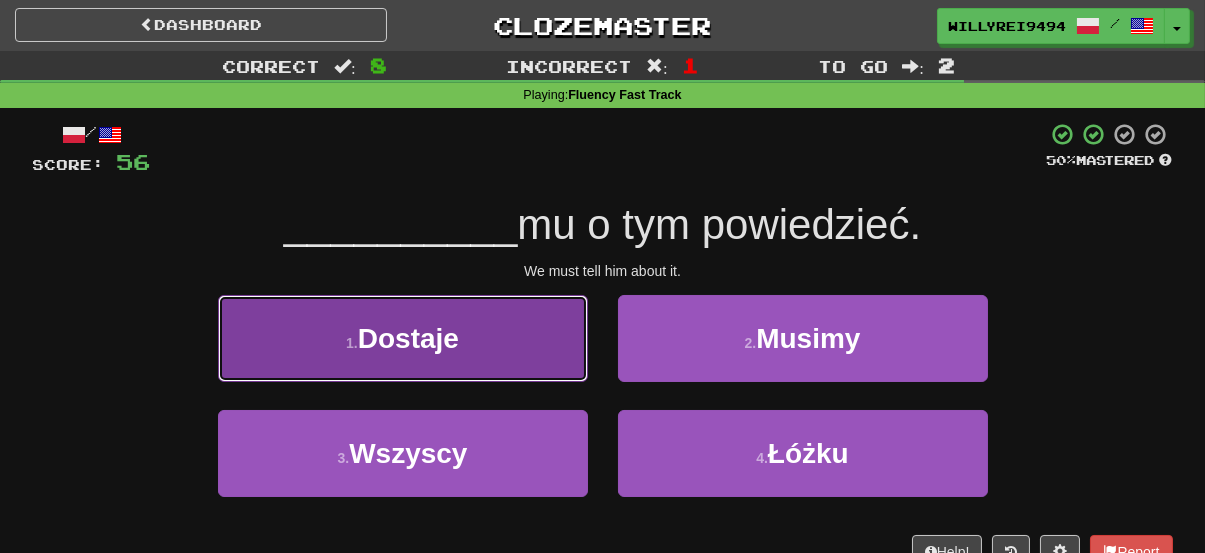 click on "1 .  Dostaje" at bounding box center [403, 338] 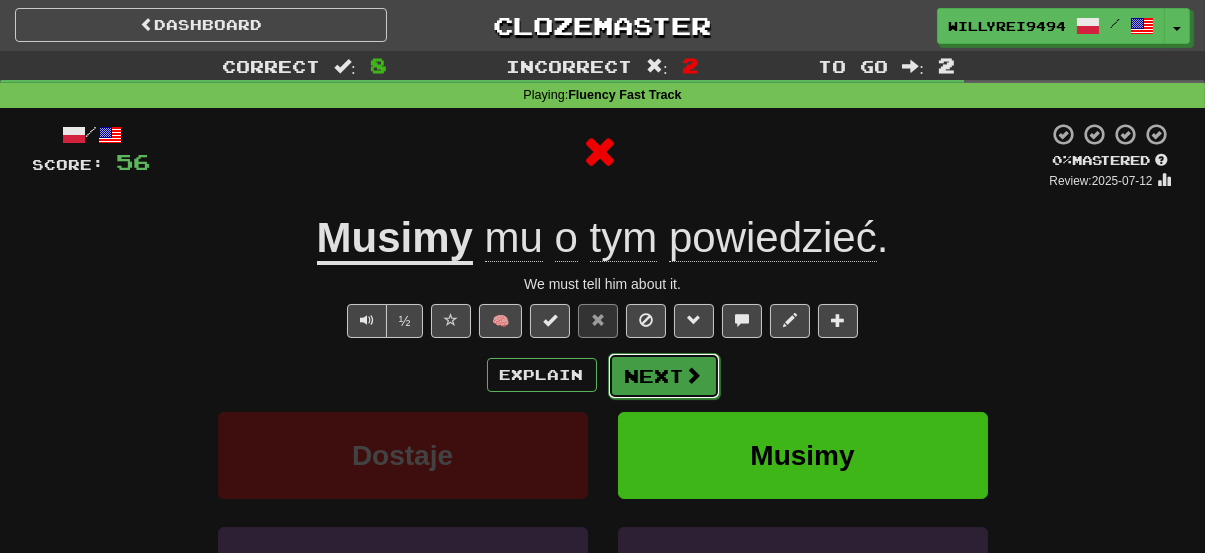 click on "Next" at bounding box center [664, 376] 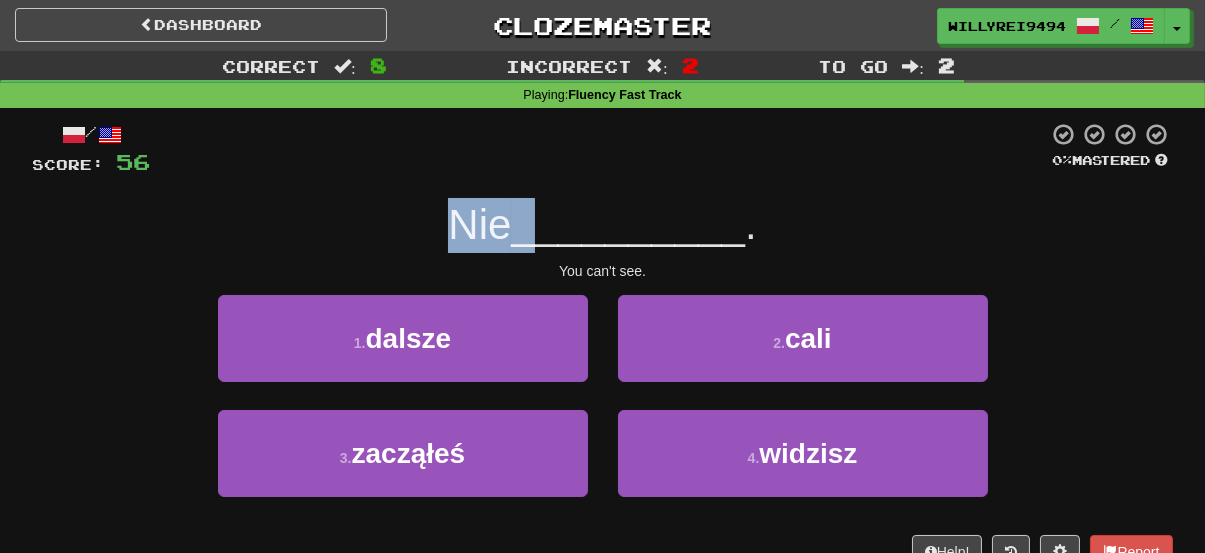 click on "Nie  __________ ." at bounding box center [603, 225] 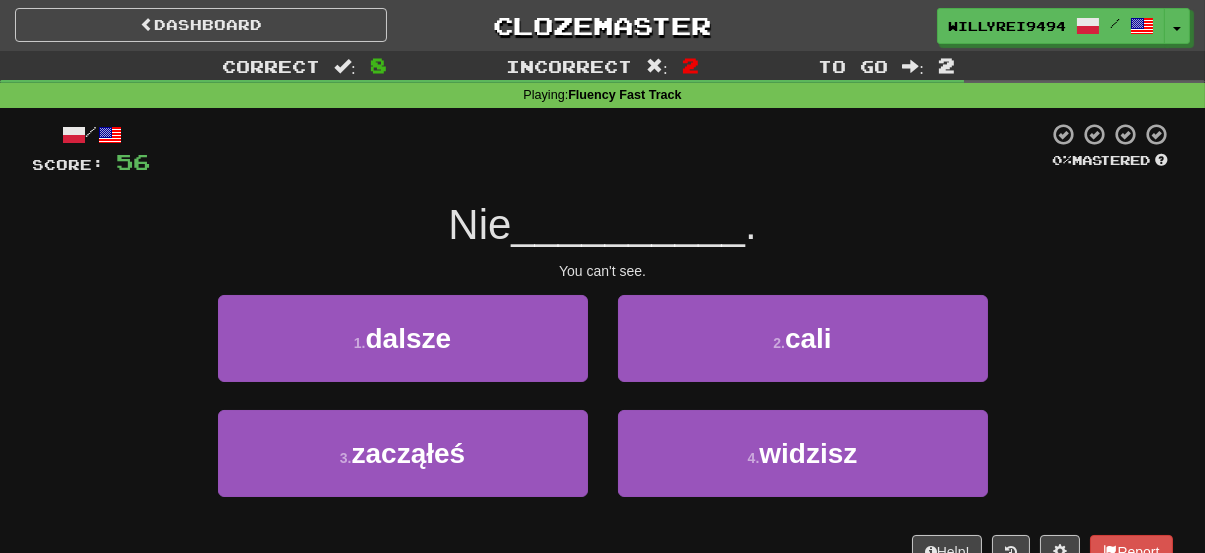 click on "__________" at bounding box center (628, 224) 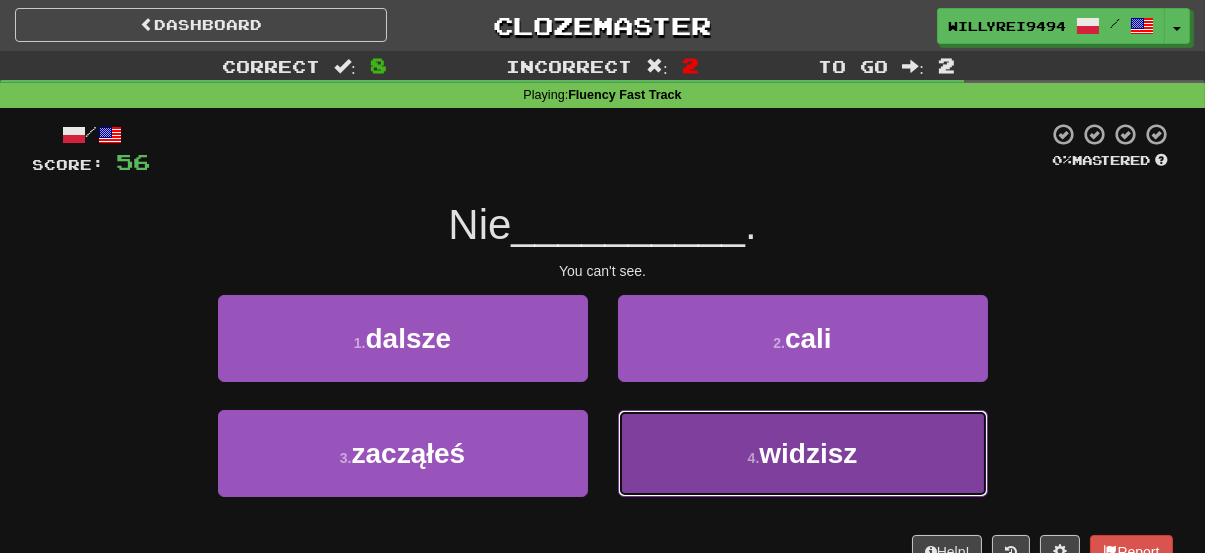 click on "4 .  widzisz" at bounding box center [803, 453] 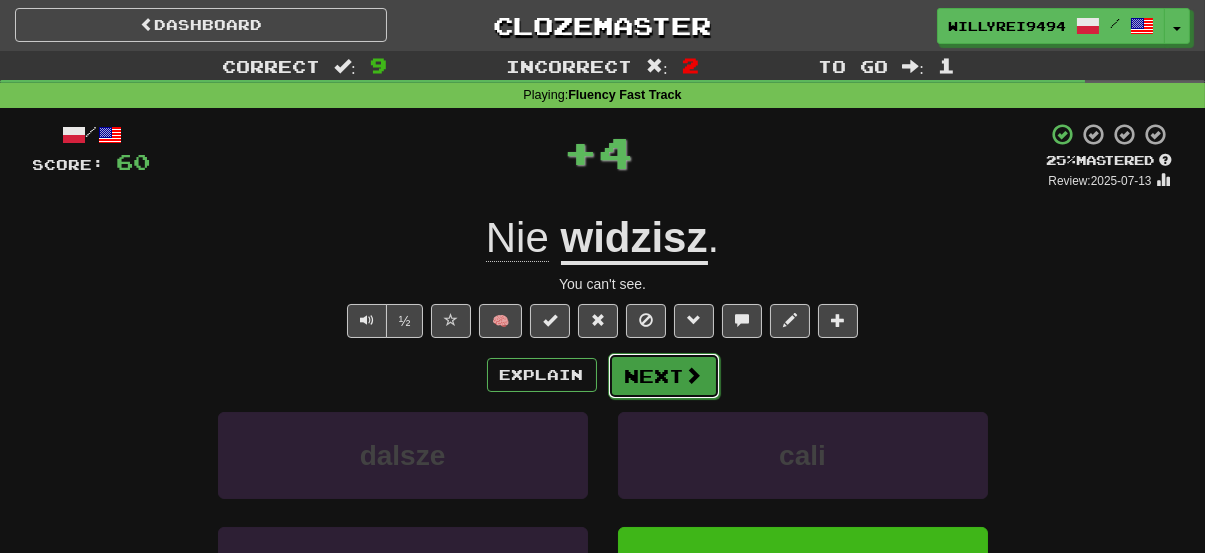 click on "Next" at bounding box center (664, 376) 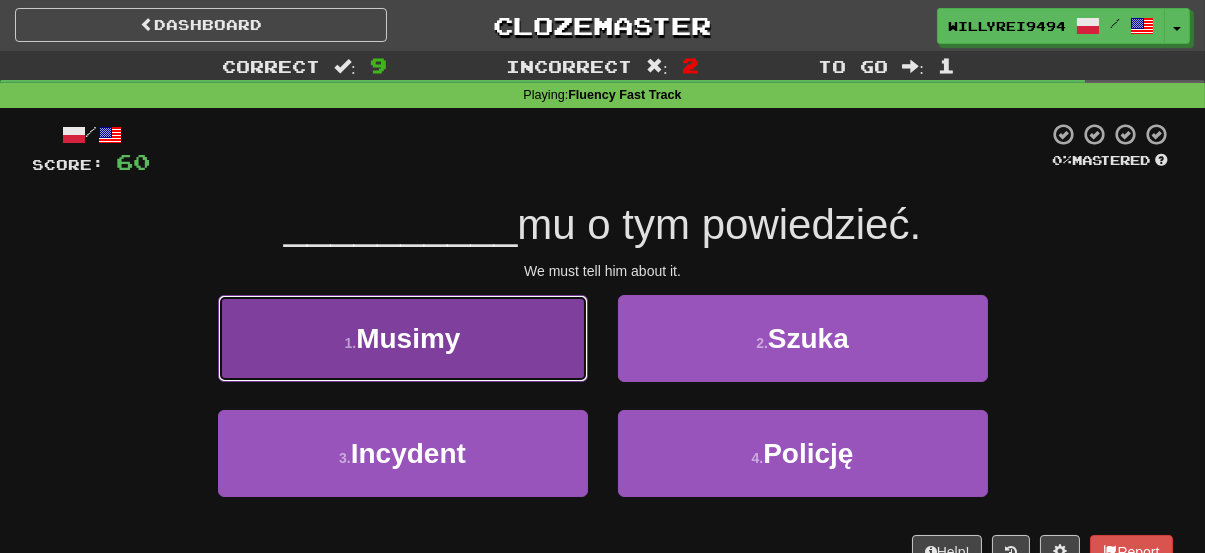 click on "1 .  Musimy" at bounding box center (403, 338) 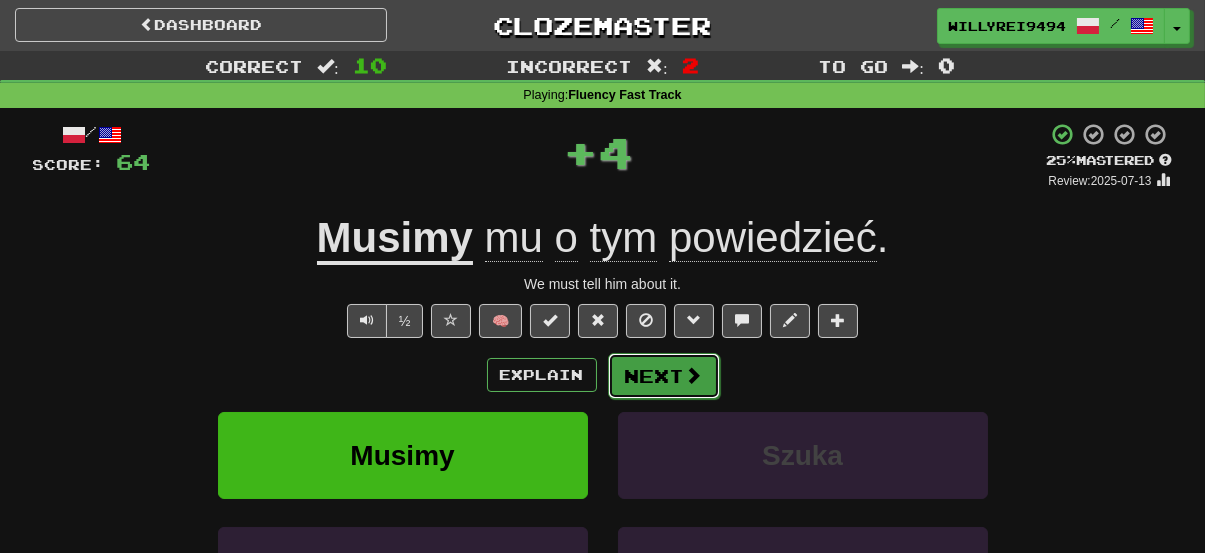 click on "Next" at bounding box center (664, 376) 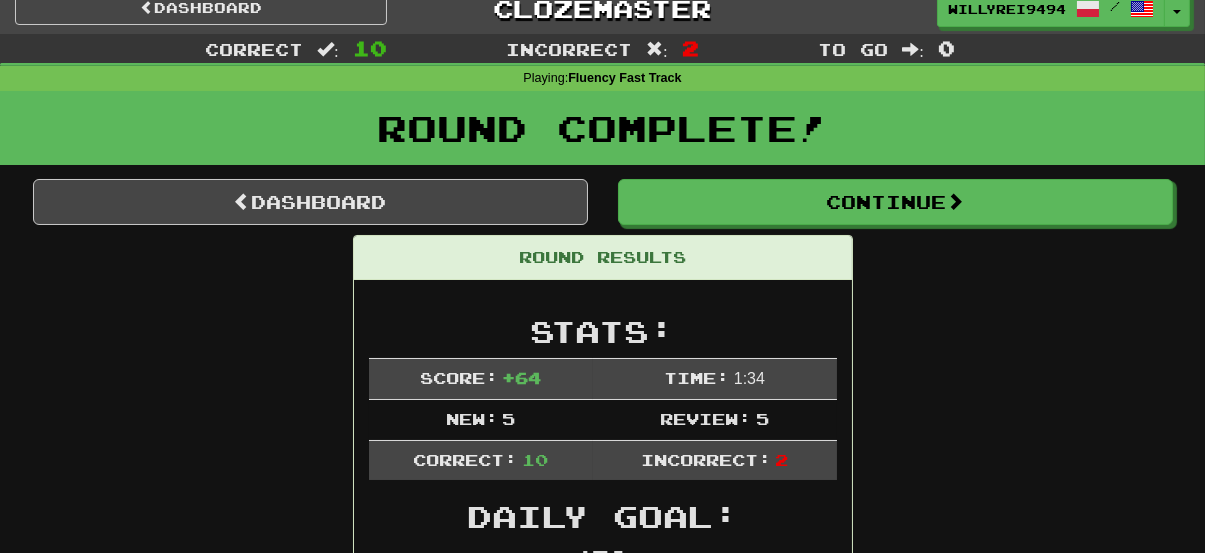 scroll, scrollTop: 0, scrollLeft: 0, axis: both 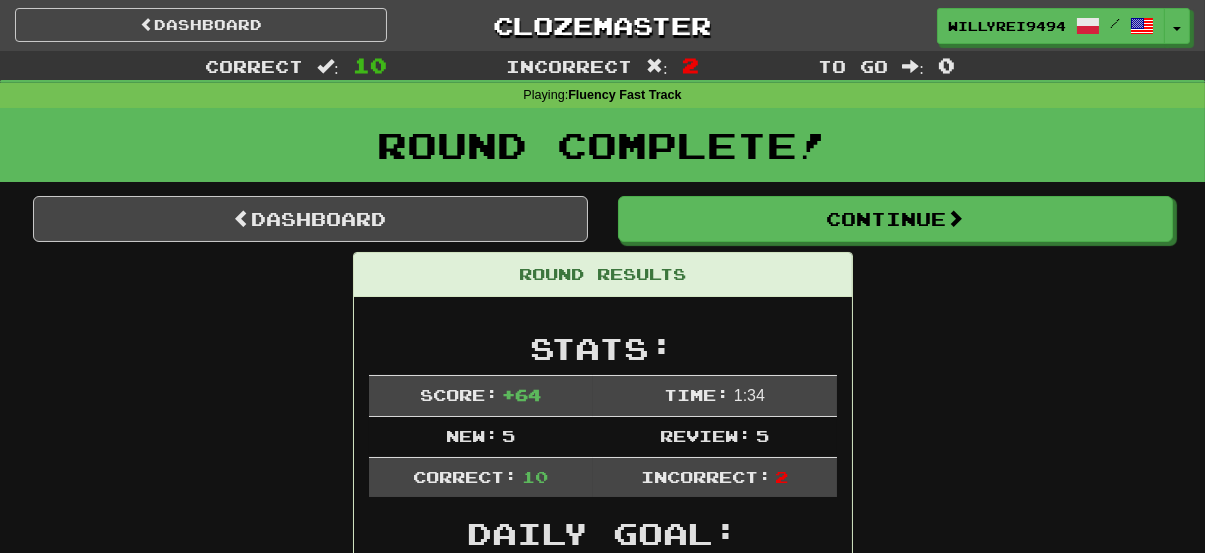 drag, startPoint x: 669, startPoint y: 370, endPoint x: 648, endPoint y: 222, distance: 149.48244 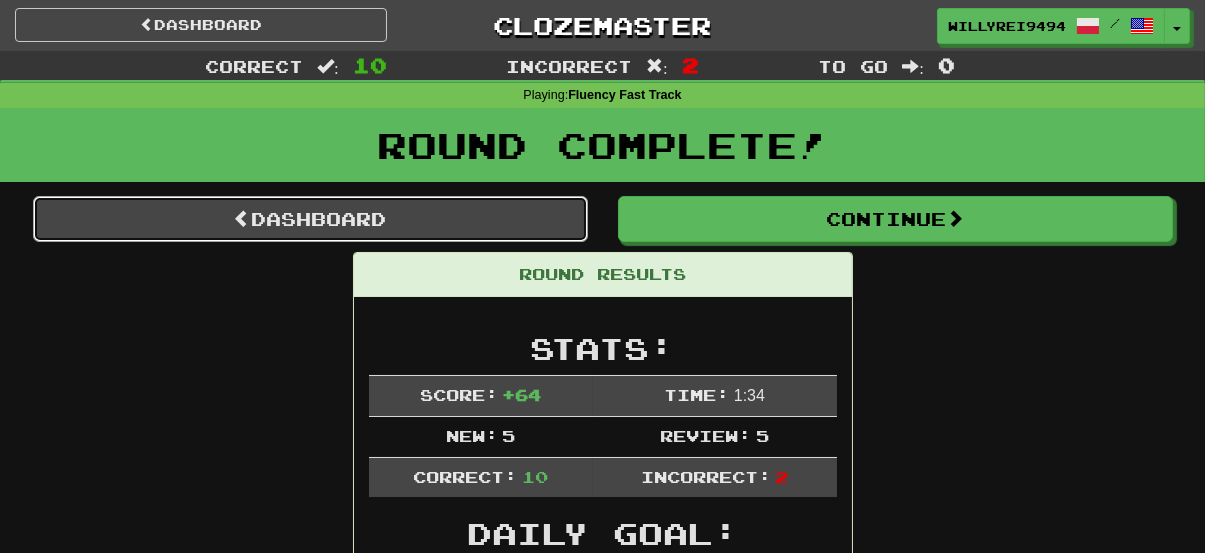 click on "Dashboard" at bounding box center [310, 219] 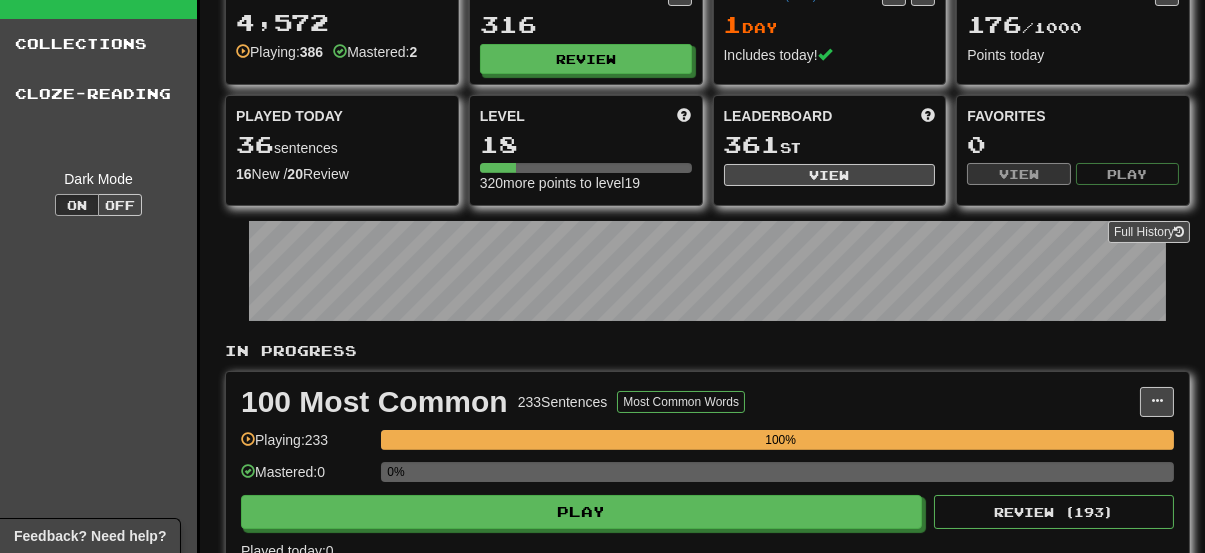 scroll, scrollTop: 200, scrollLeft: 0, axis: vertical 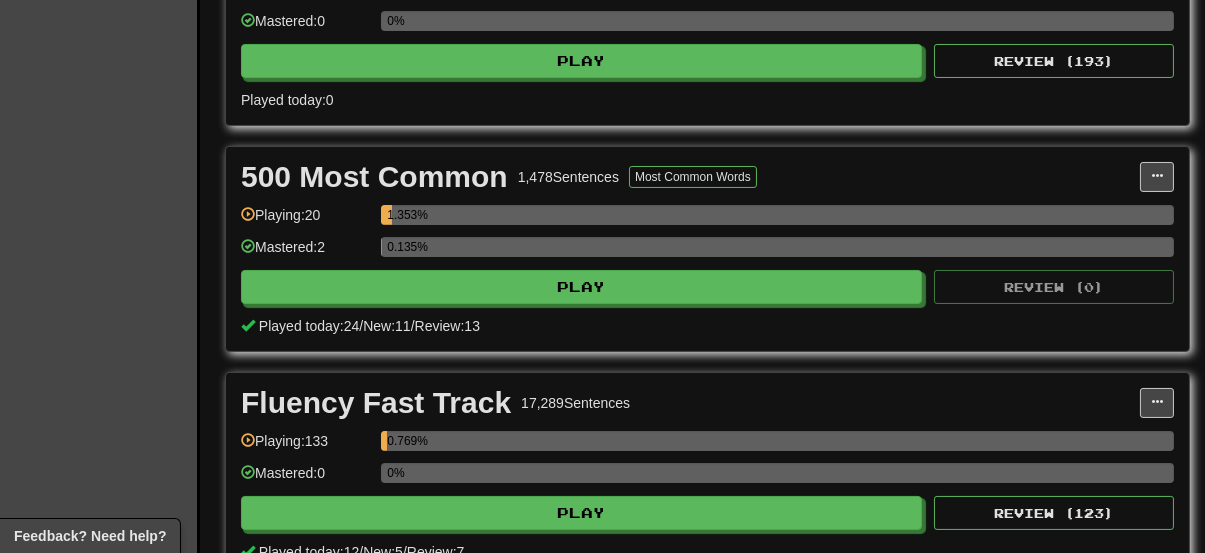 drag, startPoint x: 611, startPoint y: 393, endPoint x: 606, endPoint y: 324, distance: 69.18092 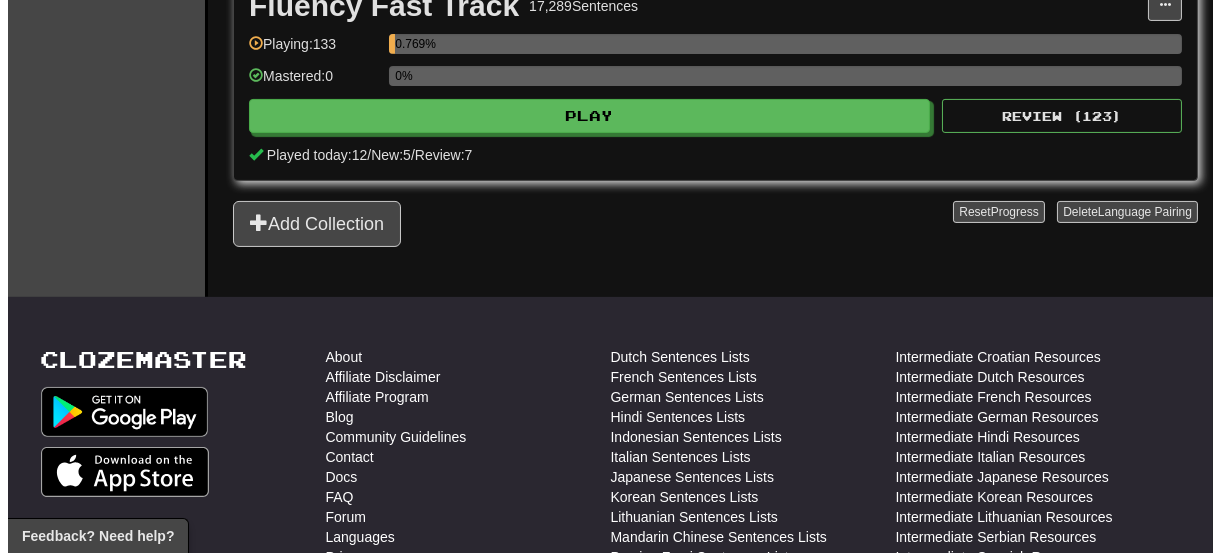 scroll, scrollTop: 538, scrollLeft: 0, axis: vertical 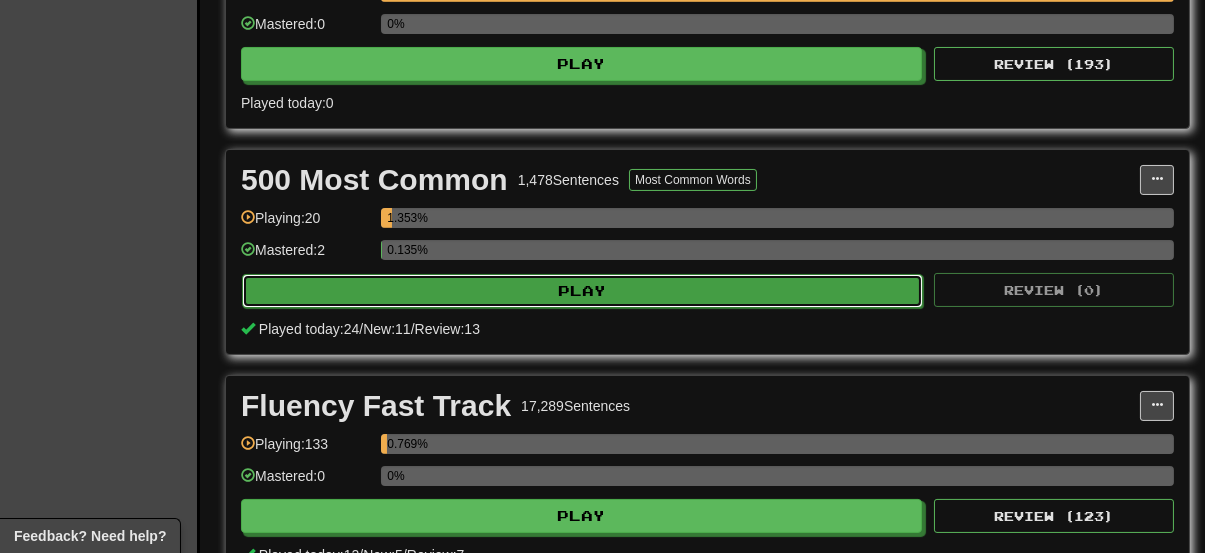 click on "Play" at bounding box center [582, 291] 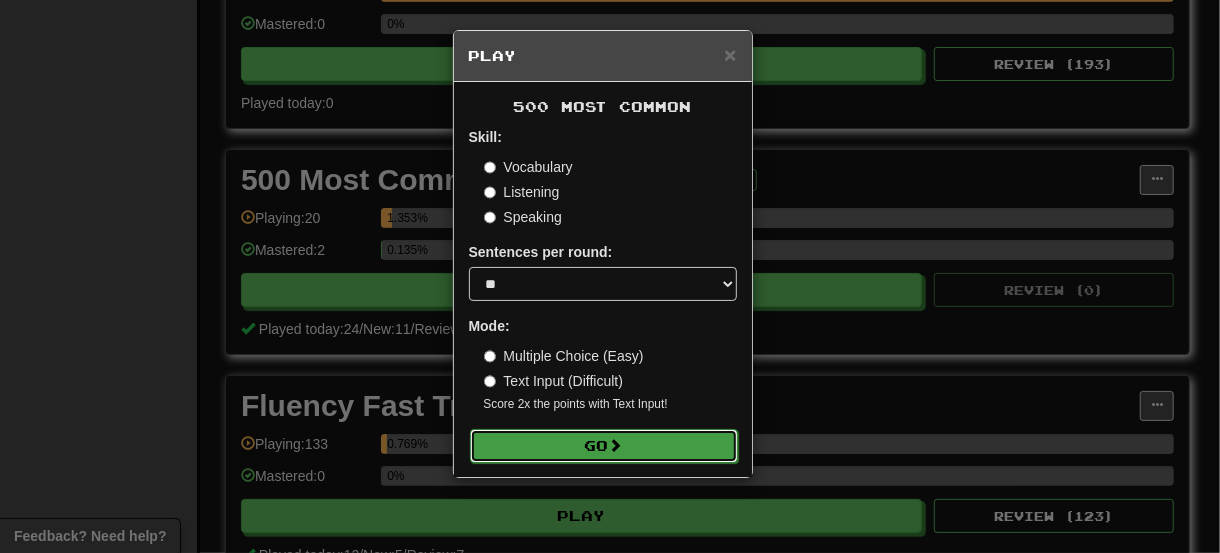 click on "Go" at bounding box center (604, 446) 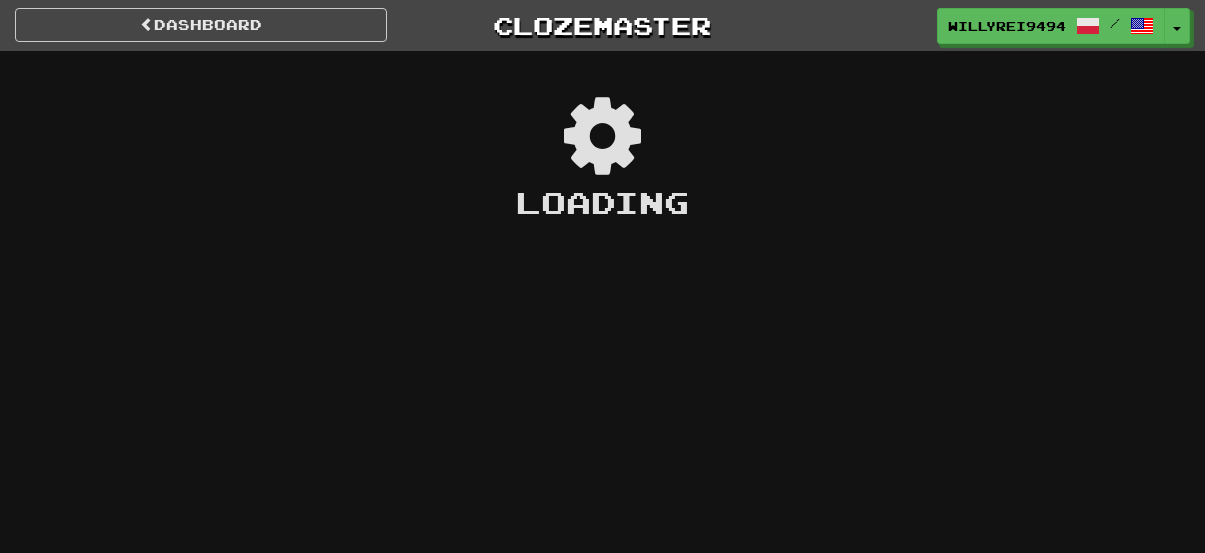 scroll, scrollTop: 0, scrollLeft: 0, axis: both 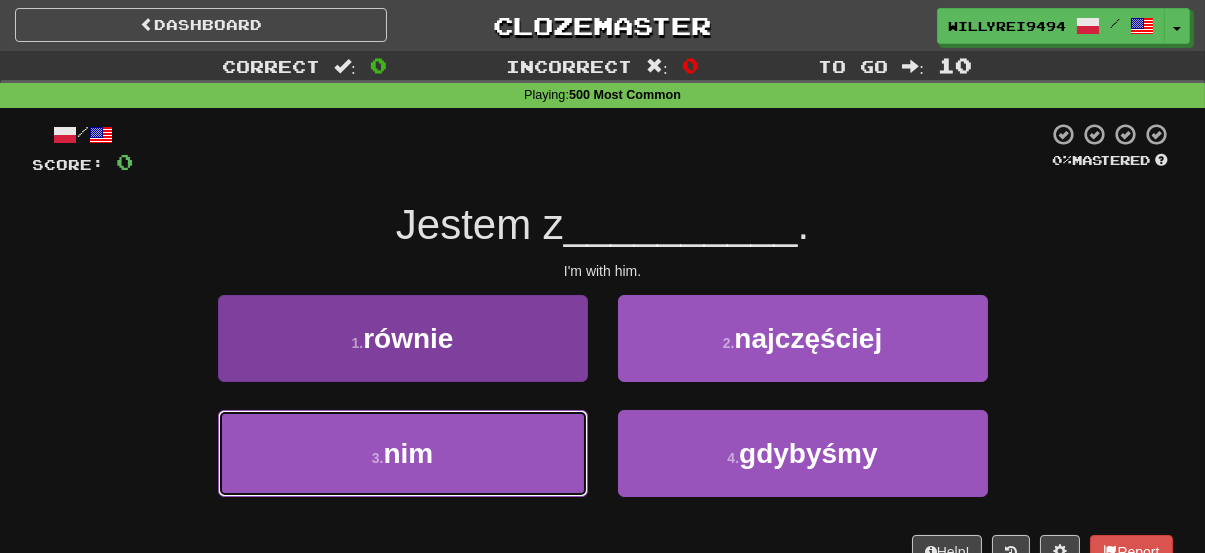 click on "3 .  nim" at bounding box center (403, 453) 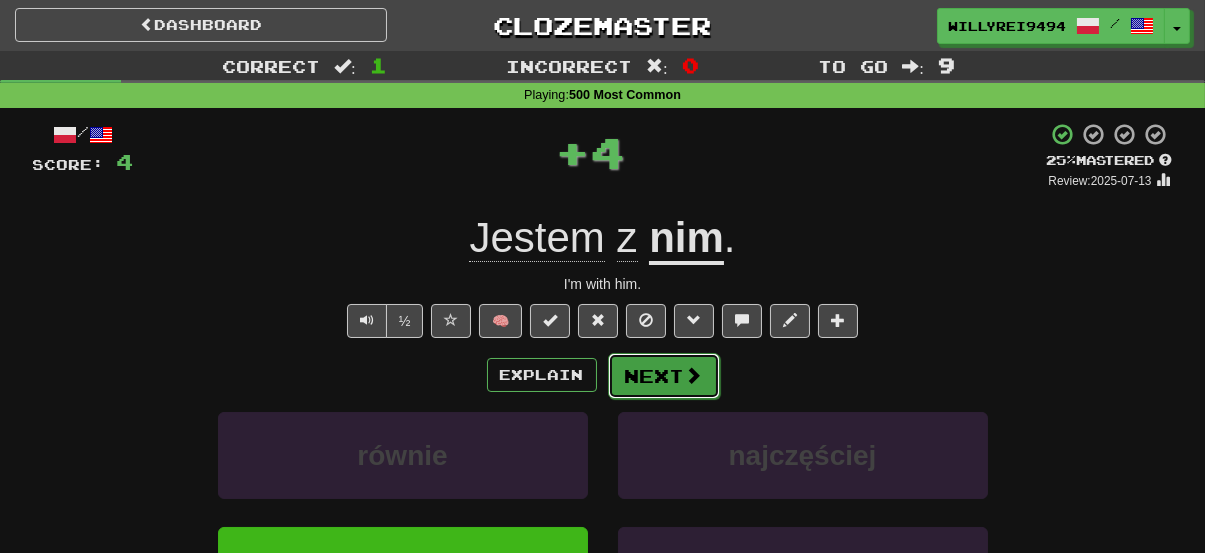 click on "Next" at bounding box center [664, 376] 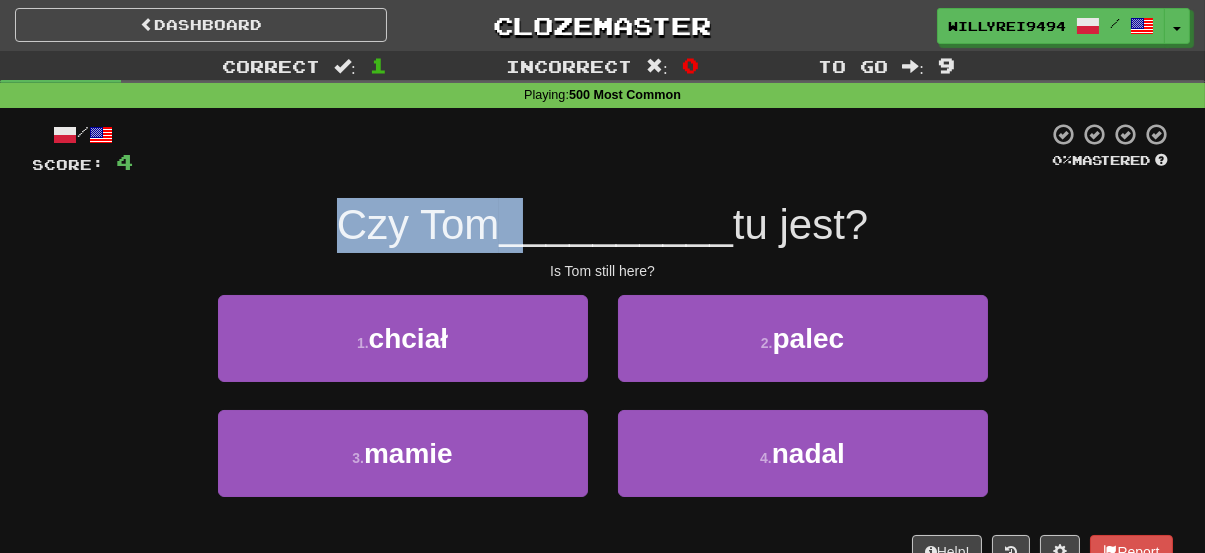 drag, startPoint x: 318, startPoint y: 210, endPoint x: 526, endPoint y: 201, distance: 208.19463 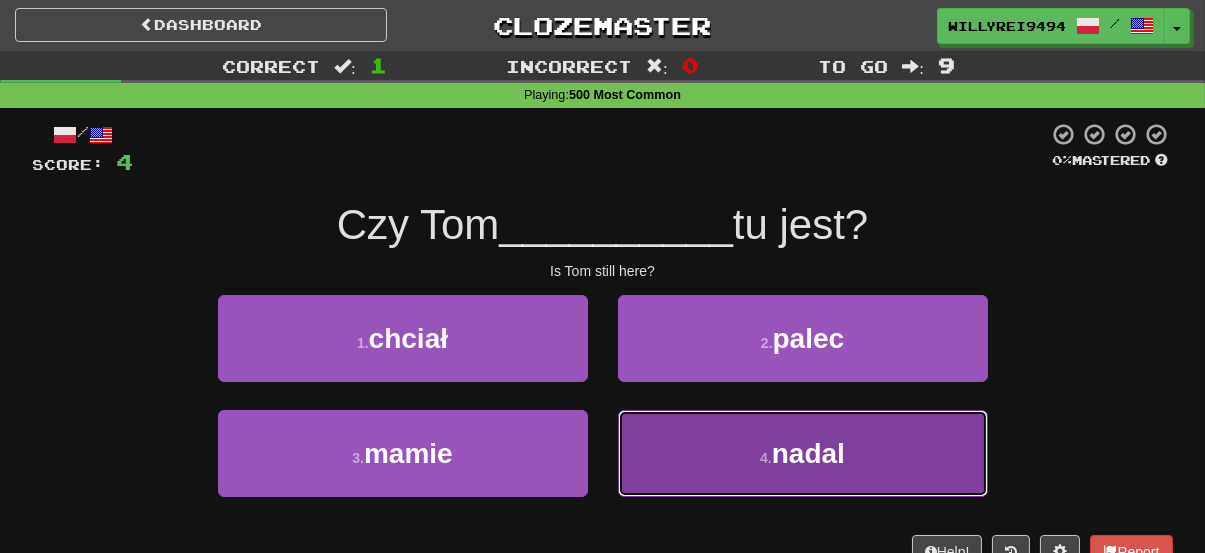 click on "4 .  nadal" at bounding box center [803, 453] 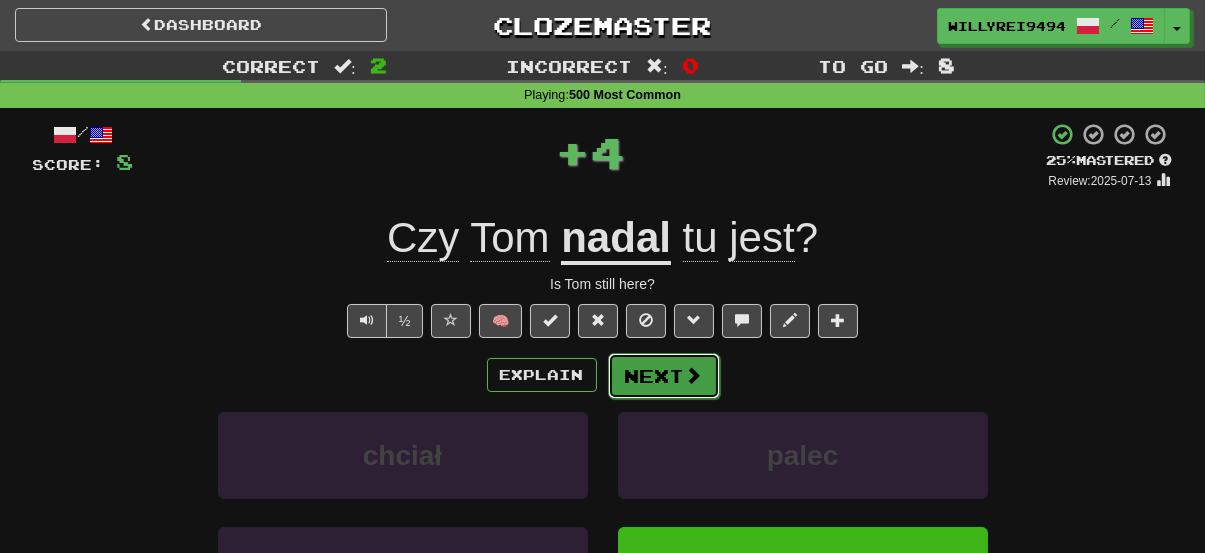 click at bounding box center [694, 375] 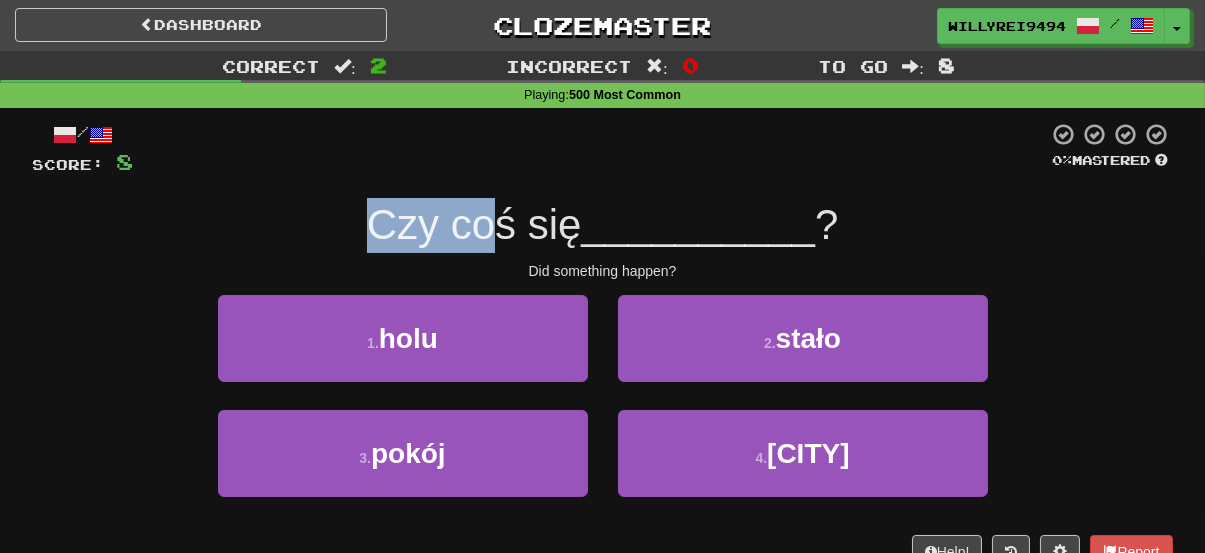 drag, startPoint x: 354, startPoint y: 237, endPoint x: 481, endPoint y: 230, distance: 127.192764 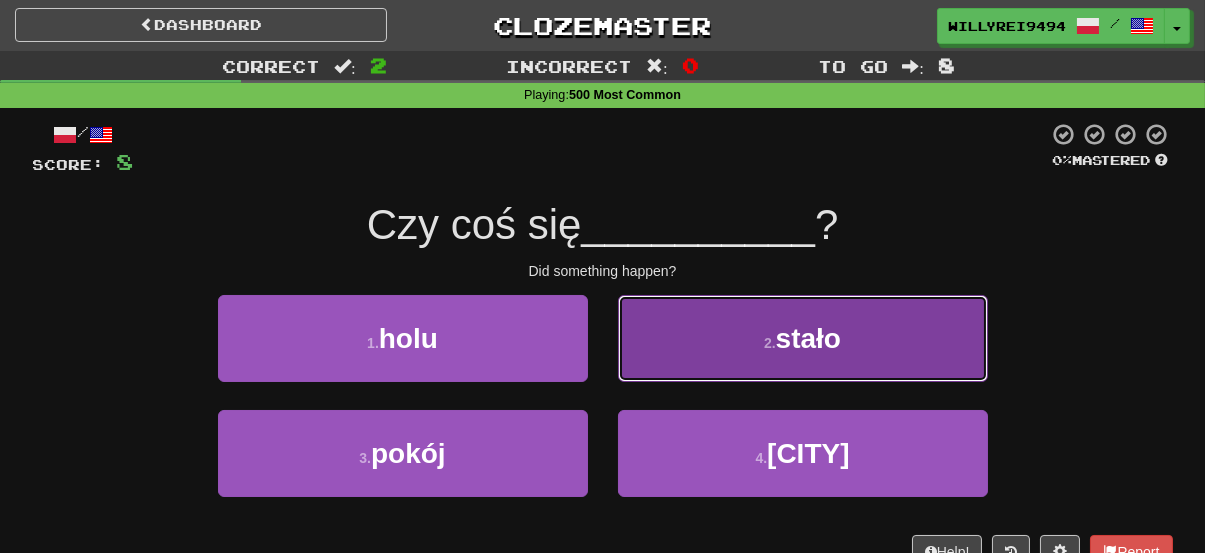 click on "2 .  stało" at bounding box center (803, 338) 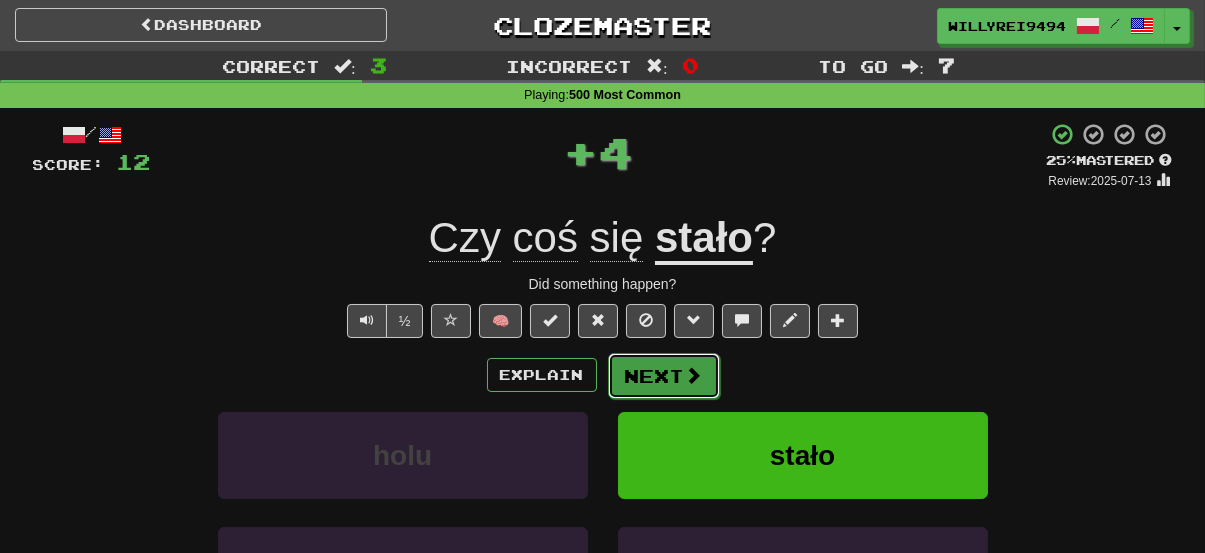 click on "Next" at bounding box center (664, 376) 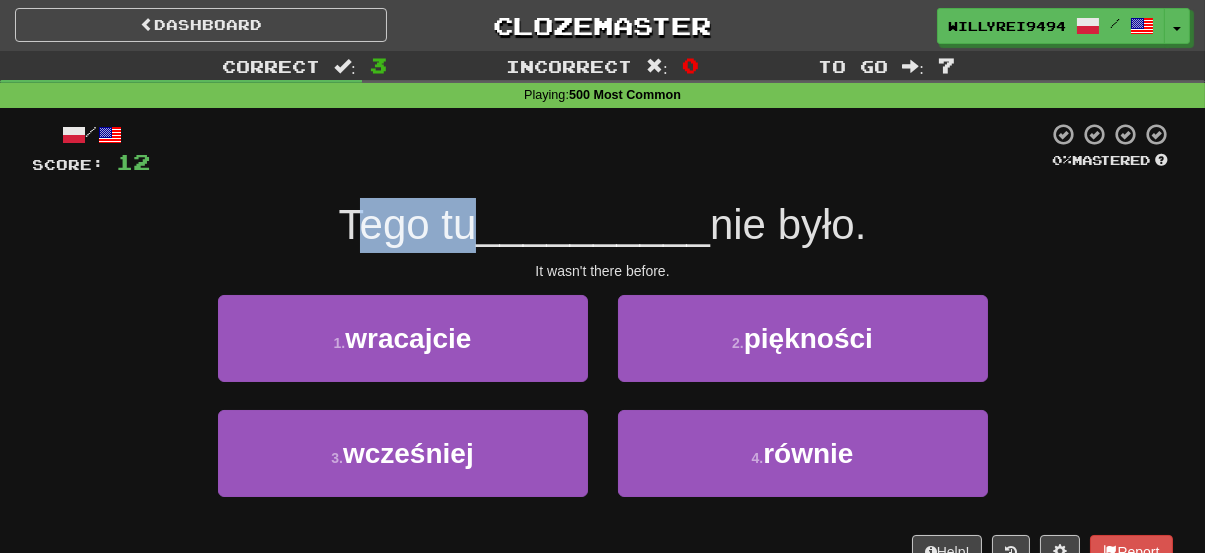 drag, startPoint x: 351, startPoint y: 221, endPoint x: 585, endPoint y: 229, distance: 234.13672 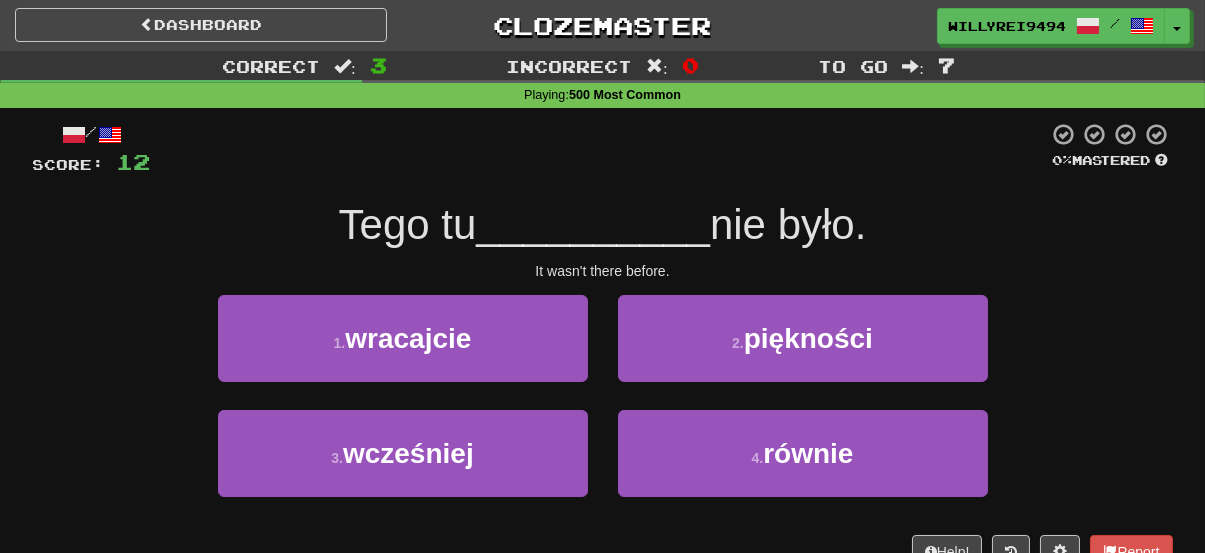 click on "__________" at bounding box center [593, 224] 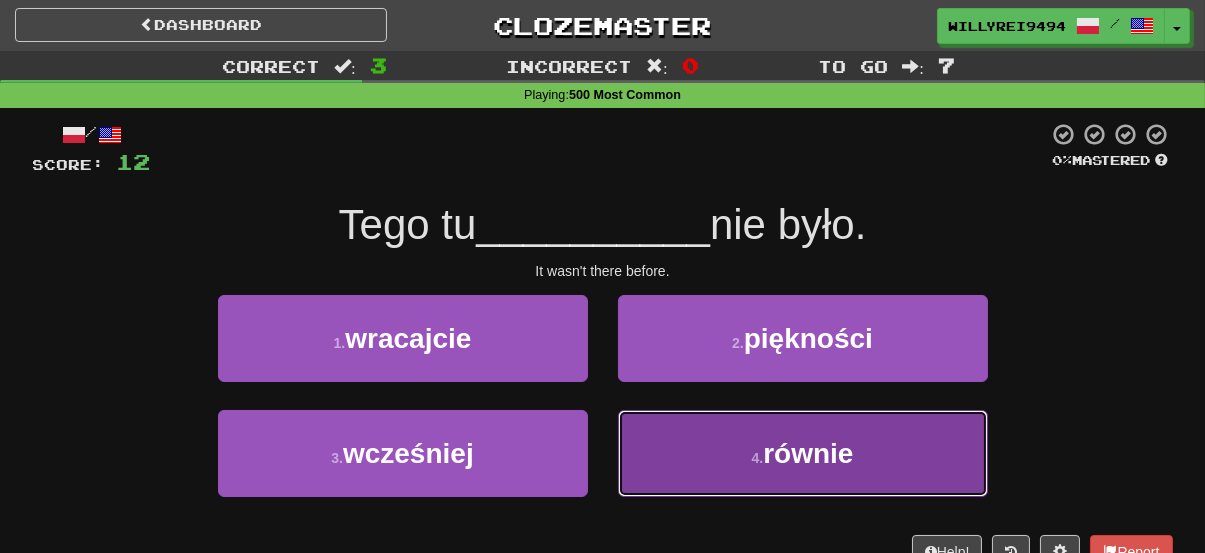 click on "4 .  równie" at bounding box center (803, 453) 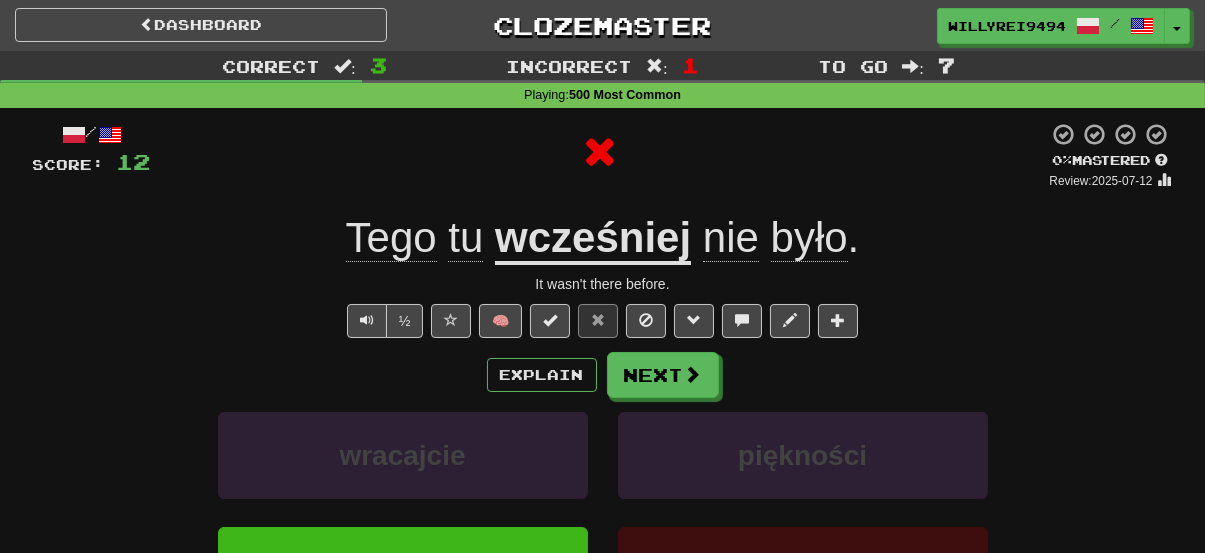 click on "wcześniej" at bounding box center [593, 239] 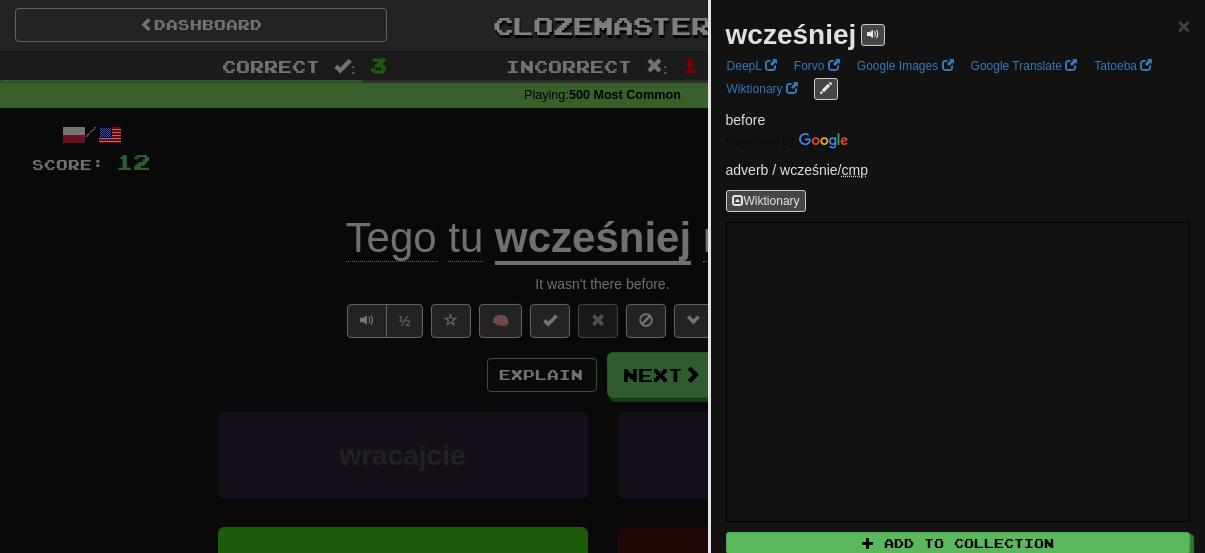 click at bounding box center (602, 276) 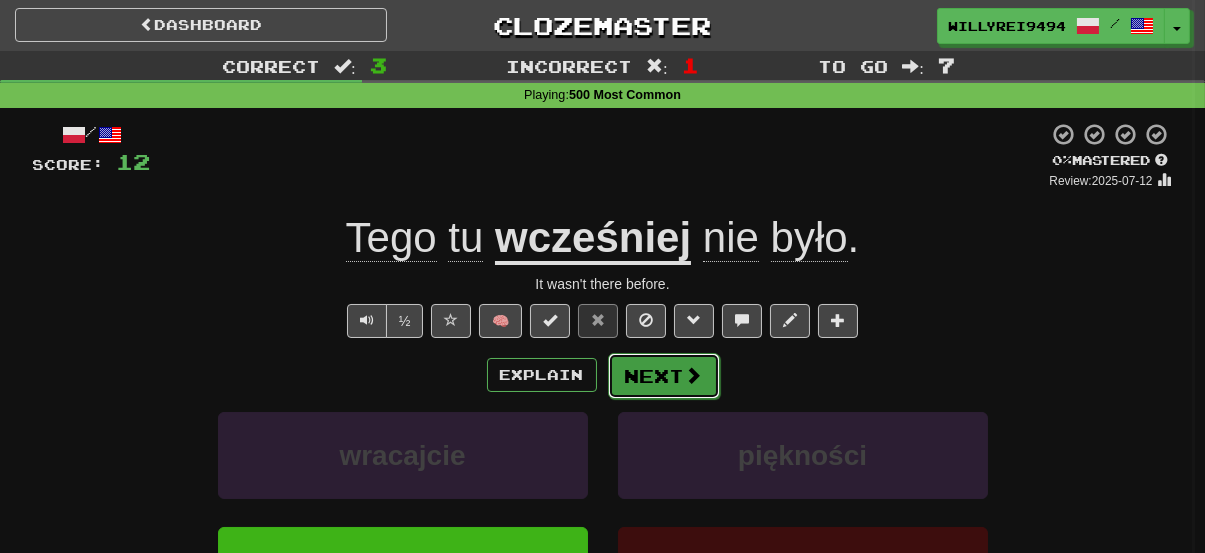 click on "Next" at bounding box center (664, 376) 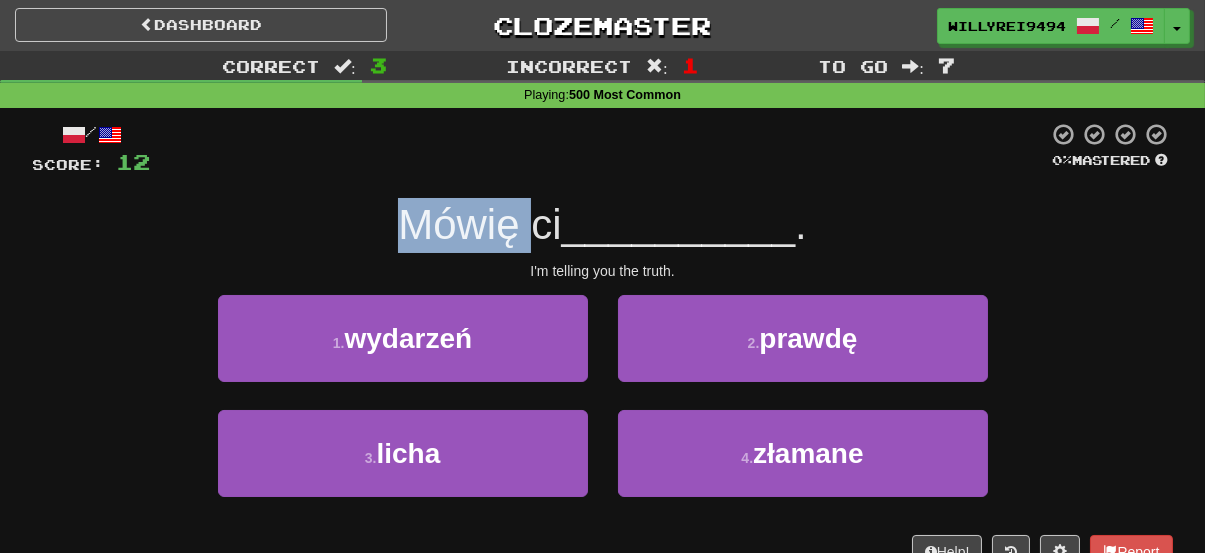 drag, startPoint x: 369, startPoint y: 230, endPoint x: 540, endPoint y: 231, distance: 171.00293 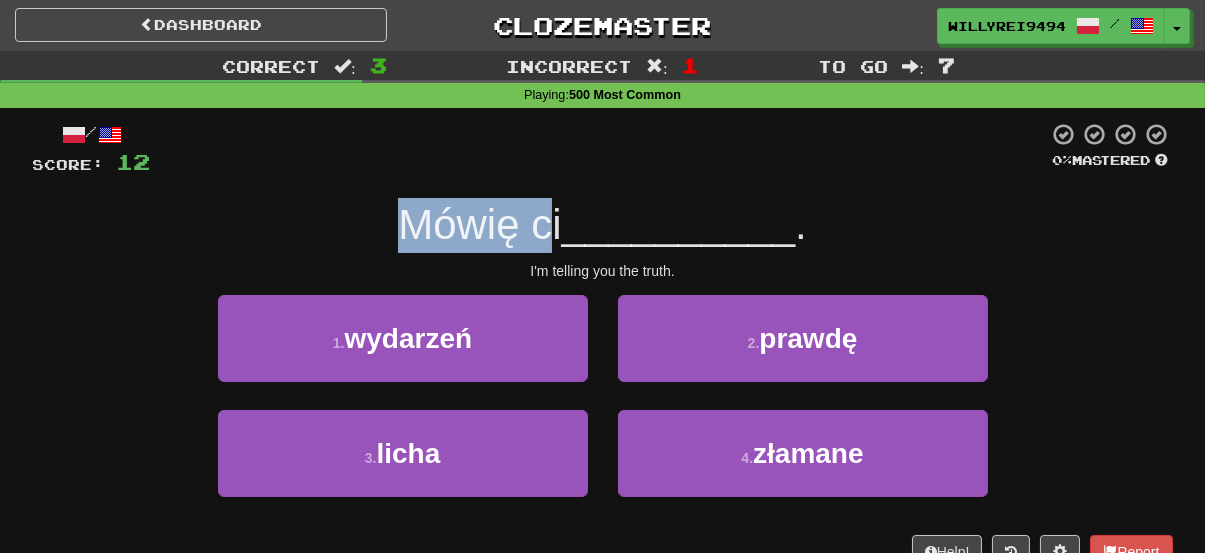 click on "Mówię ci" at bounding box center (479, 224) 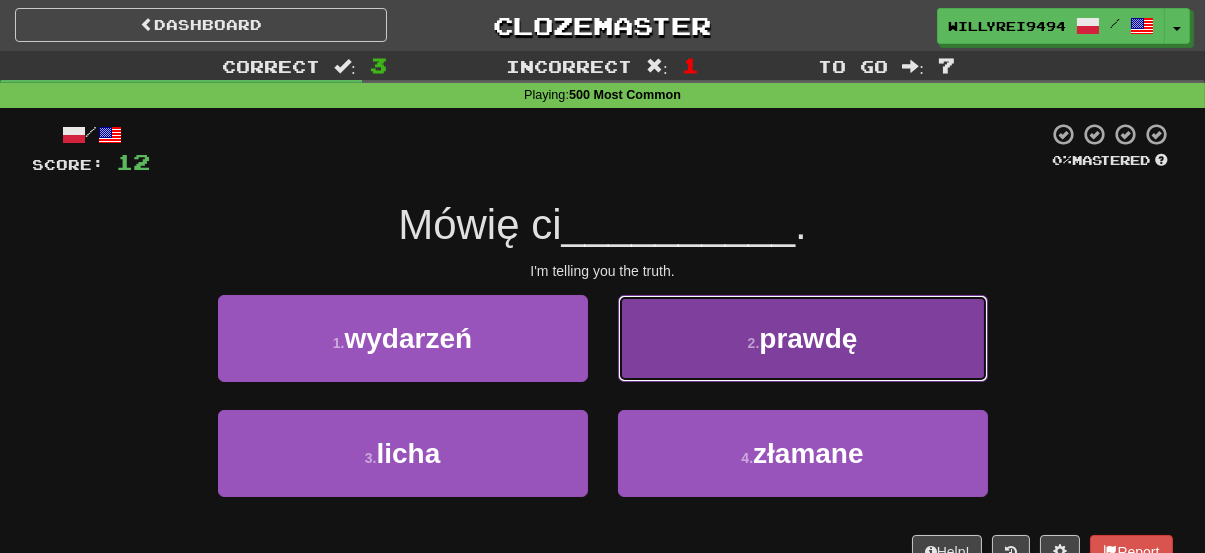 click on "2 .  prawdę" at bounding box center [803, 338] 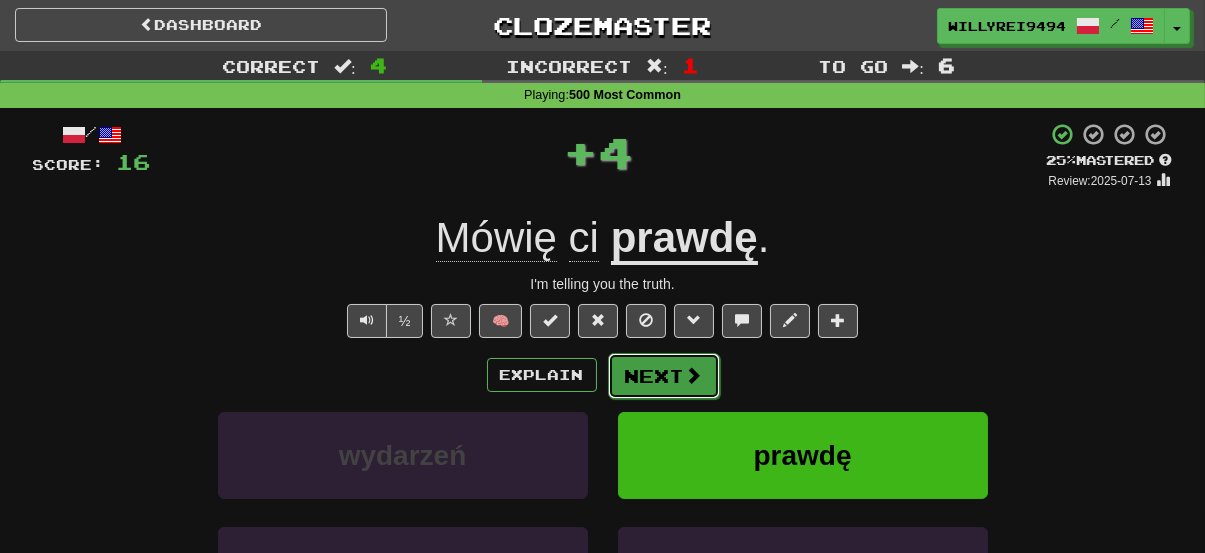 click on "Next" at bounding box center [664, 376] 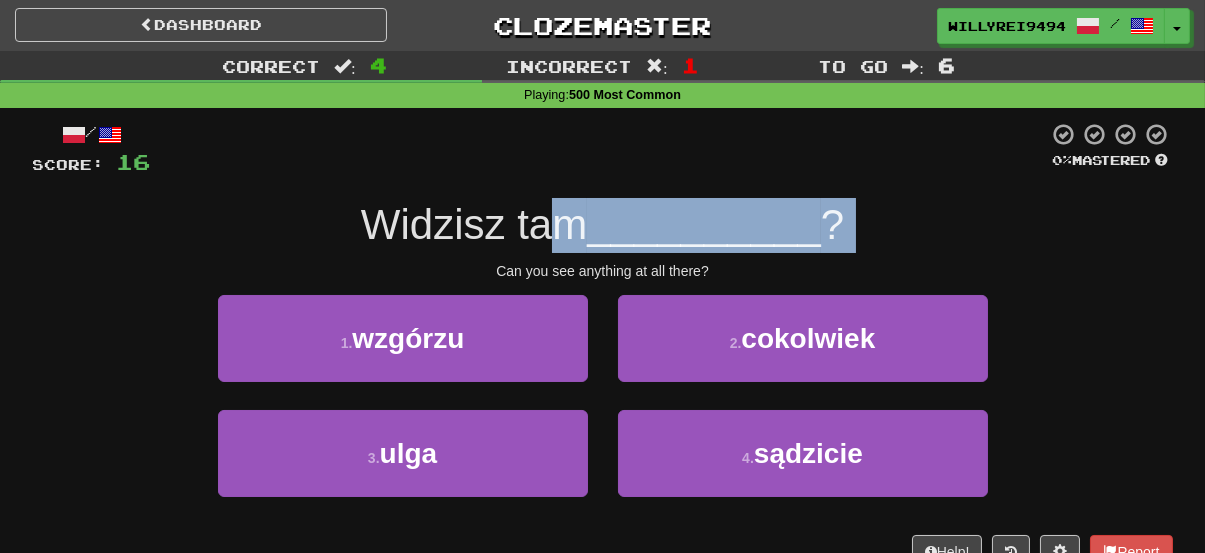 drag, startPoint x: 441, startPoint y: 252, endPoint x: 580, endPoint y: 250, distance: 139.01439 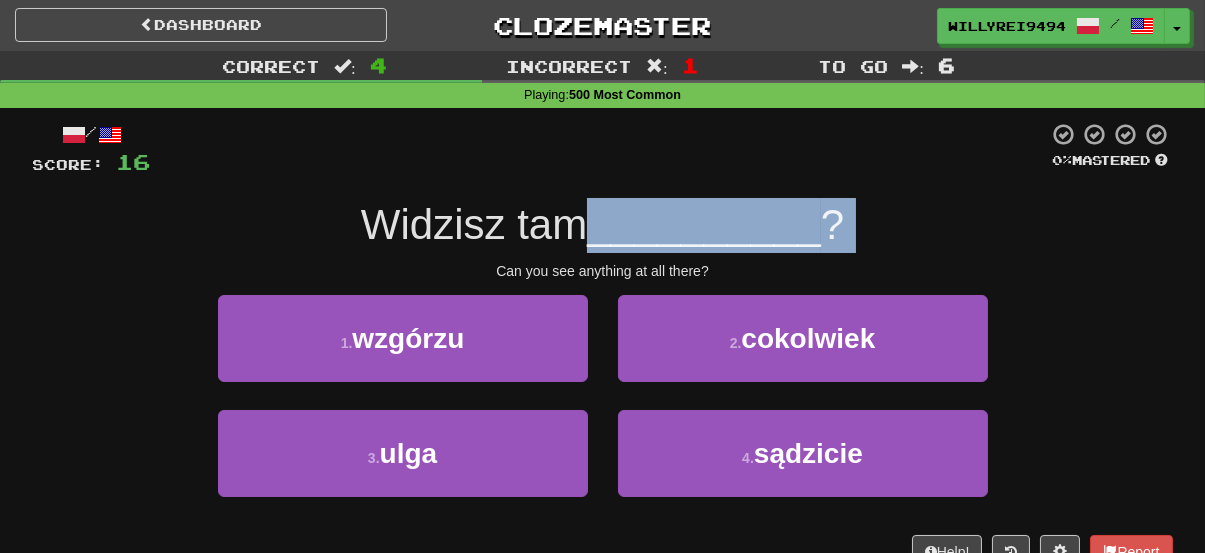 click on "Widzisz tam  __________ ?" at bounding box center (603, 225) 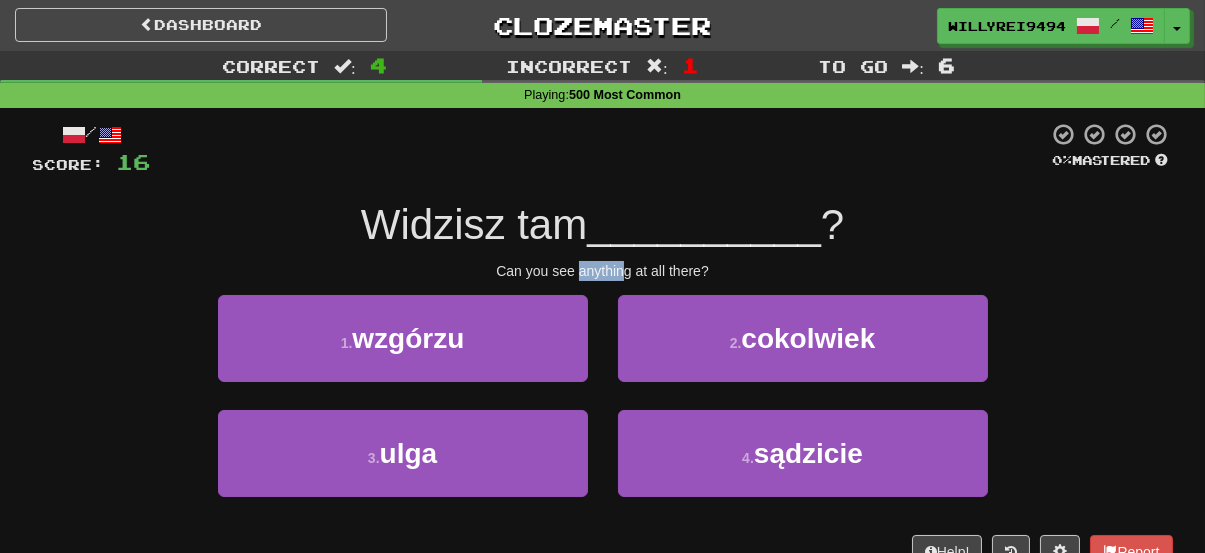 click on "Can you see anything at all there?" at bounding box center [603, 271] 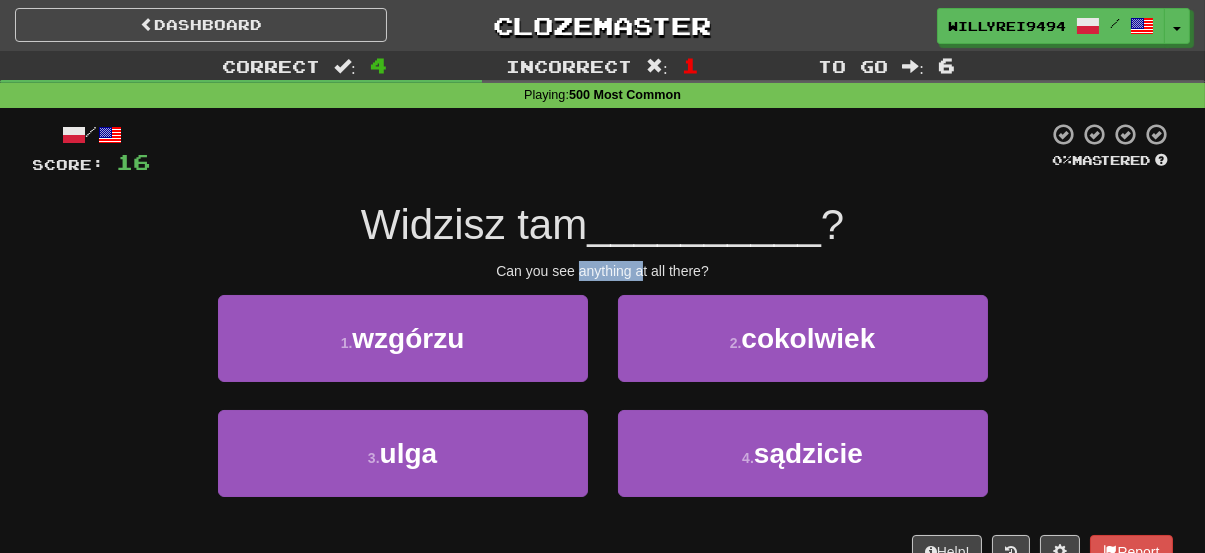 click on "Can you see anything at all there?" at bounding box center (603, 271) 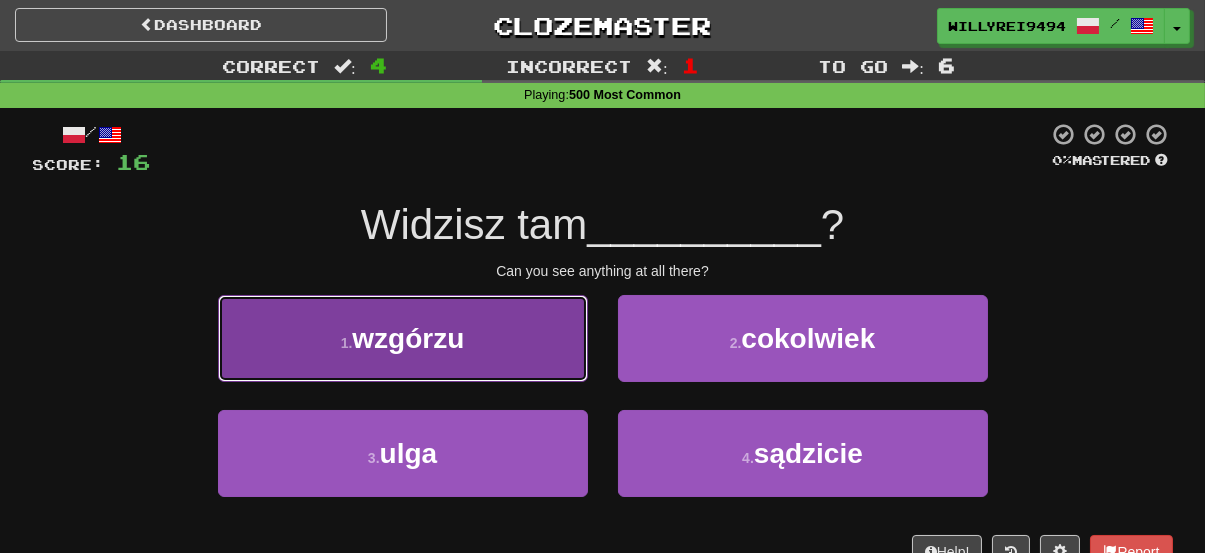 click on "1 .  wzgórzu" at bounding box center (403, 338) 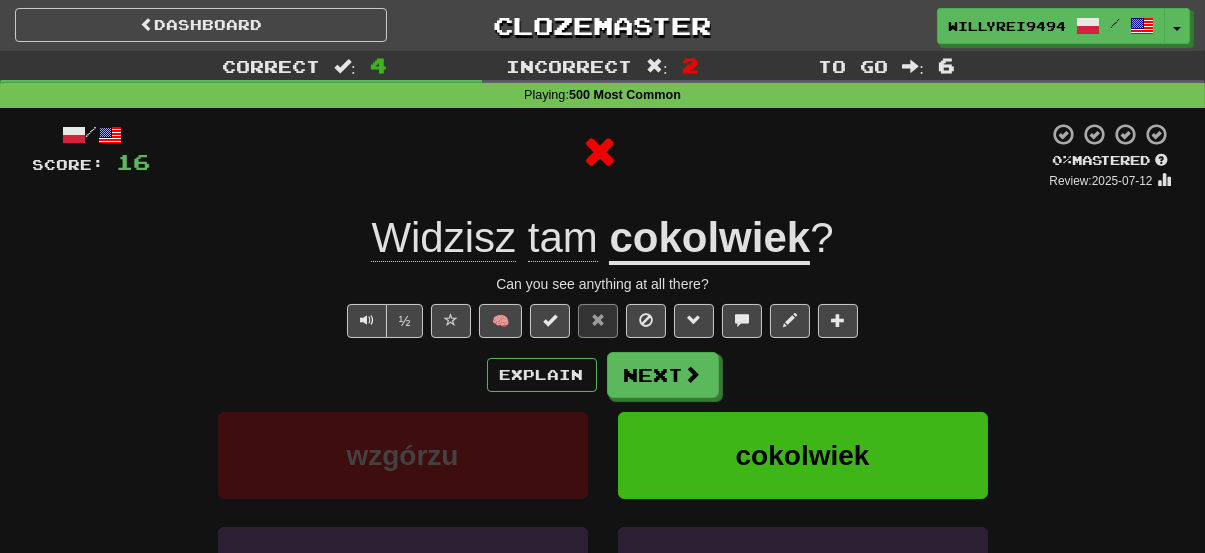 click on "cokolwiek" at bounding box center [709, 239] 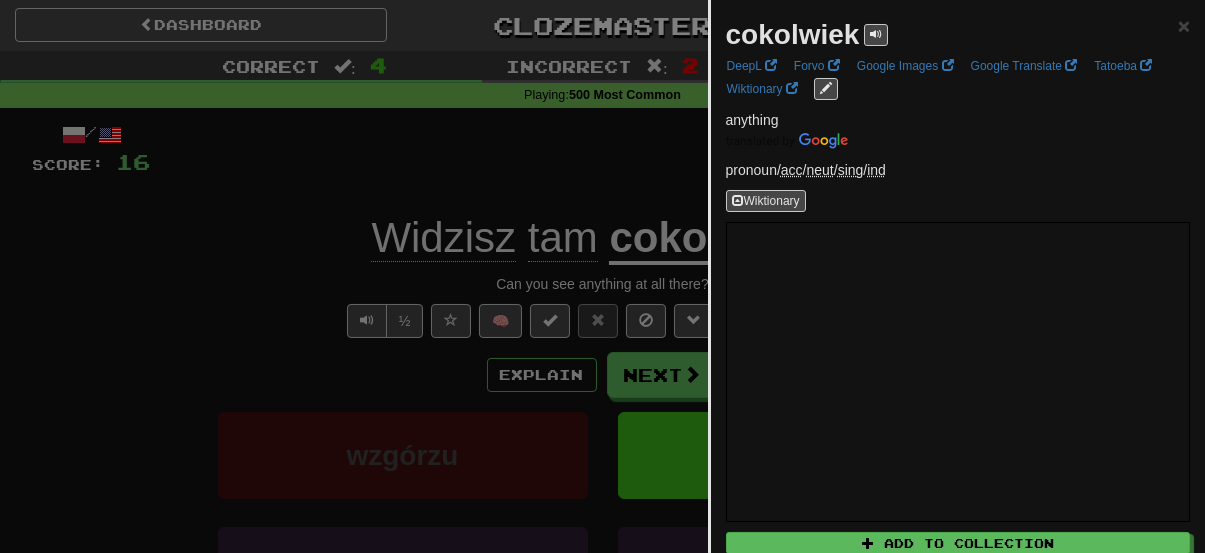 drag, startPoint x: 582, startPoint y: 277, endPoint x: 584, endPoint y: 341, distance: 64.03124 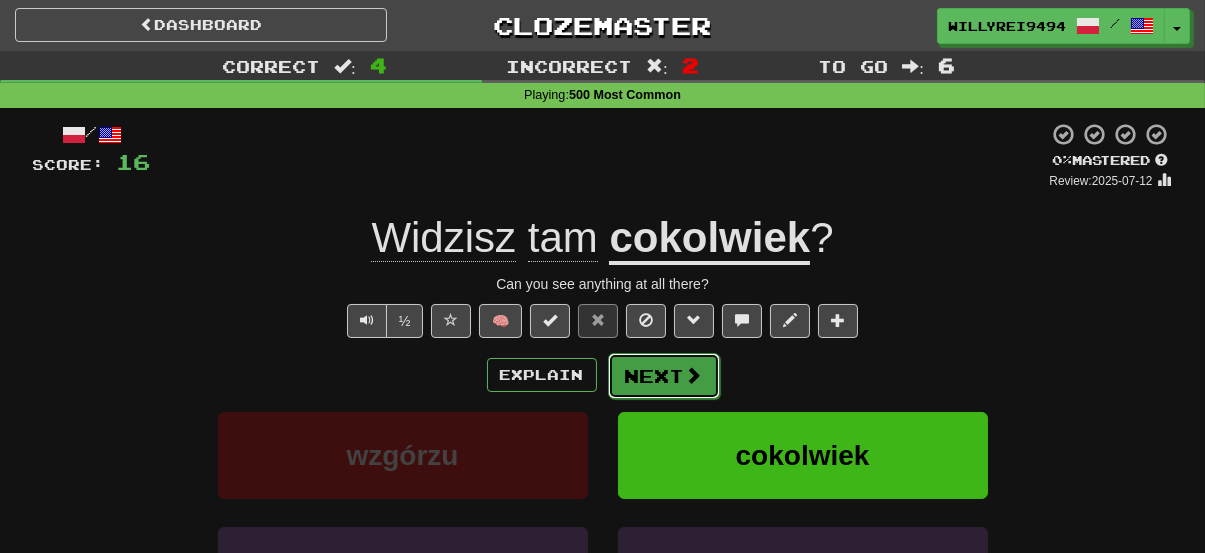click on "Next" at bounding box center [664, 376] 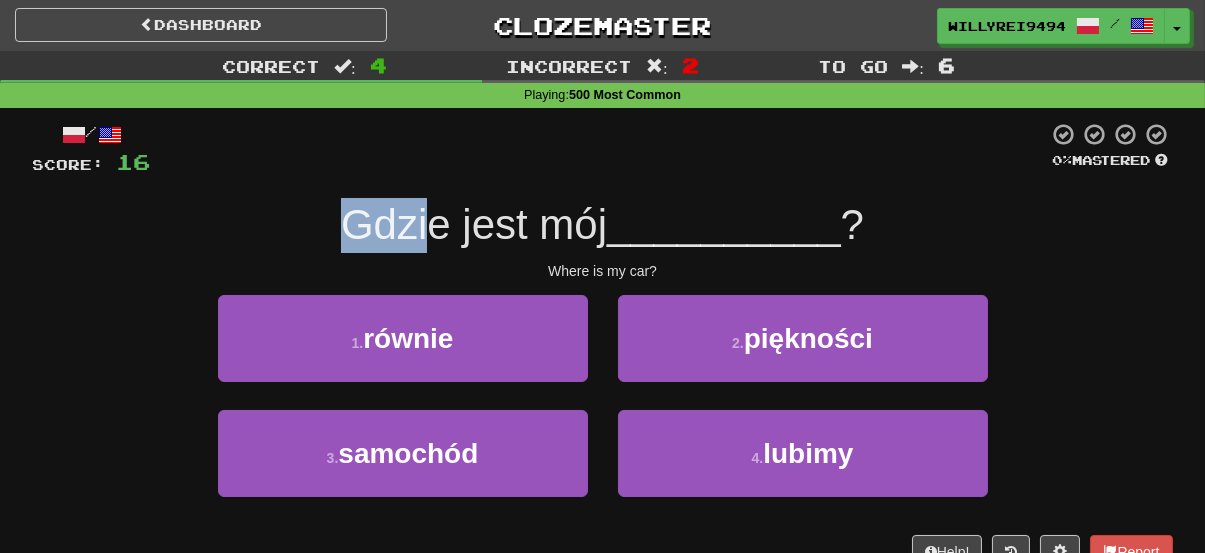 drag, startPoint x: 317, startPoint y: 208, endPoint x: 550, endPoint y: 214, distance: 233.07724 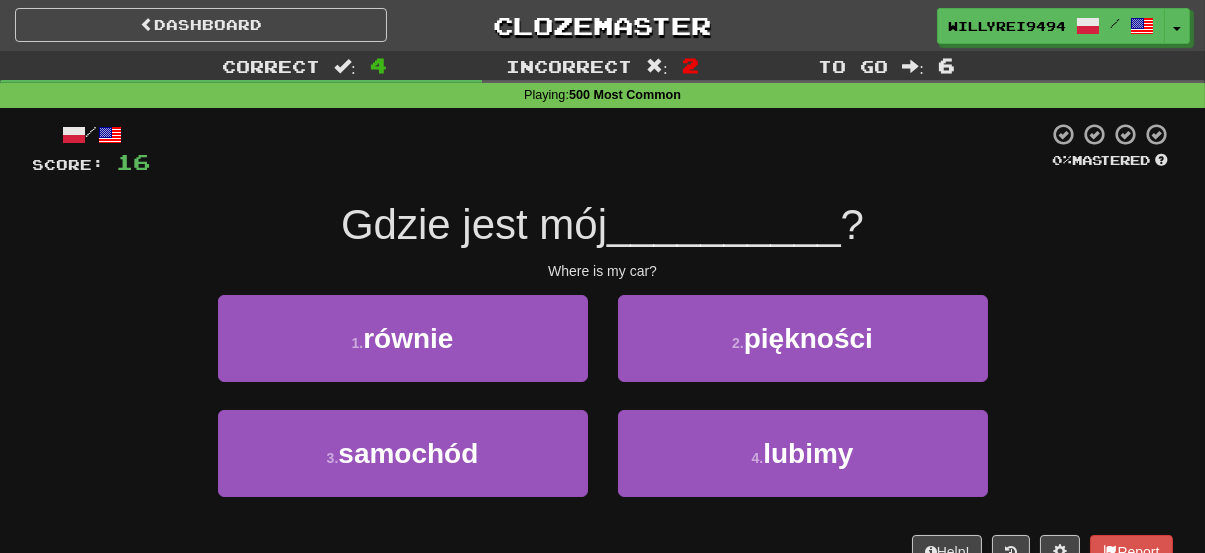 click on "Gdzie jest mój" at bounding box center [474, 224] 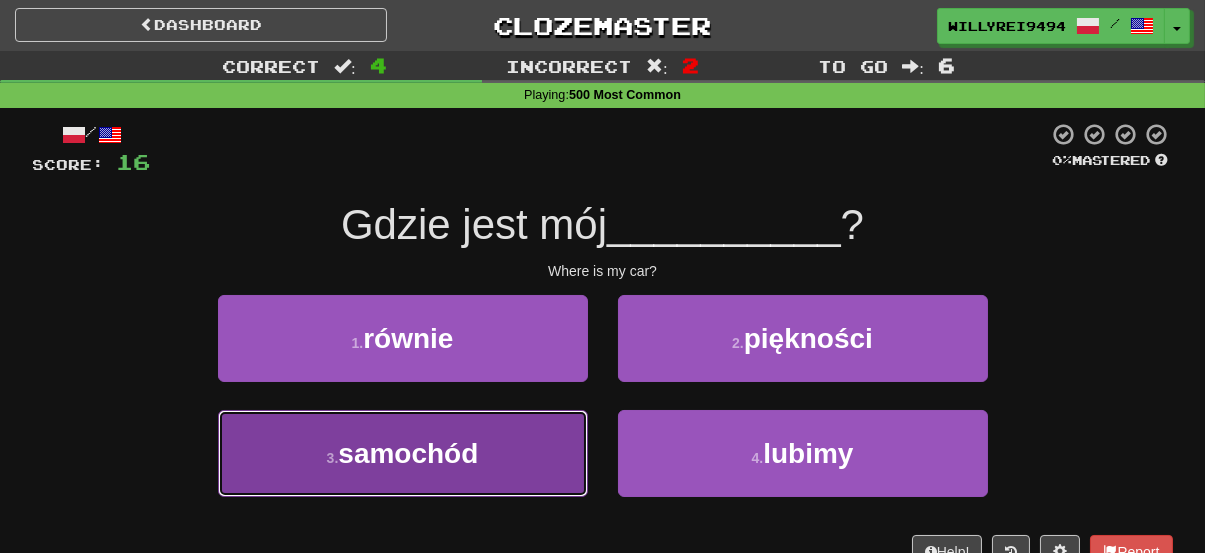 click on "3 .  samochód" at bounding box center [403, 453] 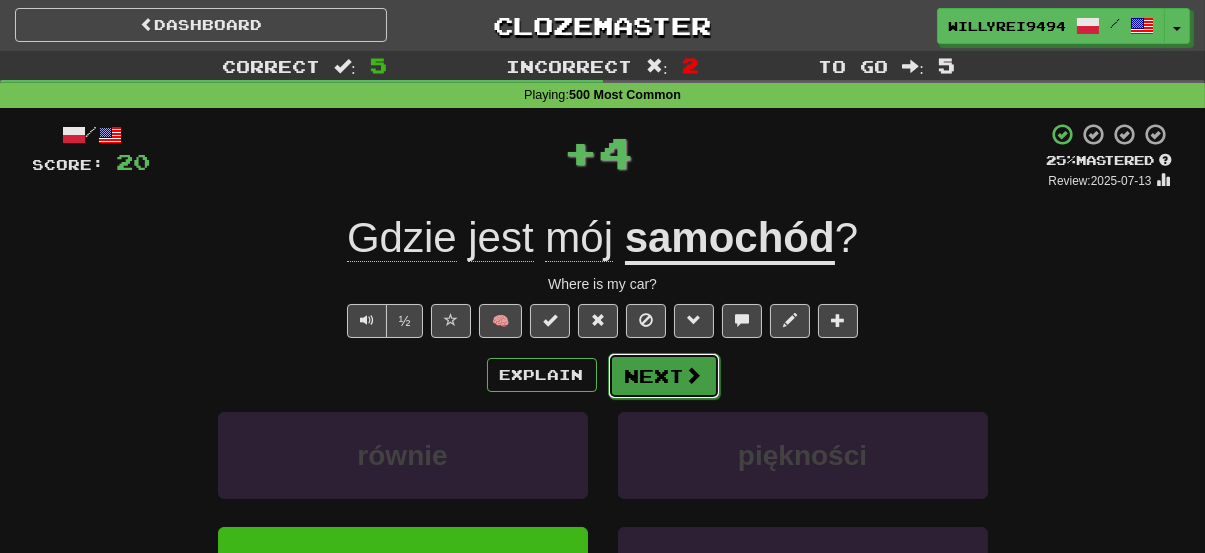 click at bounding box center [694, 375] 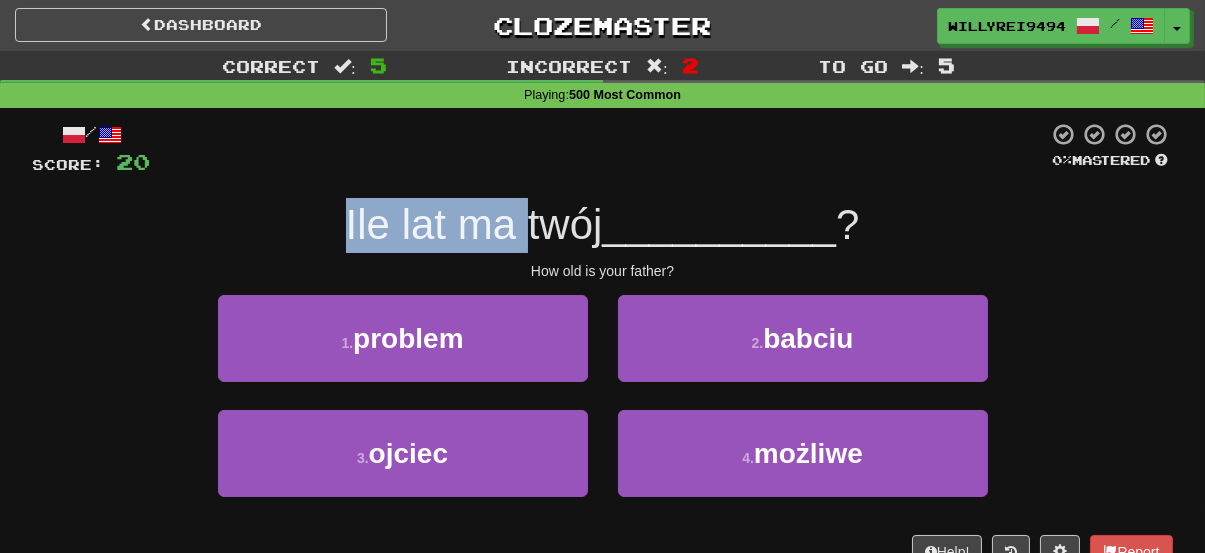 drag, startPoint x: 436, startPoint y: 226, endPoint x: 518, endPoint y: 233, distance: 82.29824 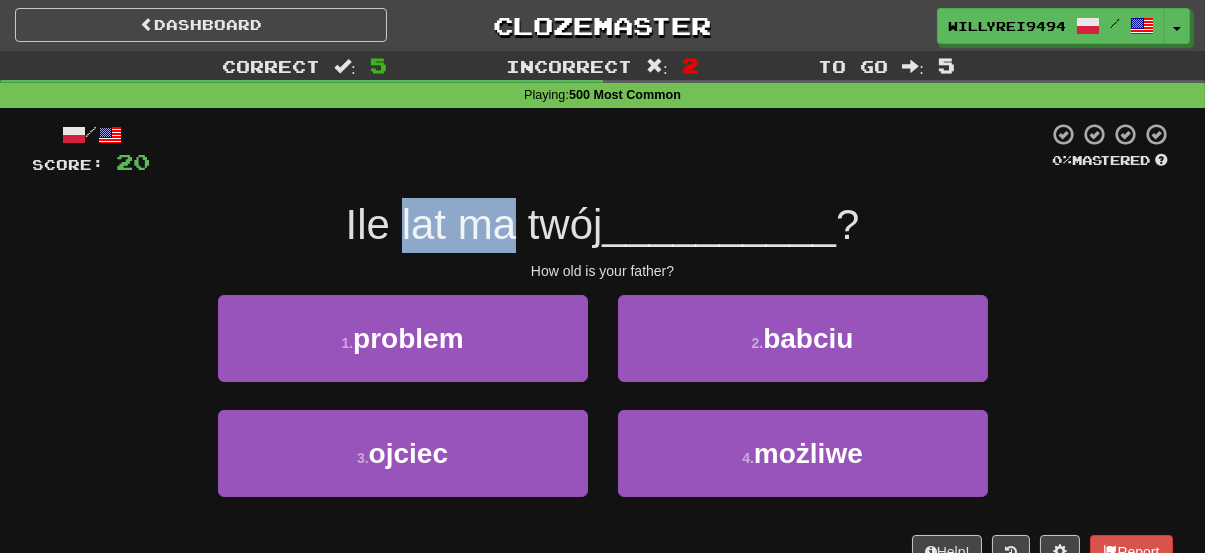 drag, startPoint x: 489, startPoint y: 223, endPoint x: 516, endPoint y: 220, distance: 27.166155 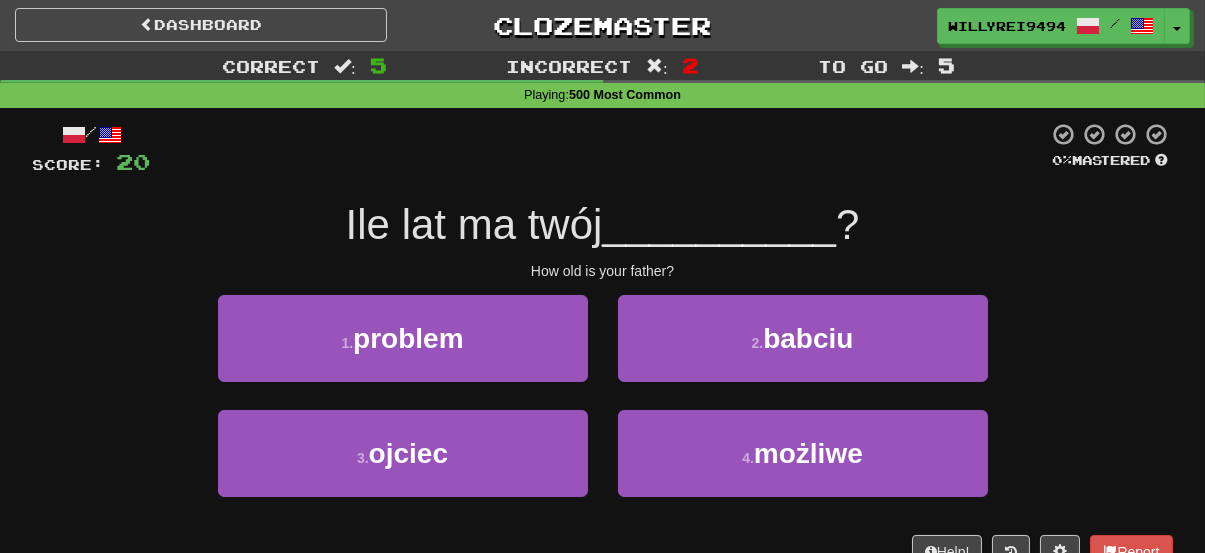 click on "Ile lat ma twój" at bounding box center (474, 224) 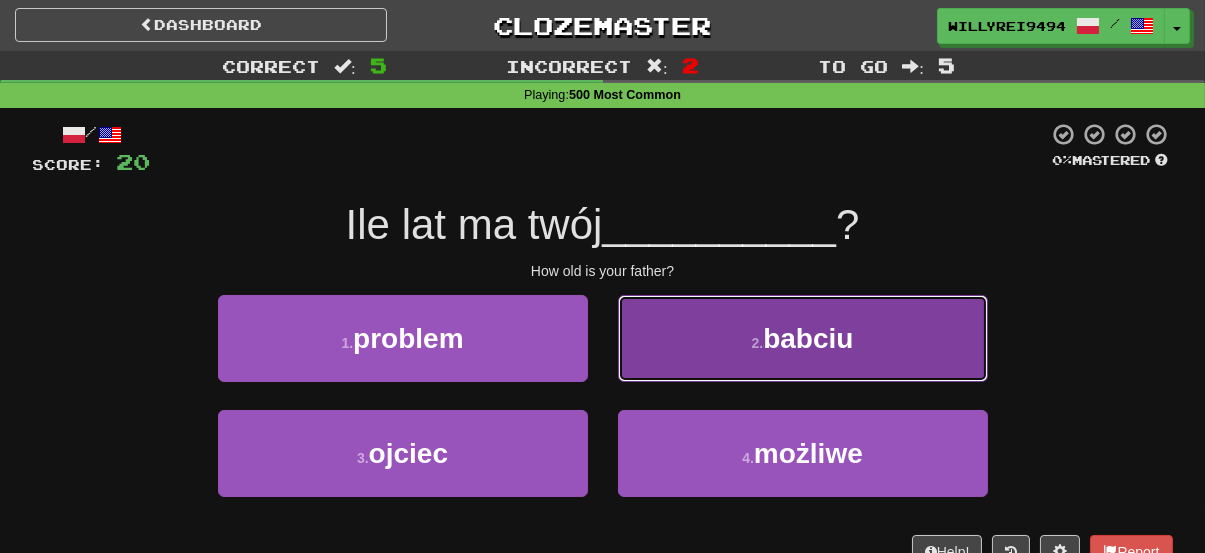 click on "babciu" at bounding box center (808, 338) 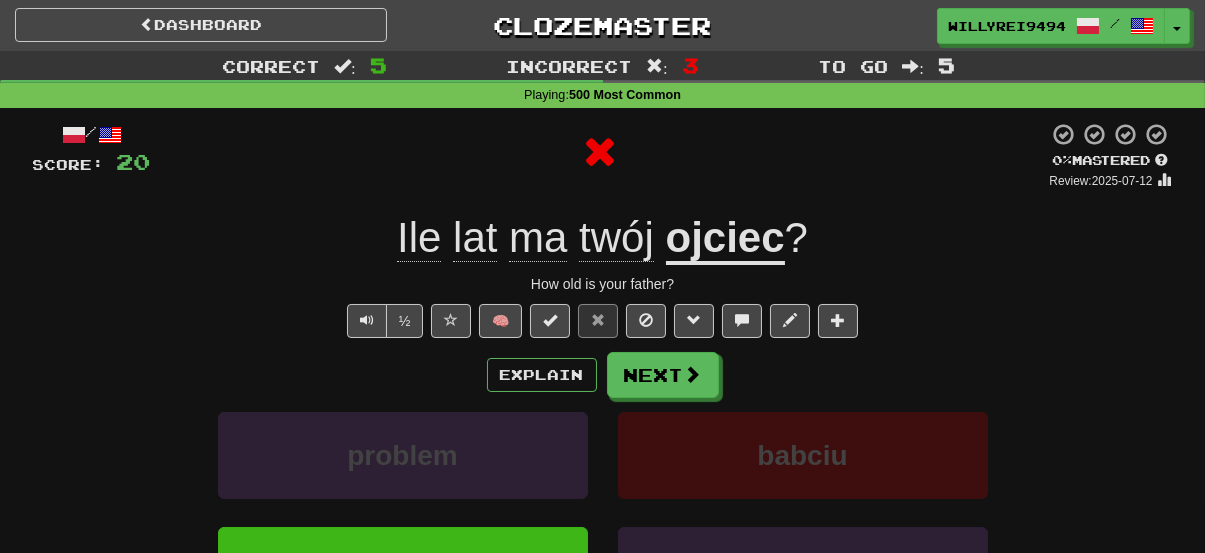 click on "ojciec" at bounding box center [725, 239] 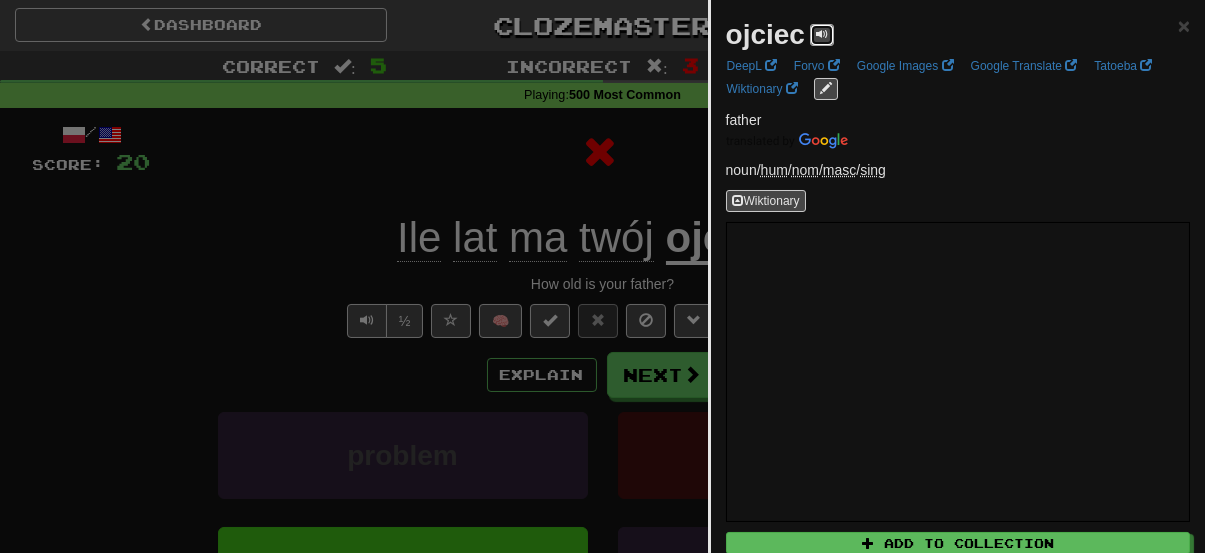 click at bounding box center (822, 34) 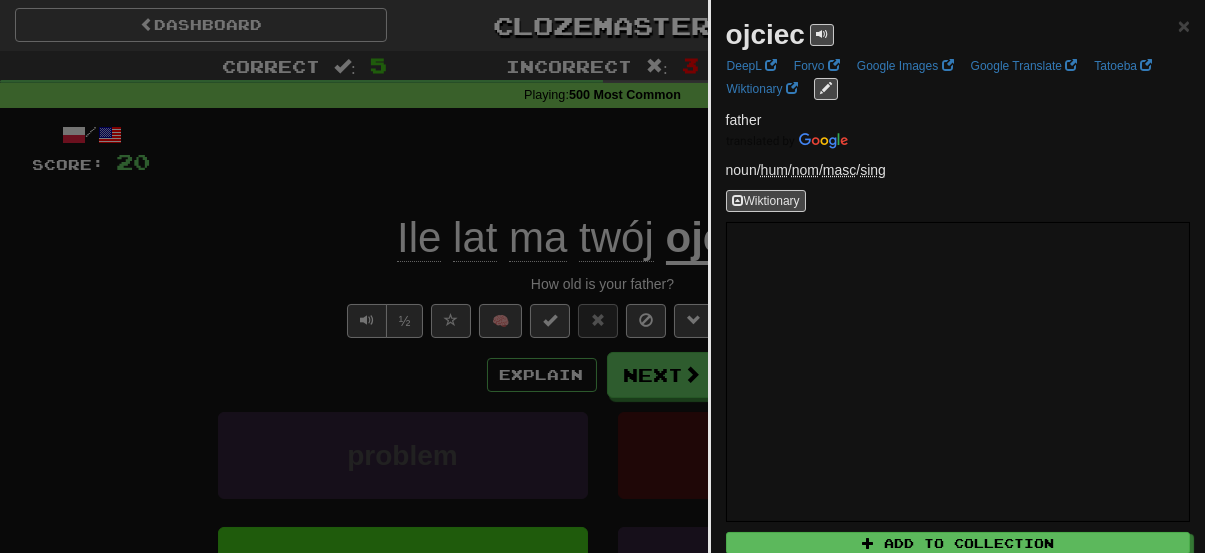 click at bounding box center (602, 276) 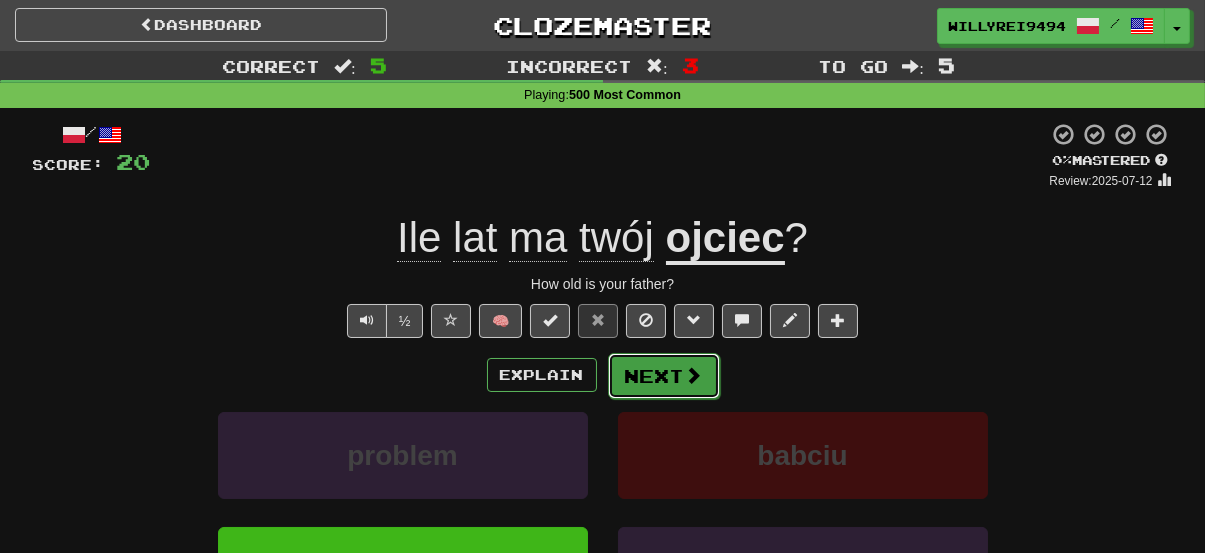 click on "Next" at bounding box center [664, 376] 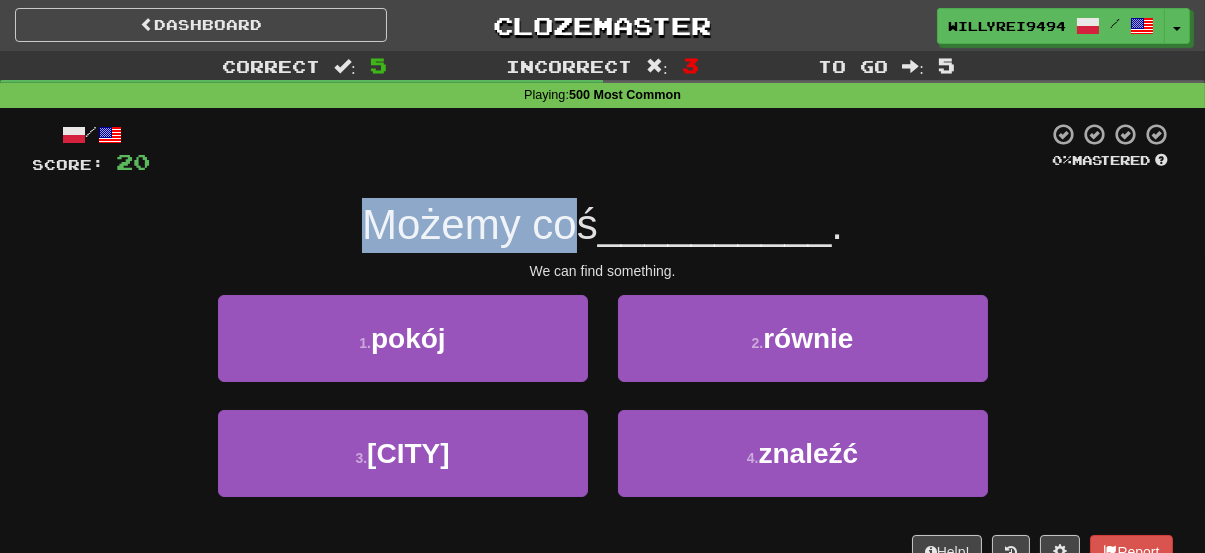 drag, startPoint x: 274, startPoint y: 209, endPoint x: 575, endPoint y: 241, distance: 302.69623 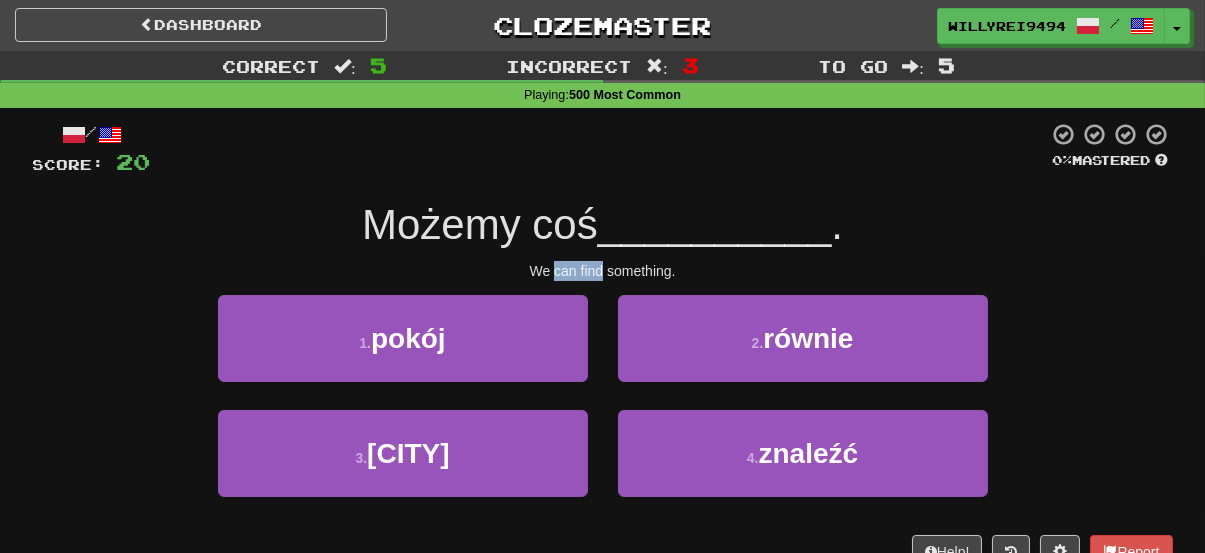 drag, startPoint x: 554, startPoint y: 262, endPoint x: 606, endPoint y: 261, distance: 52.009613 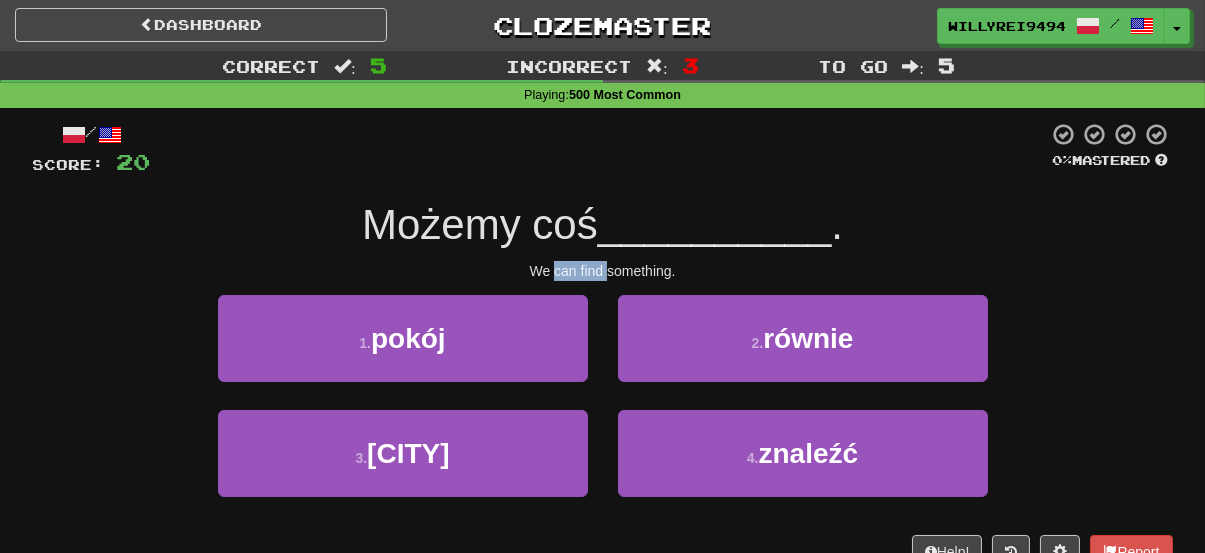 click on "We can find something." at bounding box center [603, 271] 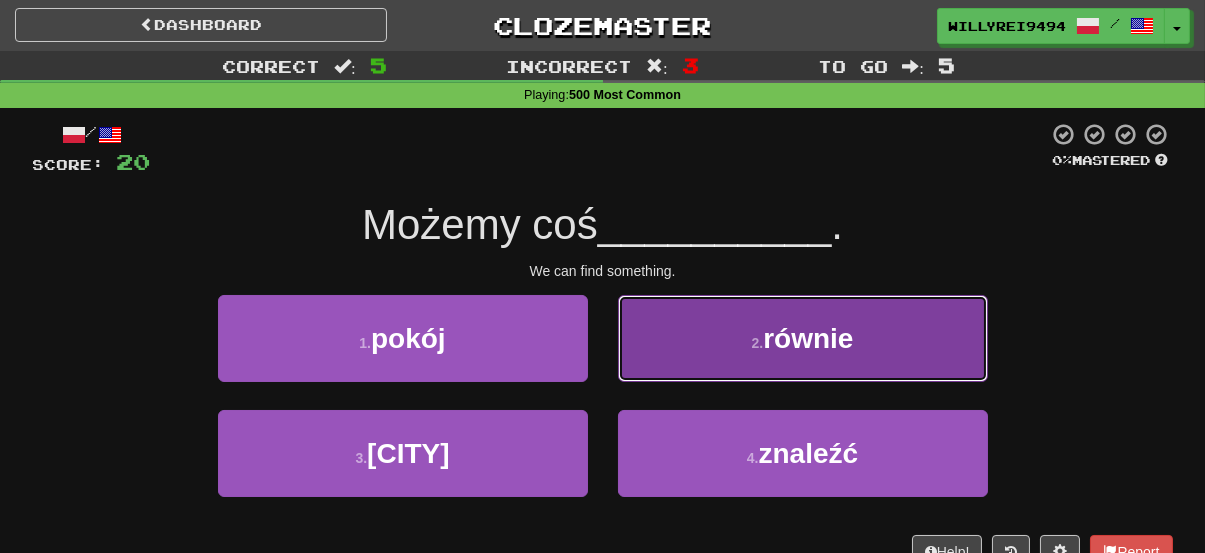 click on "2 .  równie" at bounding box center [803, 338] 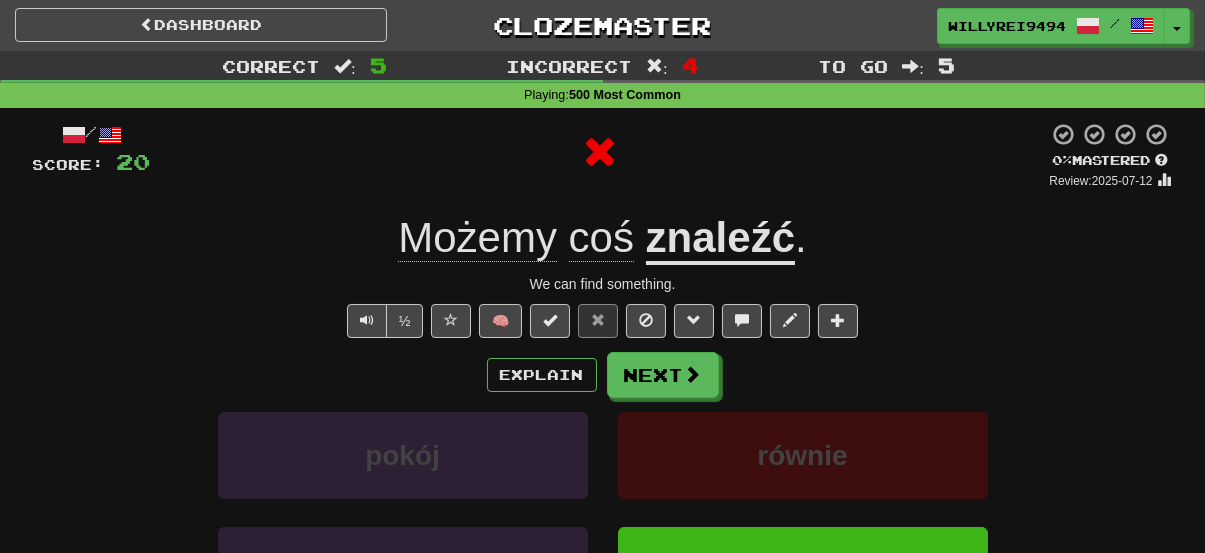 click on "znaleźć" at bounding box center (720, 239) 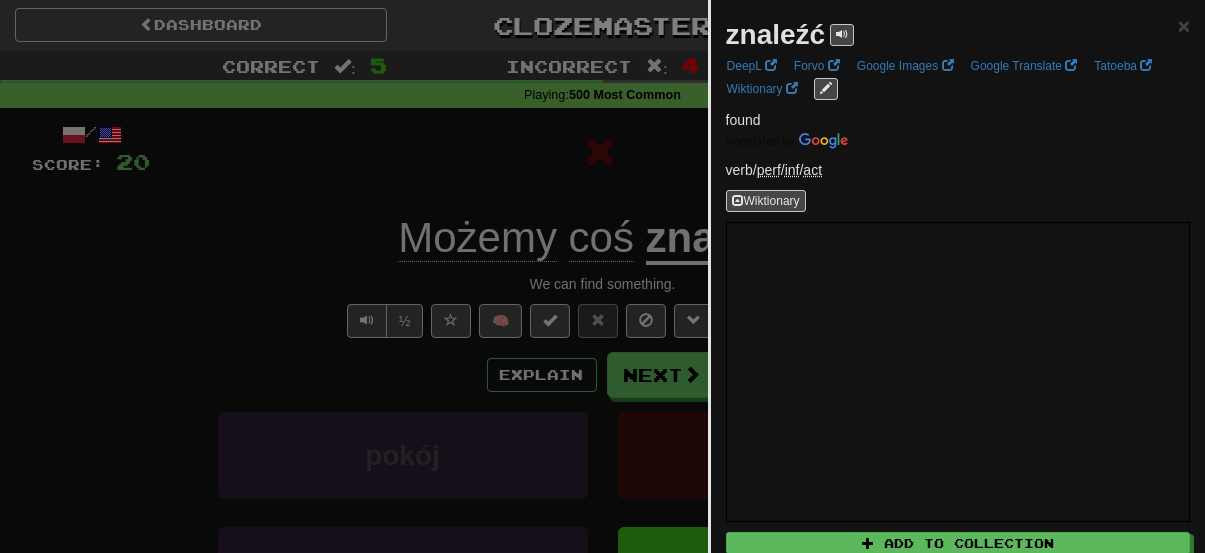 click at bounding box center [602, 276] 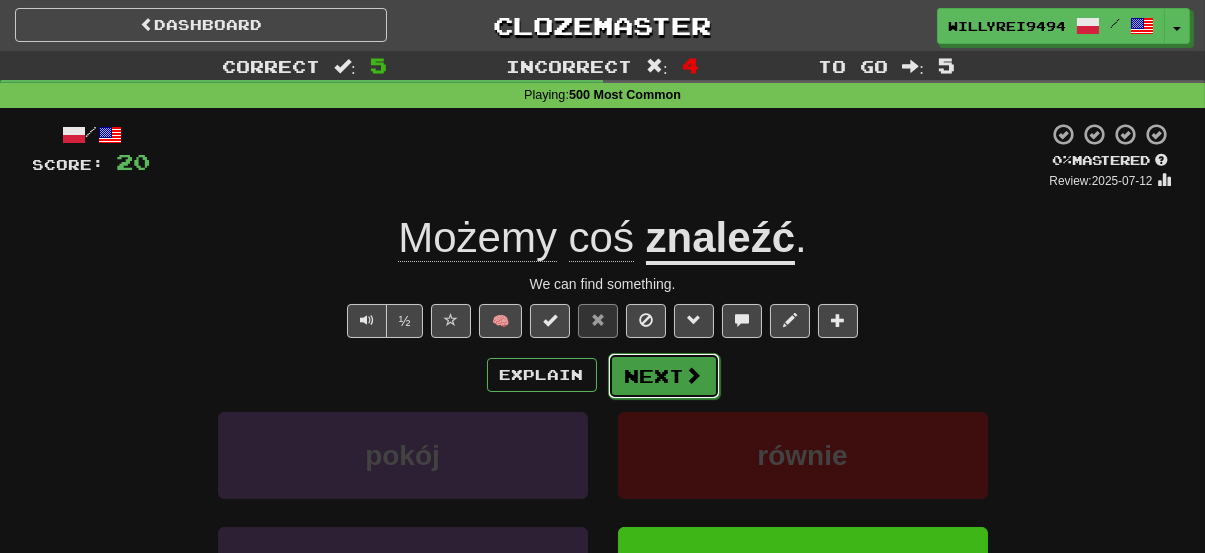 click at bounding box center [694, 375] 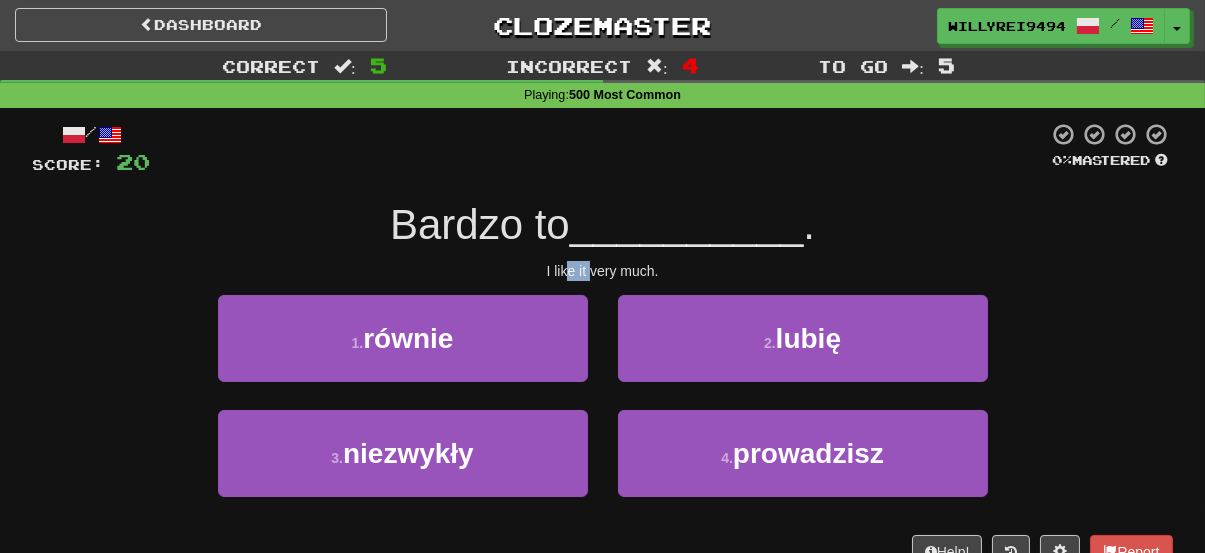 drag, startPoint x: 566, startPoint y: 268, endPoint x: 592, endPoint y: 264, distance: 26.305893 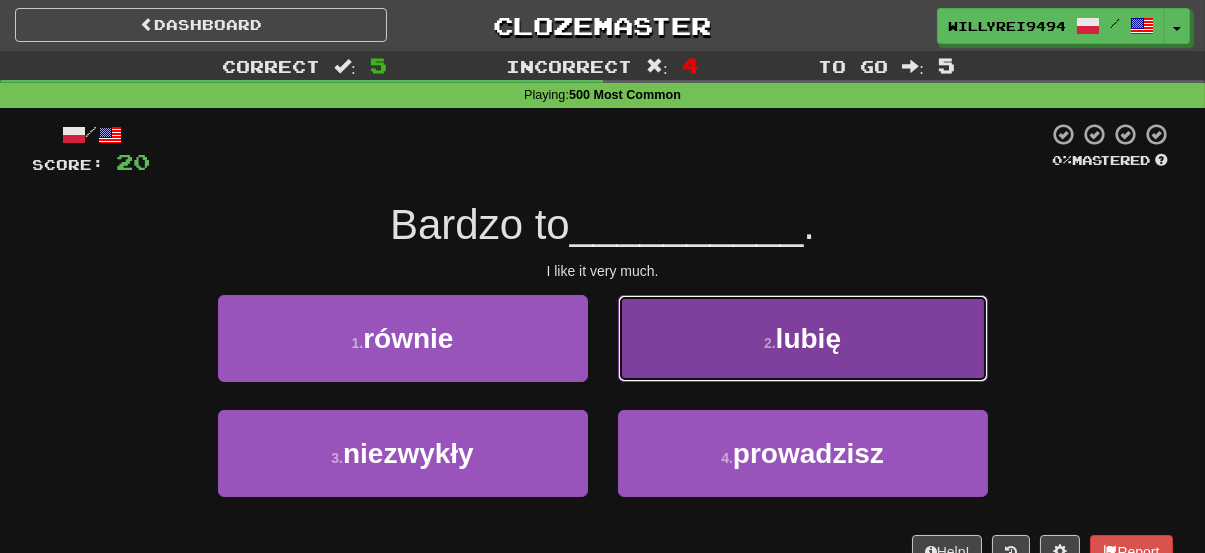 click on "2 .  lubię" at bounding box center [803, 338] 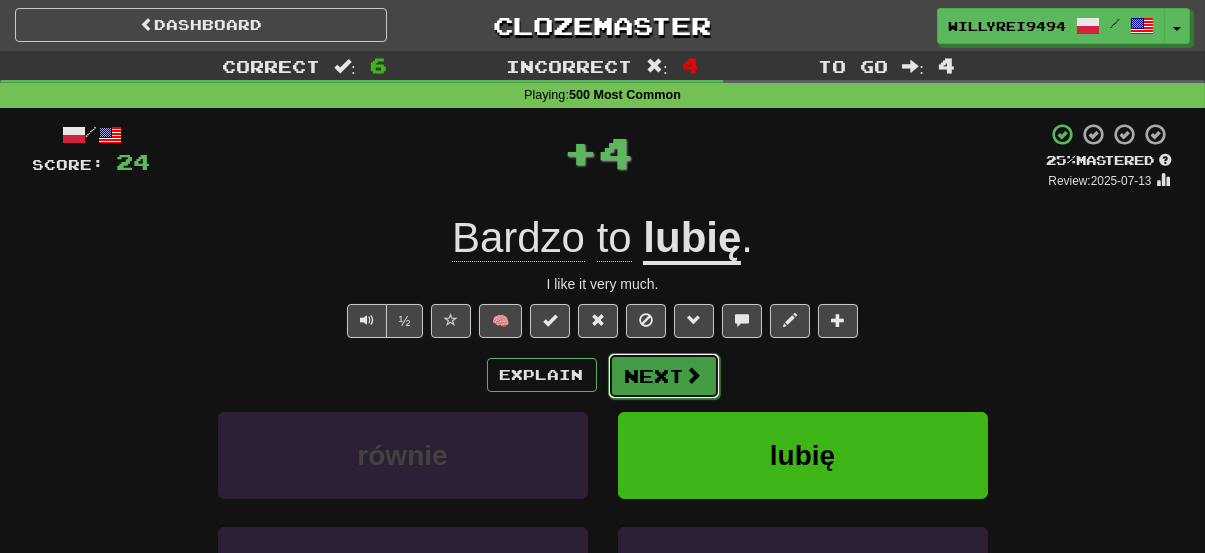 click at bounding box center (694, 375) 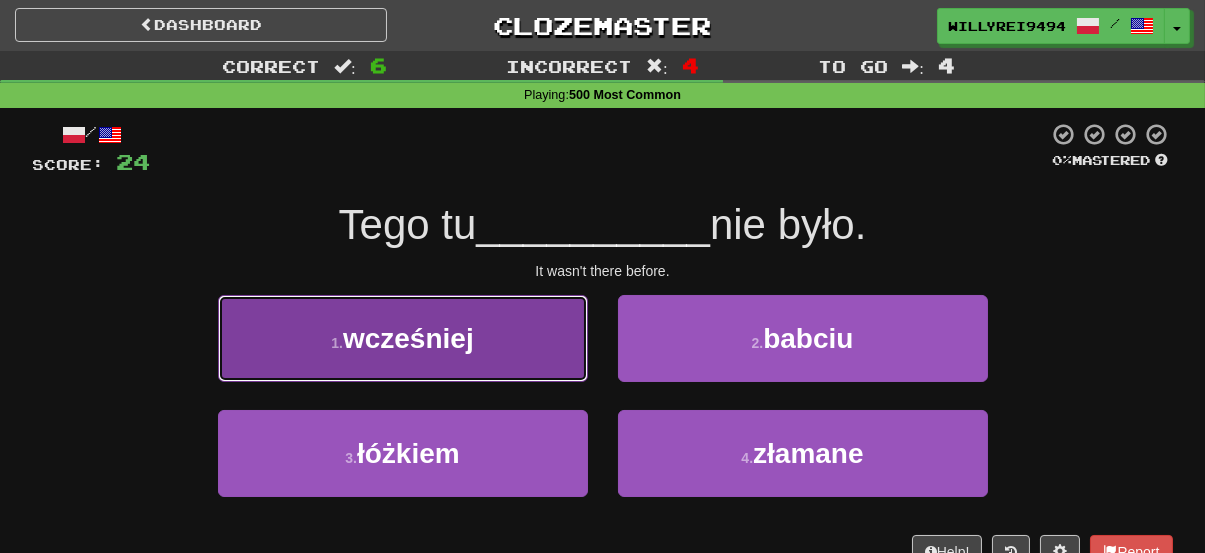 click on "1 .  wcześniej" at bounding box center (403, 338) 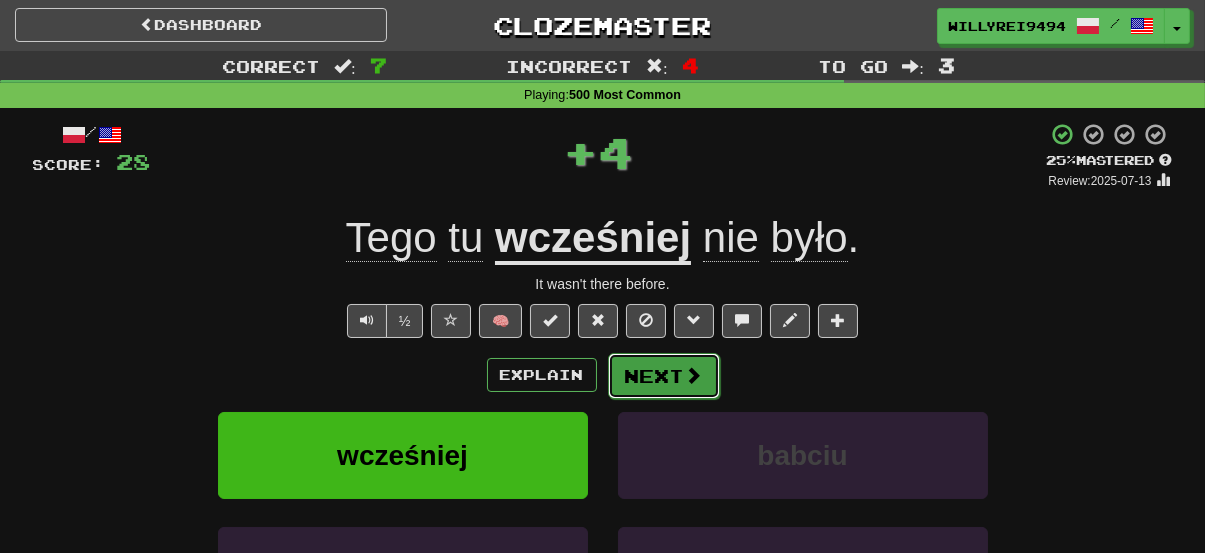 click on "Next" at bounding box center [664, 376] 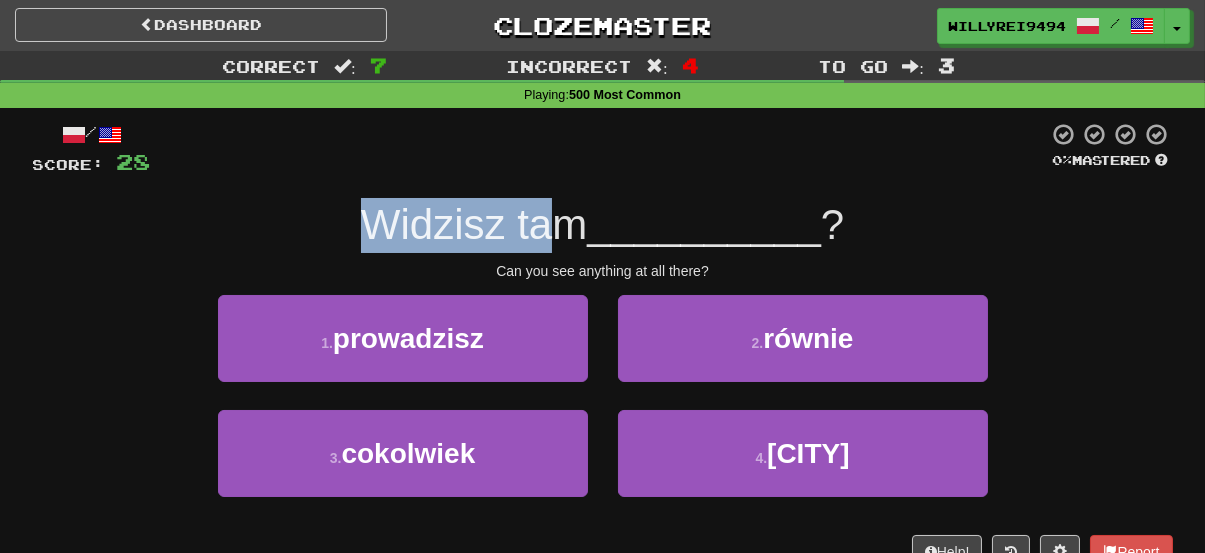 drag, startPoint x: 373, startPoint y: 251, endPoint x: 560, endPoint y: 241, distance: 187.26718 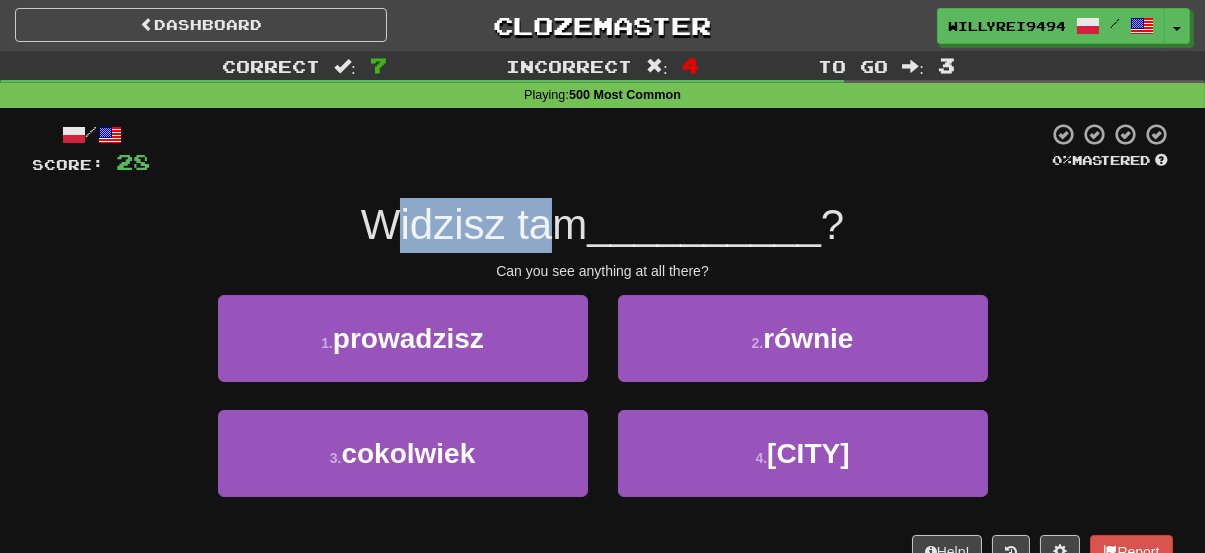 drag, startPoint x: 395, startPoint y: 229, endPoint x: 546, endPoint y: 238, distance: 151.26797 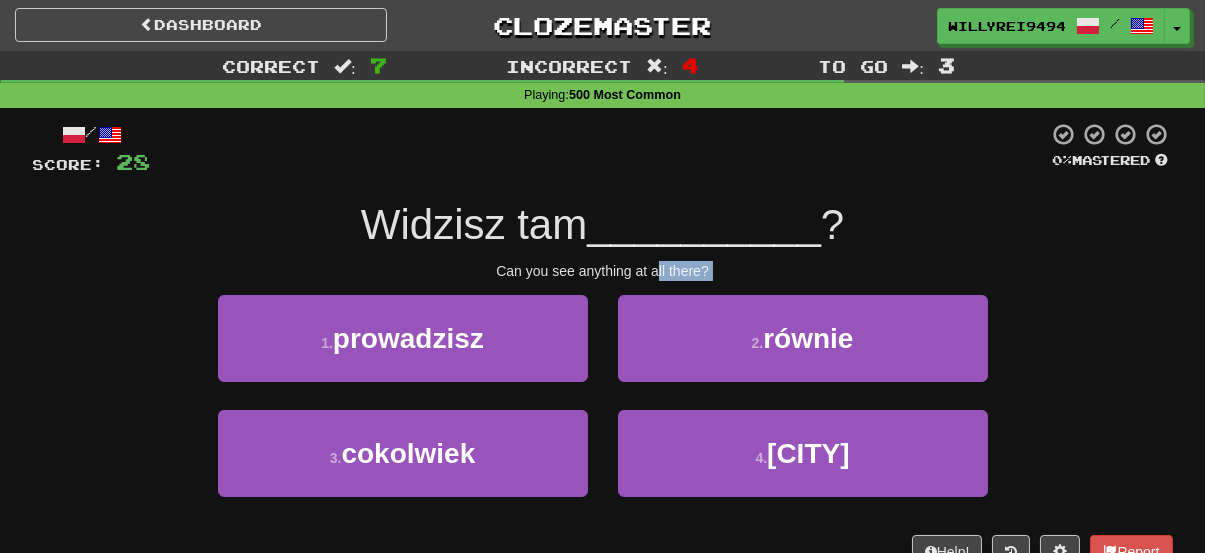 drag, startPoint x: 606, startPoint y: 278, endPoint x: 672, endPoint y: 269, distance: 66.61081 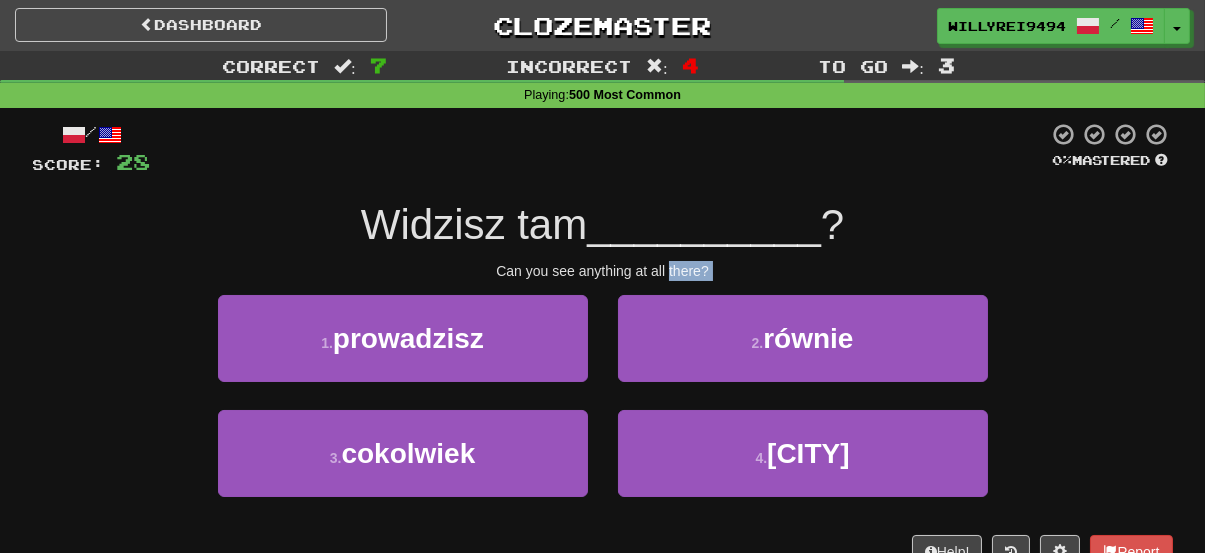 click on "Can you see anything at all there?" at bounding box center (603, 271) 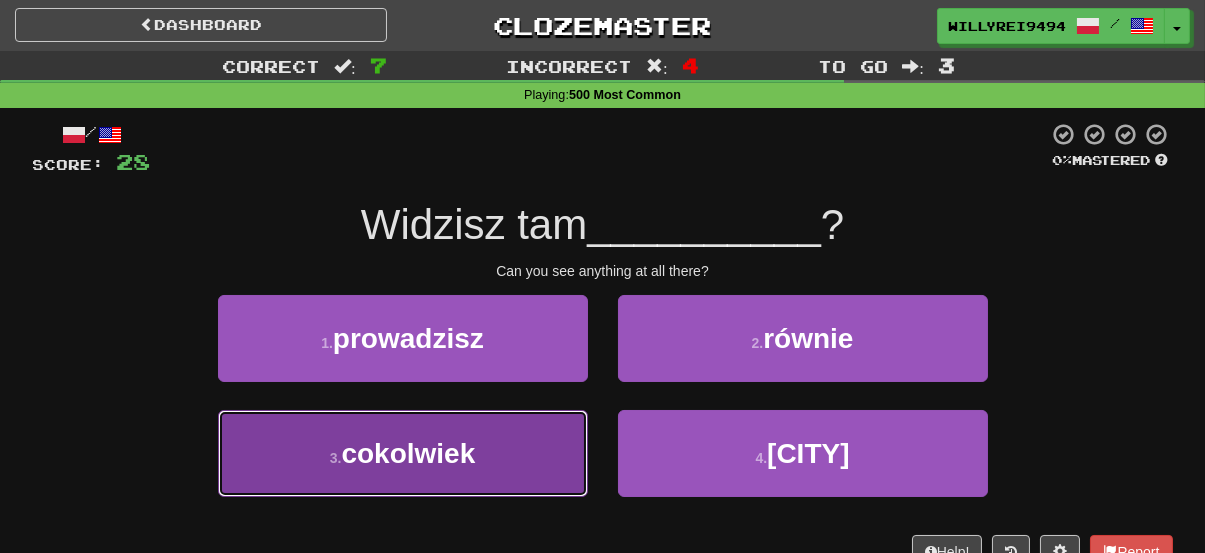click on "3 .  cokolwiek" at bounding box center (403, 453) 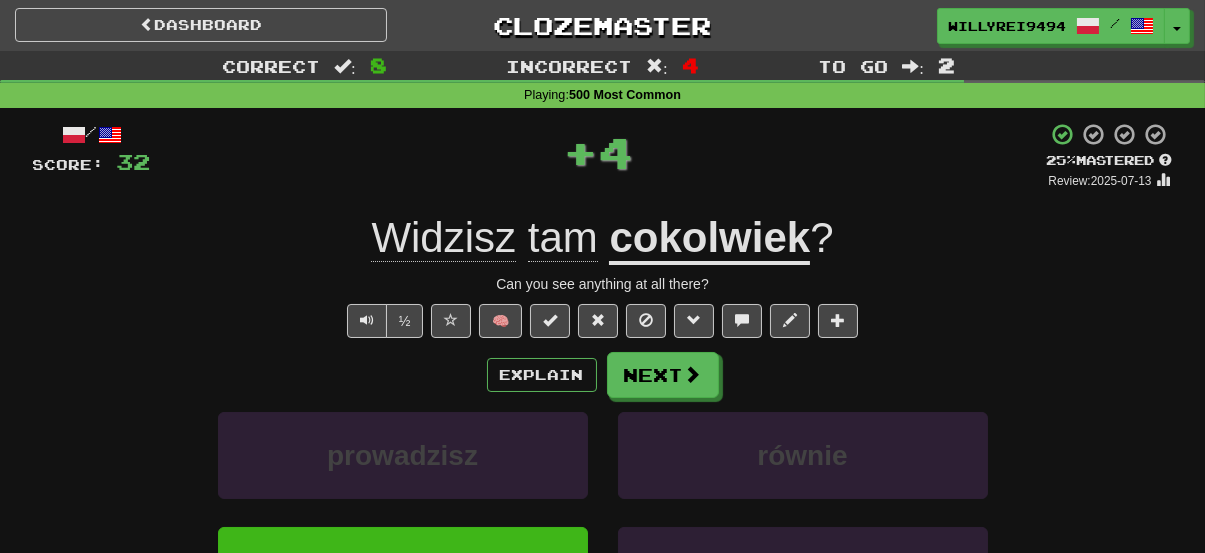 click on "cokolwiek" at bounding box center [709, 239] 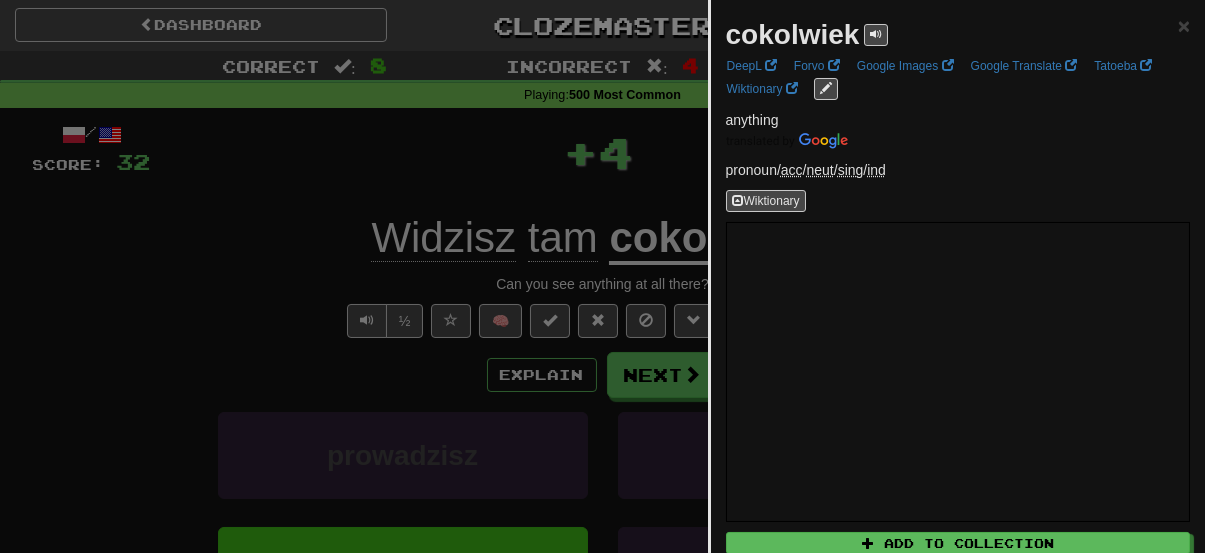 click at bounding box center (602, 276) 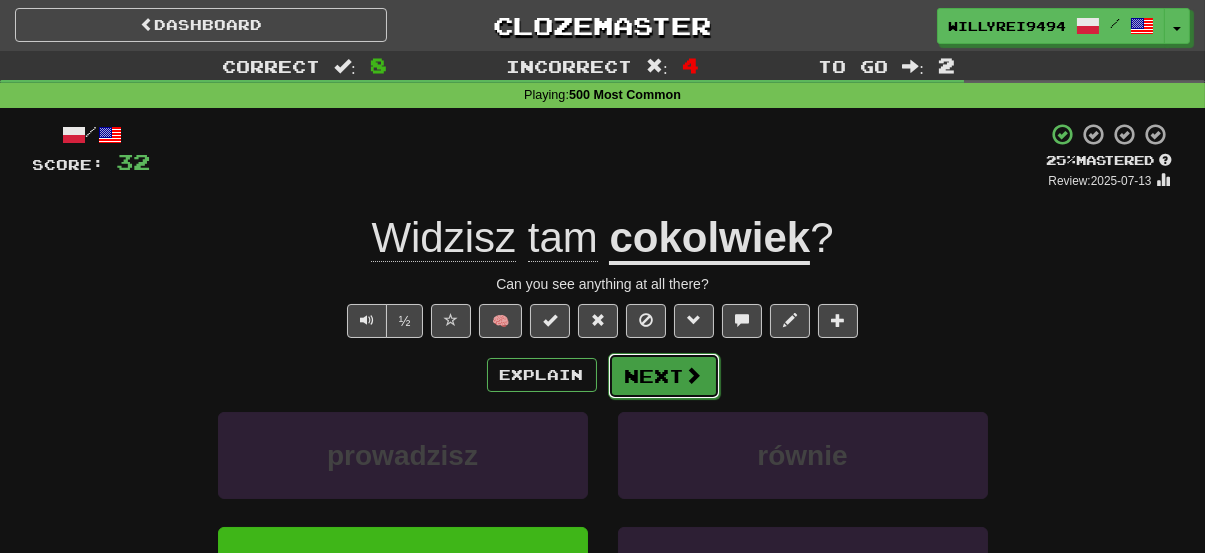 click on "Next" at bounding box center (664, 376) 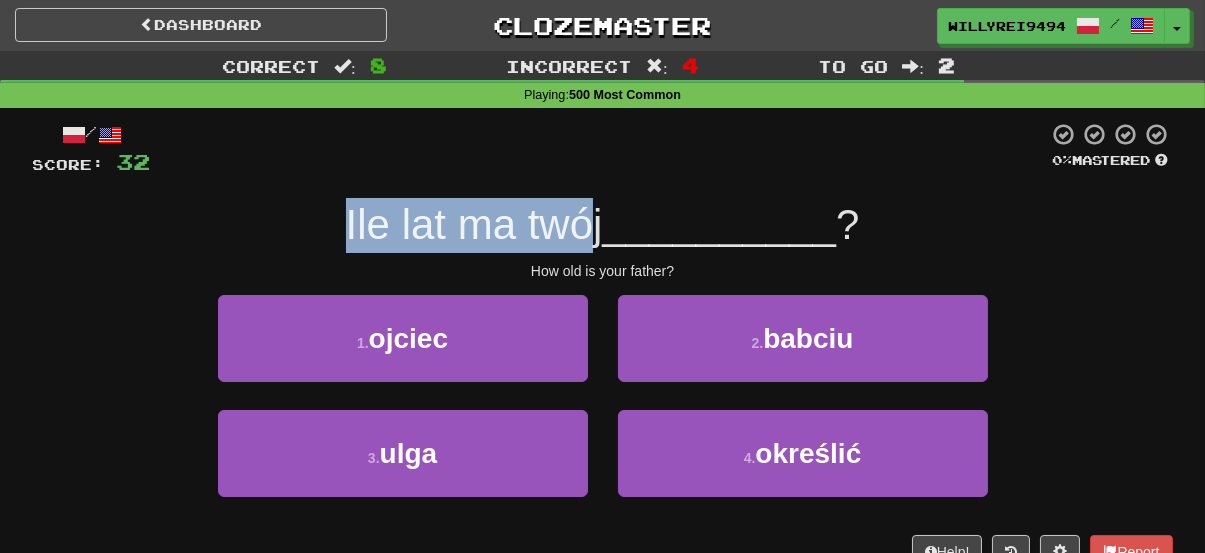 drag, startPoint x: 335, startPoint y: 241, endPoint x: 584, endPoint y: 235, distance: 249.07228 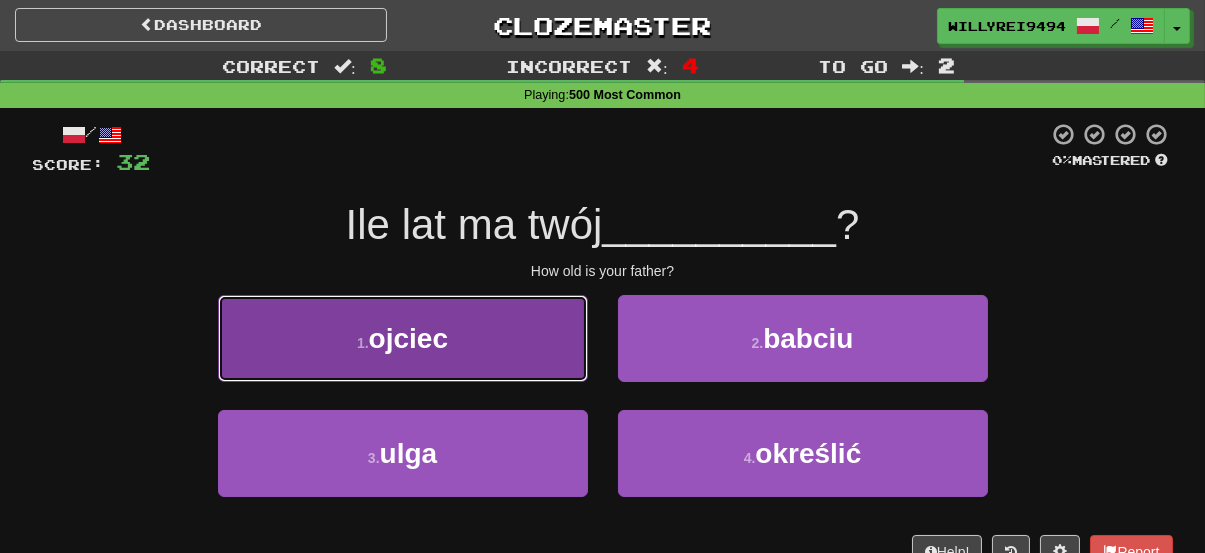 click on "1 .  ojciec" at bounding box center [403, 338] 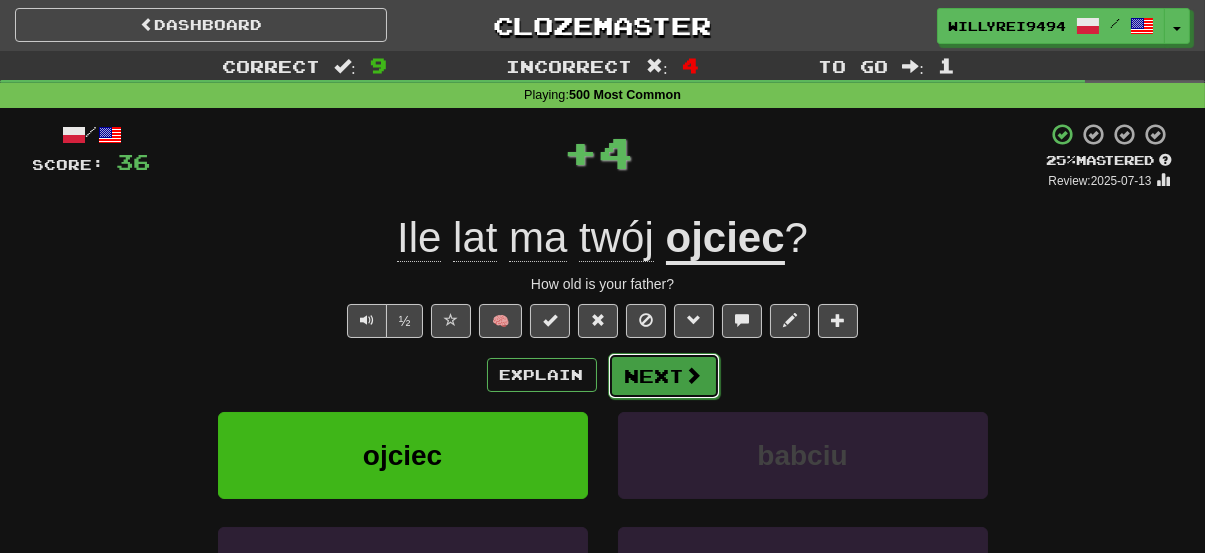 click on "Next" at bounding box center [664, 376] 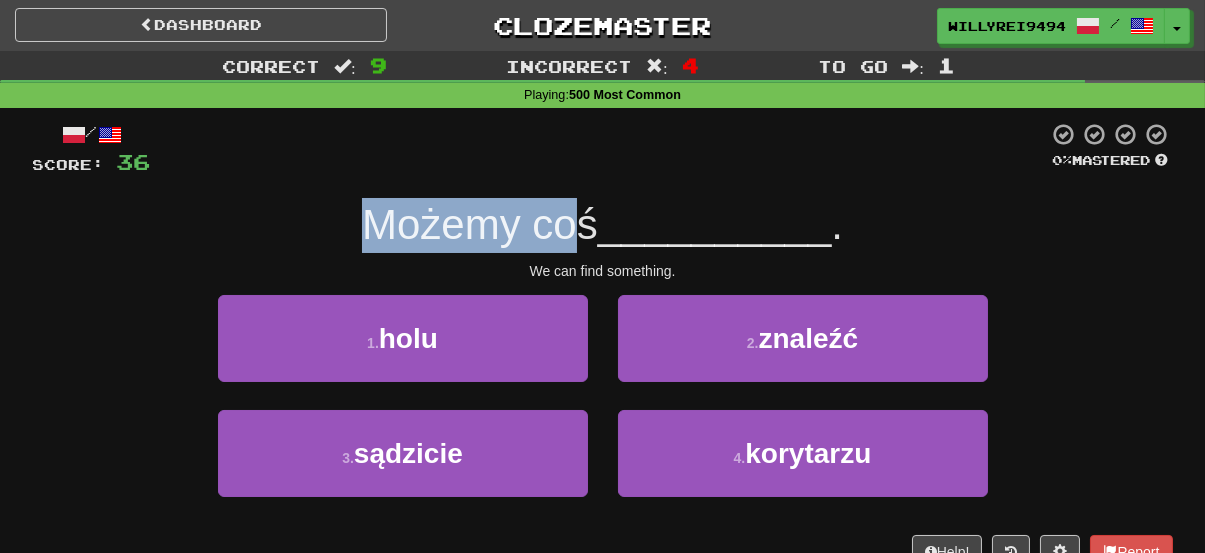 drag, startPoint x: 370, startPoint y: 224, endPoint x: 584, endPoint y: 231, distance: 214.11446 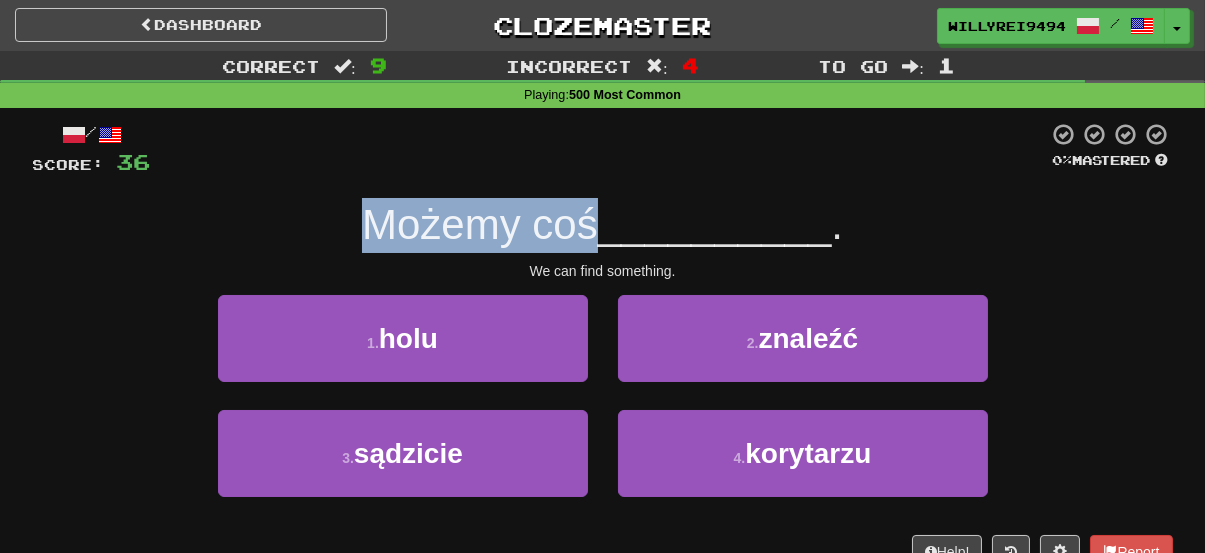 click on "Możemy coś" at bounding box center [480, 224] 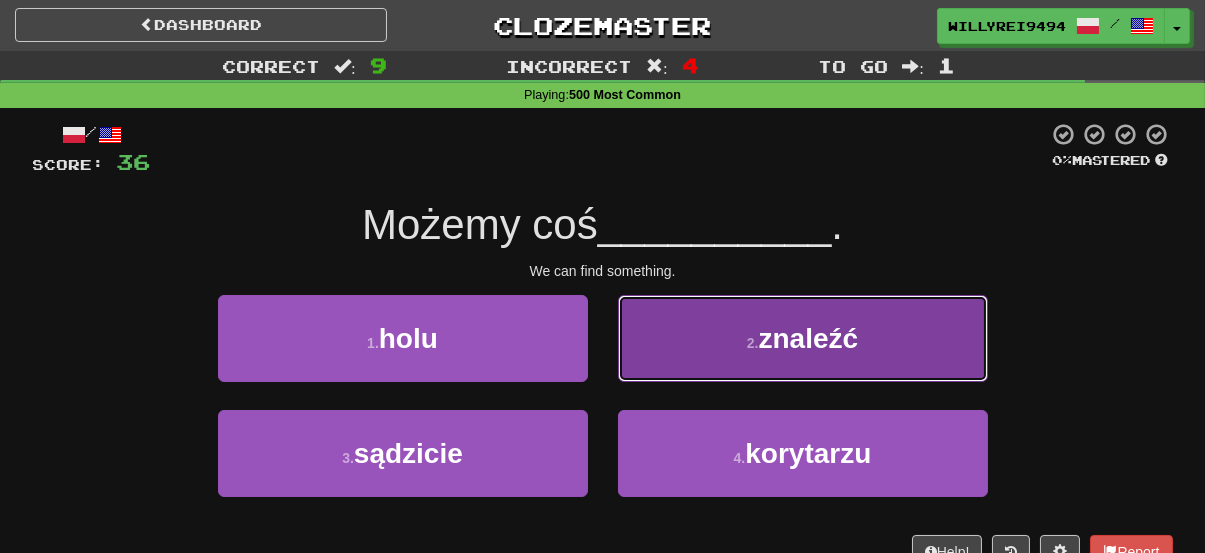 click on "2 ." at bounding box center (753, 343) 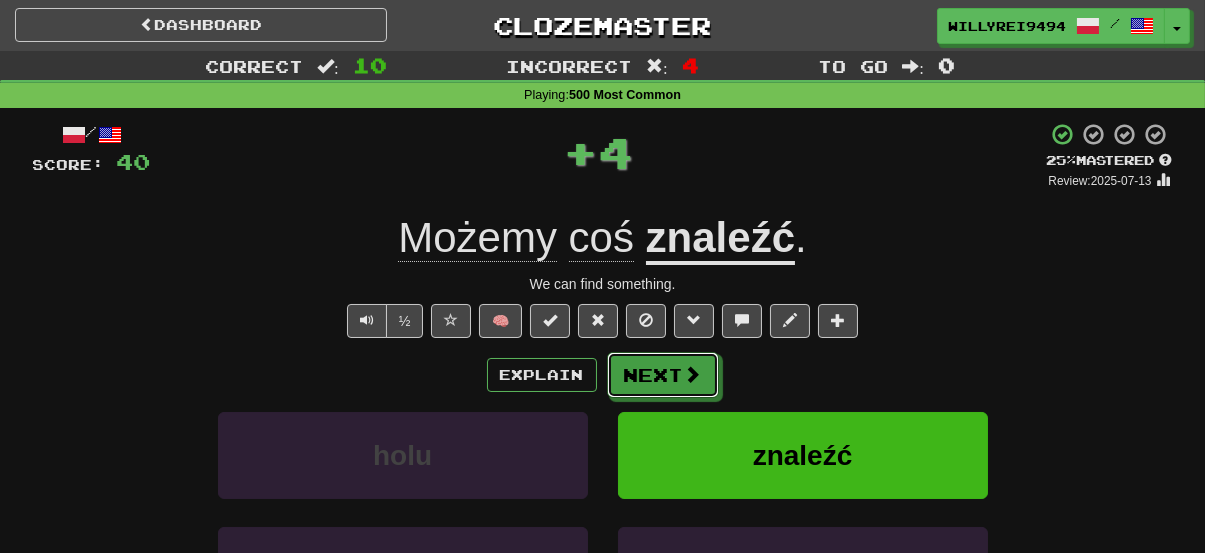click on "Next" at bounding box center (663, 375) 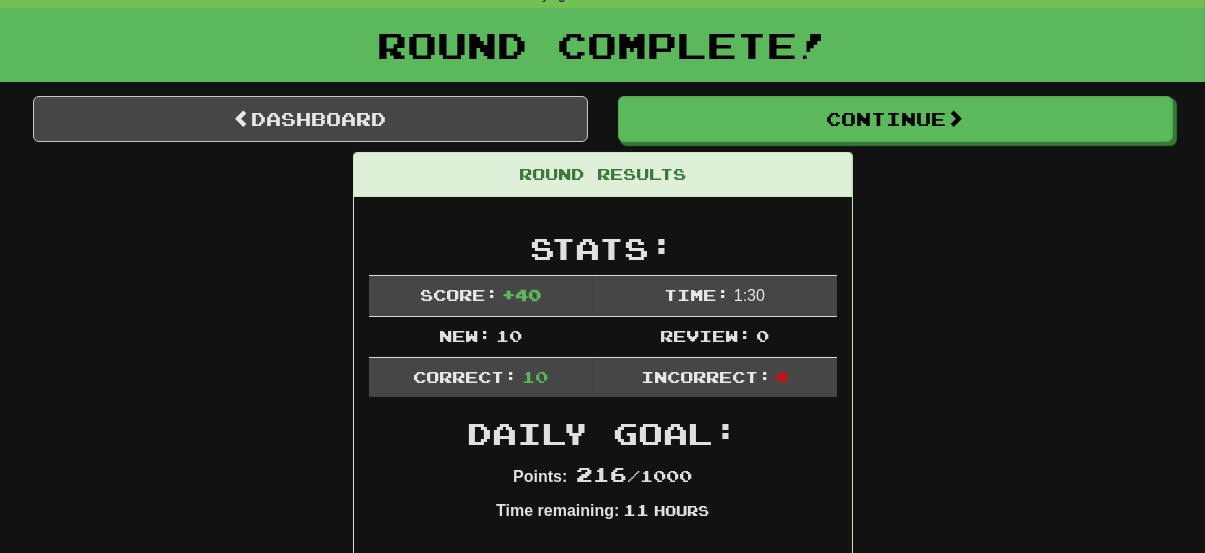scroll, scrollTop: 0, scrollLeft: 0, axis: both 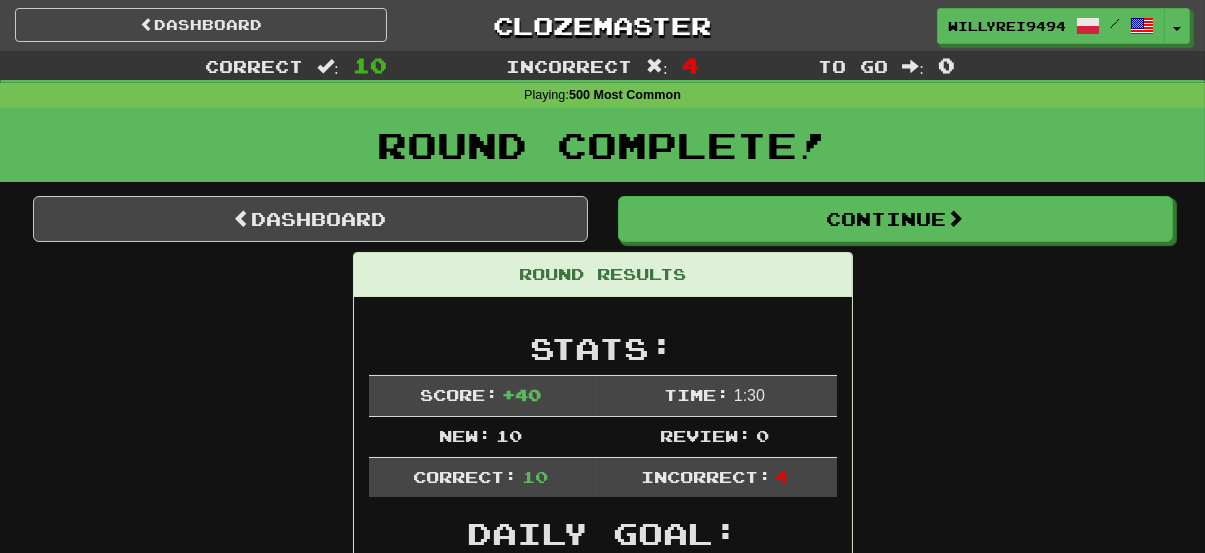 drag, startPoint x: 660, startPoint y: 337, endPoint x: 563, endPoint y: 182, distance: 182.84967 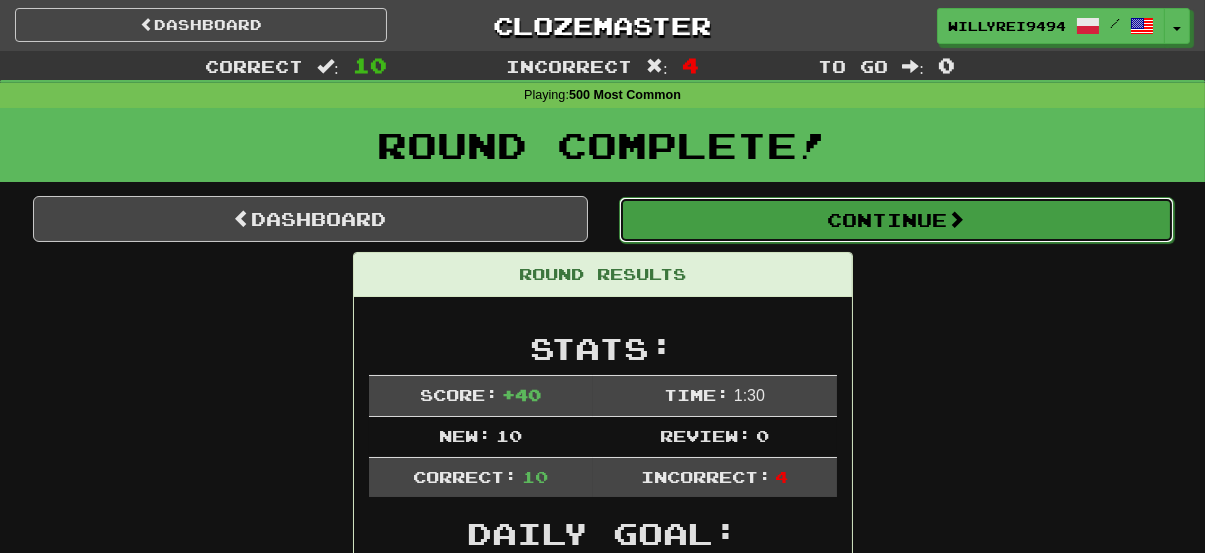 click on "Continue" at bounding box center (896, 220) 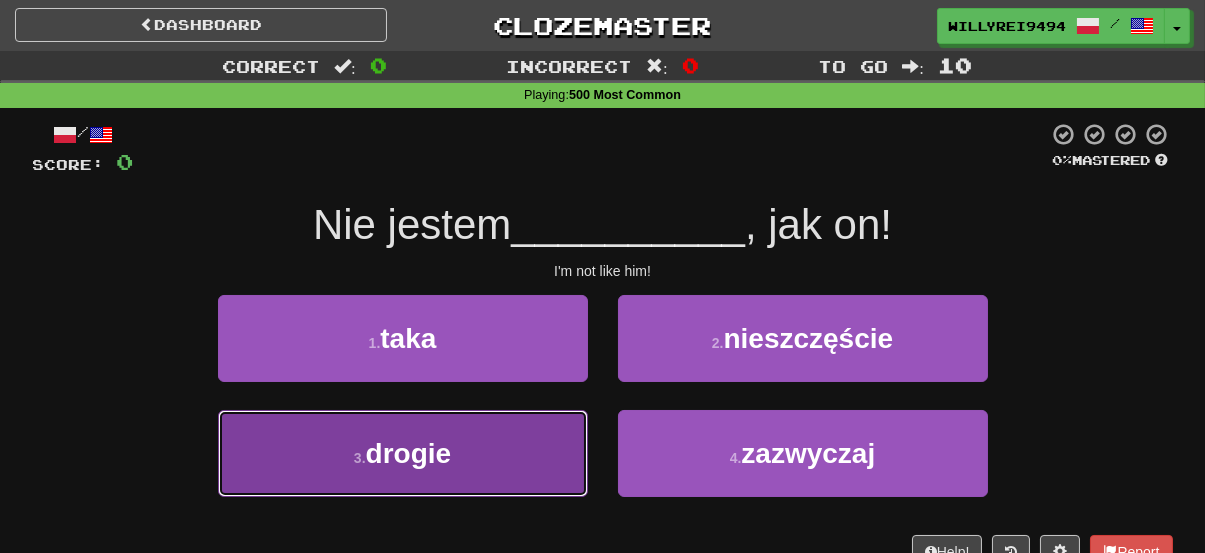 click on "3 .  drogie" at bounding box center [403, 453] 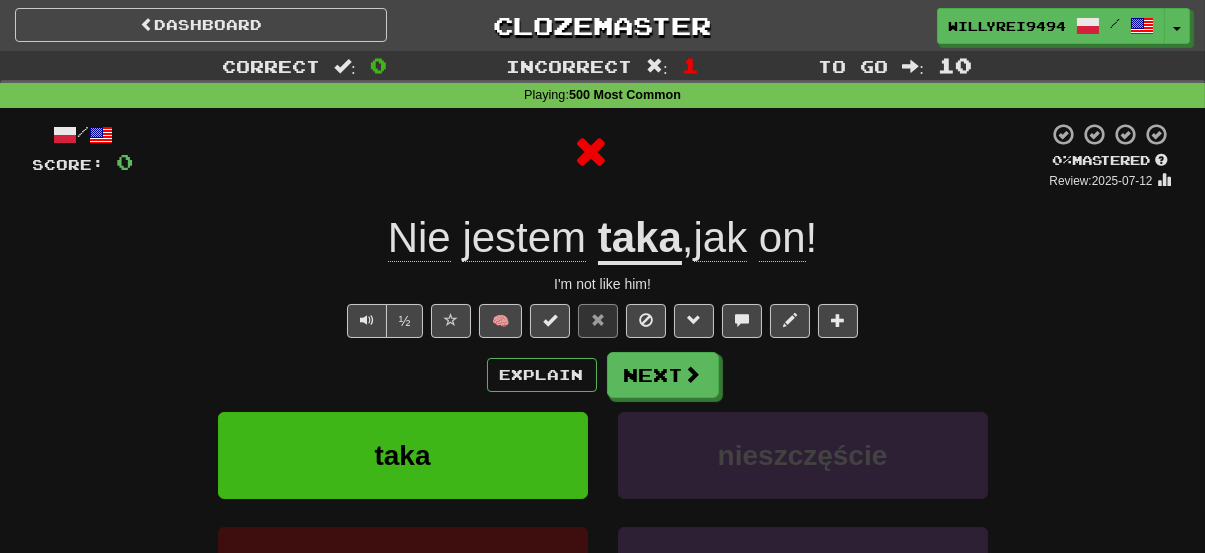 click on "taka" at bounding box center [640, 239] 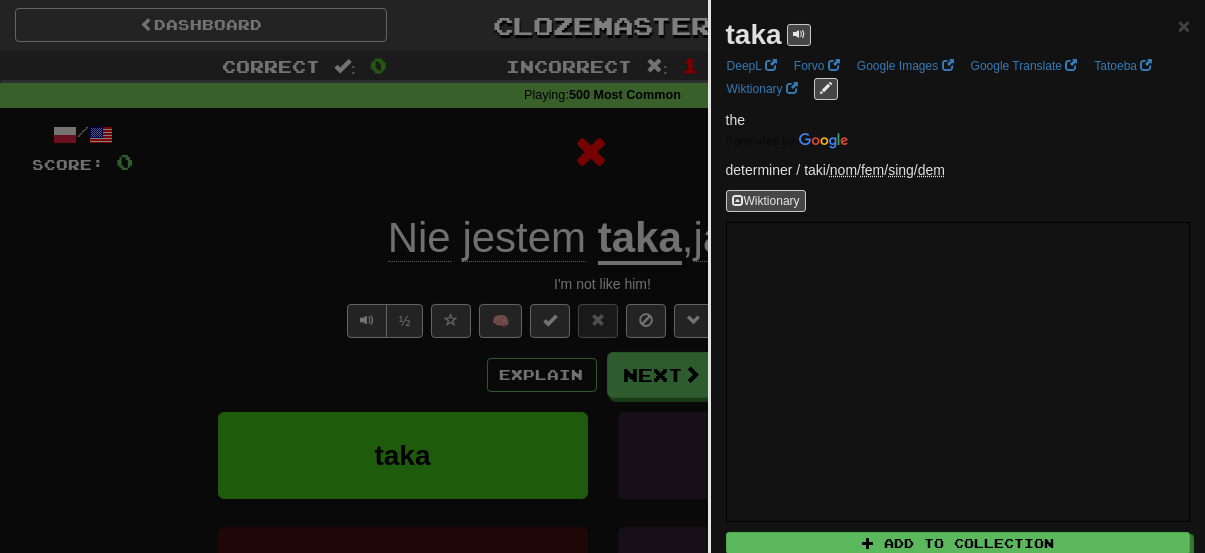 click at bounding box center [602, 276] 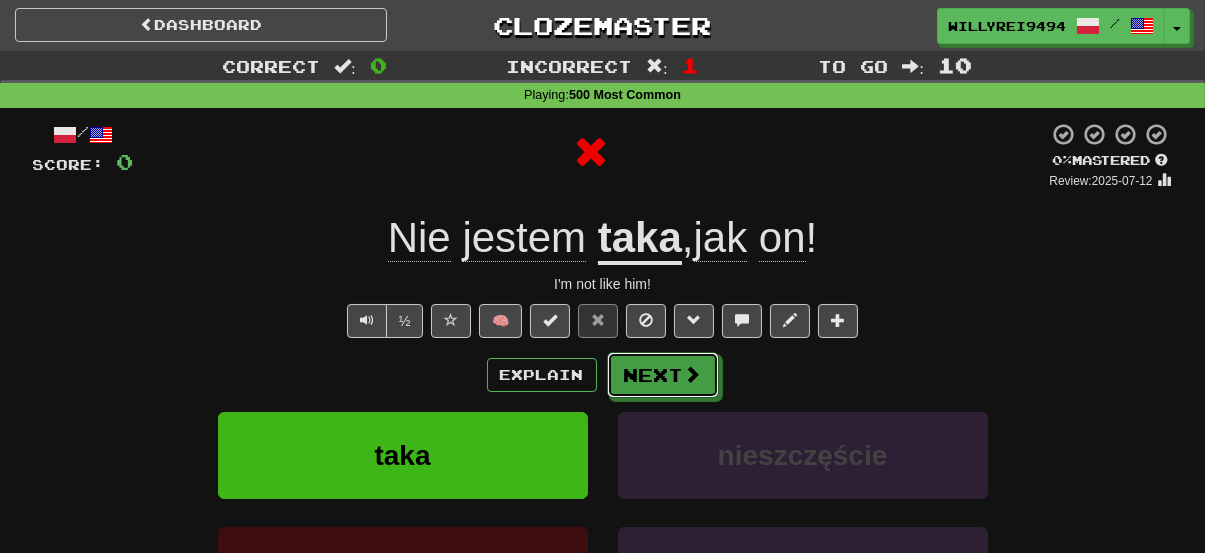 click on "Next" at bounding box center [663, 375] 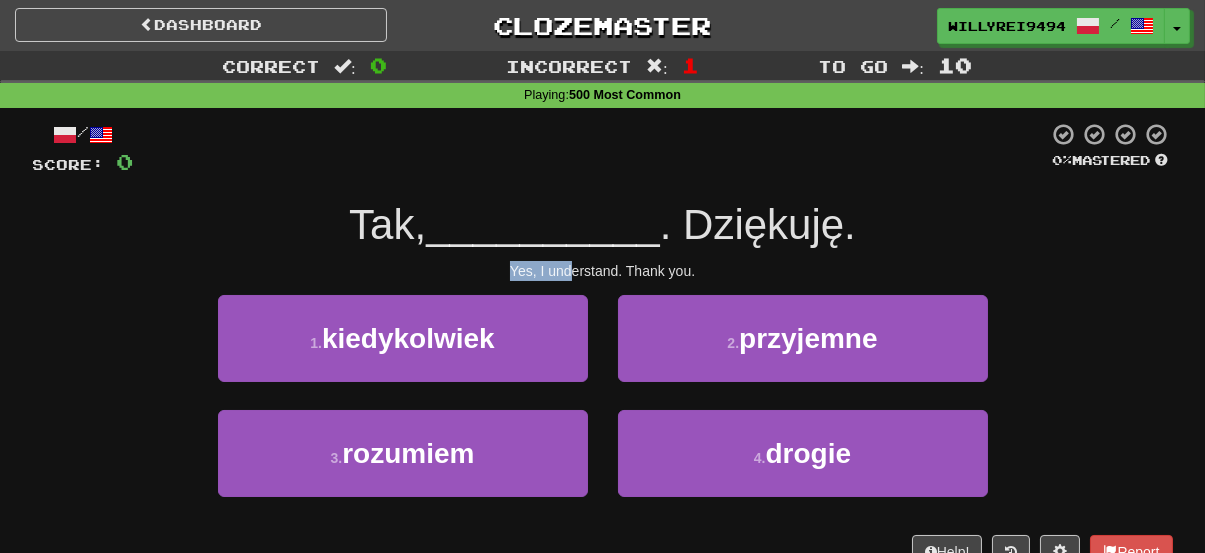 drag, startPoint x: 455, startPoint y: 255, endPoint x: 579, endPoint y: 254, distance: 124.004036 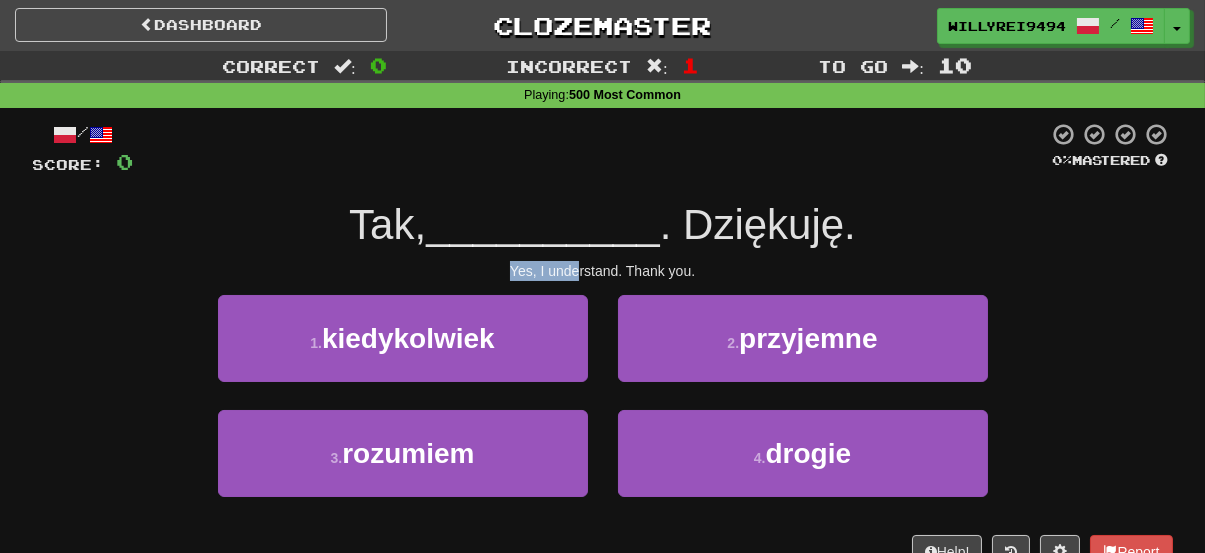 click on "/  Score:   0 0 %  Mastered Tak,  __________ . Dziękuję. Yes, I understand. Thank you. 1 .  kiedykolwiek 2 .  przyjemne 3 .  rozumiem 4 .  drogie  Help!  Report" at bounding box center (603, 345) 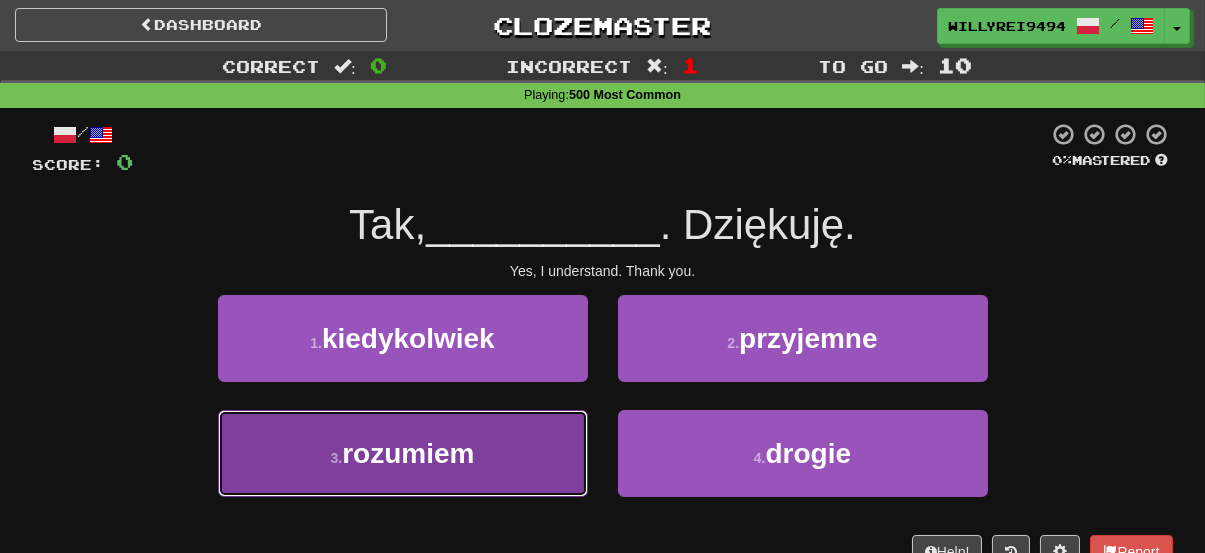 click on "3 .  rozumiem" at bounding box center (403, 453) 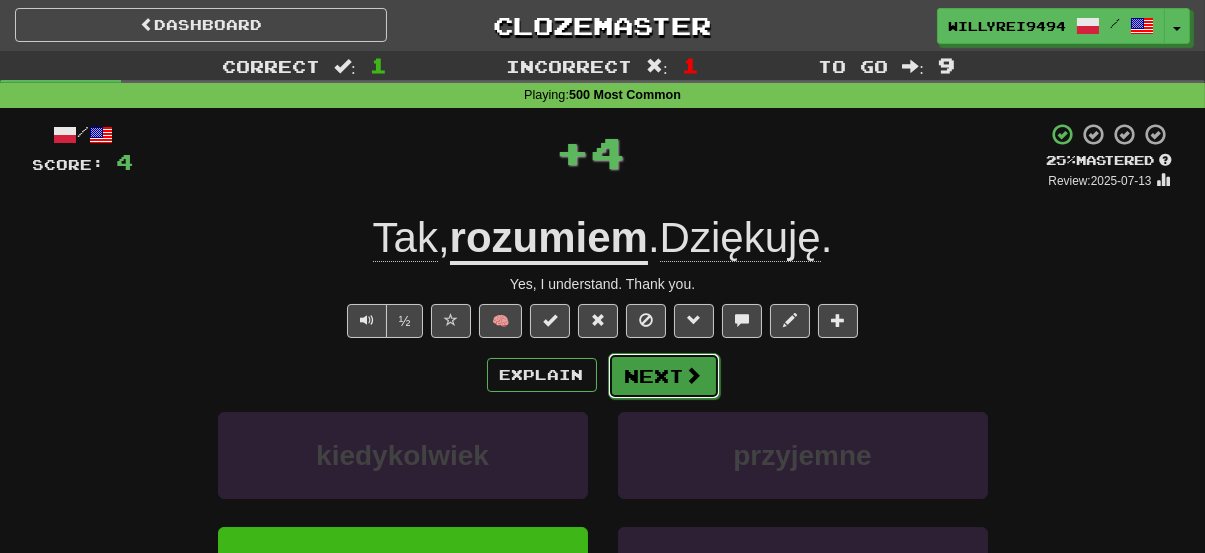 click at bounding box center [694, 375] 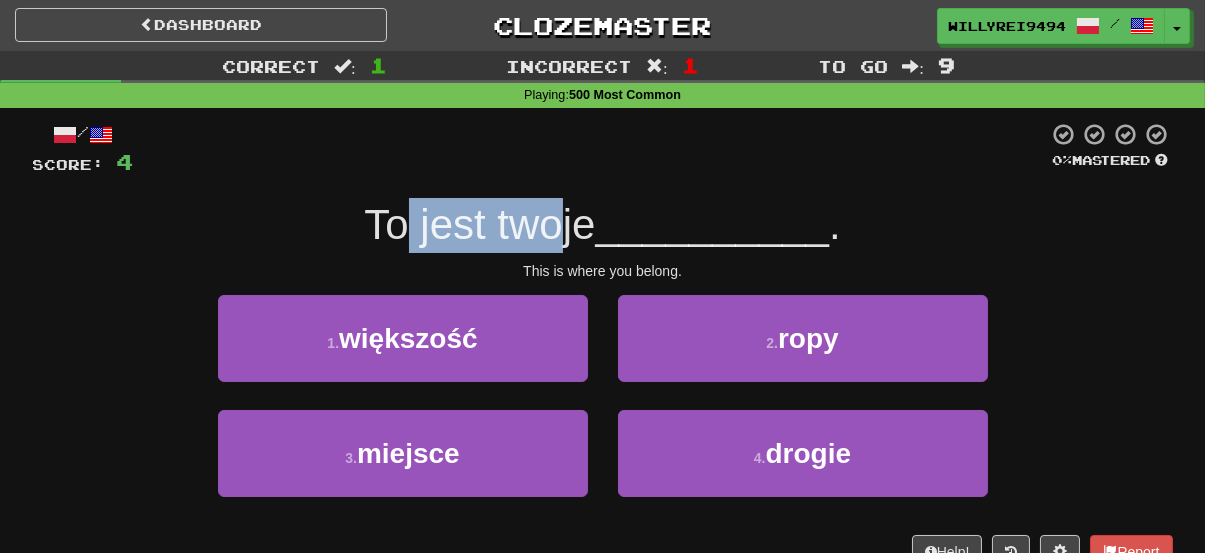 drag, startPoint x: 396, startPoint y: 214, endPoint x: 639, endPoint y: 266, distance: 248.50151 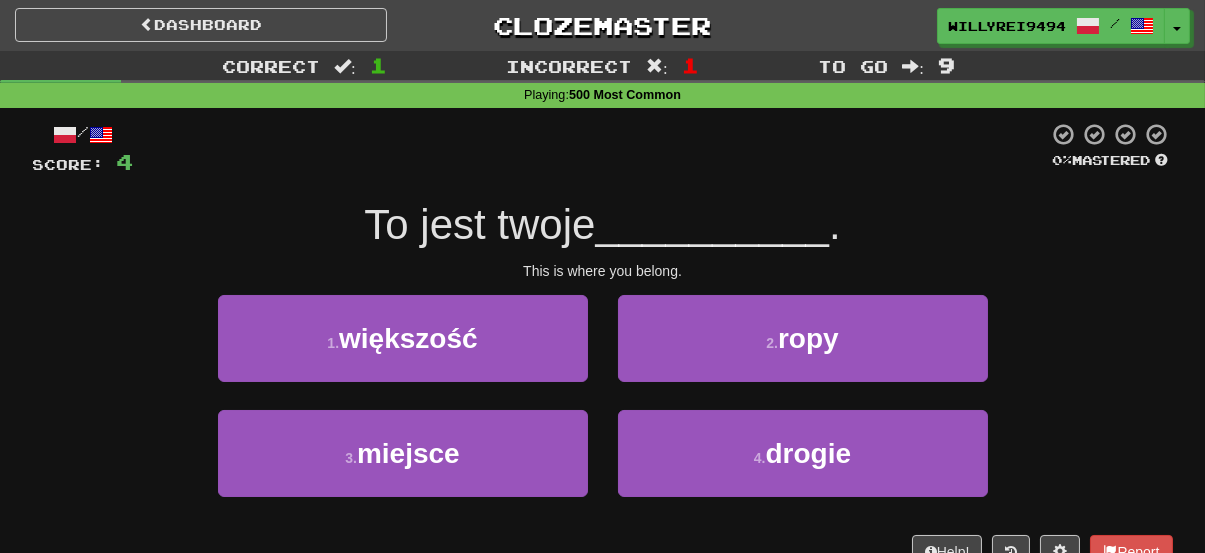 click on "This is where you belong." at bounding box center (603, 271) 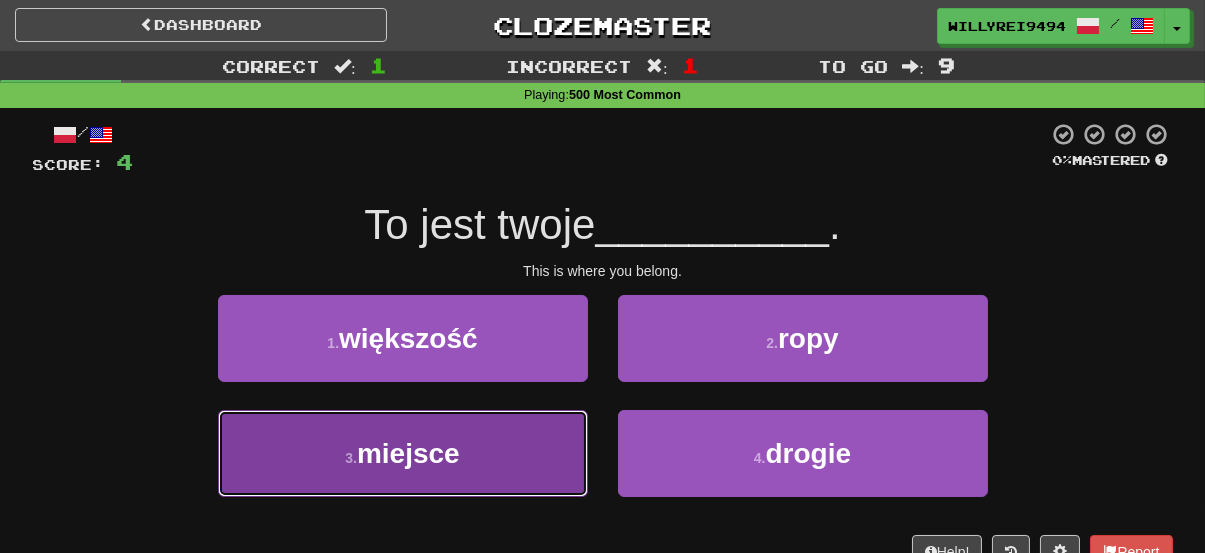 click on "3 .  miejsce" at bounding box center (403, 453) 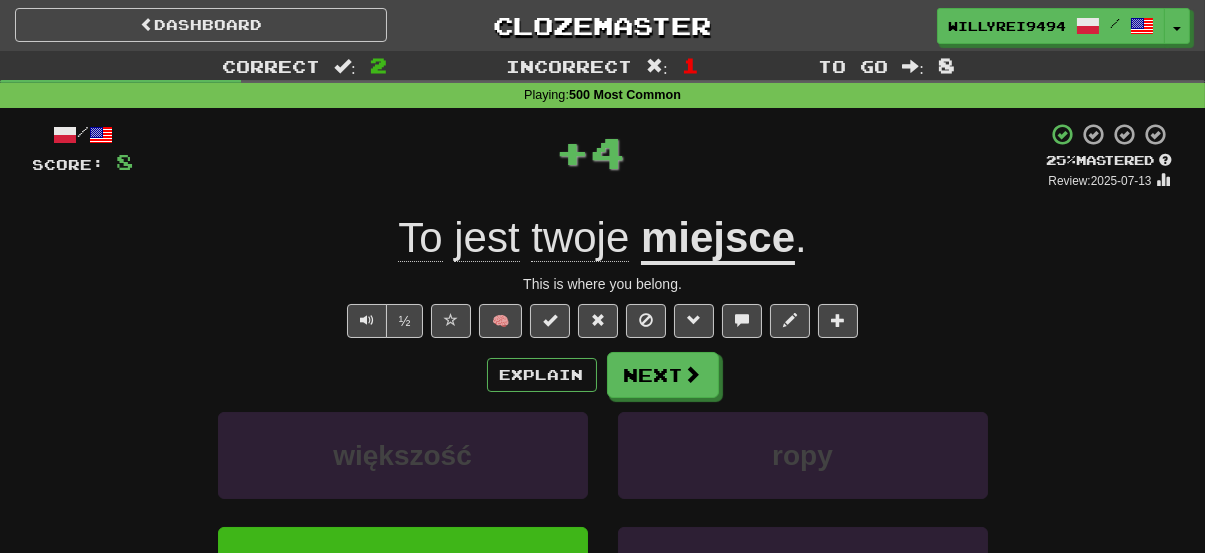 click on "miejsce" at bounding box center [718, 239] 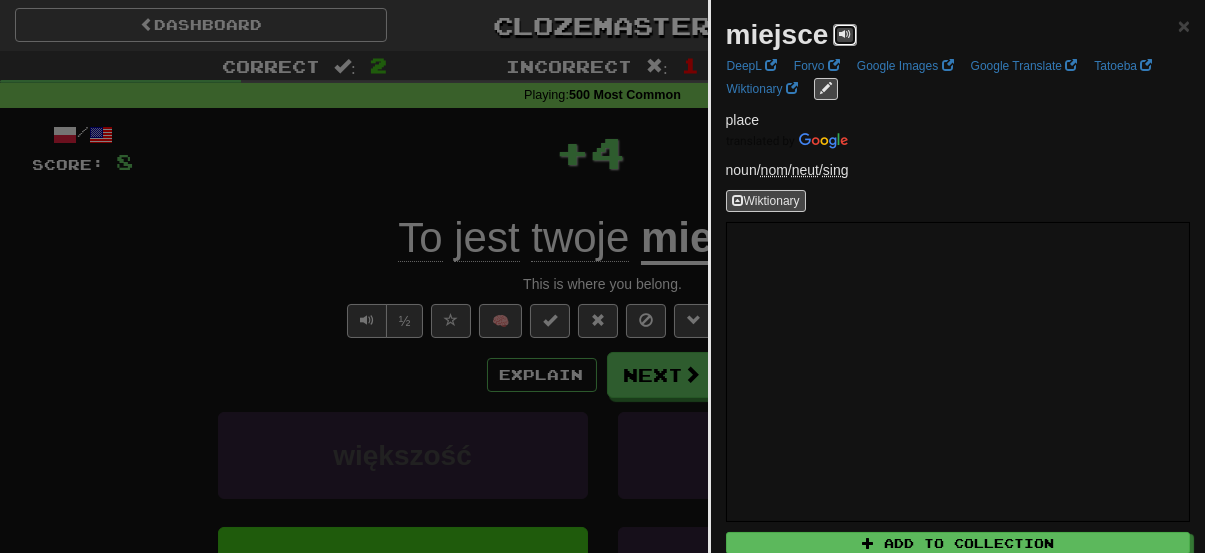 click at bounding box center [845, 34] 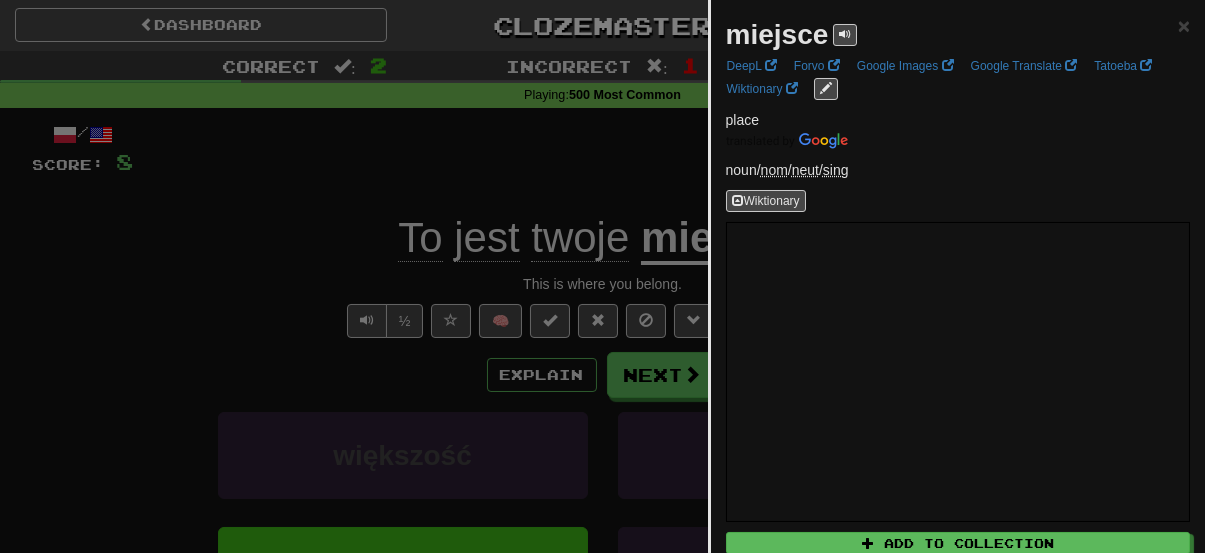 click at bounding box center [602, 276] 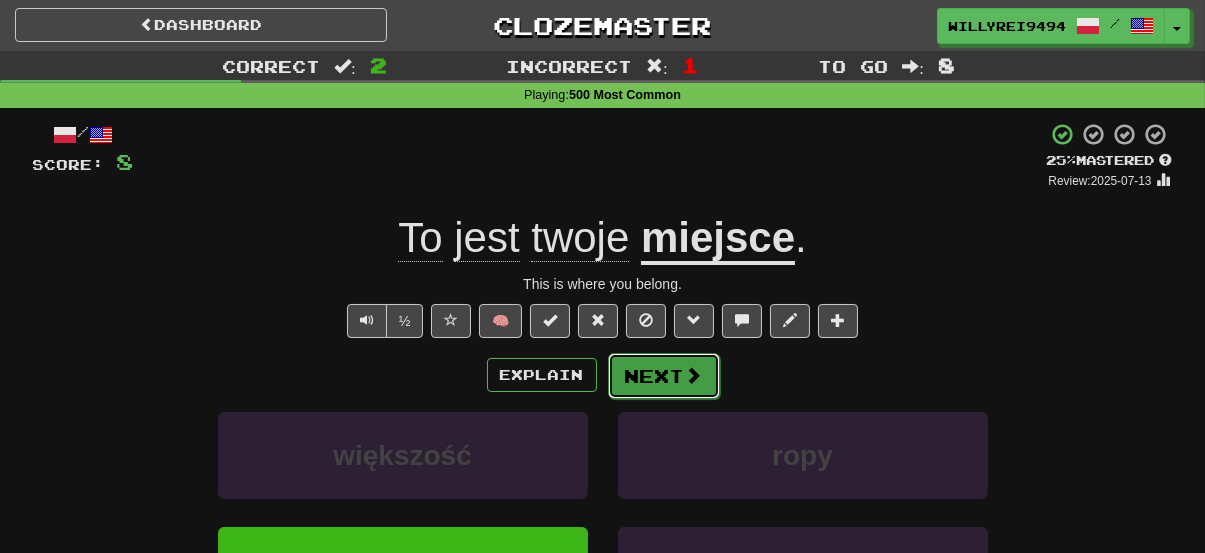 click on "Next" at bounding box center [664, 376] 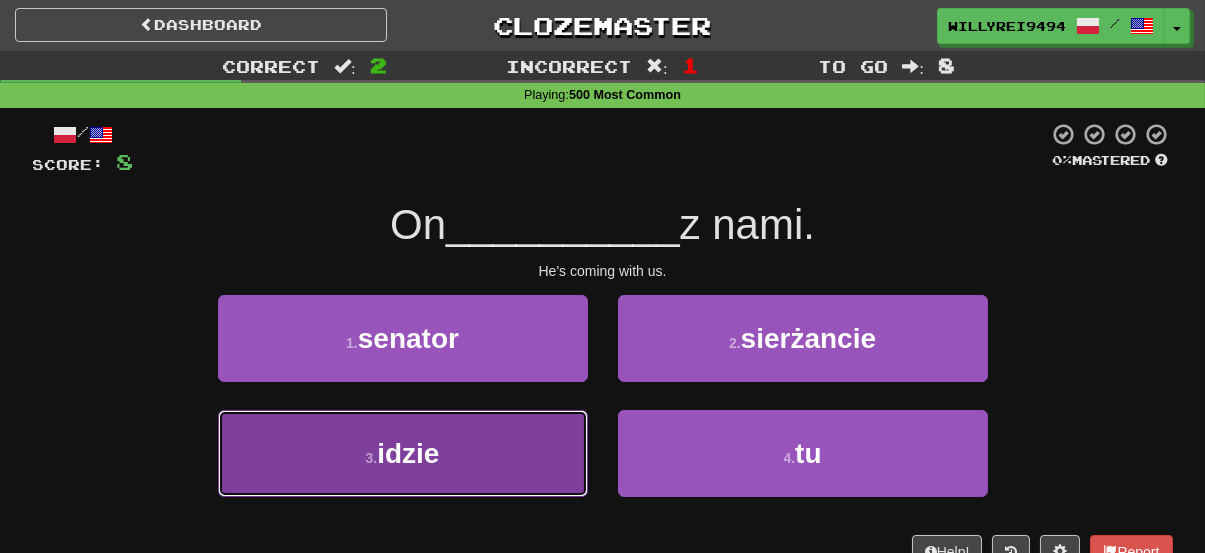 click on "3 .  idzie" at bounding box center [403, 453] 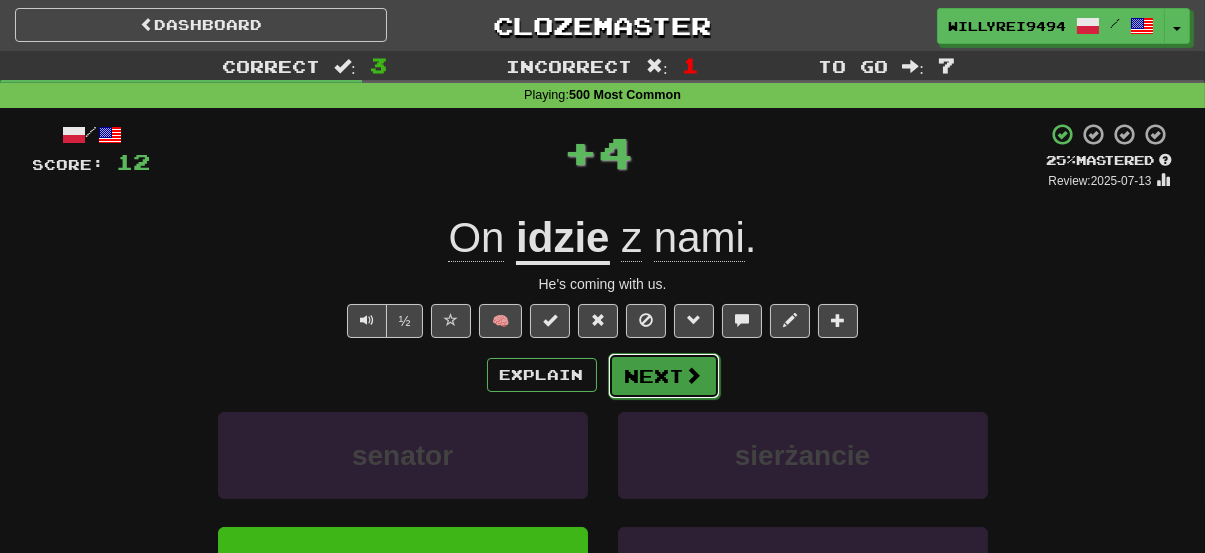 click at bounding box center [694, 375] 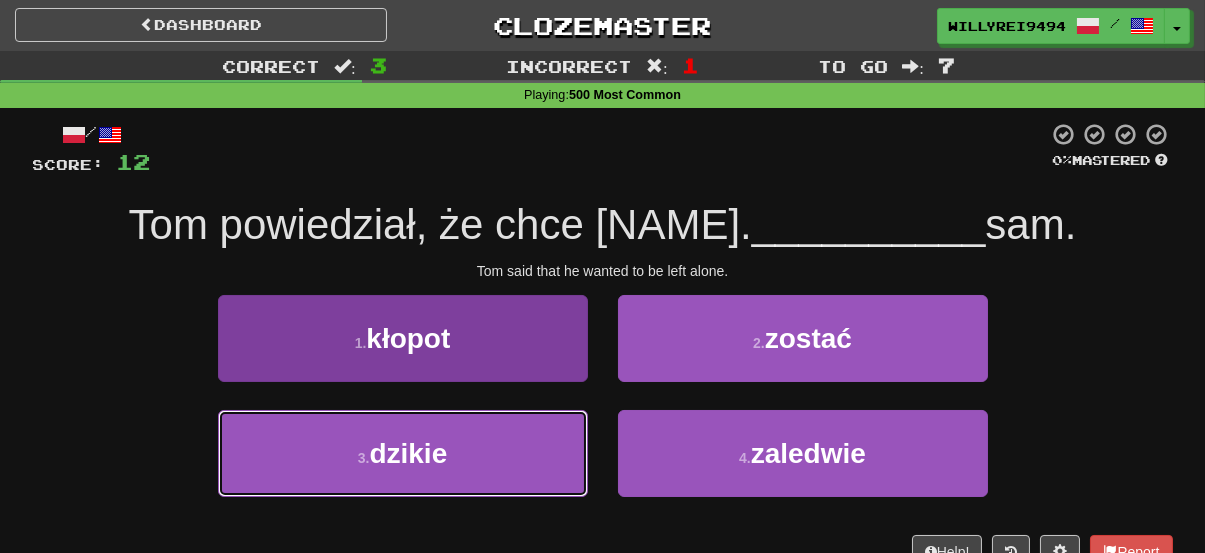click on "3 .  dzikie" at bounding box center [403, 453] 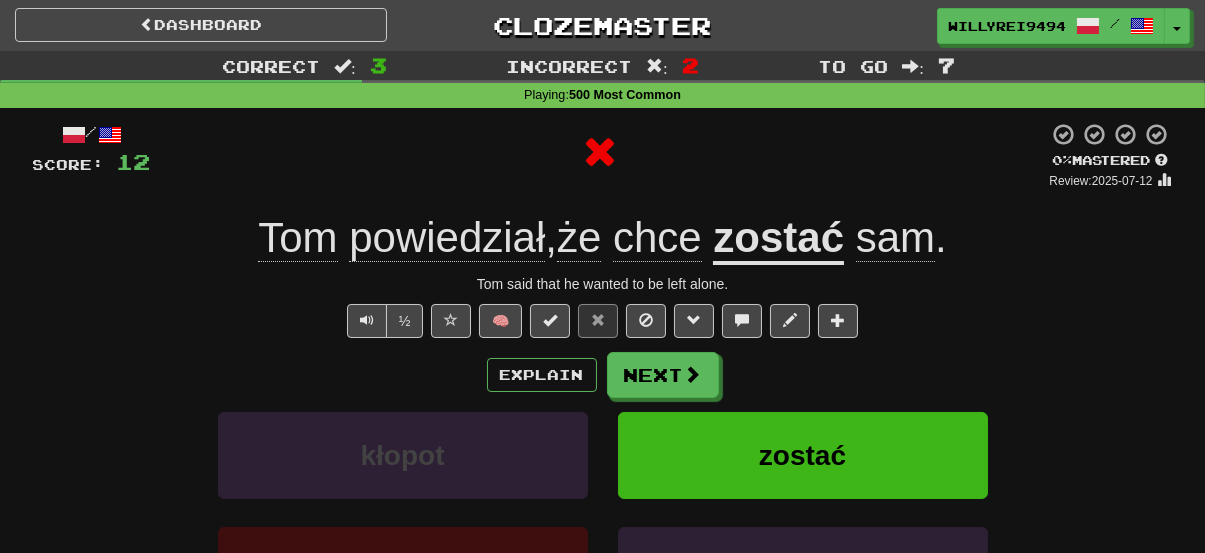 click on "zostać" at bounding box center [778, 239] 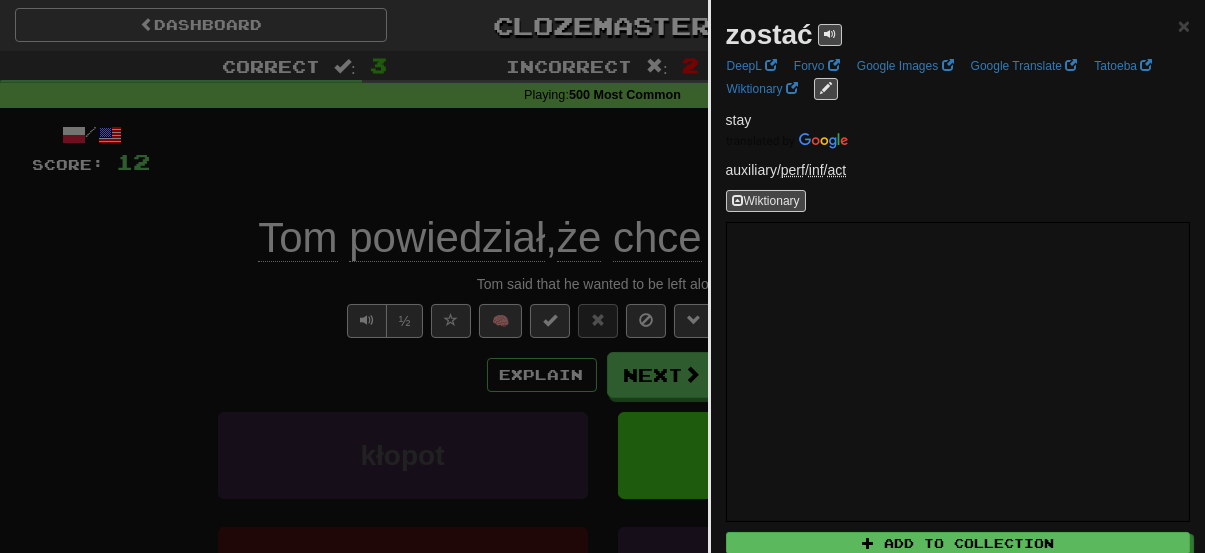 click at bounding box center [602, 276] 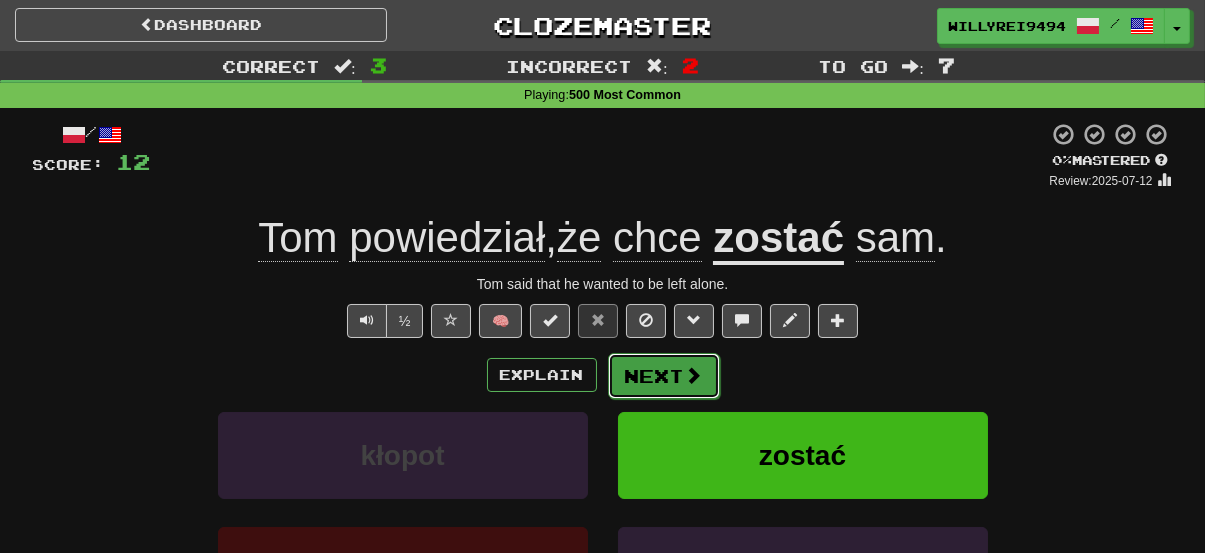 click on "Next" at bounding box center (664, 376) 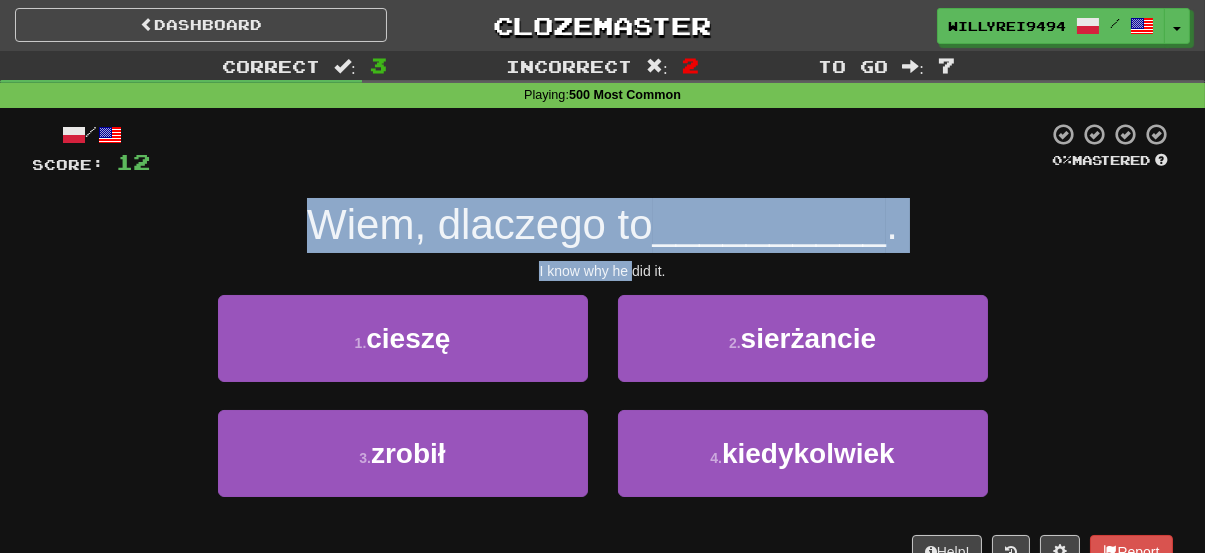 drag, startPoint x: 316, startPoint y: 236, endPoint x: 636, endPoint y: 264, distance: 321.22266 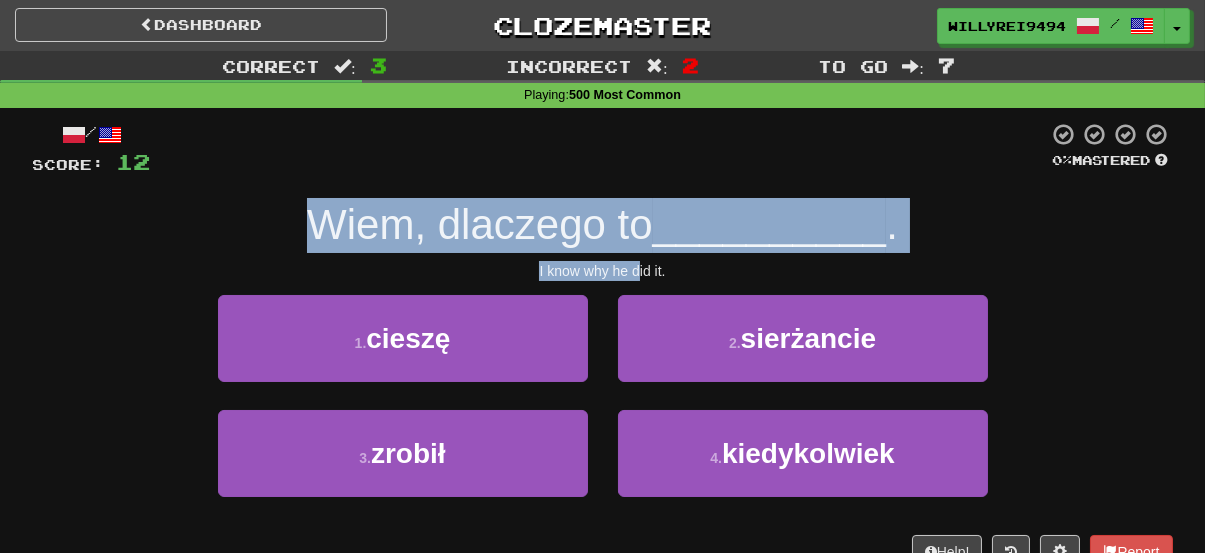 click on "I know why he did it." at bounding box center (603, 271) 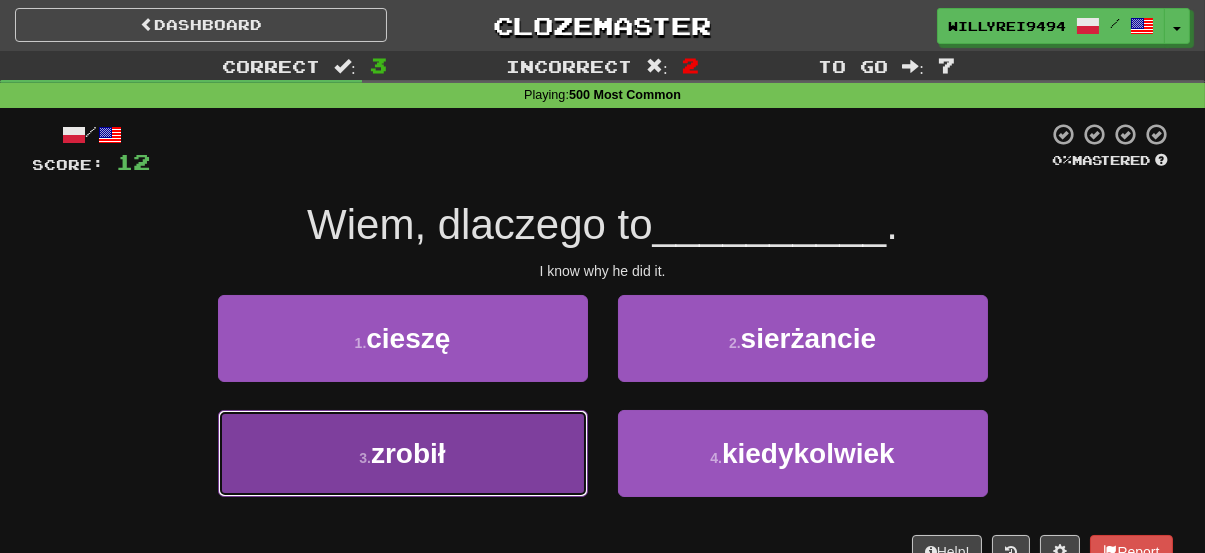 click on "3 .  zrobił" at bounding box center (403, 453) 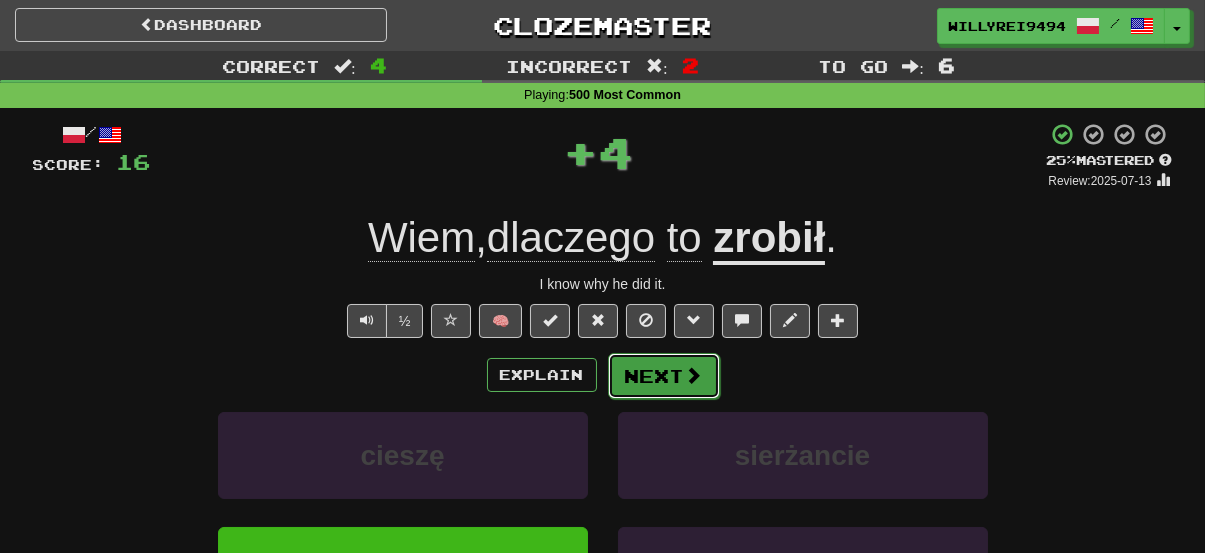 click on "Next" at bounding box center [664, 376] 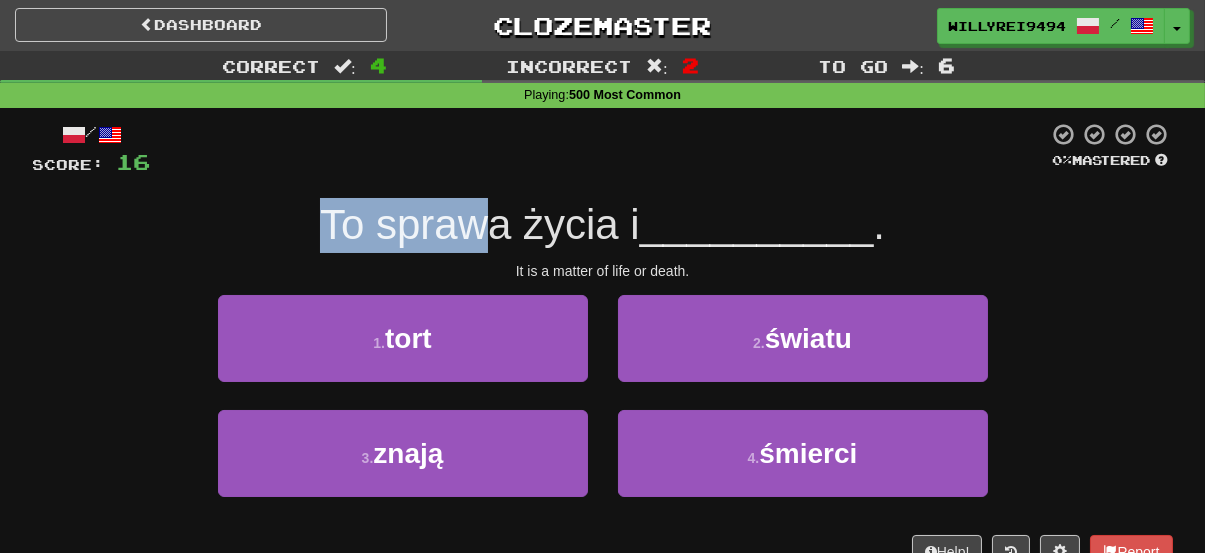 drag, startPoint x: 267, startPoint y: 217, endPoint x: 544, endPoint y: 229, distance: 277.2598 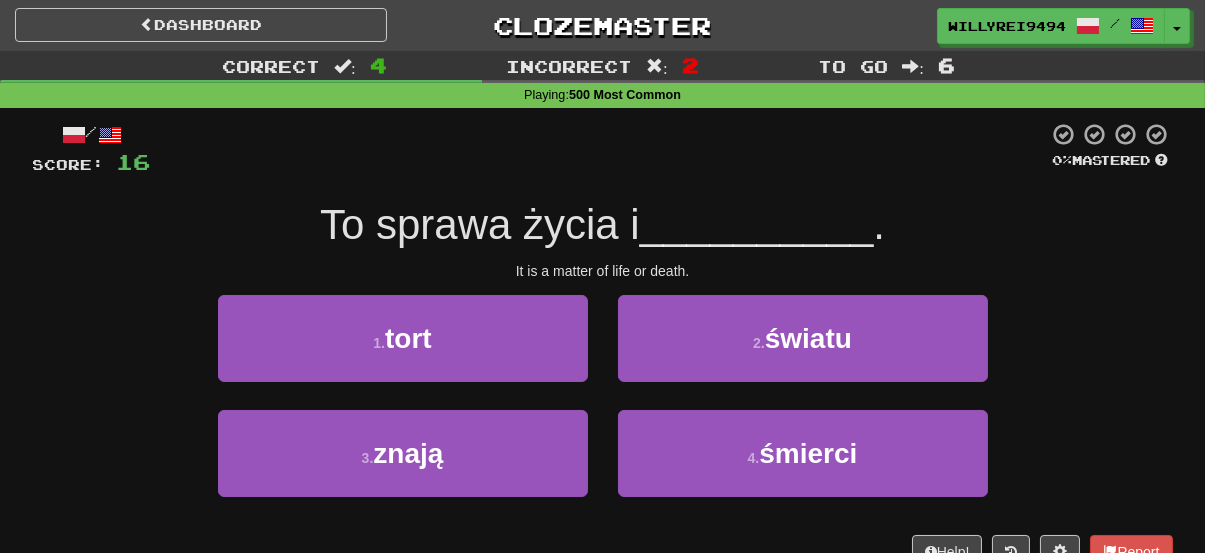 click on "To sprawa życia i" at bounding box center (480, 224) 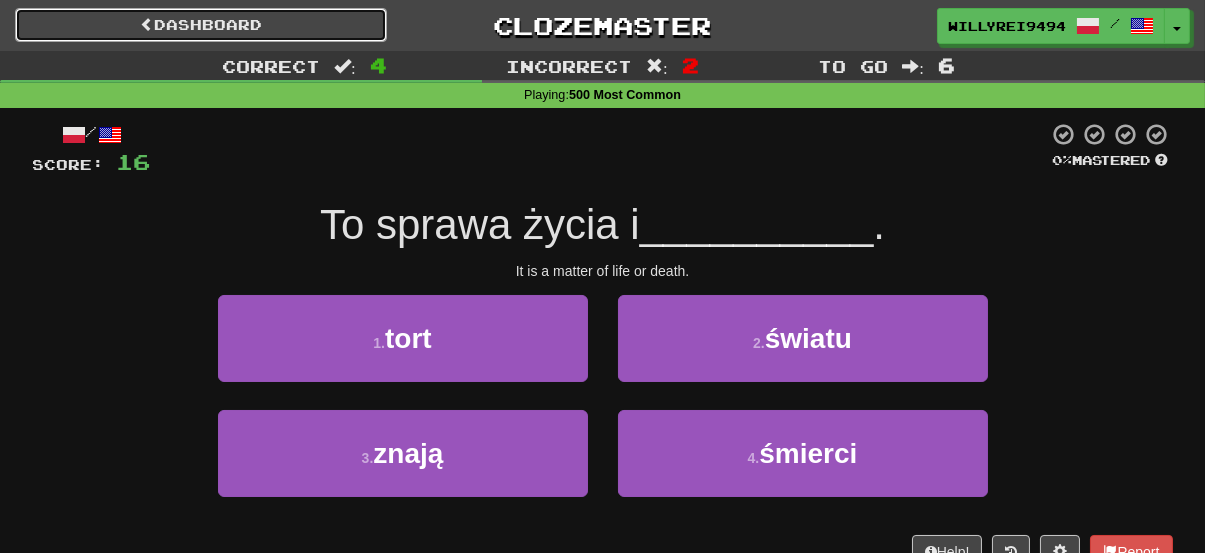 click on "Dashboard" at bounding box center [201, 25] 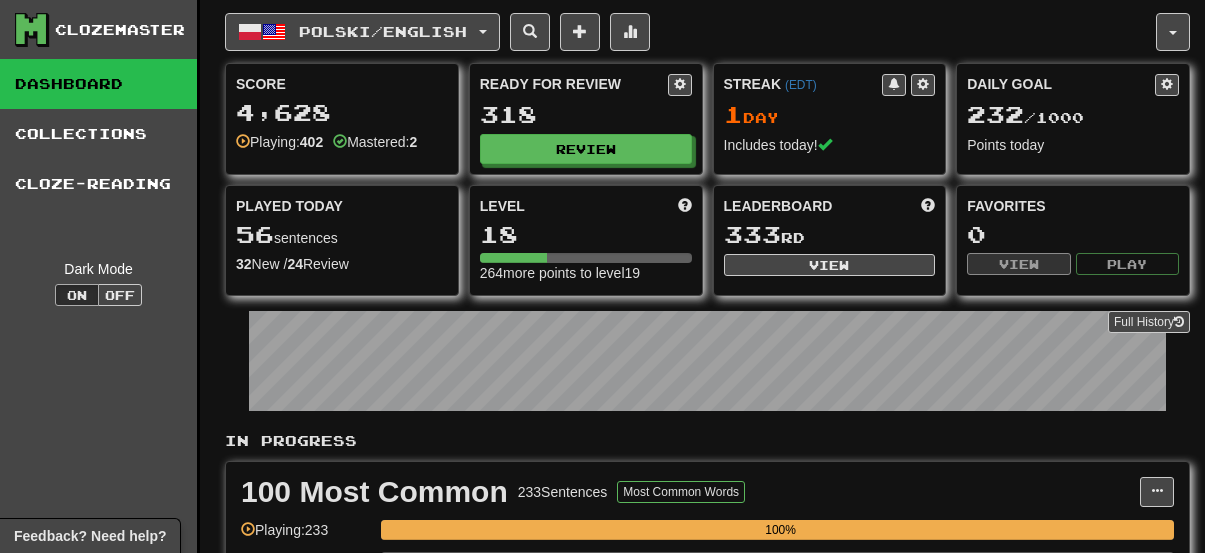 scroll, scrollTop: 0, scrollLeft: 0, axis: both 